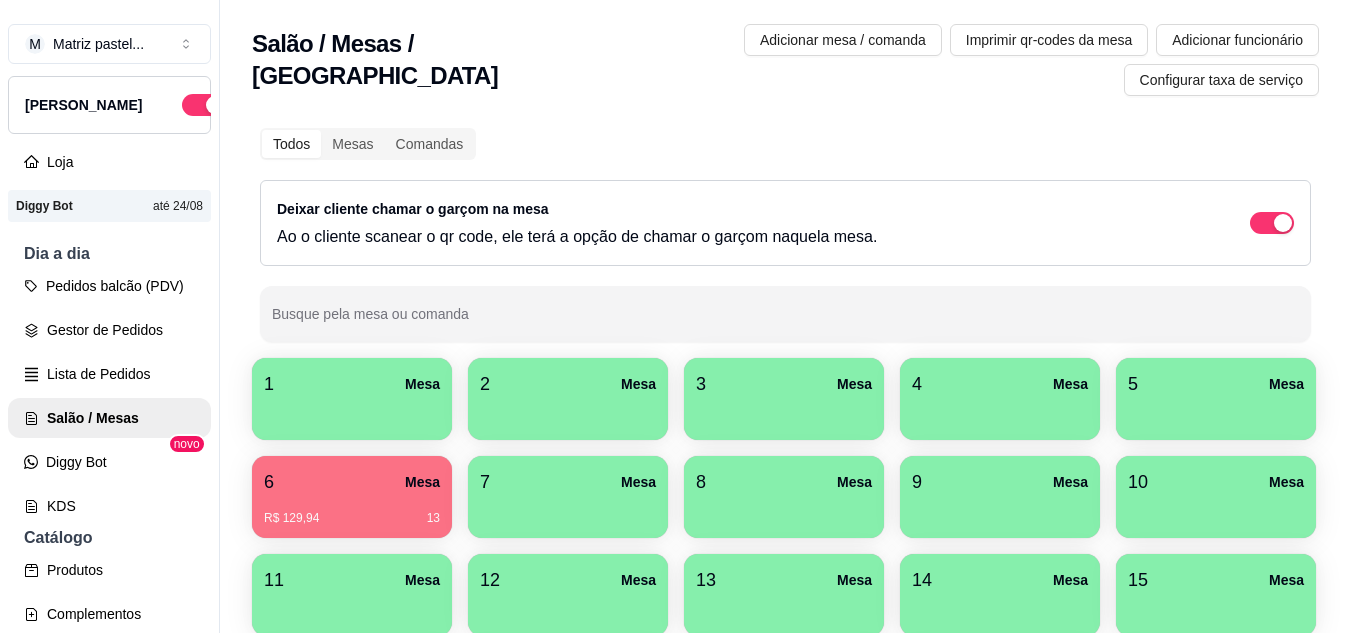 scroll, scrollTop: 0, scrollLeft: 0, axis: both 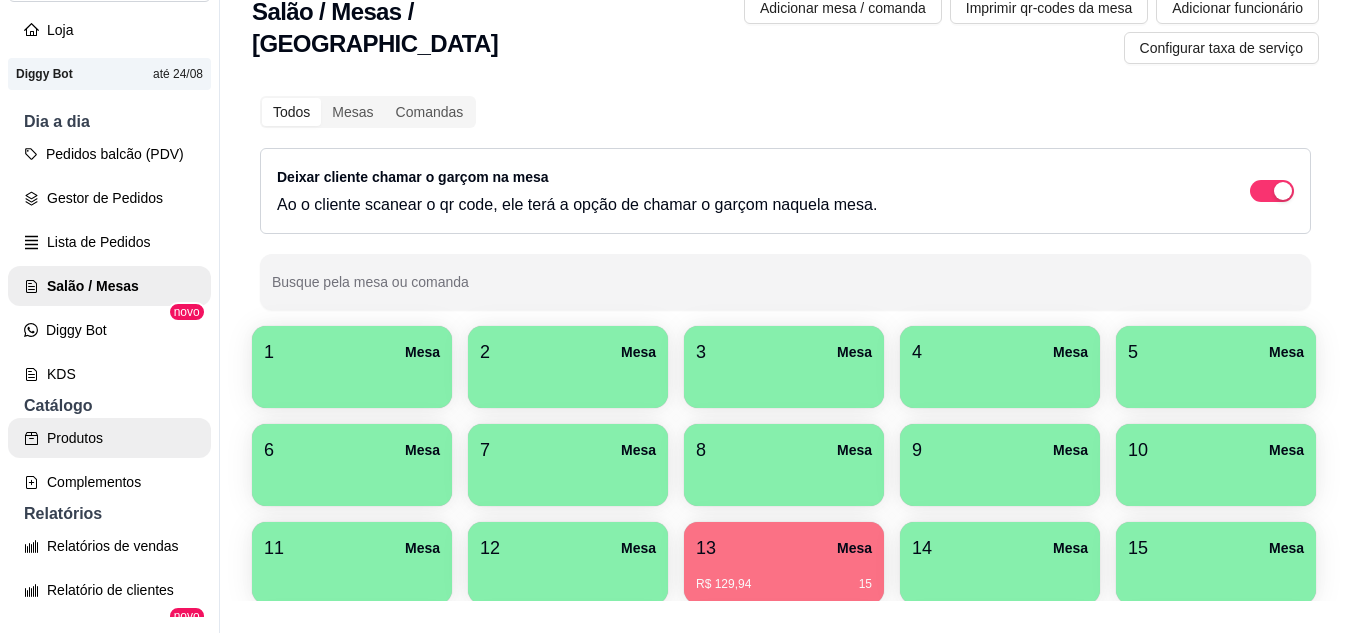 click on "Produtos" at bounding box center (109, 438) 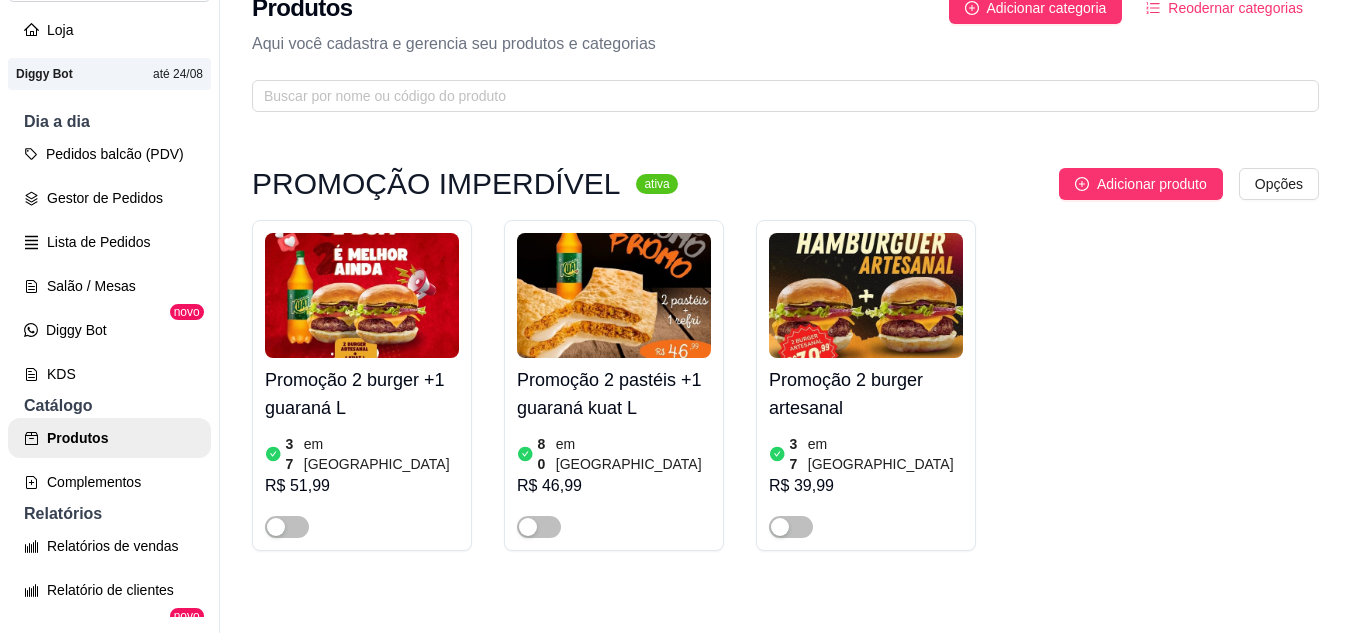 scroll, scrollTop: 0, scrollLeft: 0, axis: both 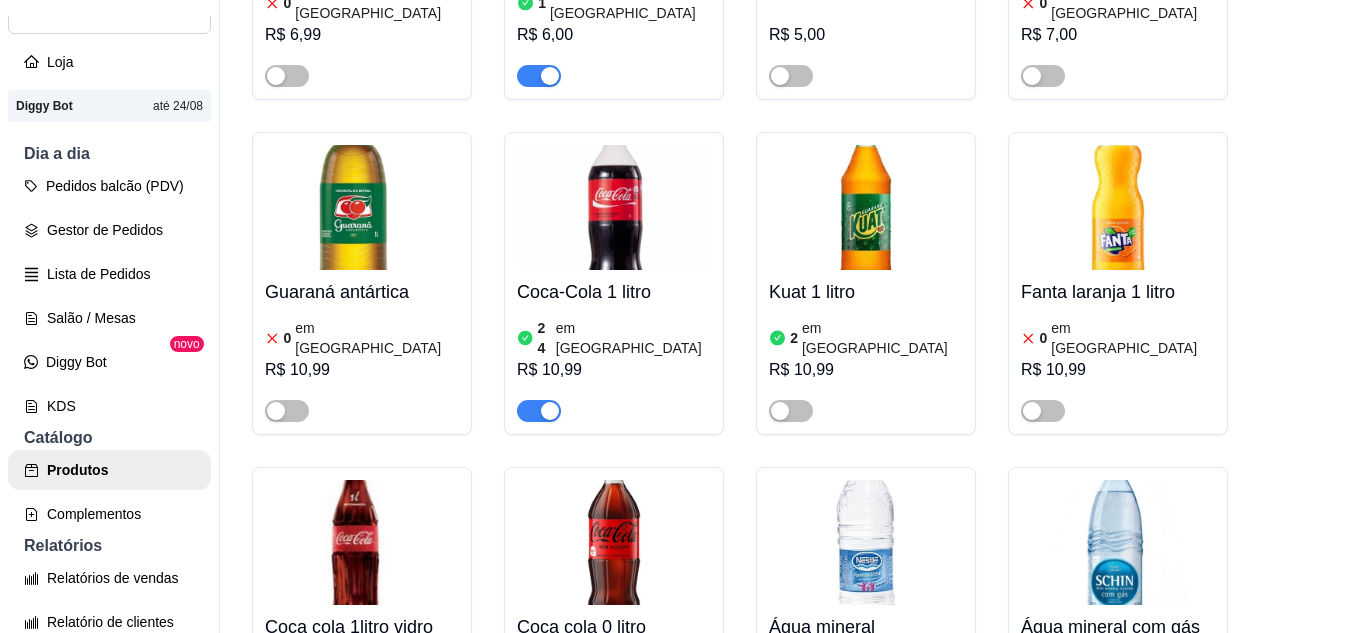 click at bounding box center (1043, 746) 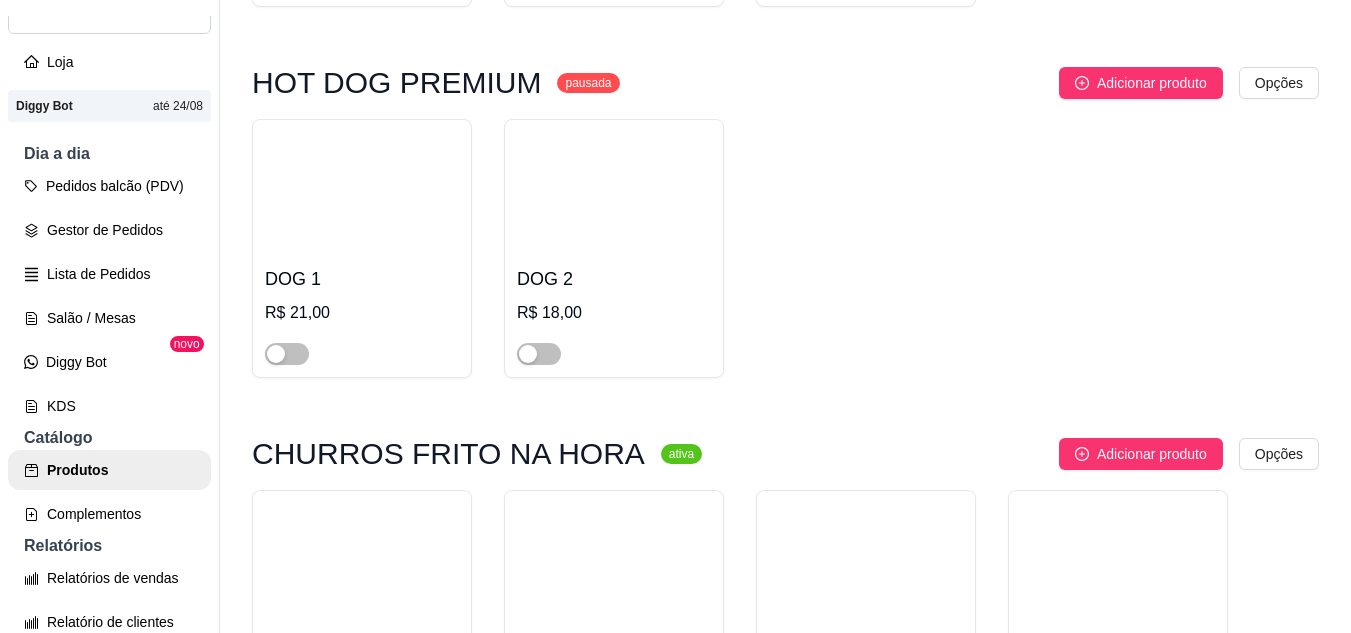 scroll, scrollTop: 8200, scrollLeft: 0, axis: vertical 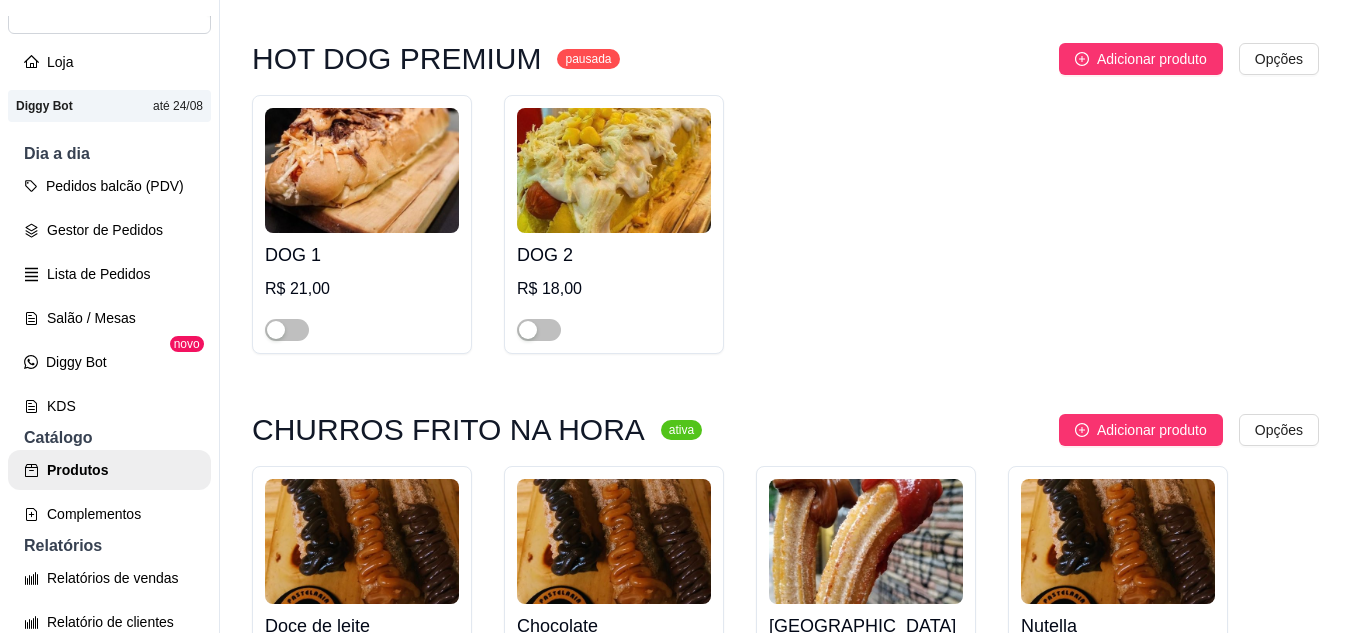 click at bounding box center [539, 701] 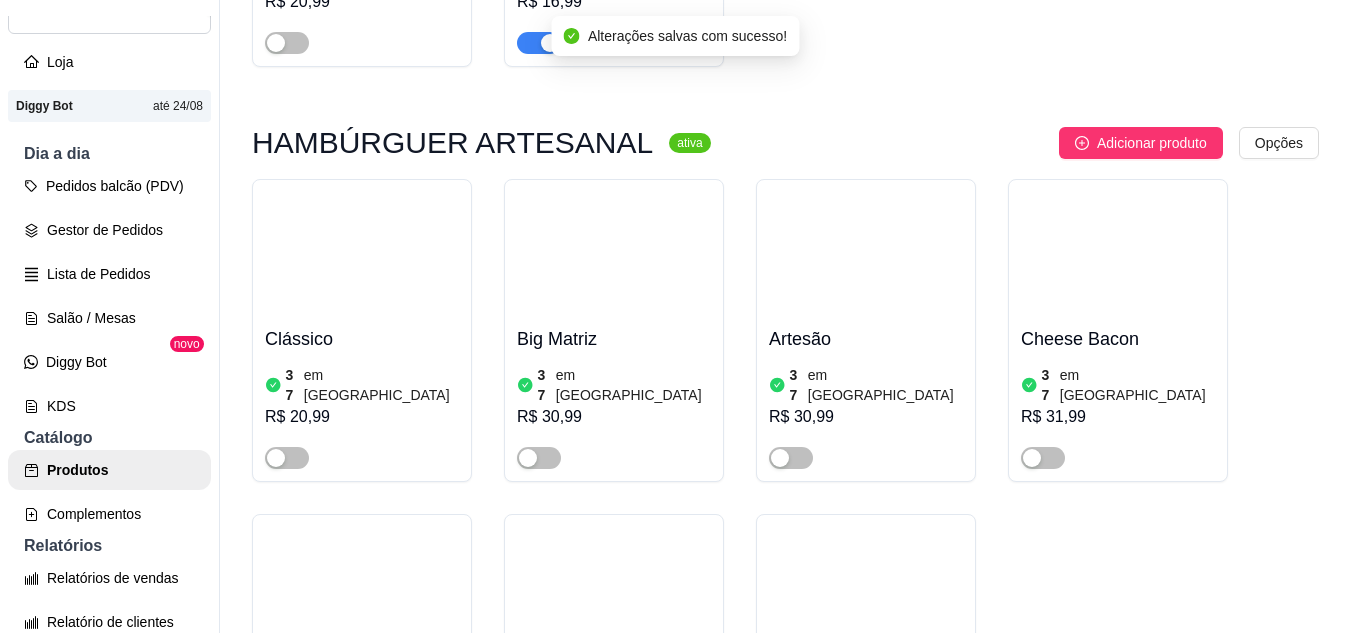 scroll, scrollTop: 5900, scrollLeft: 0, axis: vertical 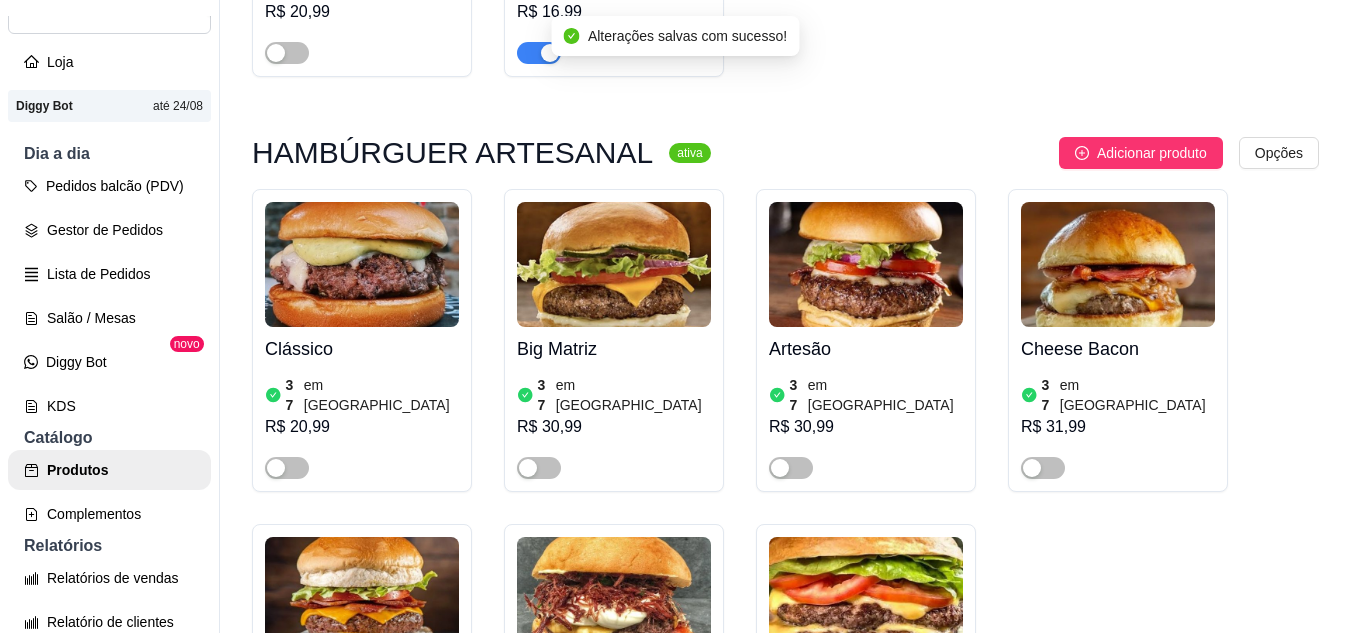 click at bounding box center [287, 803] 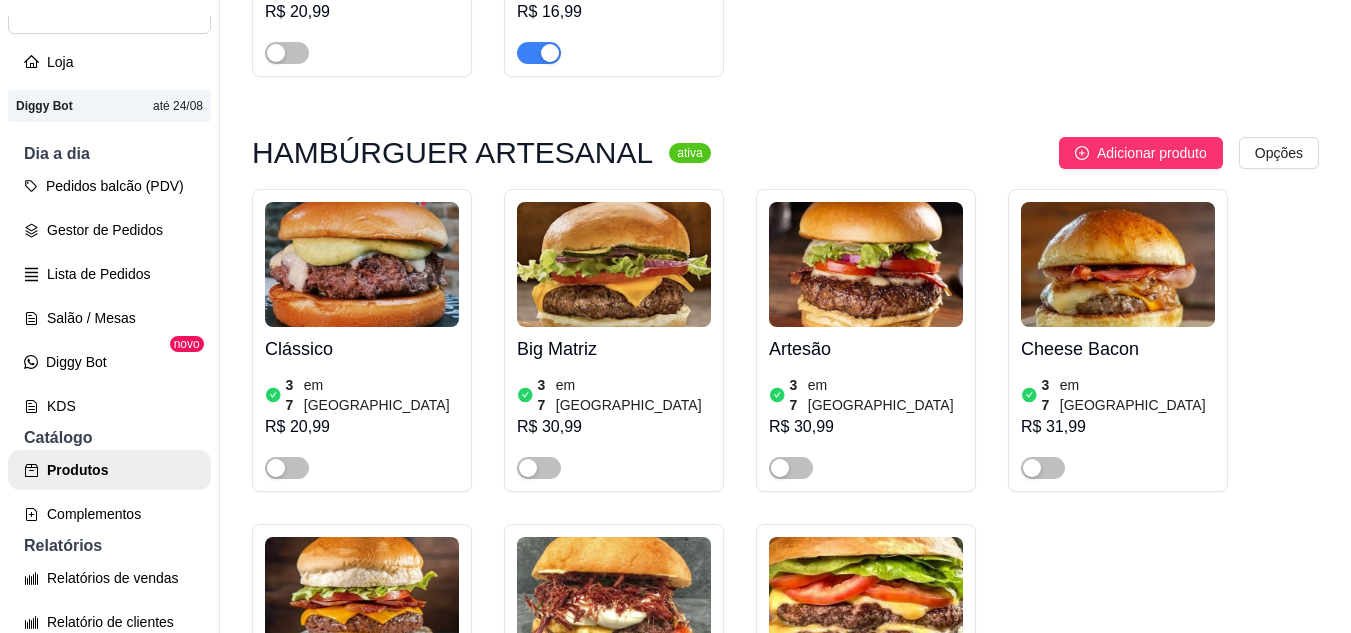 click at bounding box center [539, 803] 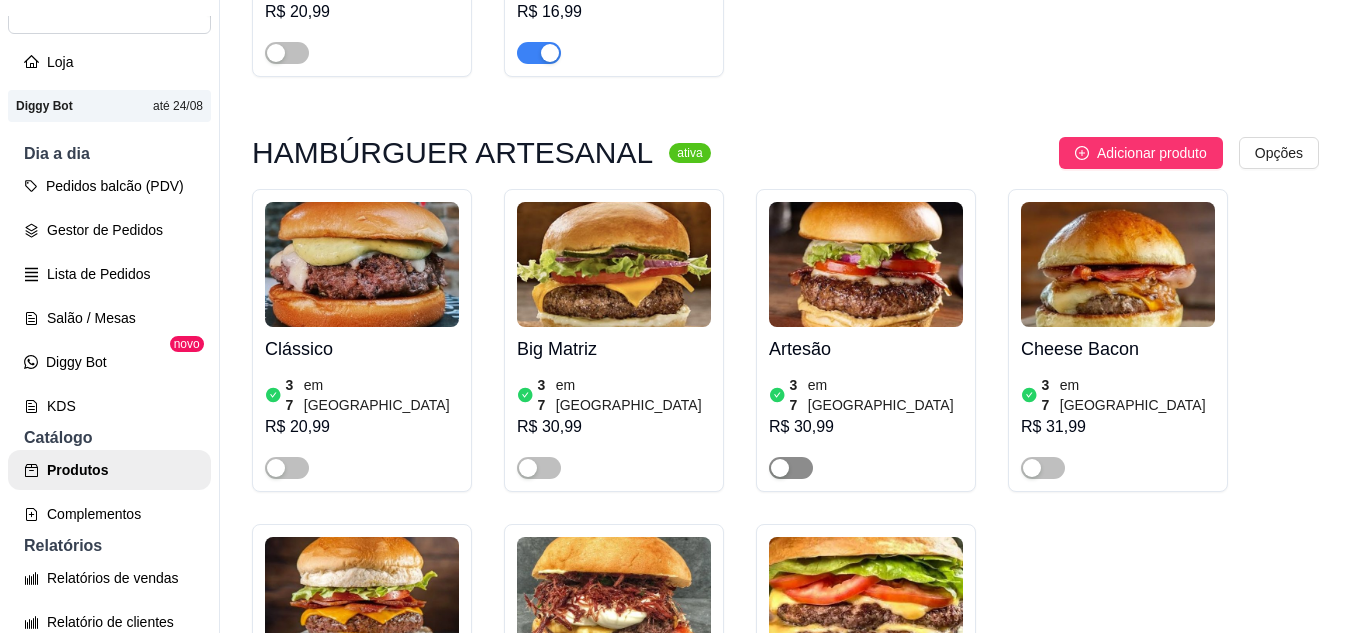 click at bounding box center (780, 468) 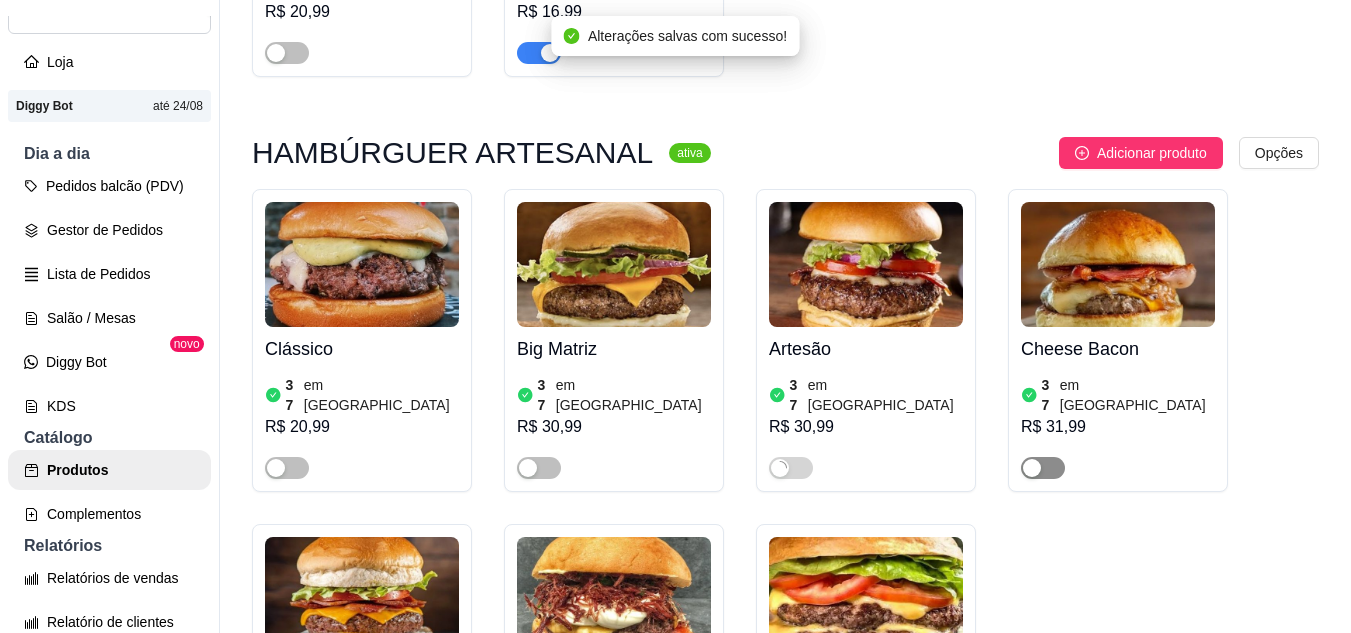 click at bounding box center (1043, 468) 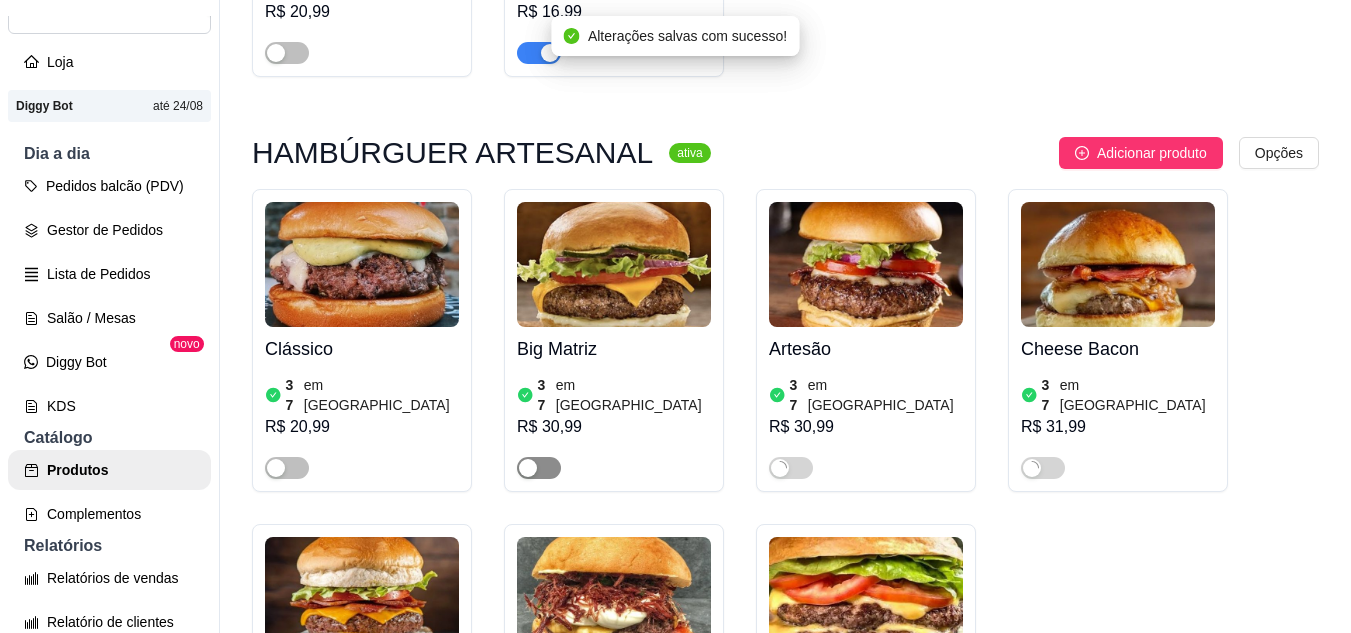 click at bounding box center (528, 468) 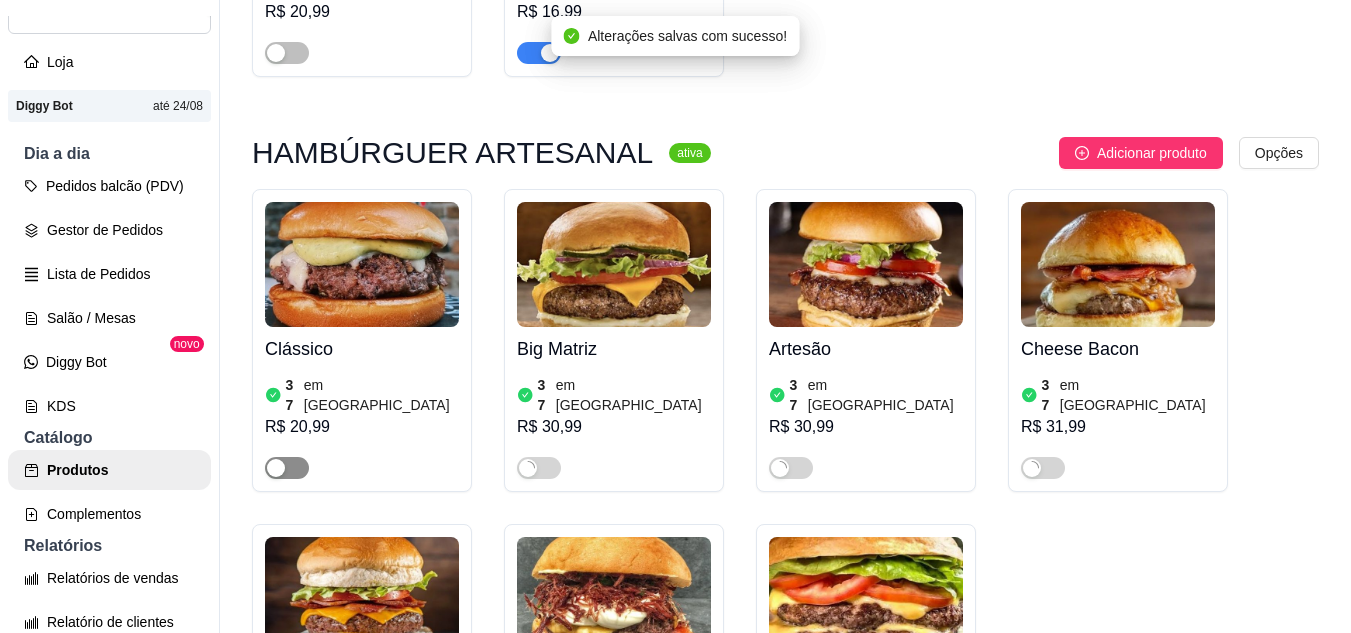 click at bounding box center (276, 468) 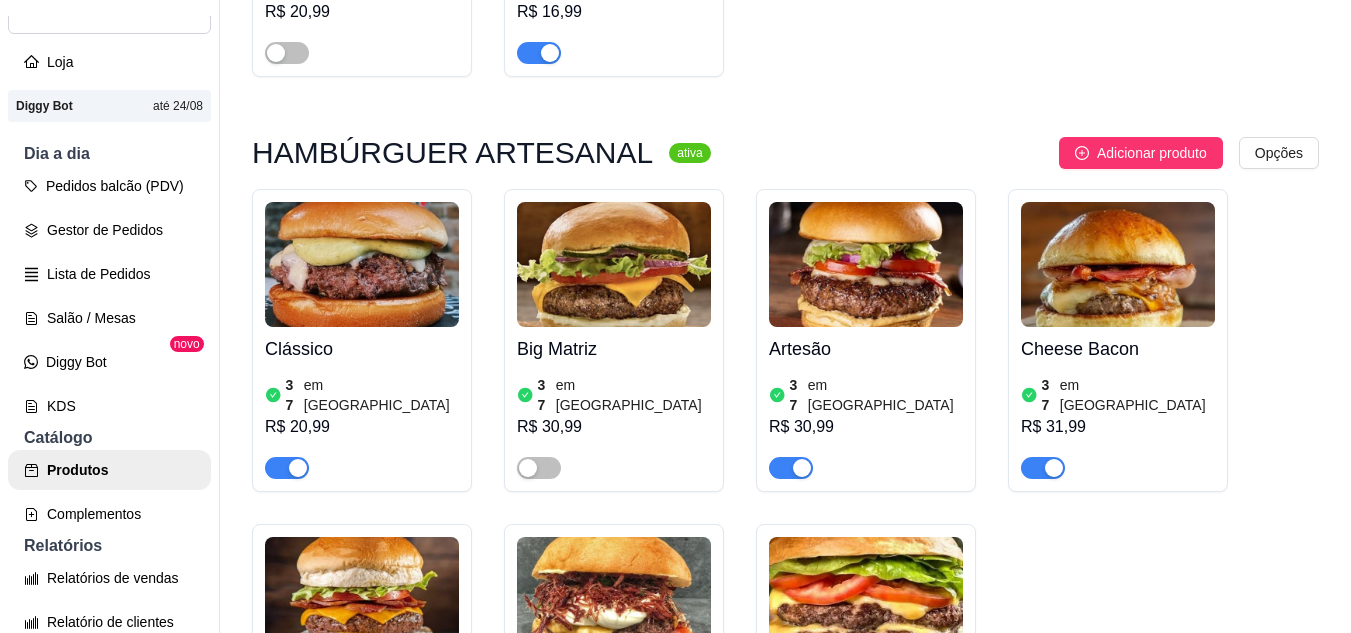 drag, startPoint x: 539, startPoint y: 168, endPoint x: 658, endPoint y: 275, distance: 160.03125 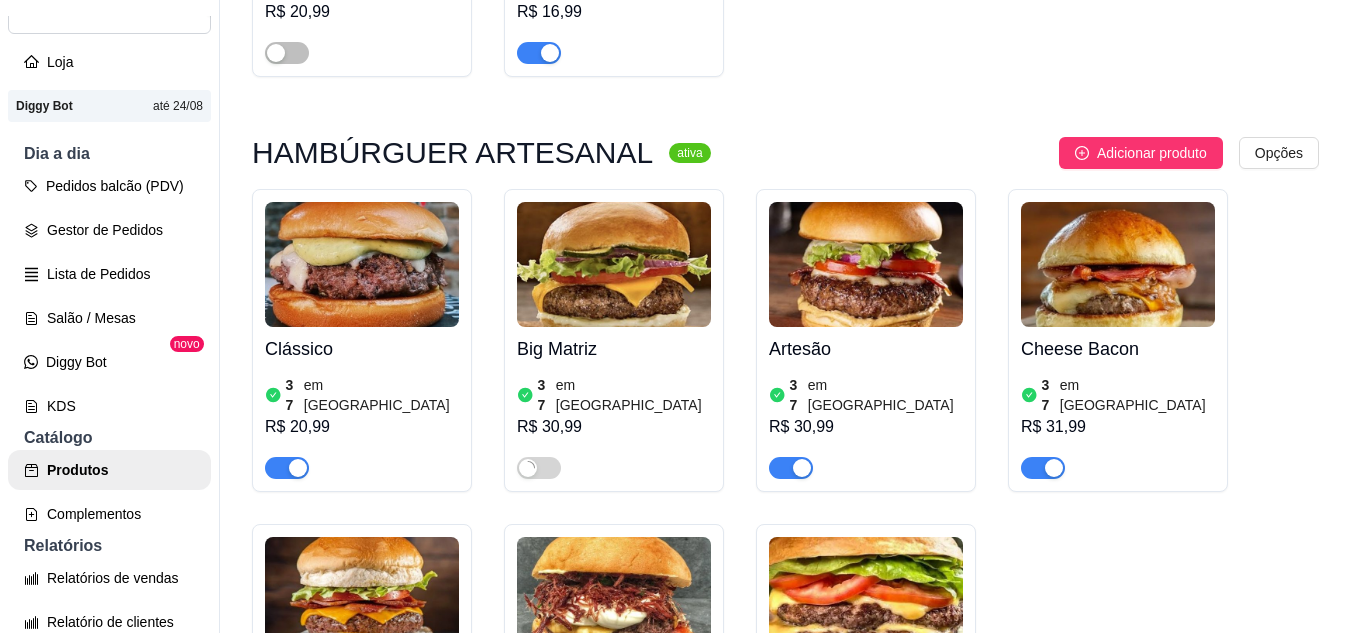 click at bounding box center [791, 803] 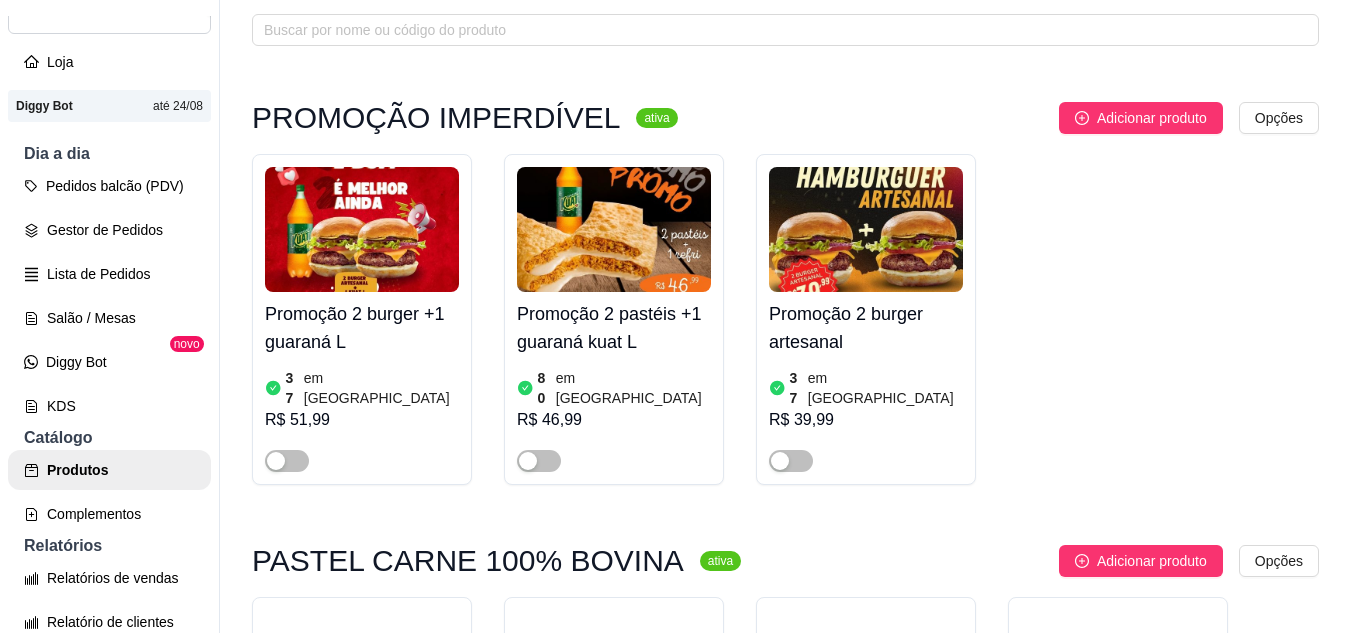 scroll, scrollTop: 0, scrollLeft: 0, axis: both 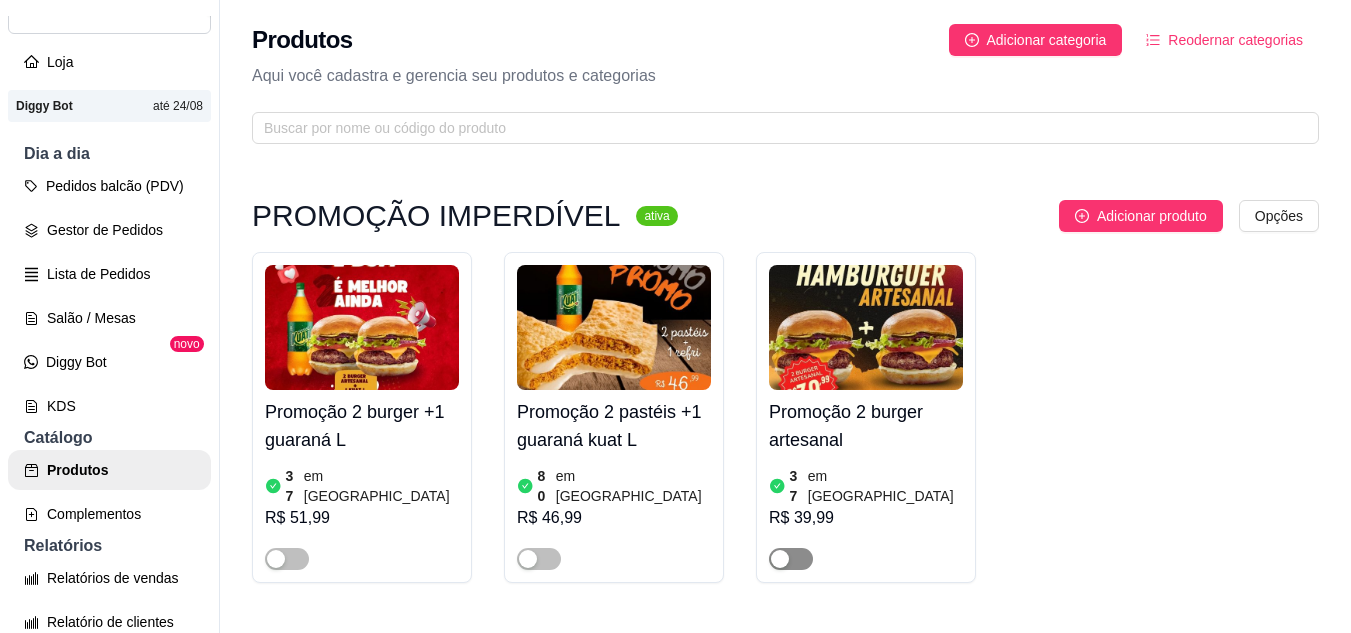 click at bounding box center (791, 559) 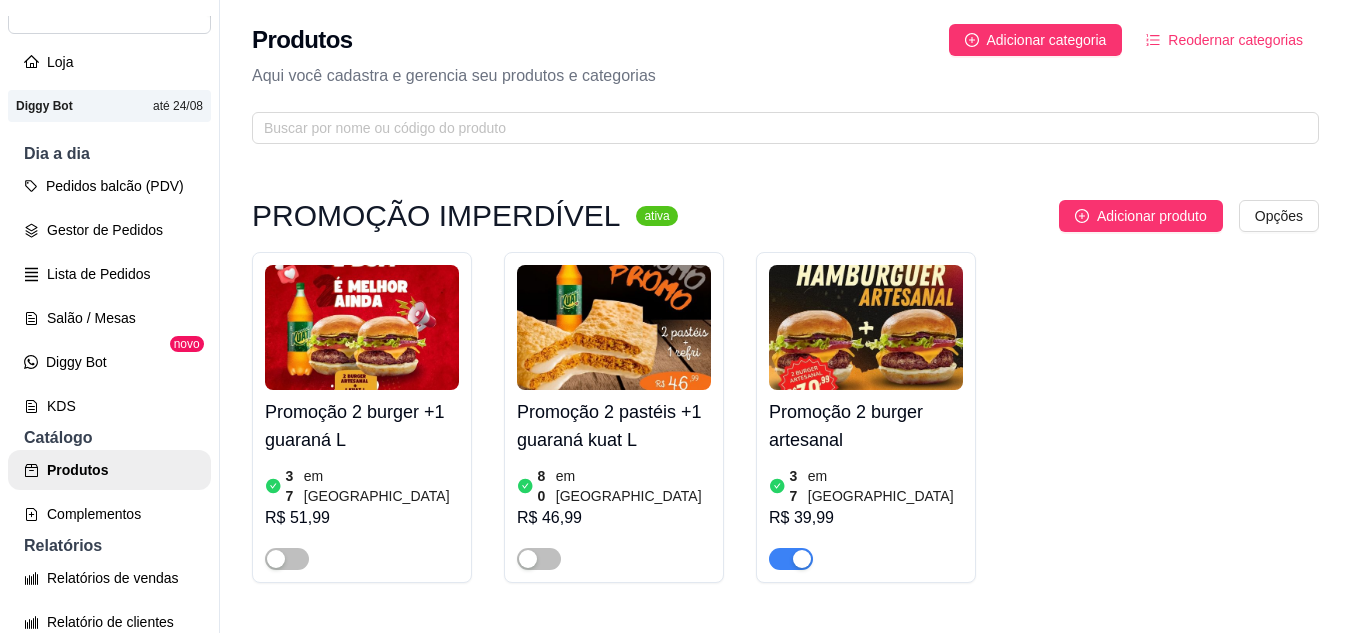 click on "Salão / Mesas" at bounding box center (109, 318) 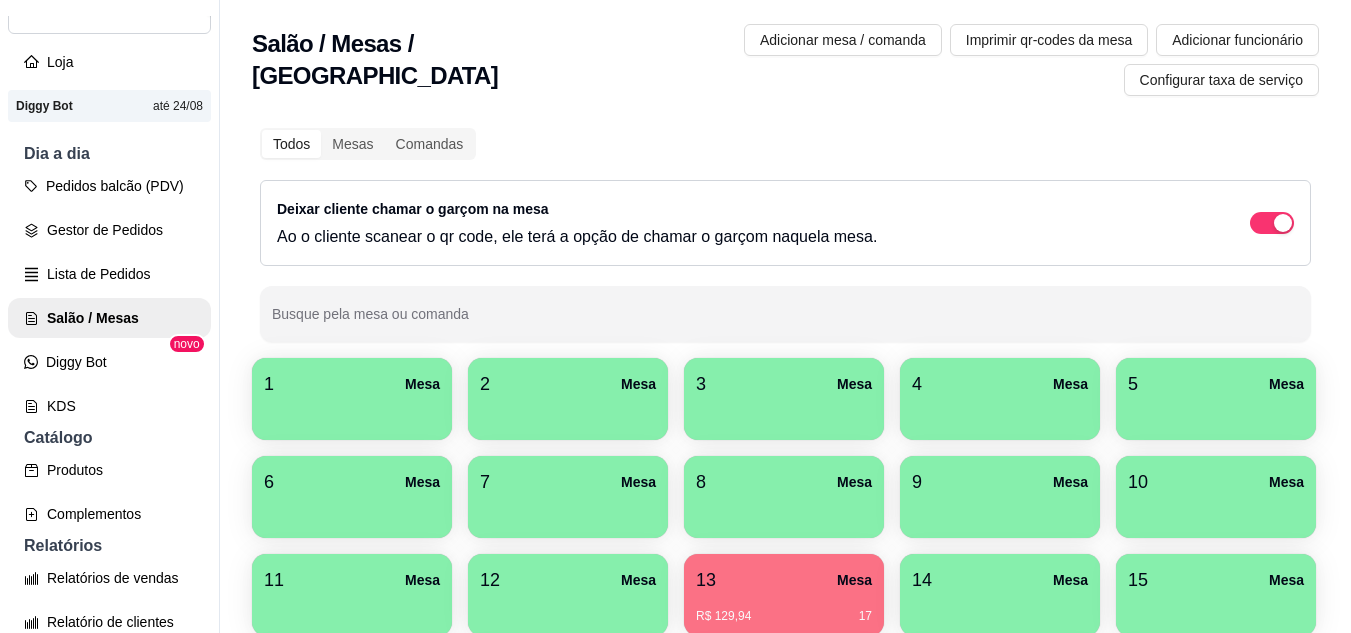scroll, scrollTop: 294, scrollLeft: 0, axis: vertical 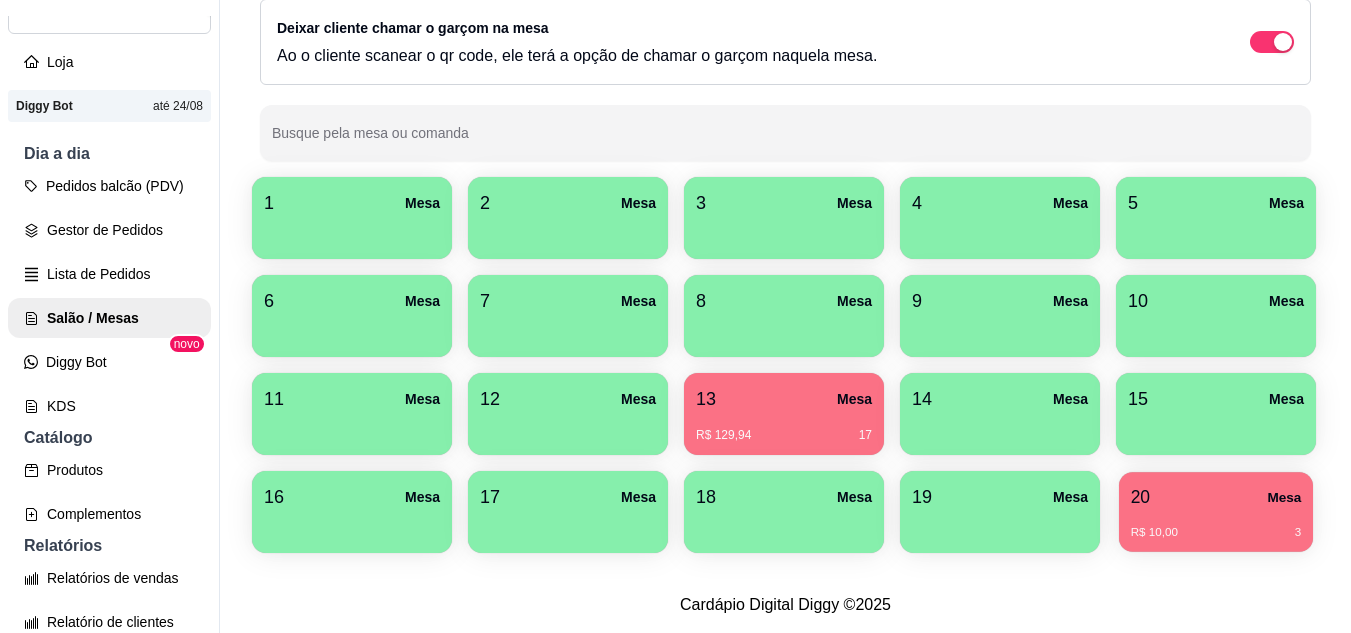 click on "20 Mesa R$ 10,00 3" at bounding box center [1216, 512] 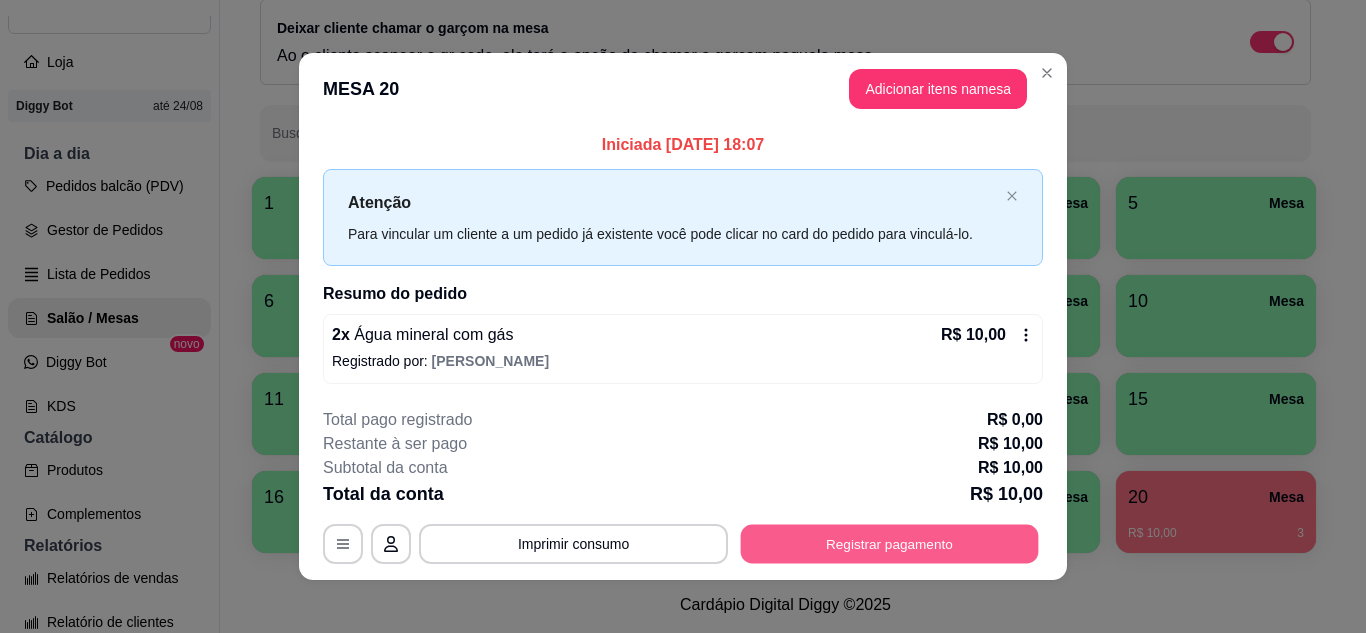 click on "Registrar pagamento" at bounding box center [890, 544] 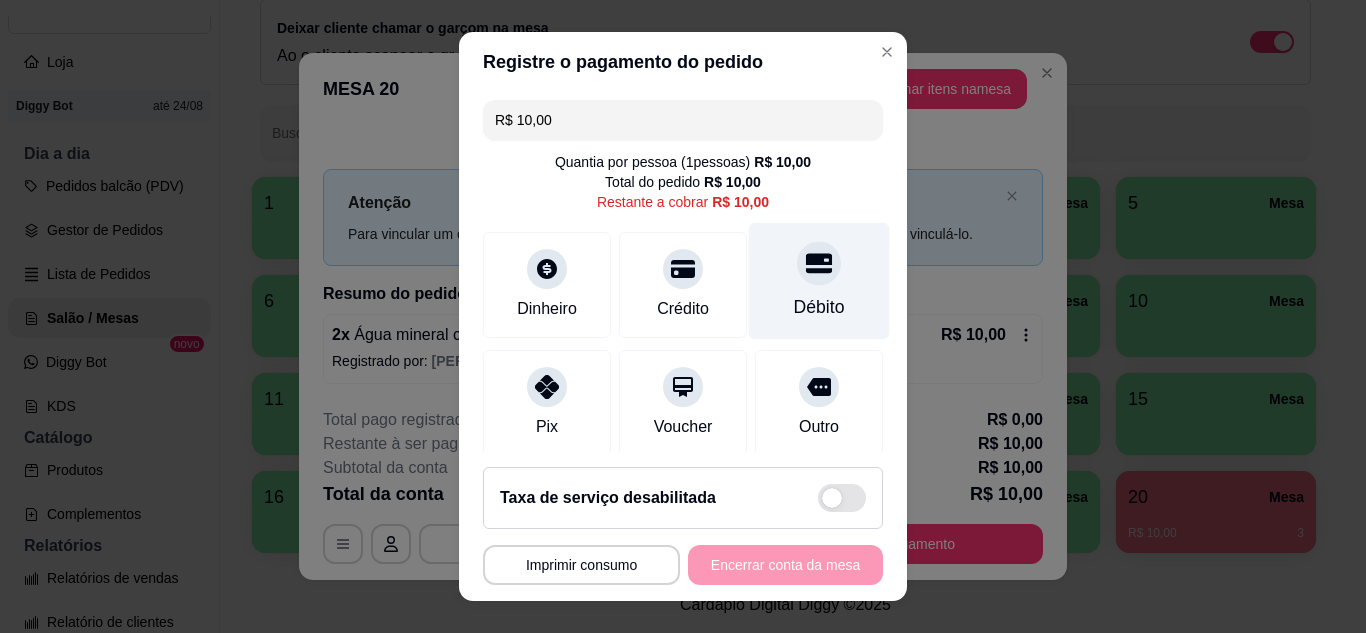 click at bounding box center (819, 263) 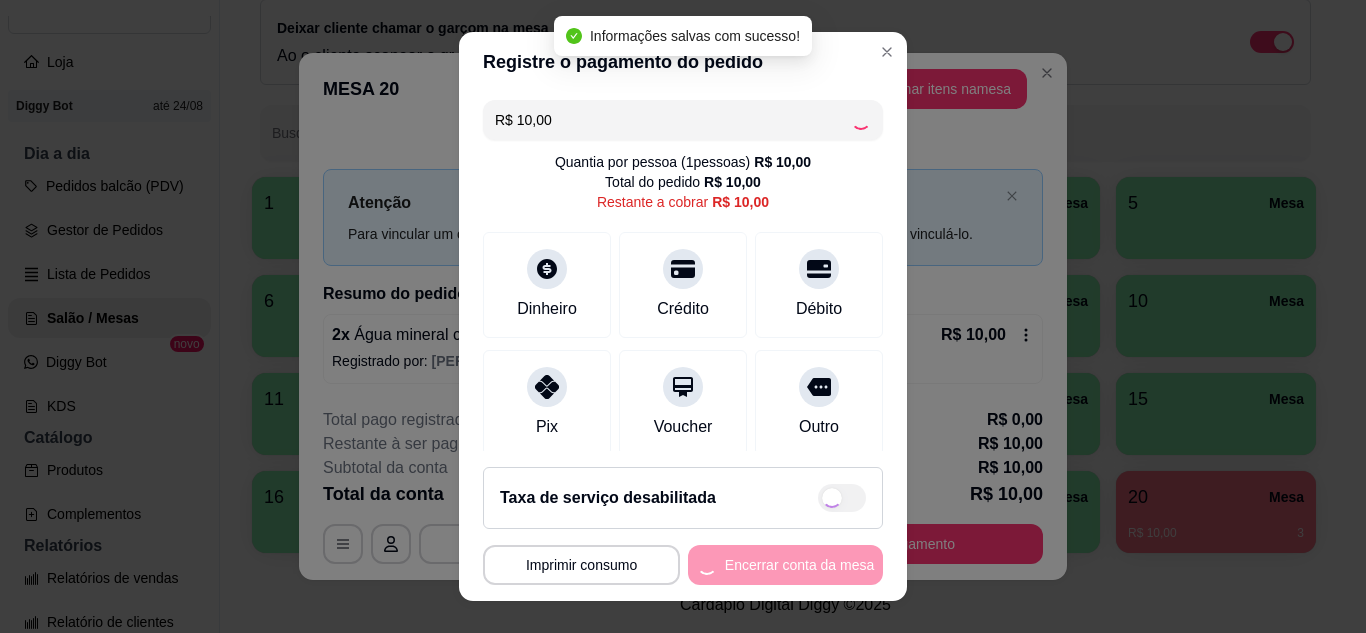 type on "R$ 0,00" 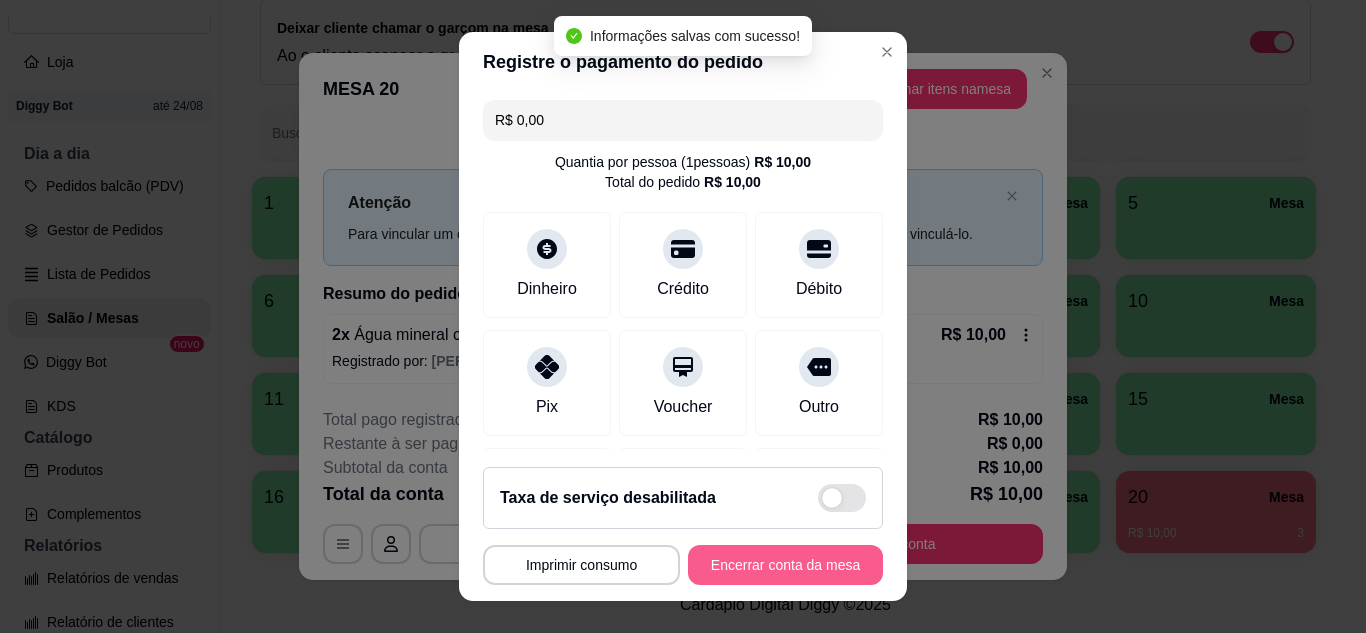 click on "Encerrar conta da mesa" at bounding box center [785, 565] 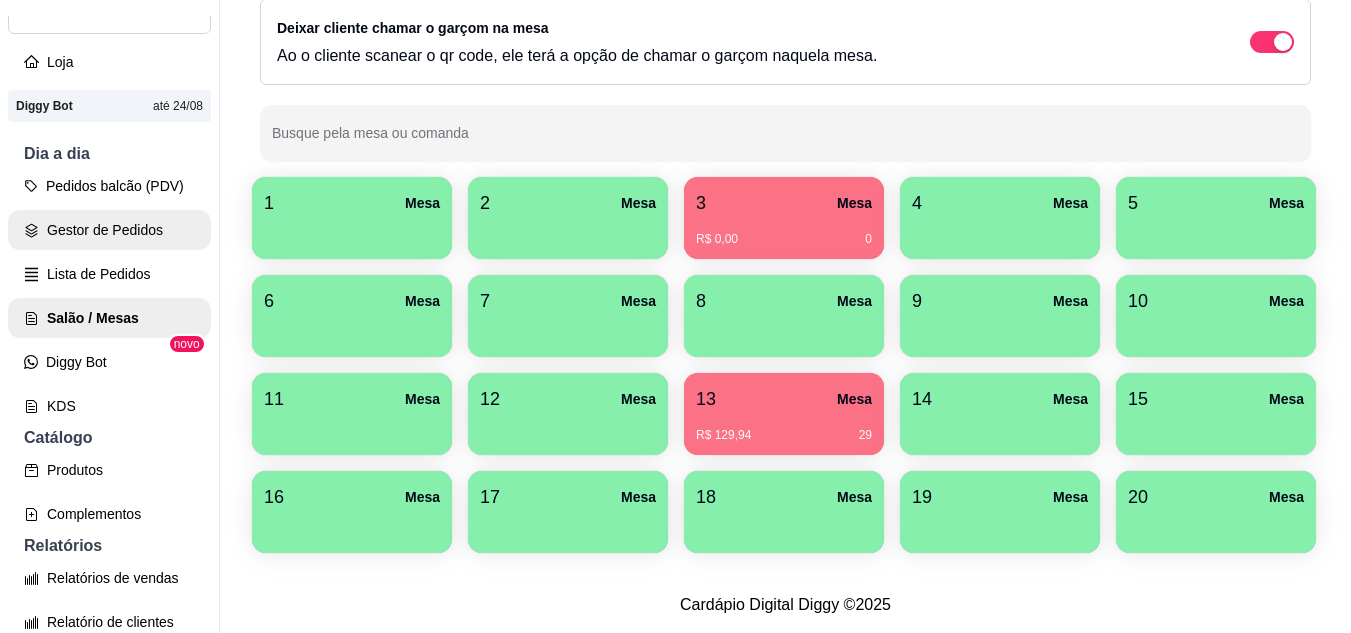 click on "Gestor de Pedidos" at bounding box center [109, 230] 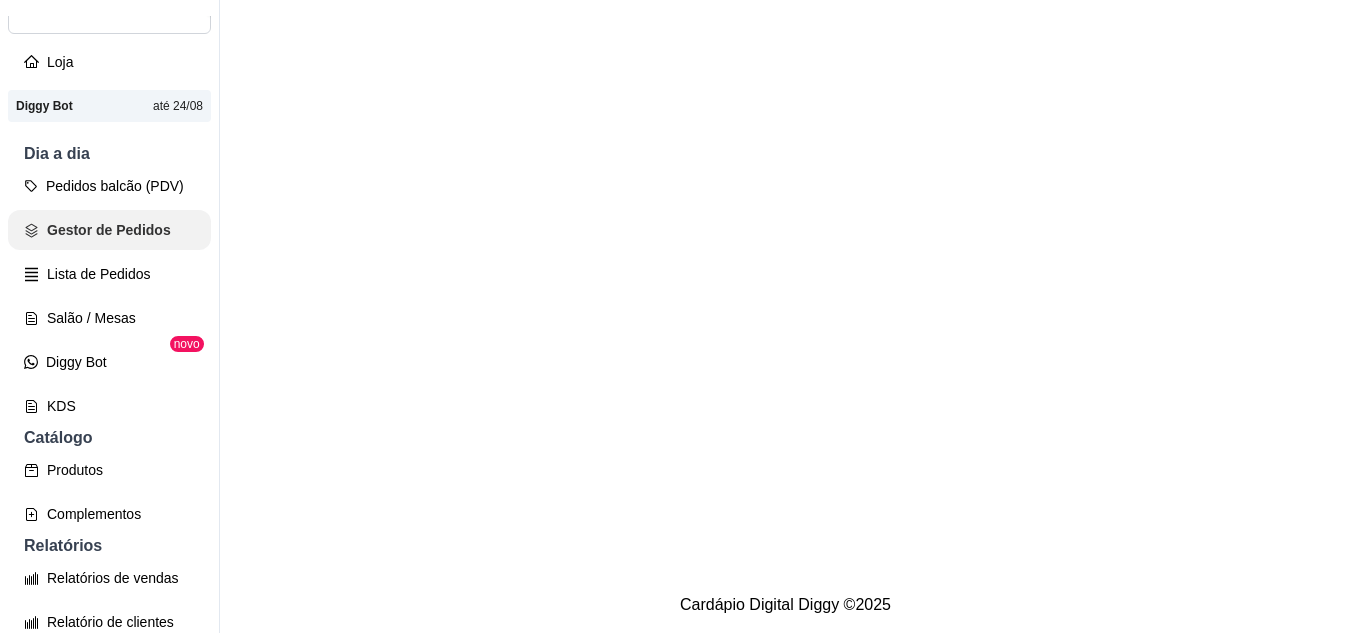 scroll, scrollTop: 0, scrollLeft: 0, axis: both 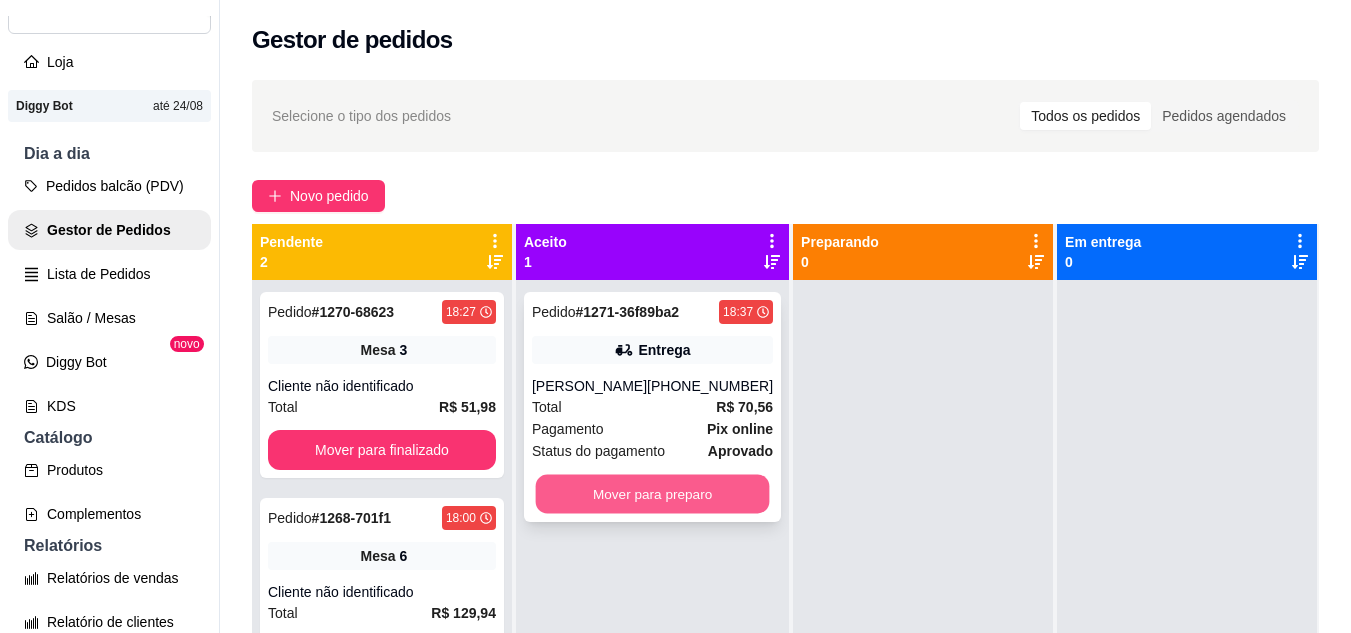click on "Mover para preparo" at bounding box center [653, 494] 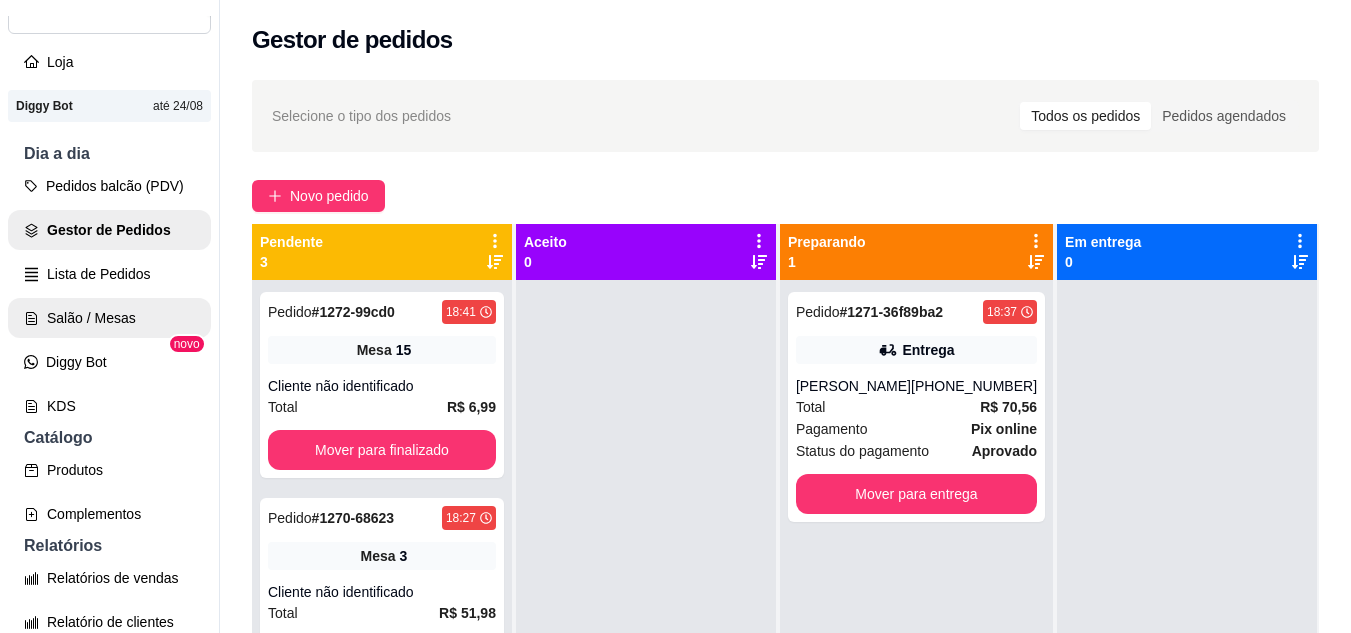 click on "Salão / Mesas" at bounding box center (109, 318) 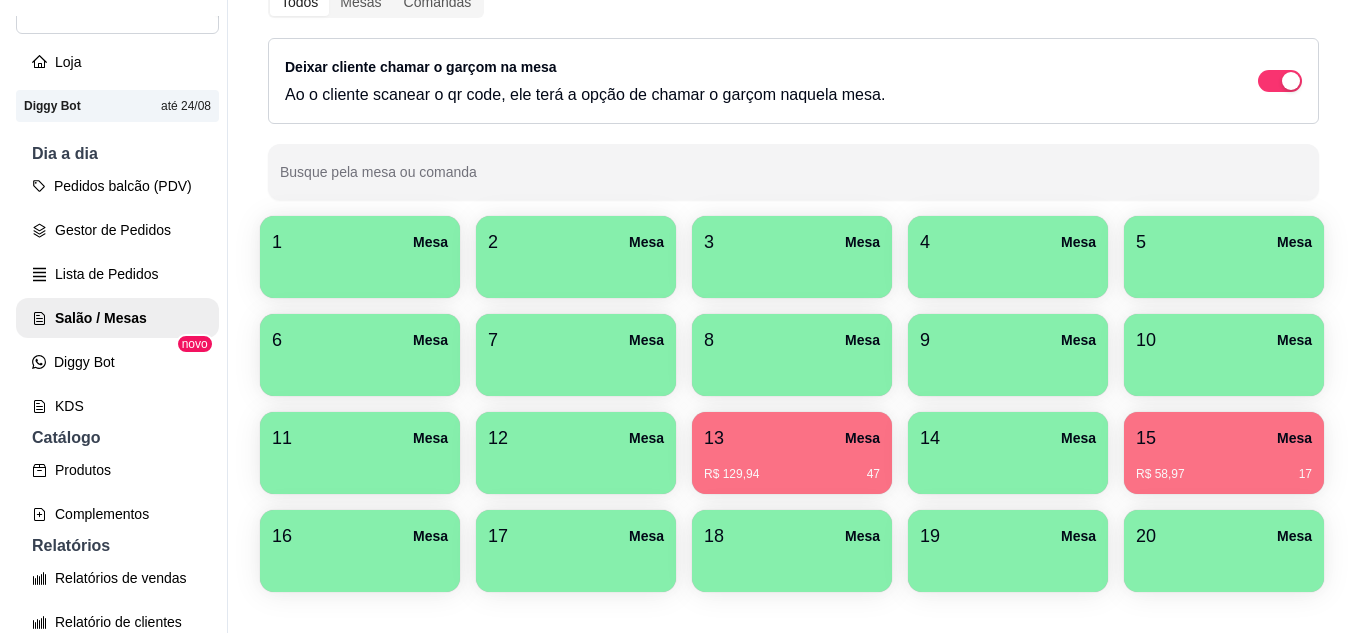 scroll, scrollTop: 294, scrollLeft: 0, axis: vertical 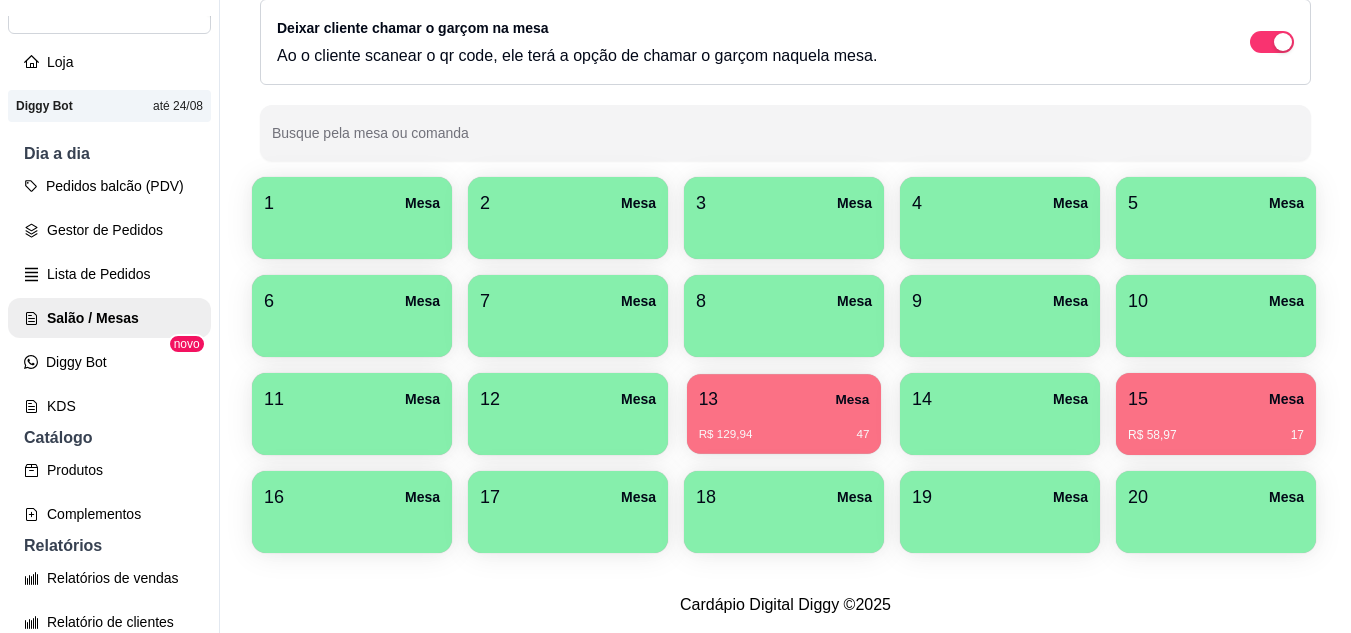 click on "R$ 129,94 47" at bounding box center [784, 435] 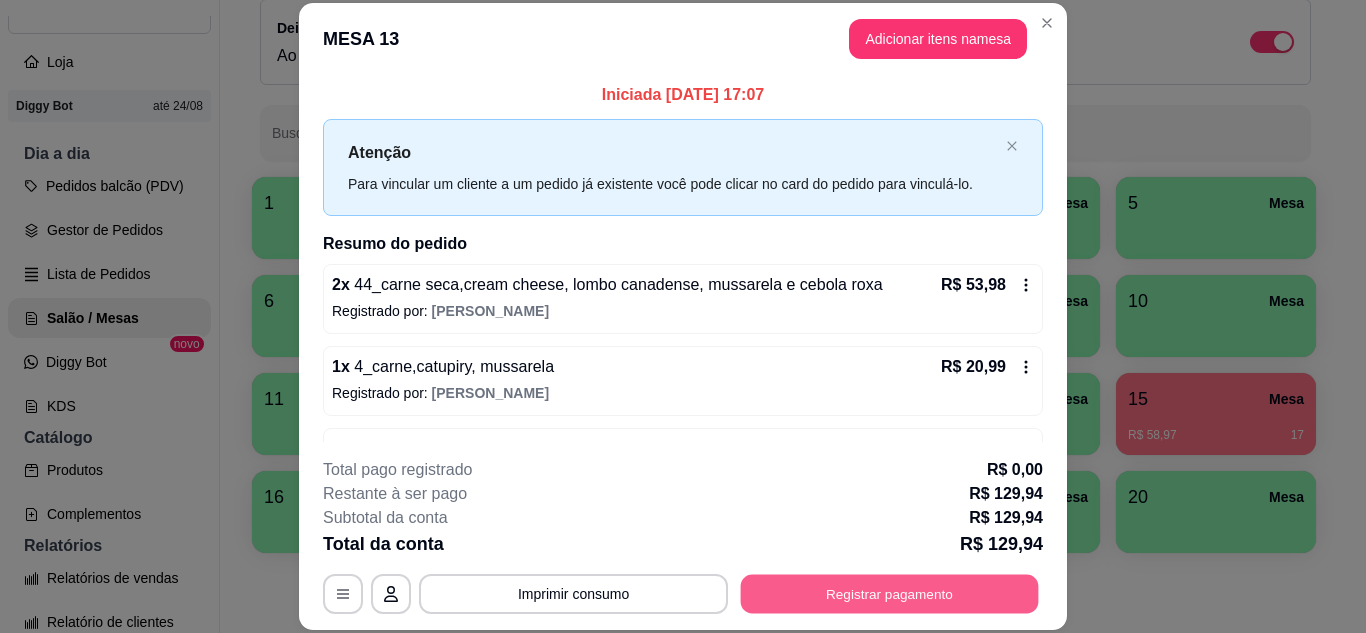 click on "Registrar pagamento" at bounding box center [890, 593] 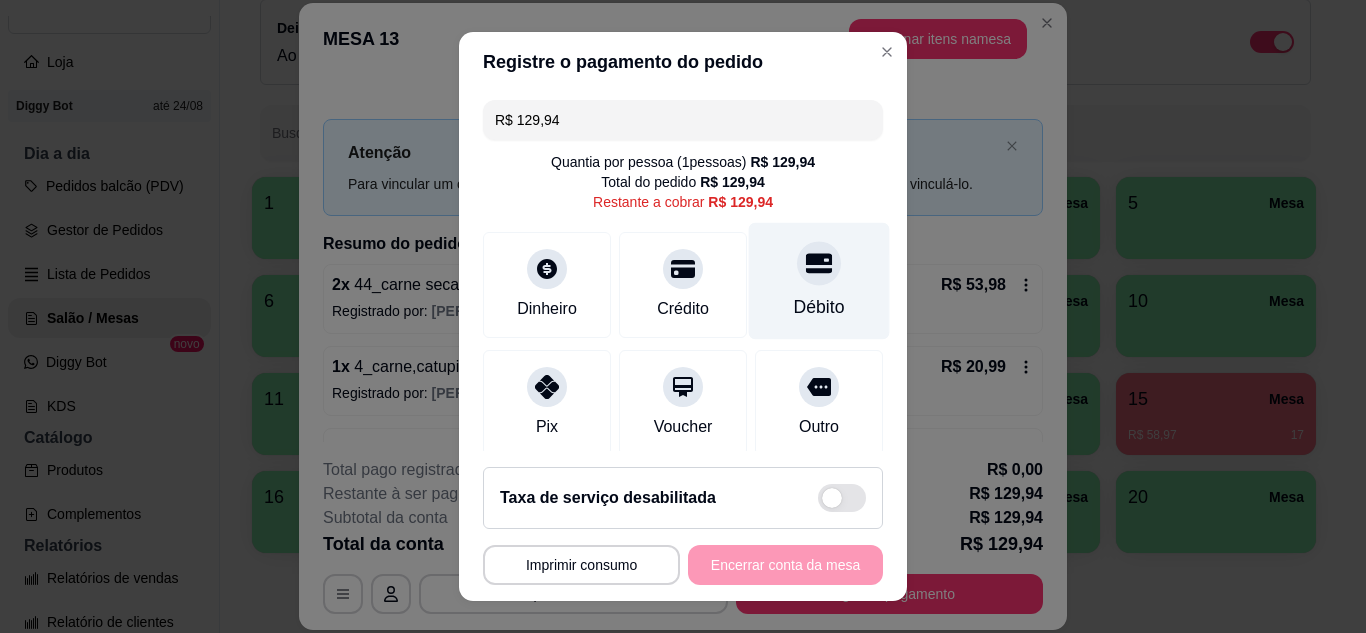 click on "Débito" at bounding box center [819, 280] 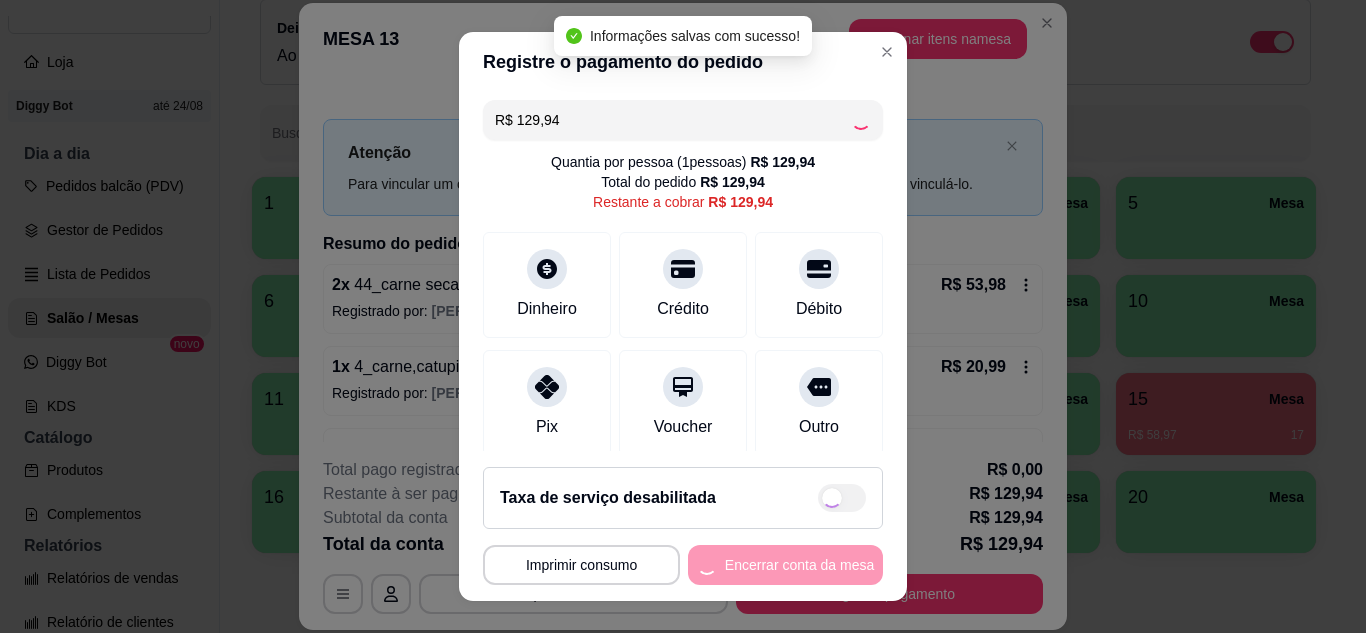 type on "R$ 0,00" 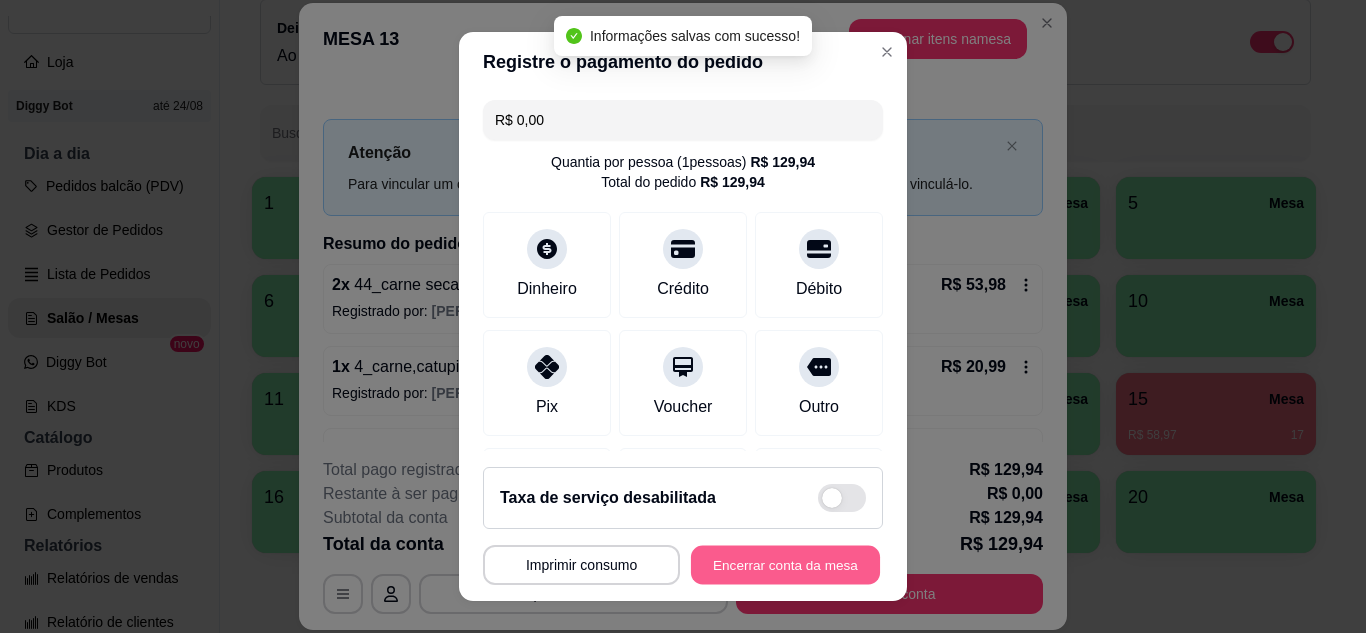 click on "Encerrar conta da mesa" at bounding box center (785, 565) 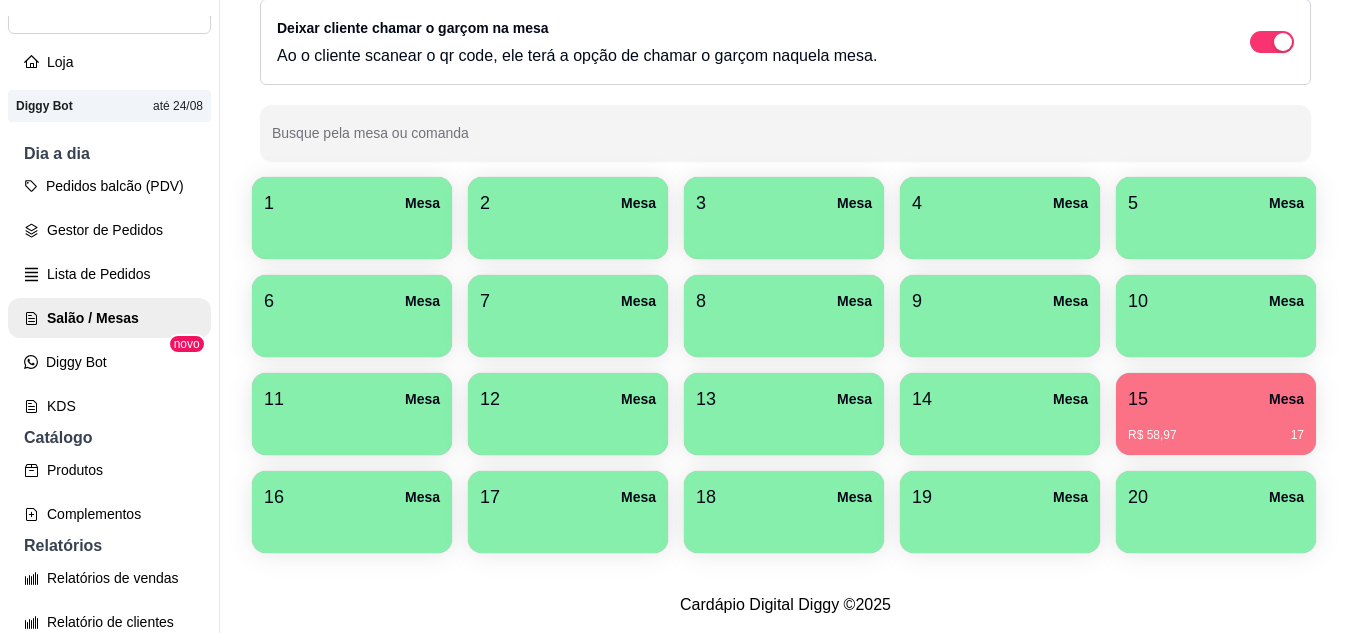 click on "1 Mesa 2 Mesa 3 Mesa 4 Mesa 5 Mesa 6 Mesa 7 Mesa 8 Mesa 9 Mesa 10 [GEOGRAPHIC_DATA] 11 Mesa 12 Mesa 13 Mesa 14 Mesa [GEOGRAPHIC_DATA]$ 58,97 17 16 Mesa 17 Mesa 18 Mesa 19 [GEOGRAPHIC_DATA]" at bounding box center [785, 365] 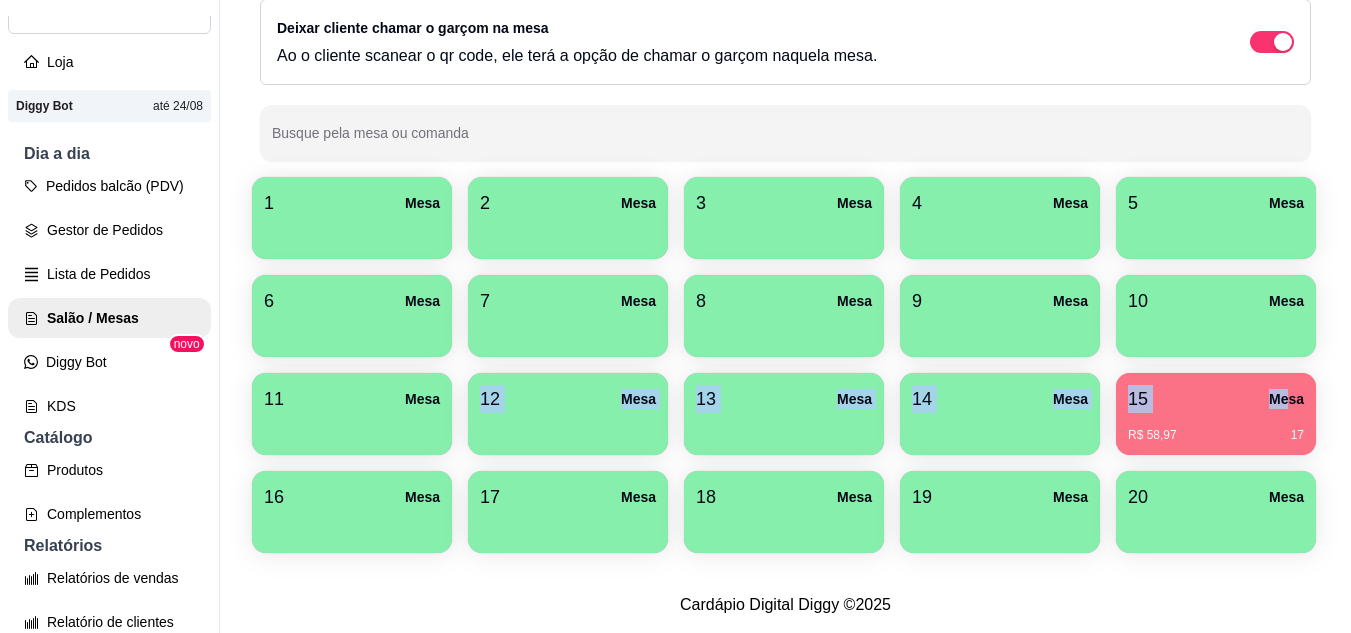click on "15 Mesa" at bounding box center (1216, 399) 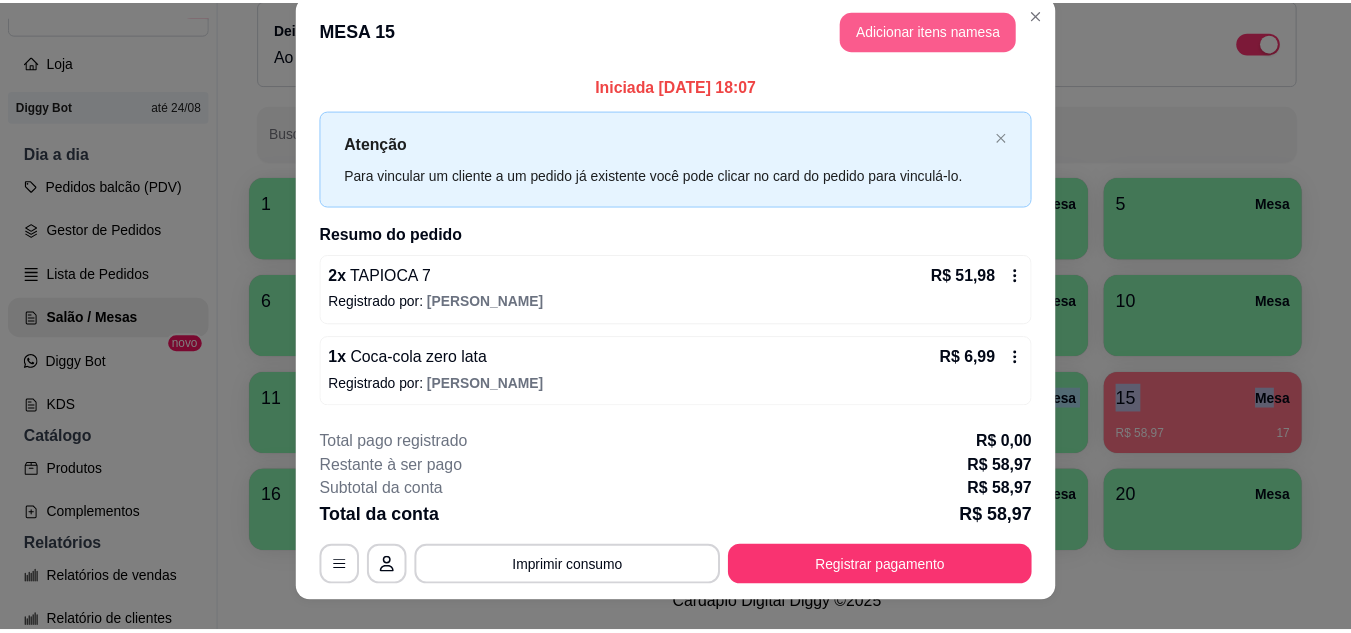 scroll, scrollTop: 0, scrollLeft: 0, axis: both 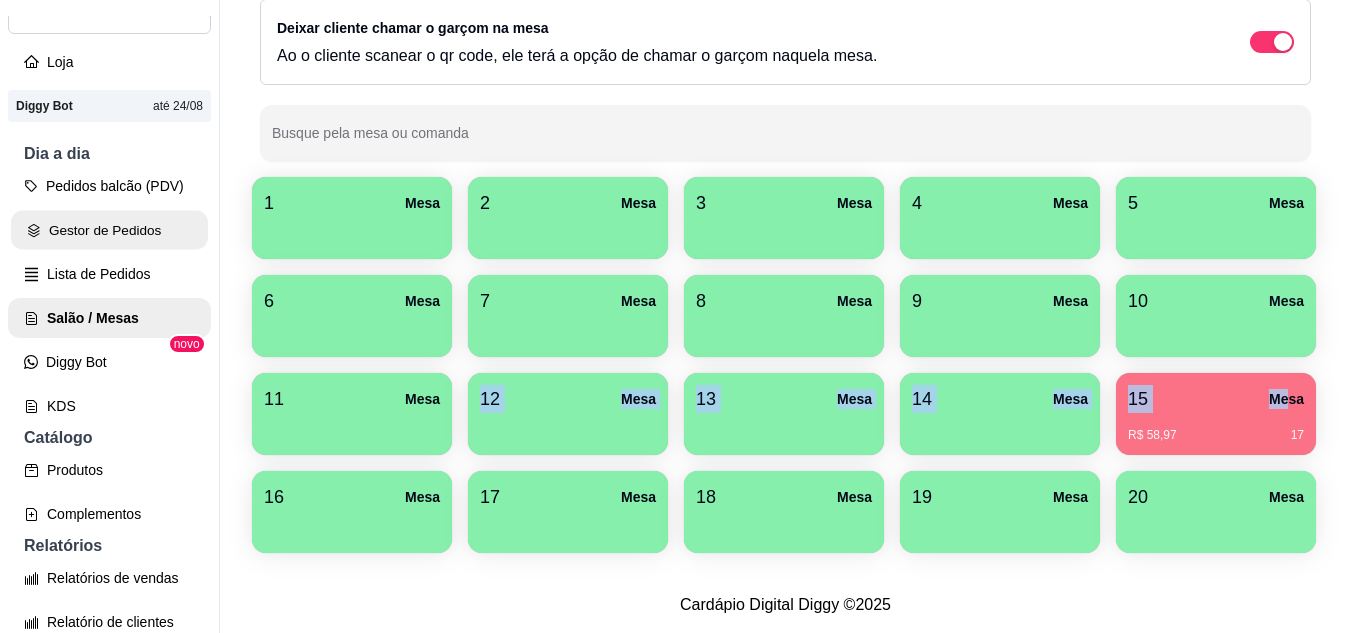 click on "Gestor de Pedidos" at bounding box center [109, 230] 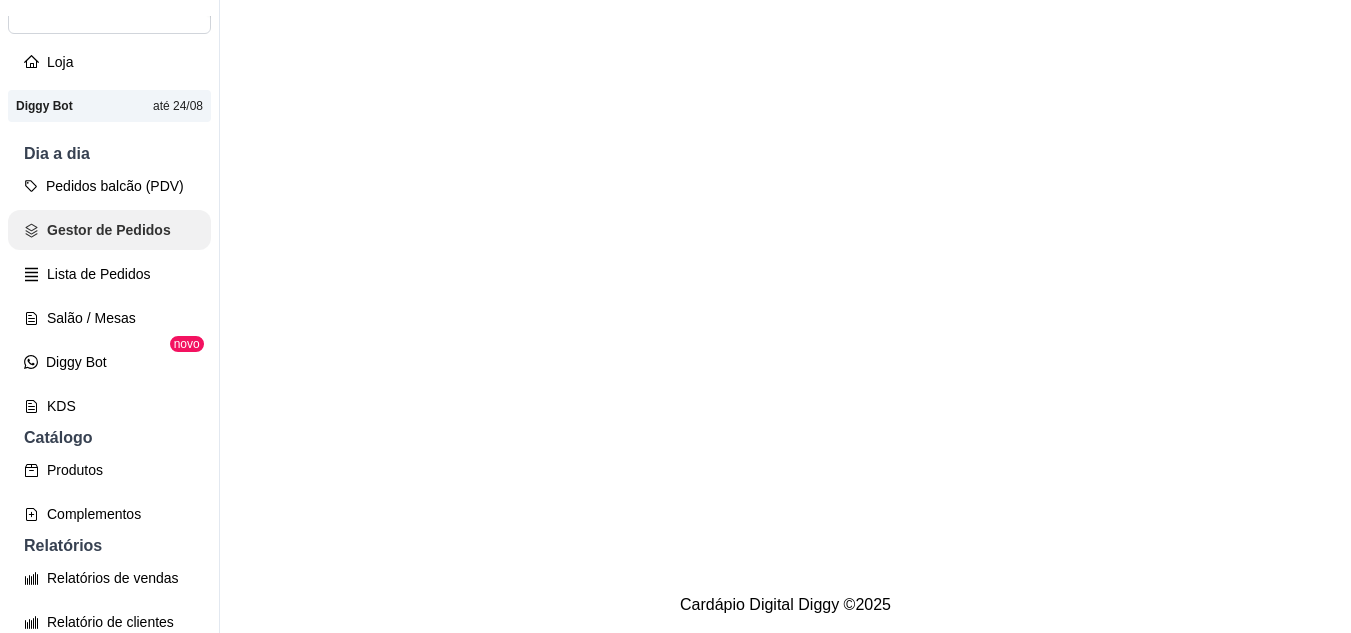 scroll, scrollTop: 0, scrollLeft: 0, axis: both 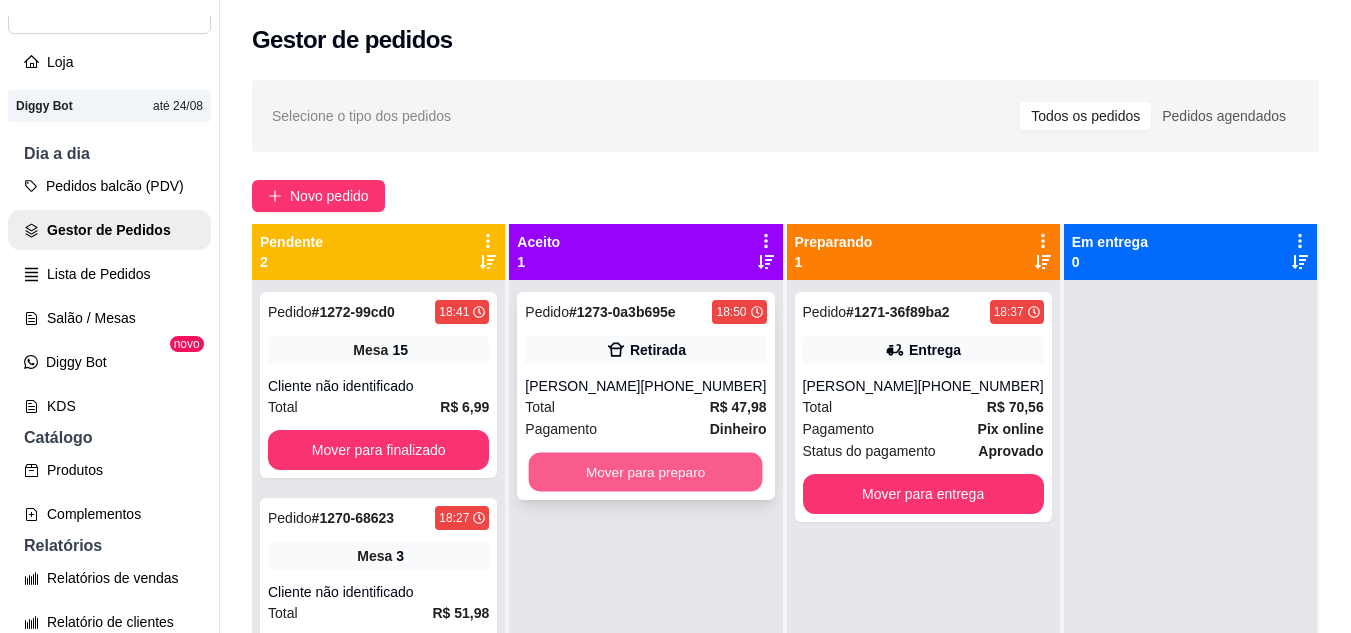 click on "Mover para preparo" at bounding box center (646, 472) 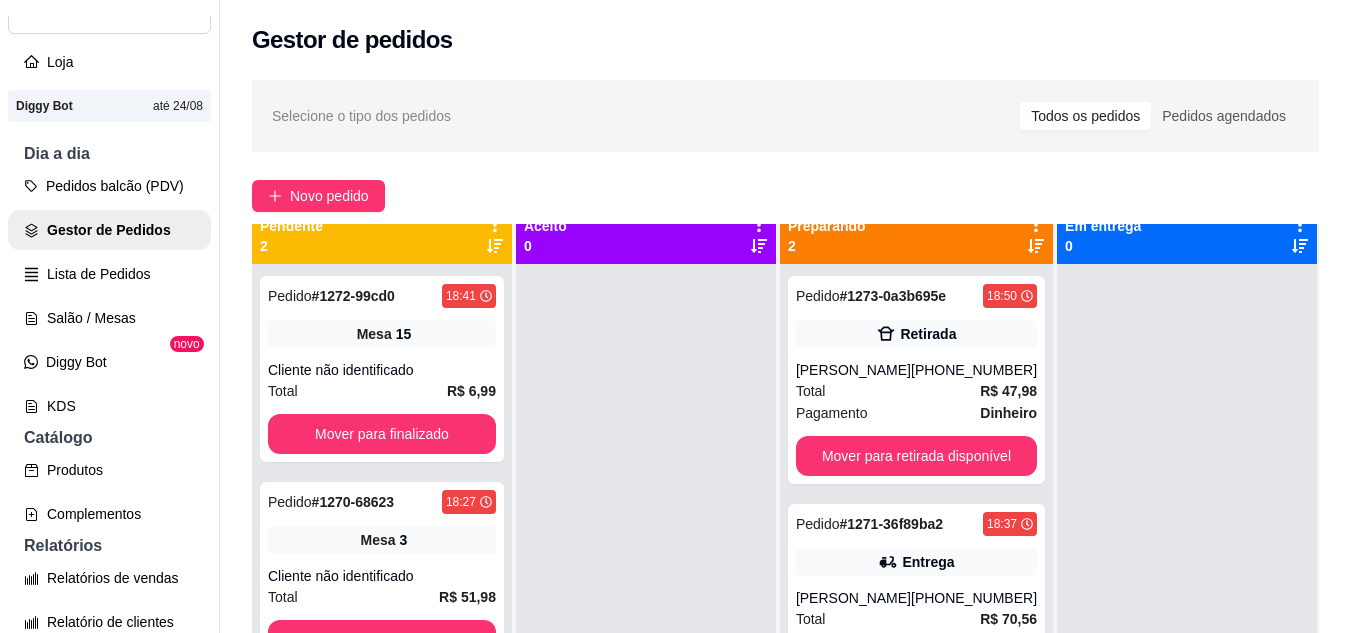 scroll, scrollTop: 56, scrollLeft: 0, axis: vertical 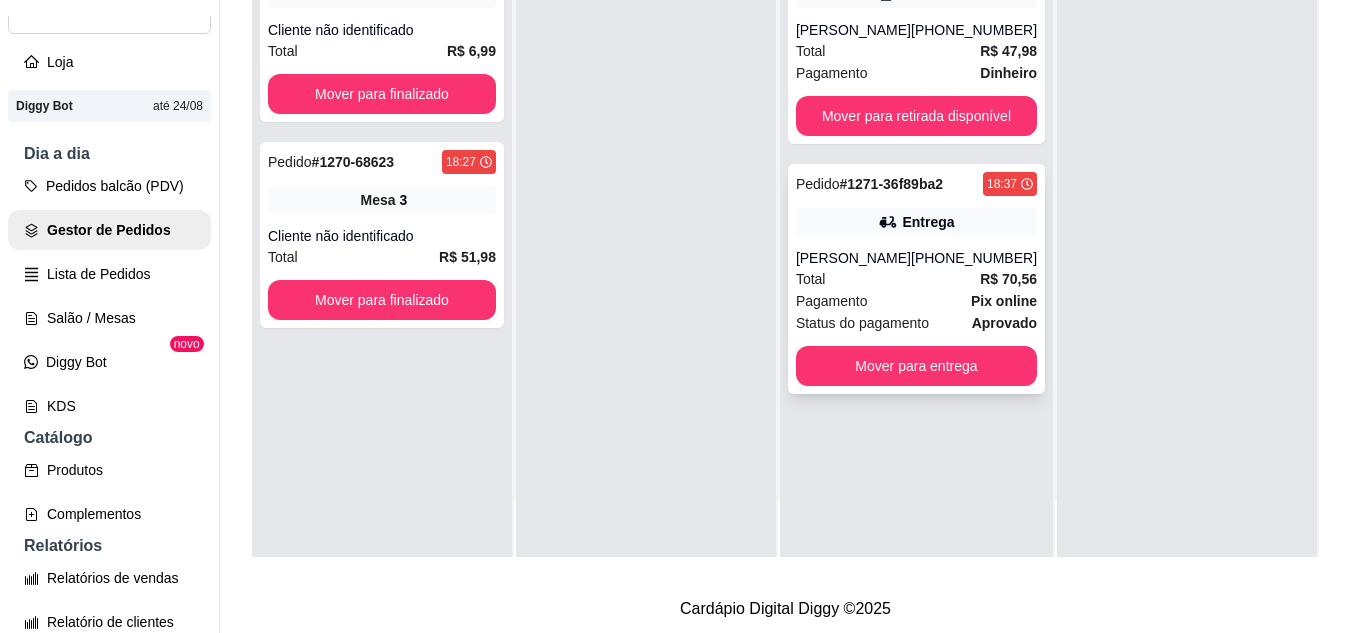 click on "[PERSON_NAME]" at bounding box center [853, 258] 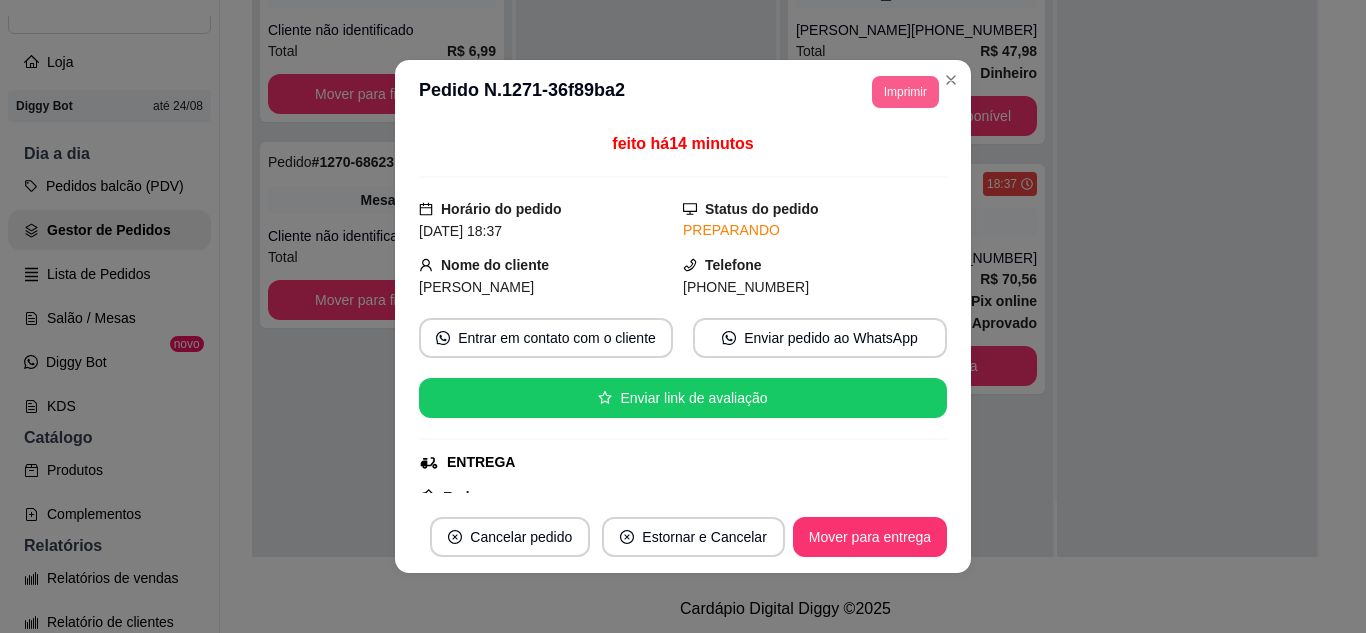 click on "Imprimir" at bounding box center (905, 92) 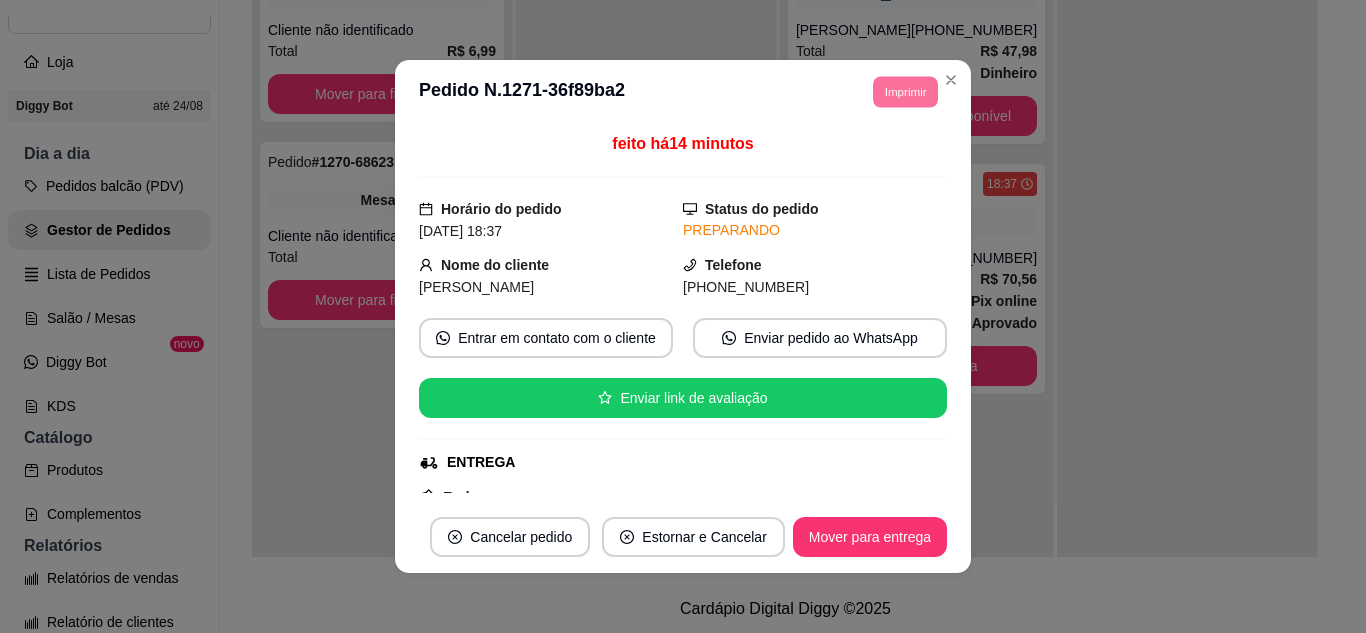 click on "IMPRESSORA" at bounding box center [877, 153] 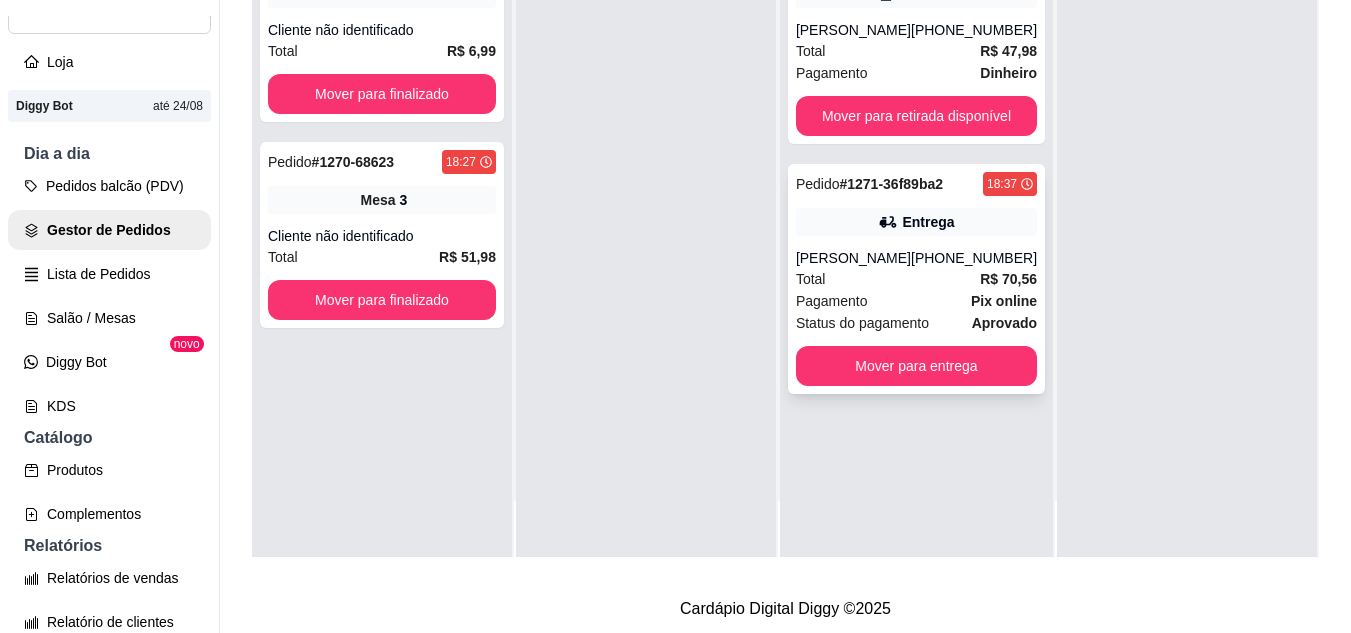 click on "[PHONE_NUMBER]" at bounding box center (974, 258) 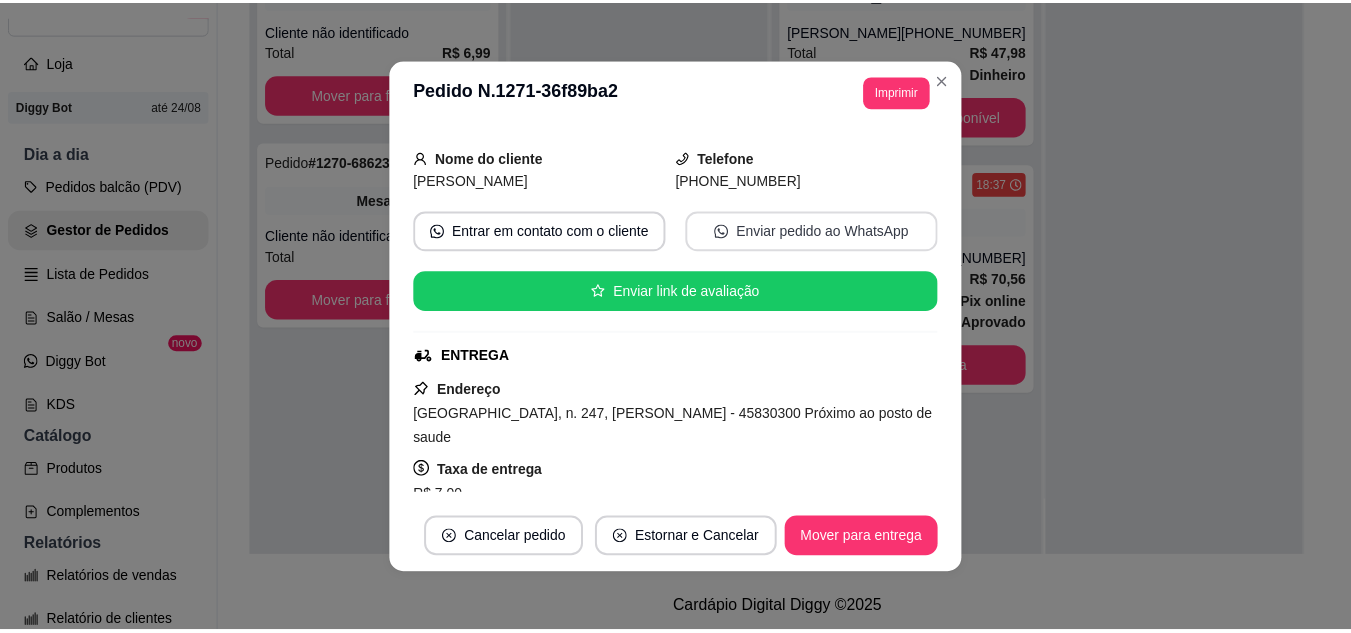 scroll, scrollTop: 200, scrollLeft: 0, axis: vertical 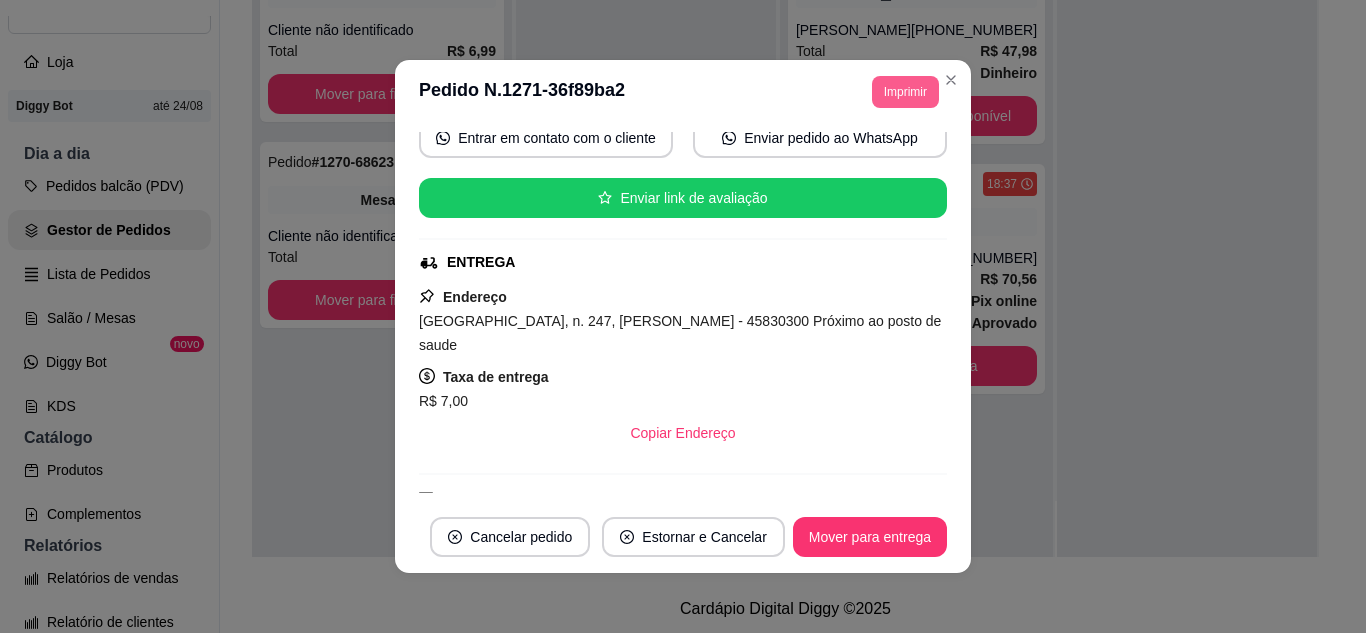 click on "Imprimir" at bounding box center [905, 92] 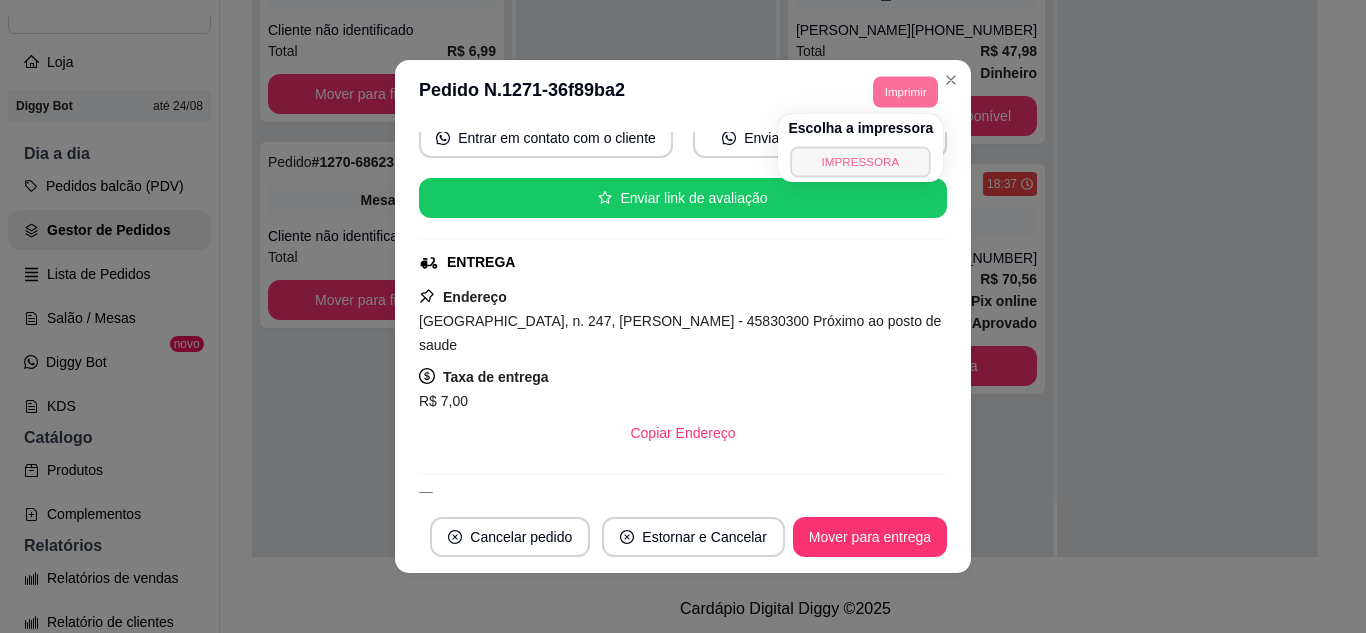 click on "IMPRESSORA" at bounding box center (861, 161) 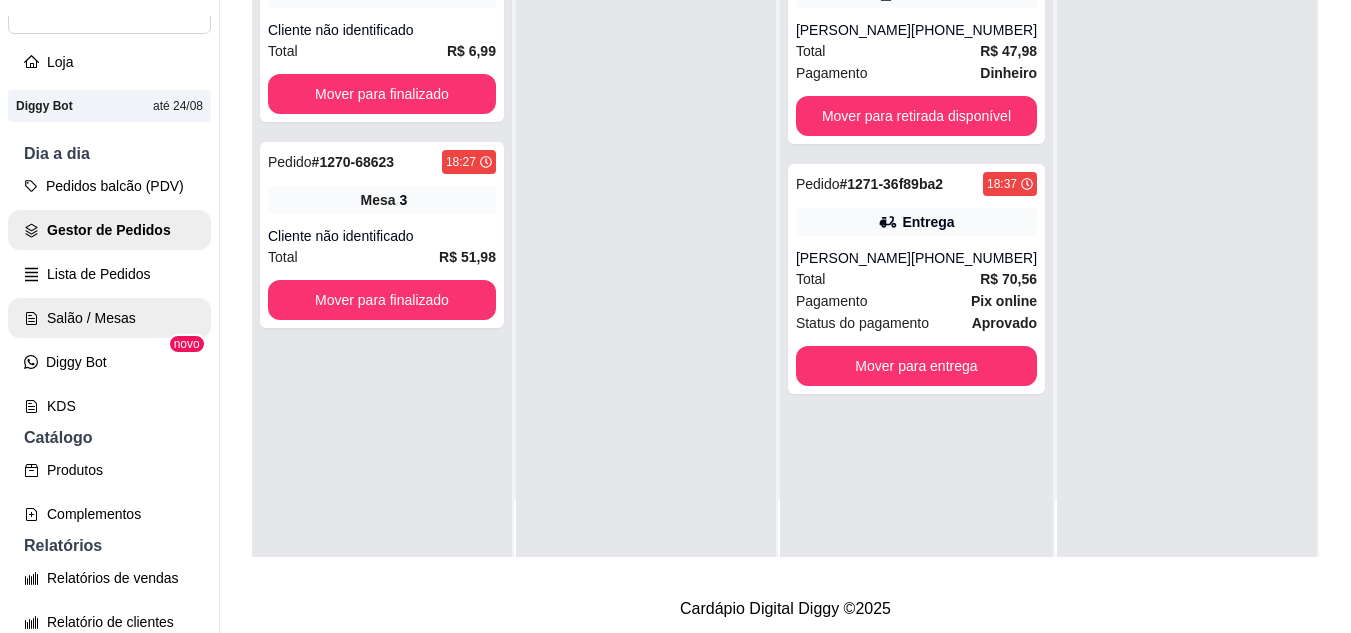 click on "Salão / Mesas" at bounding box center [109, 318] 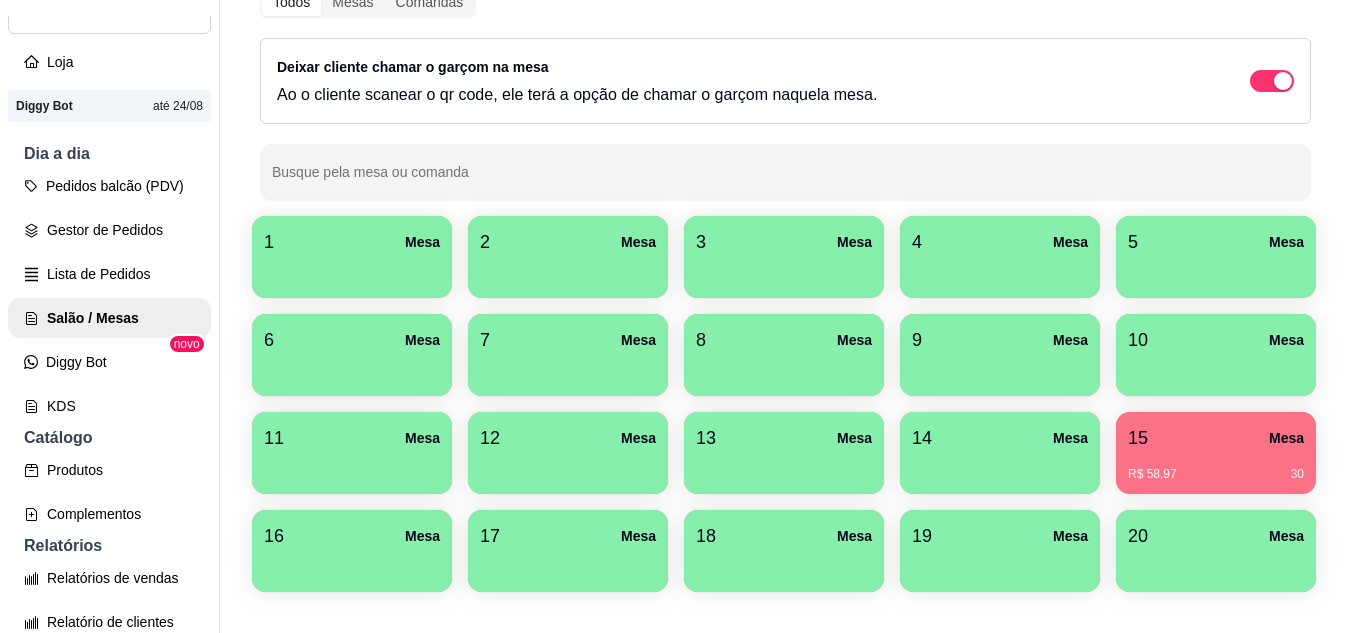 scroll, scrollTop: 294, scrollLeft: 0, axis: vertical 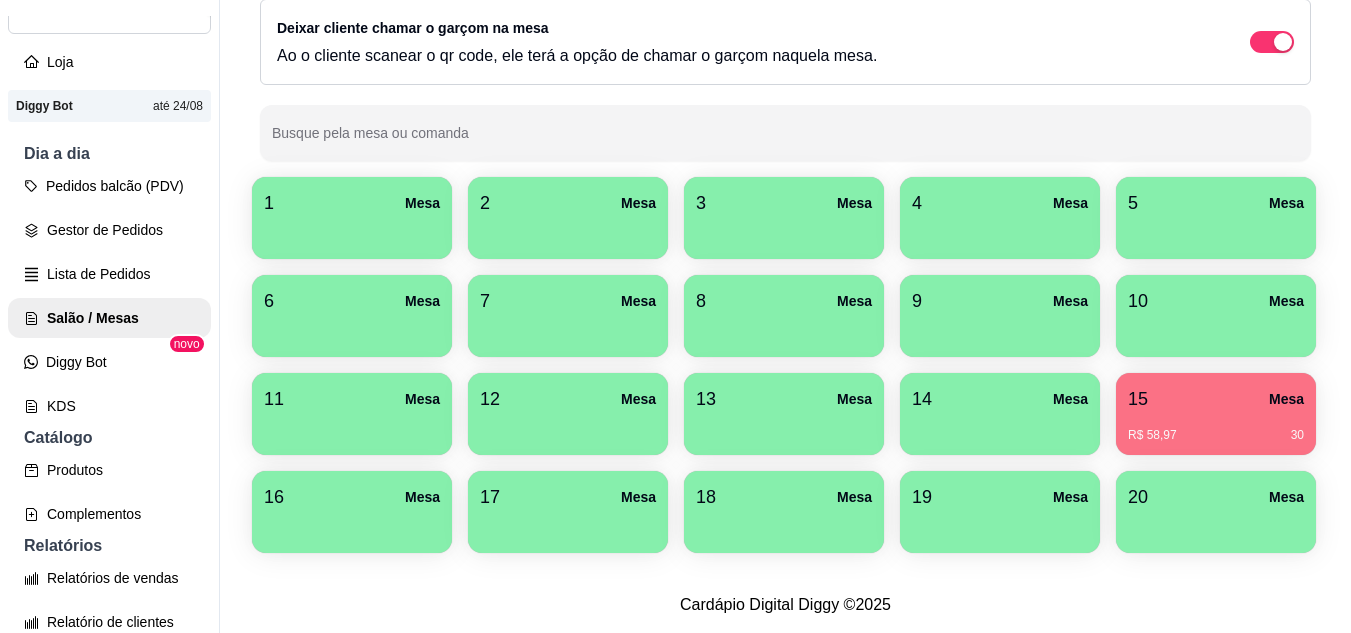 click on "R$ 58,97 30" at bounding box center [1216, 428] 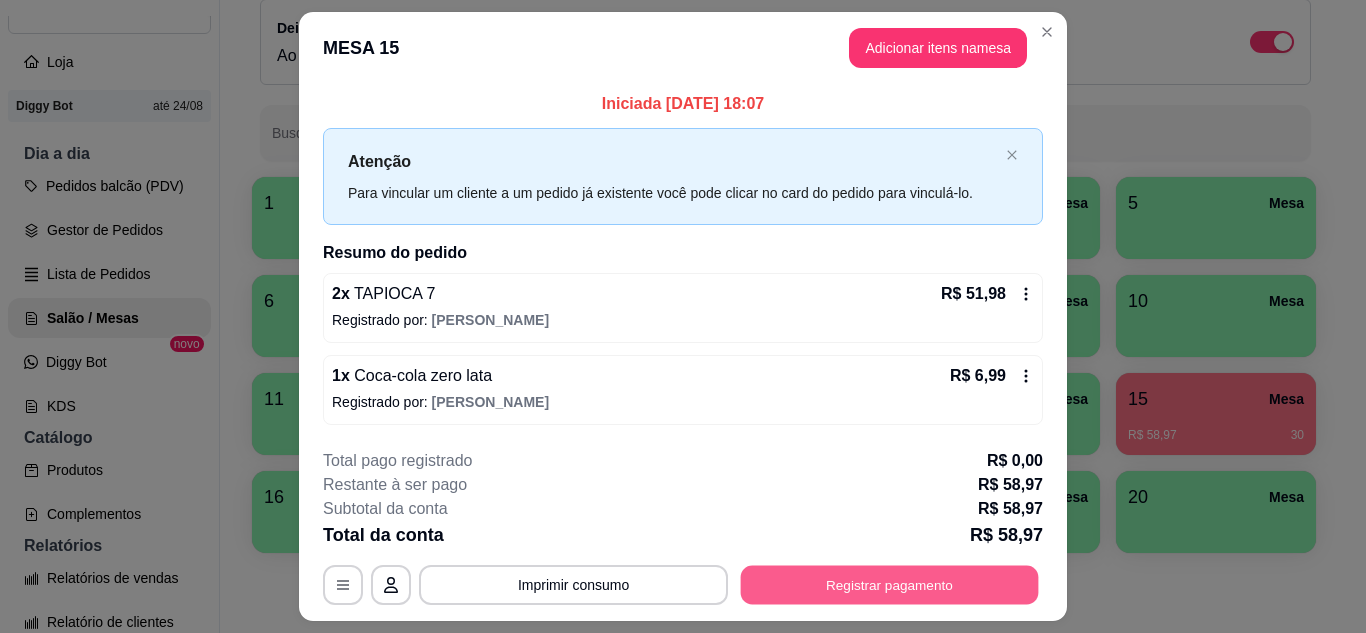 click on "Registrar pagamento" at bounding box center (890, 585) 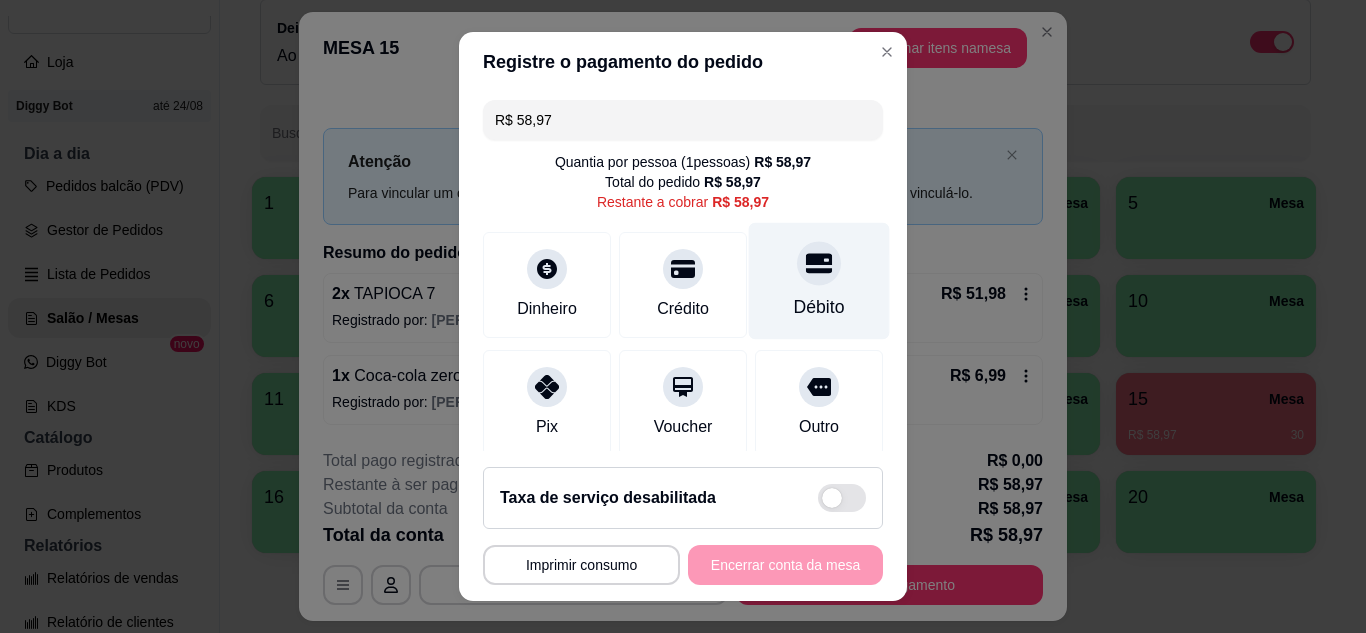 click on "Débito" at bounding box center [819, 307] 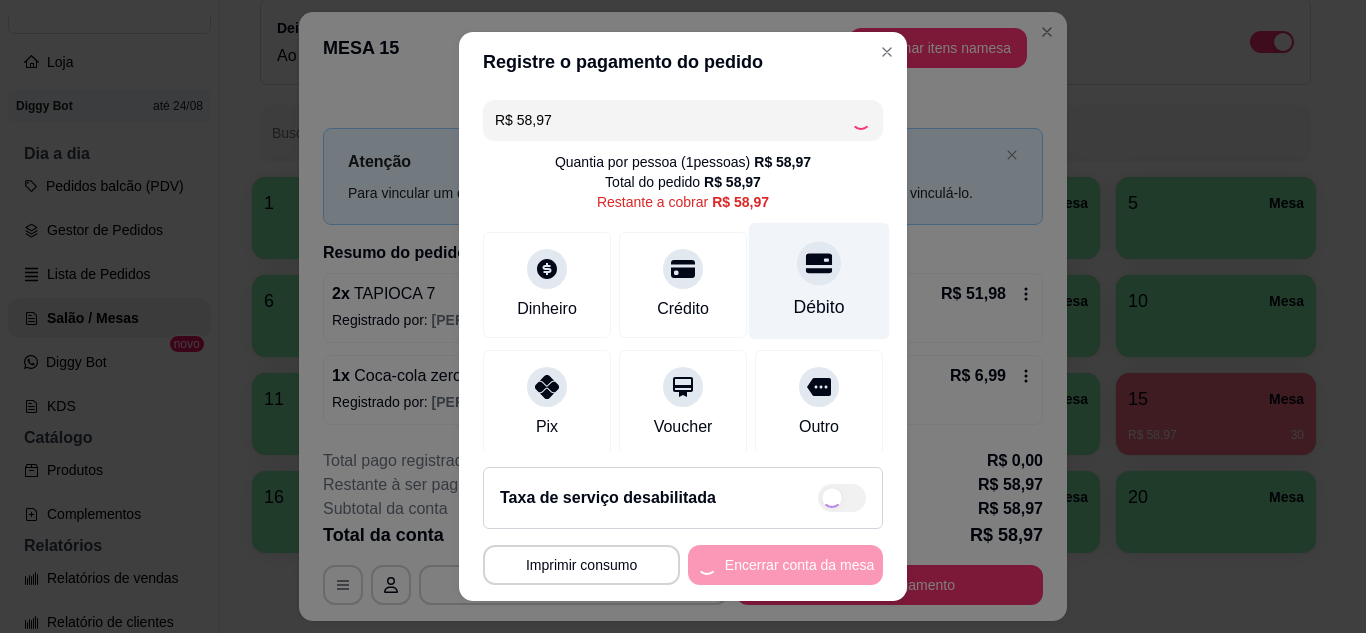 type on "R$ 0,00" 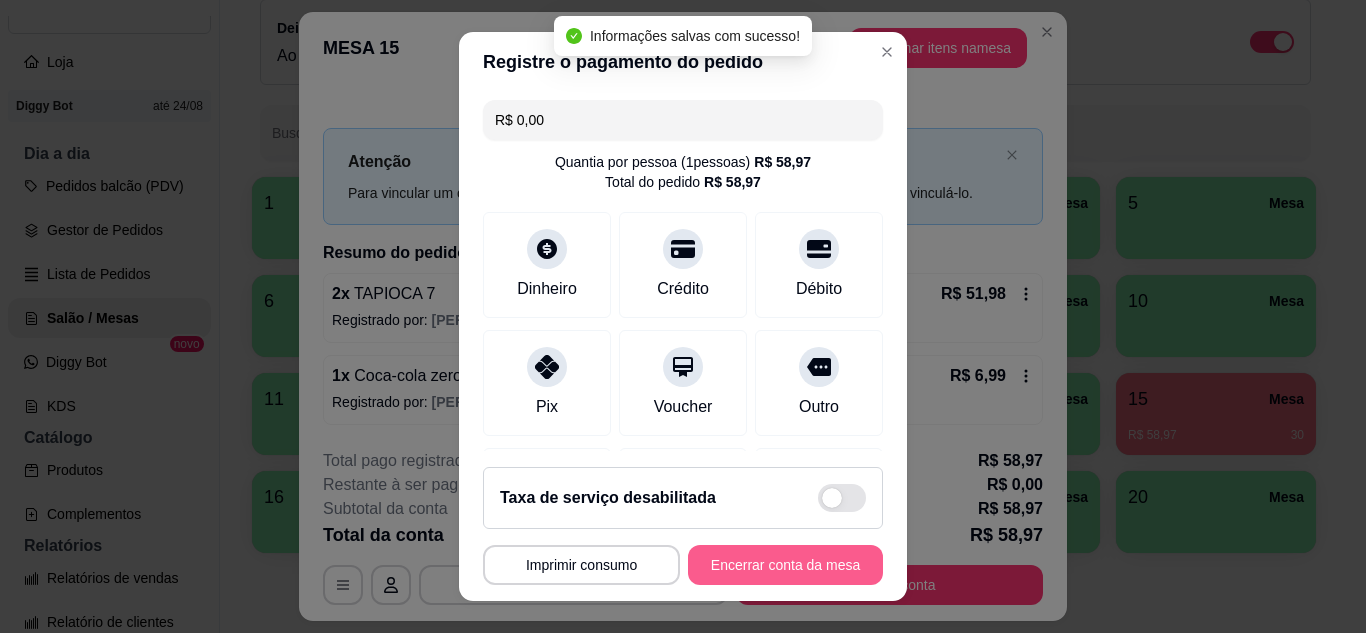 click on "Encerrar conta da mesa" at bounding box center (785, 565) 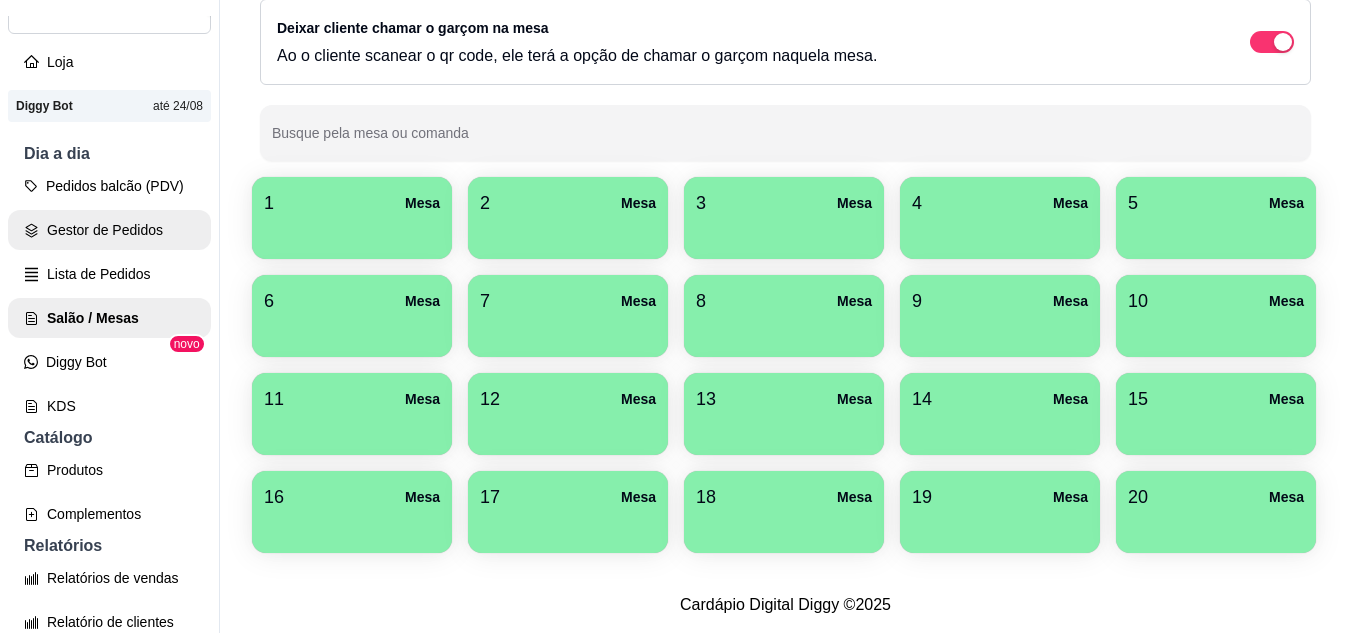 click on "Gestor de Pedidos" at bounding box center [109, 230] 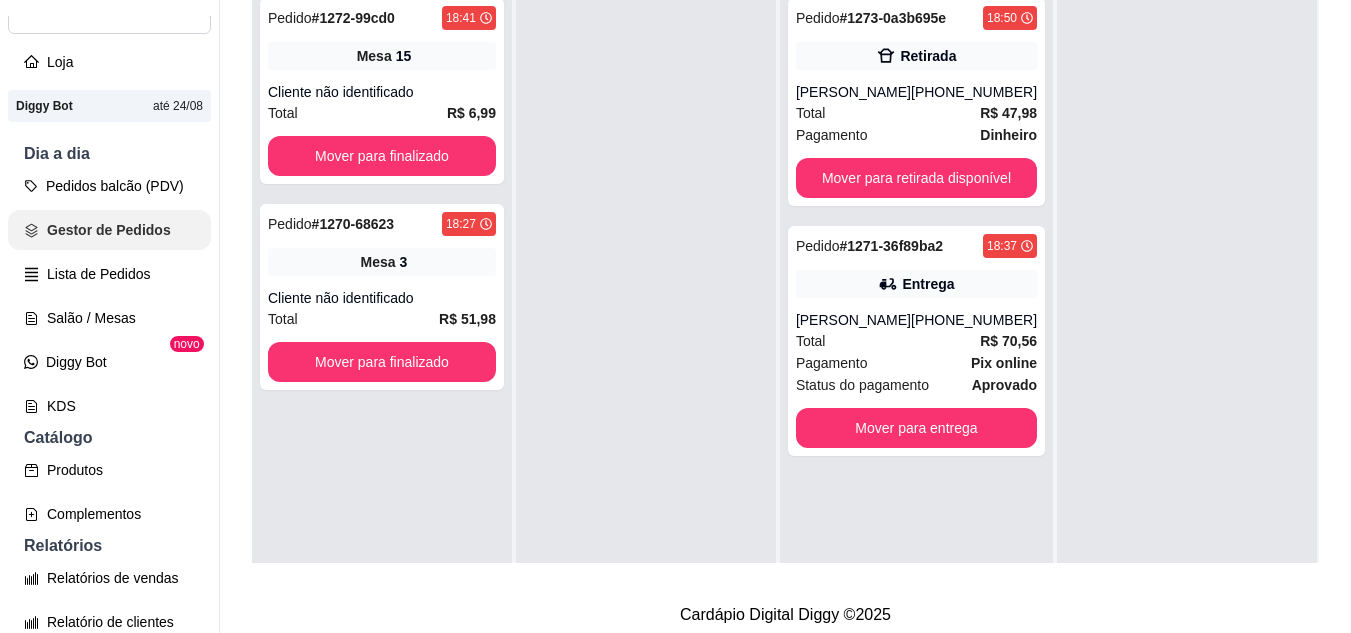 scroll, scrollTop: 0, scrollLeft: 0, axis: both 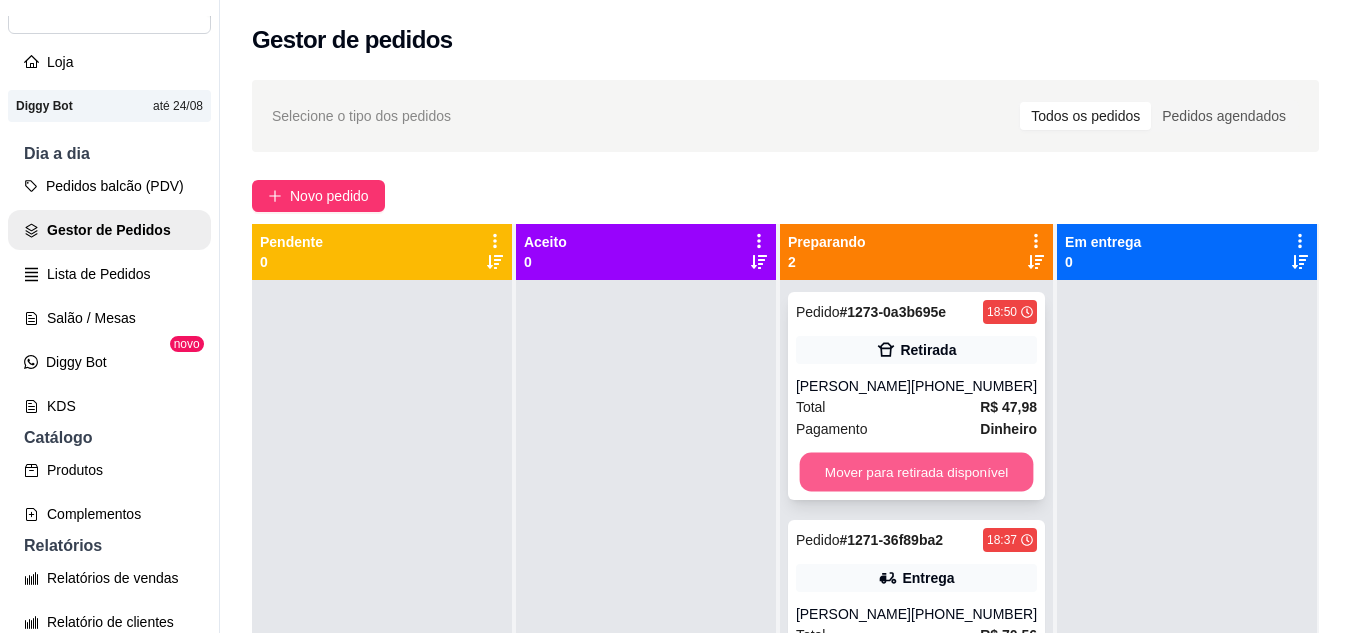click on "Mover para retirada disponível" at bounding box center (916, 472) 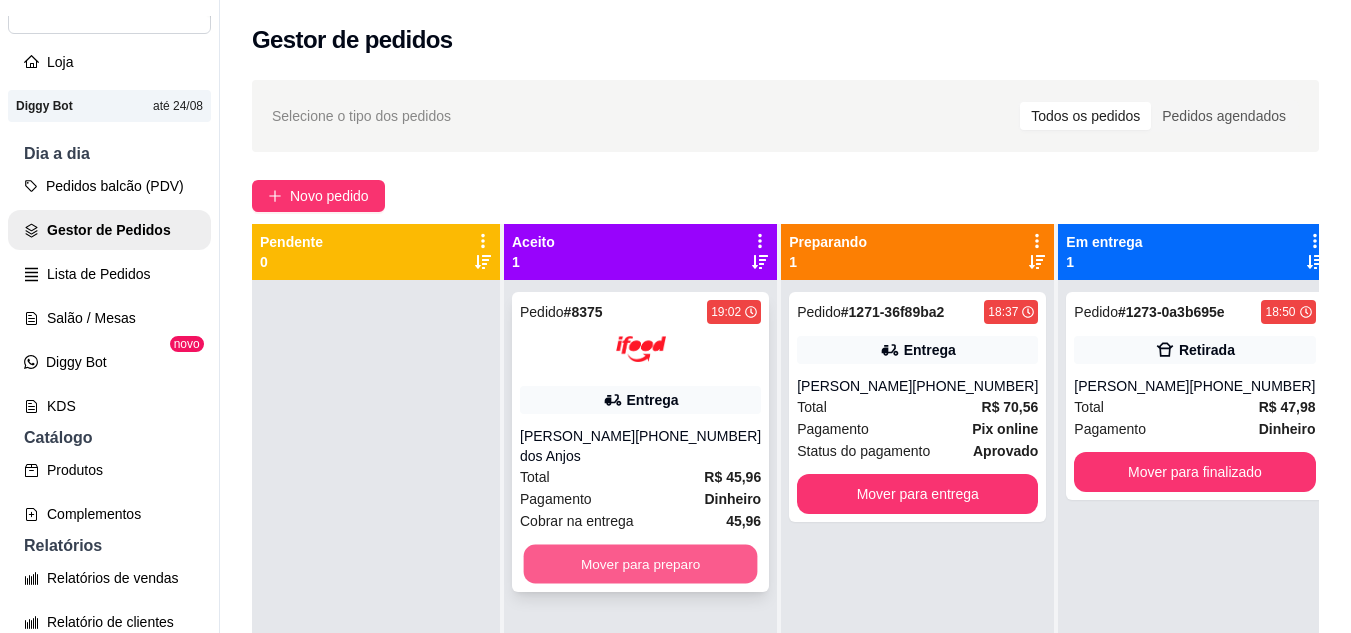 click on "Mover para preparo" at bounding box center (641, 564) 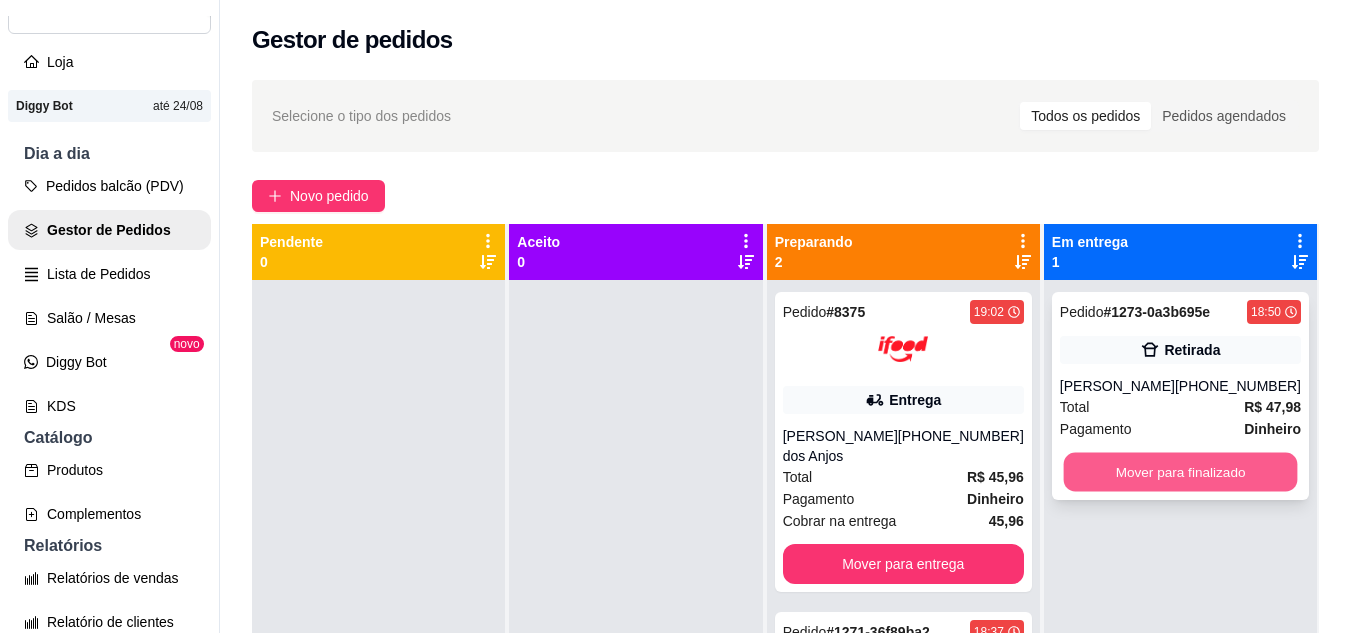 click on "Mover para finalizado" at bounding box center [1180, 472] 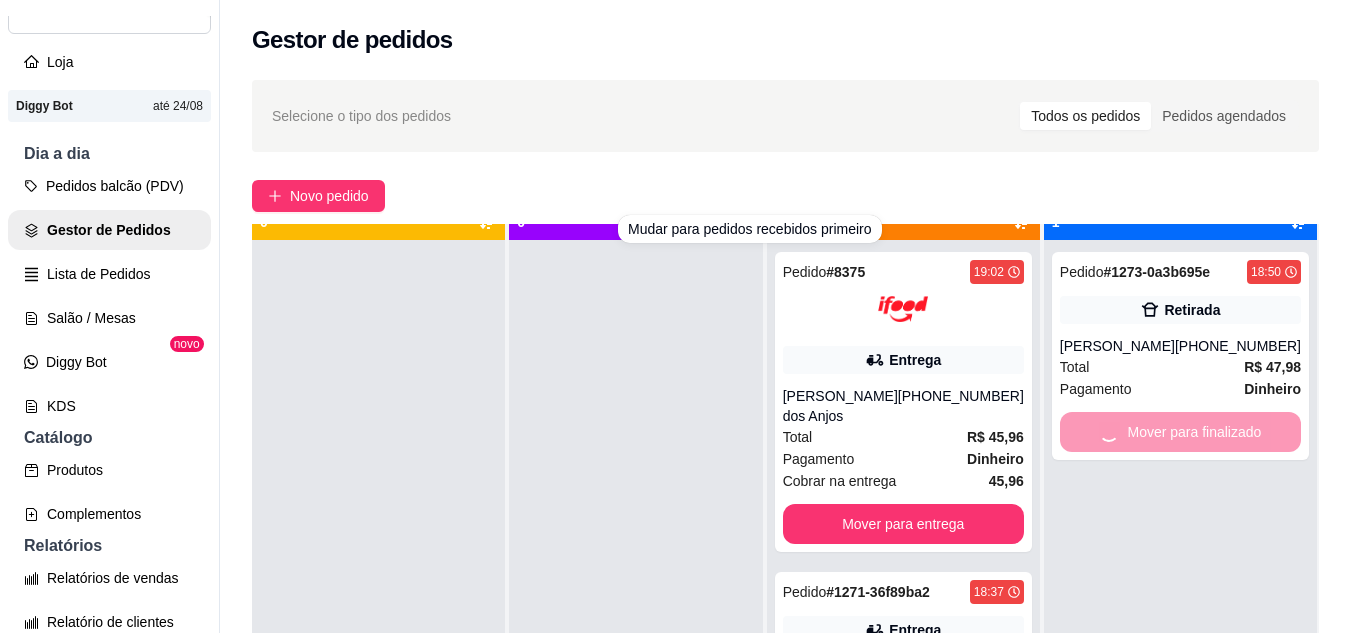 scroll, scrollTop: 56, scrollLeft: 0, axis: vertical 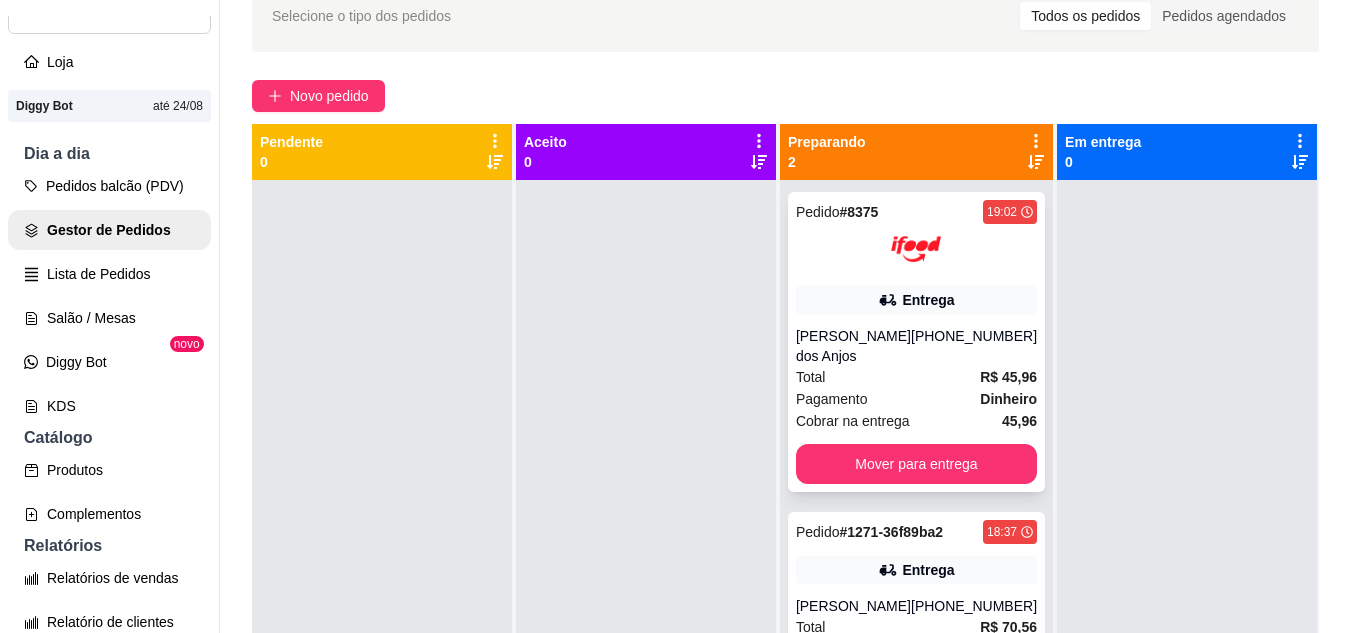 click on "Entrega" at bounding box center [916, 300] 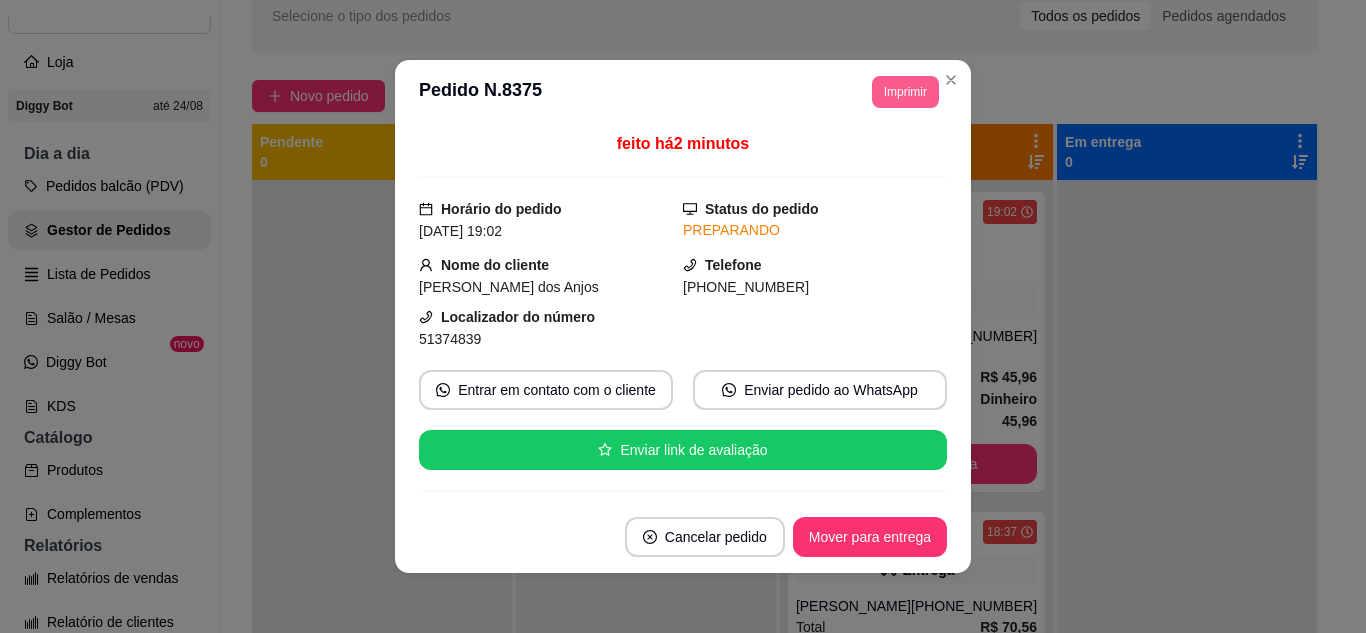 click on "Imprimir" at bounding box center (905, 92) 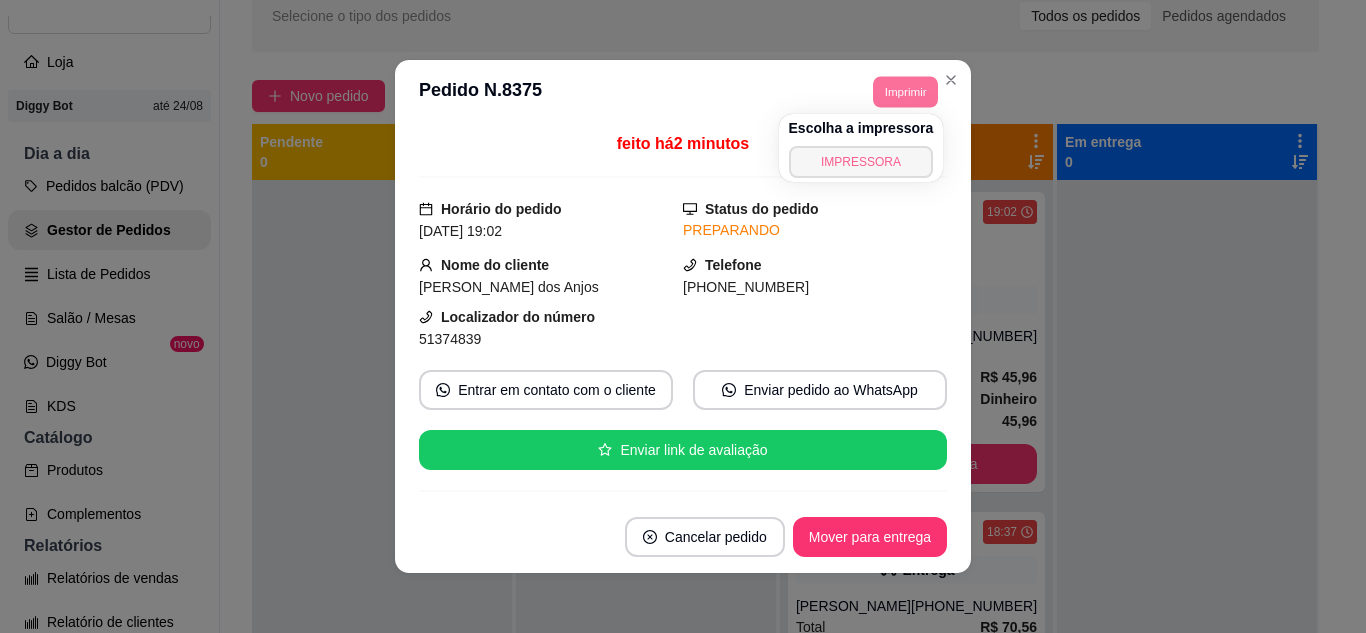 click on "IMPRESSORA" at bounding box center (861, 162) 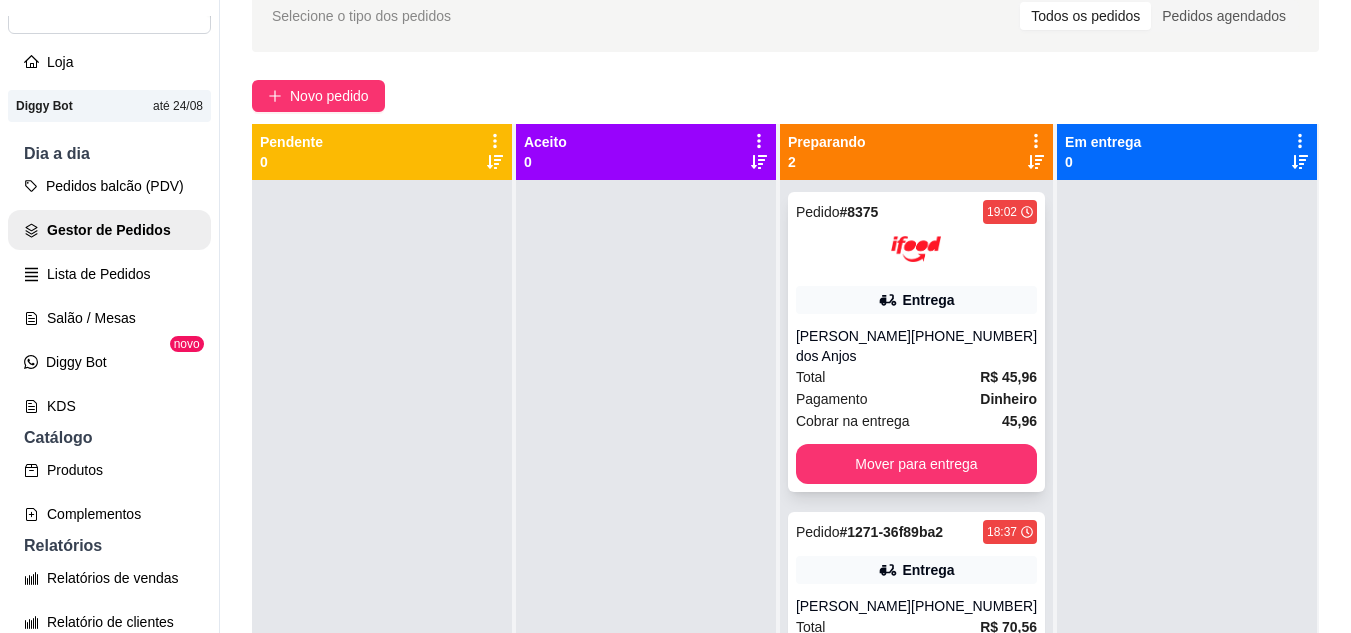 click at bounding box center [916, 249] 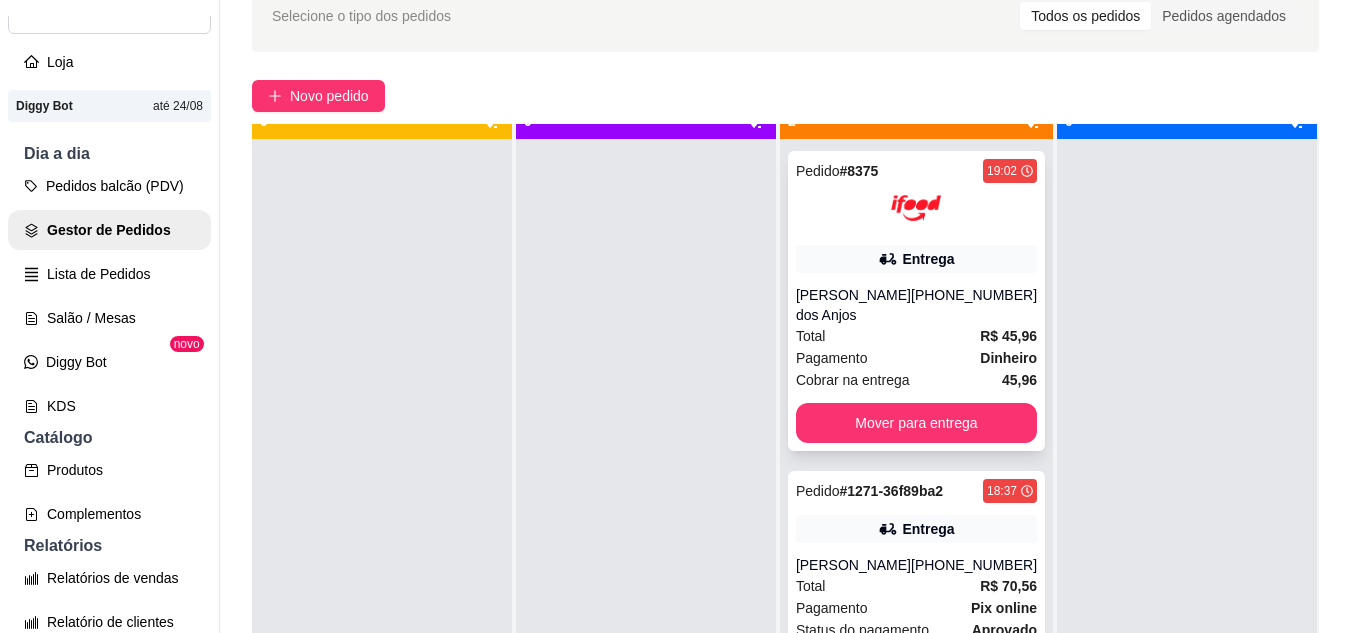 scroll, scrollTop: 56, scrollLeft: 0, axis: vertical 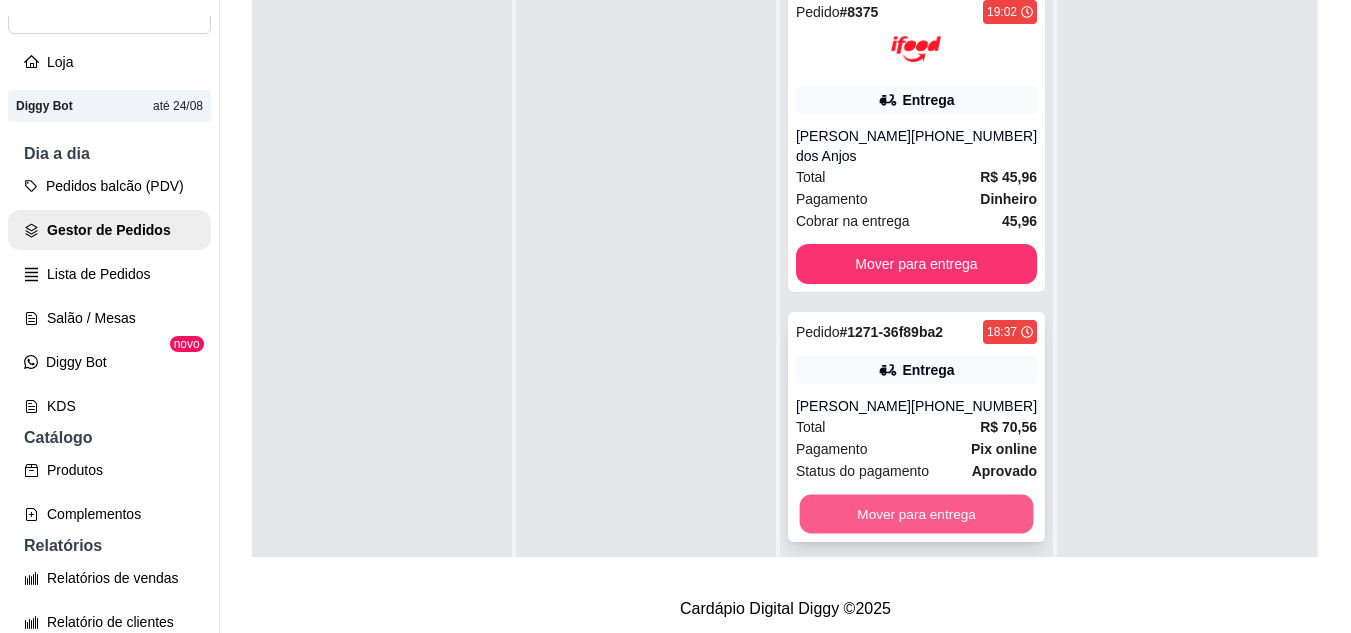 click on "Mover para entrega" at bounding box center (916, 514) 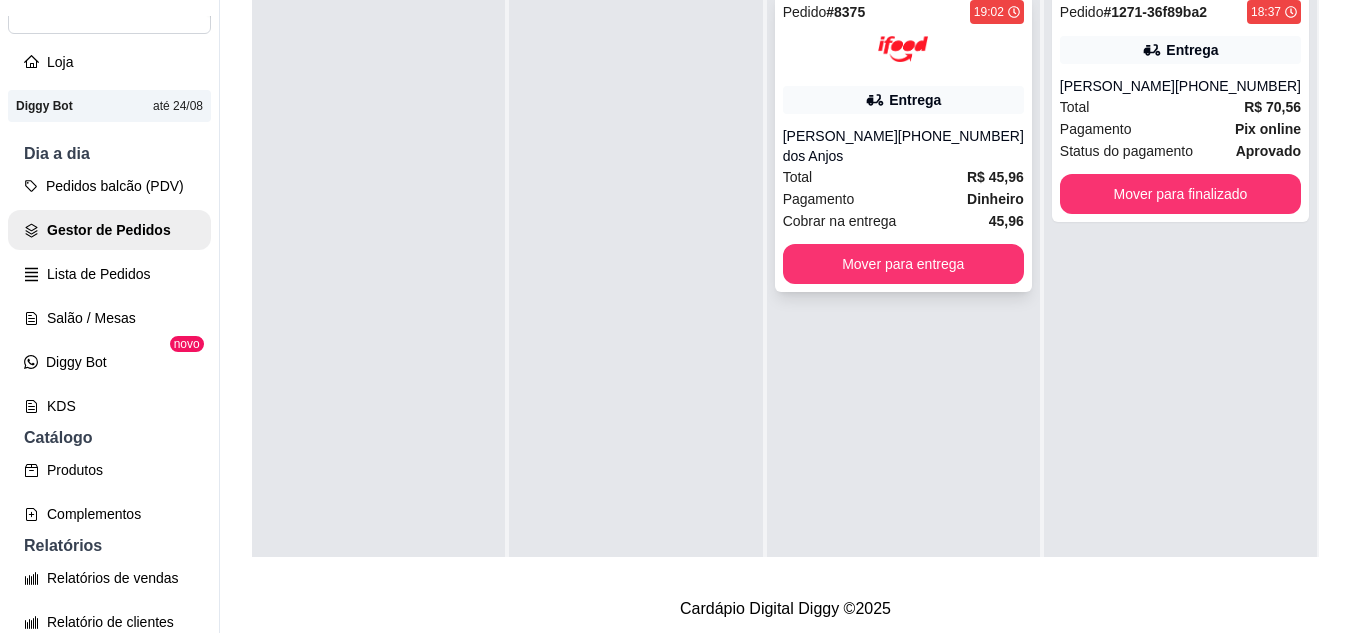 click on "Pedido  # 8375 19:02 Entrega [PERSON_NAME] dos Anjos [PHONE_NUMBER] Total R$ 45,96 Pagamento Dinheiro Cobrar na entrega 45,96 Mover para entrega" at bounding box center [903, 142] 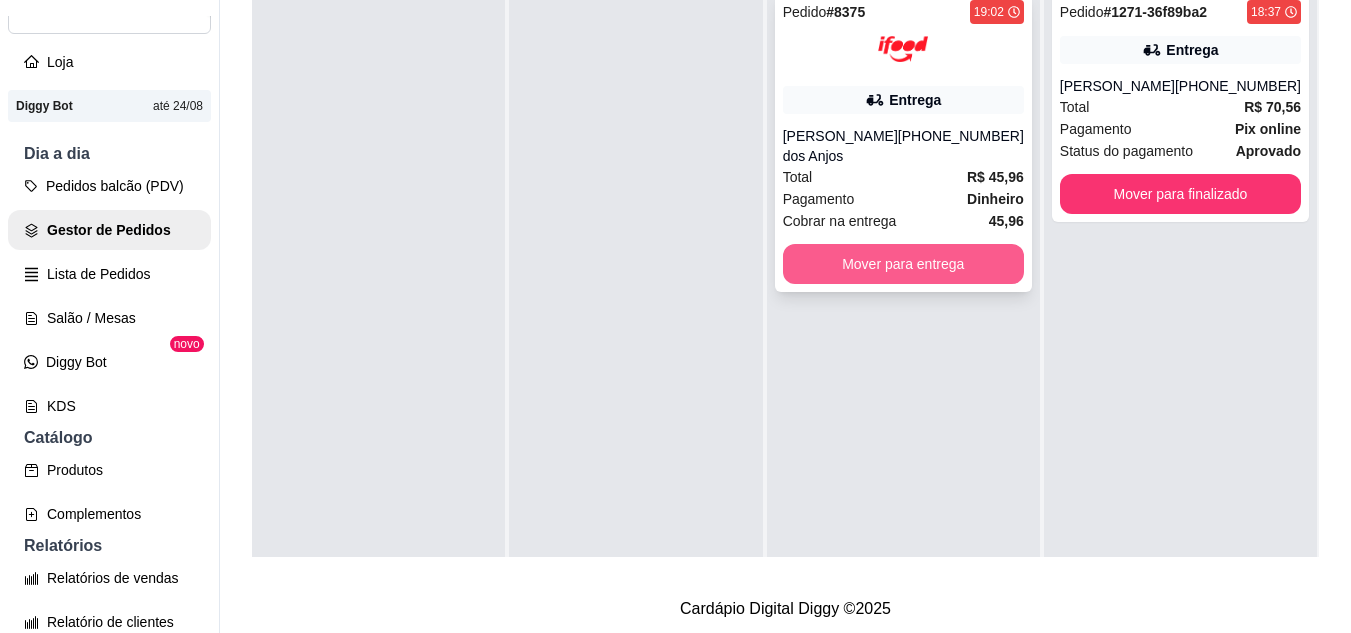 click on "Mover para entrega" at bounding box center [903, 264] 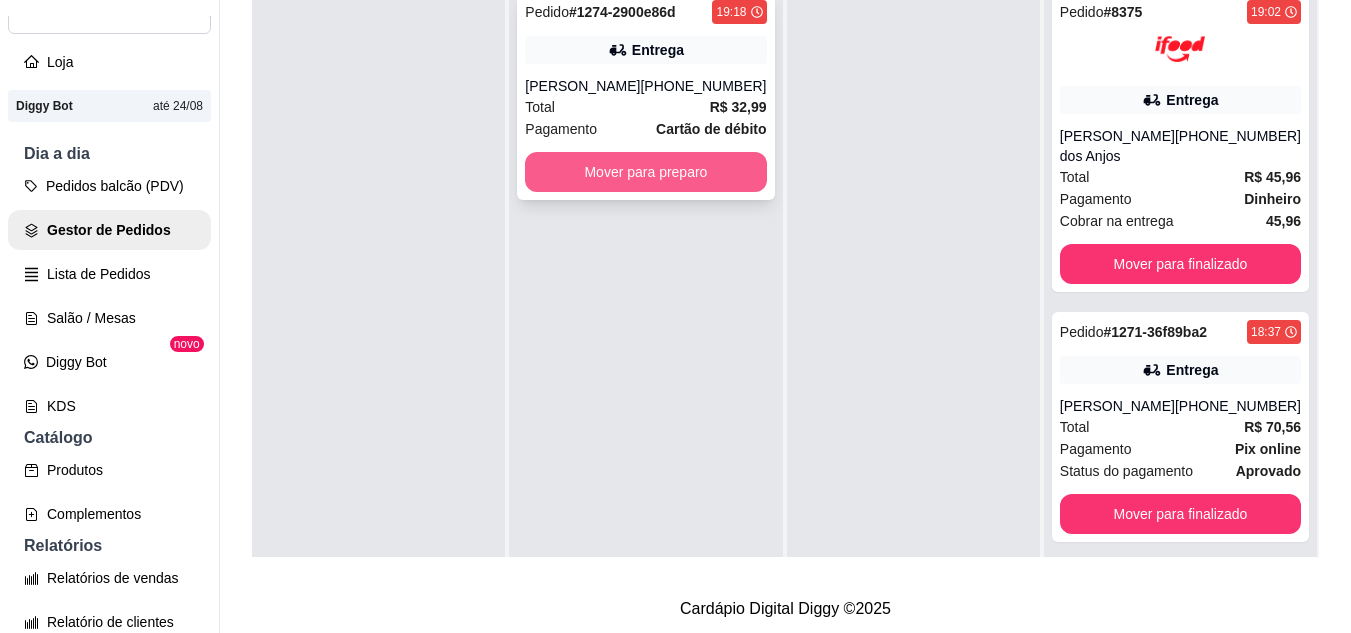 click on "Mover para preparo" at bounding box center (645, 172) 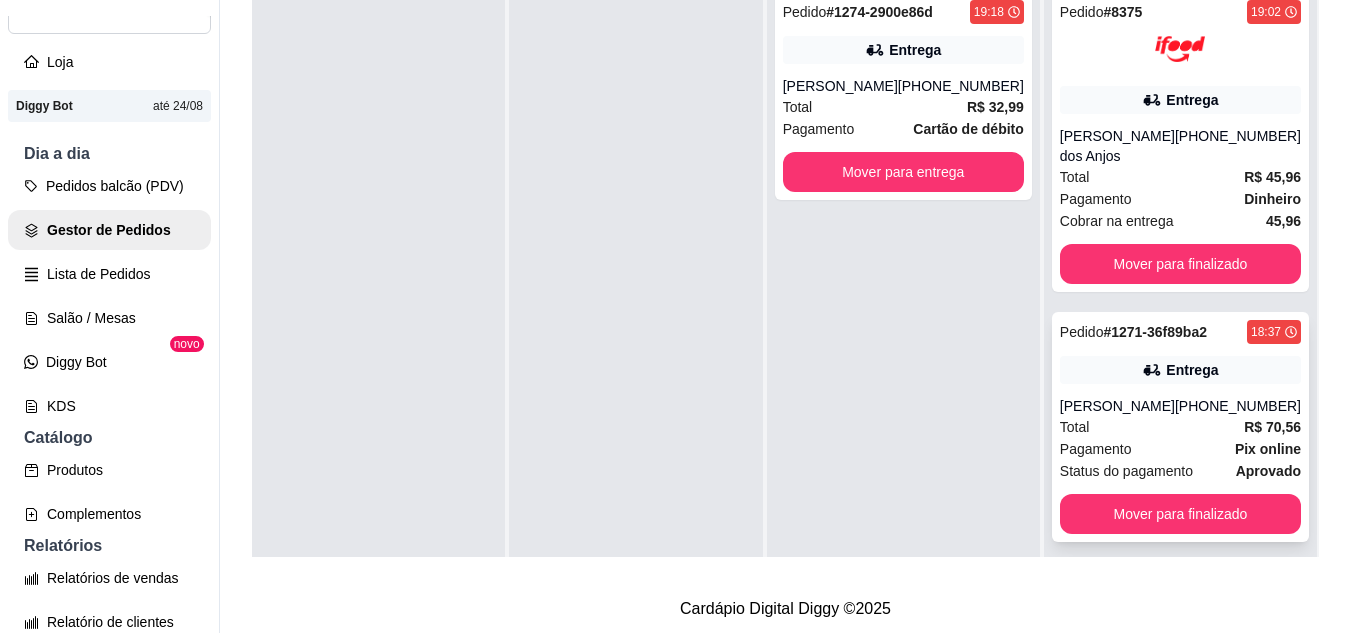 click on "[PERSON_NAME]" at bounding box center (1117, 406) 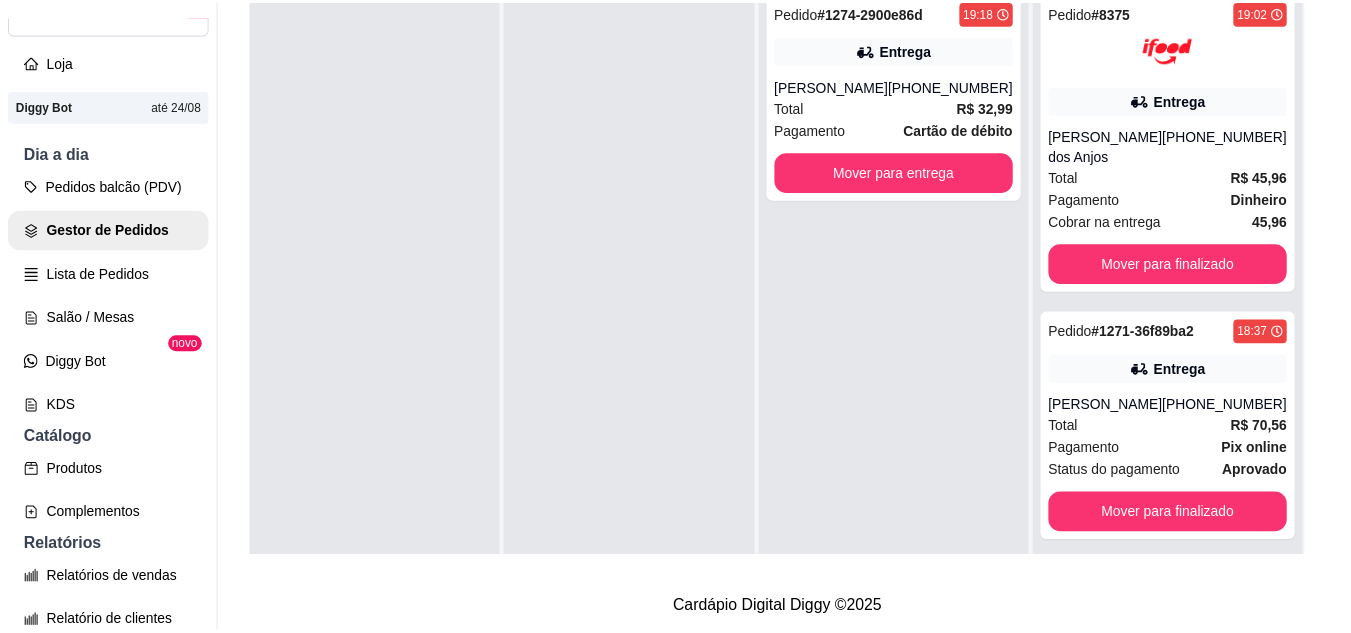 scroll, scrollTop: 100, scrollLeft: 0, axis: vertical 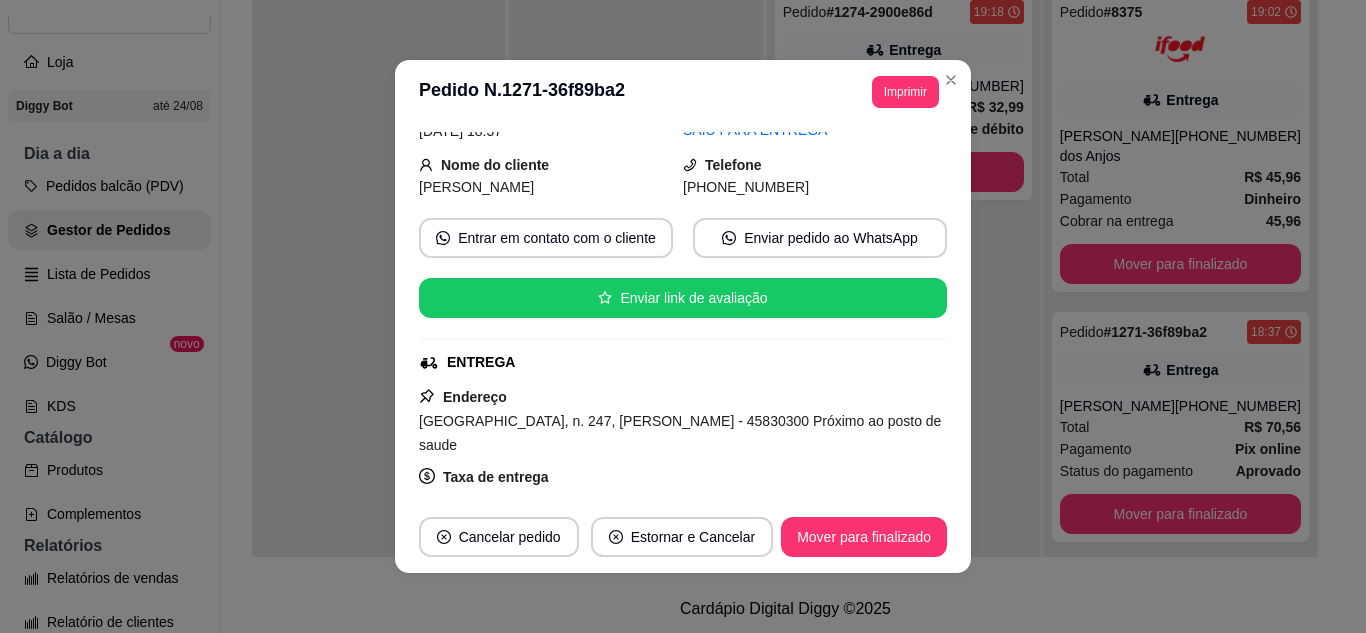 click on "**********" at bounding box center [683, 316] 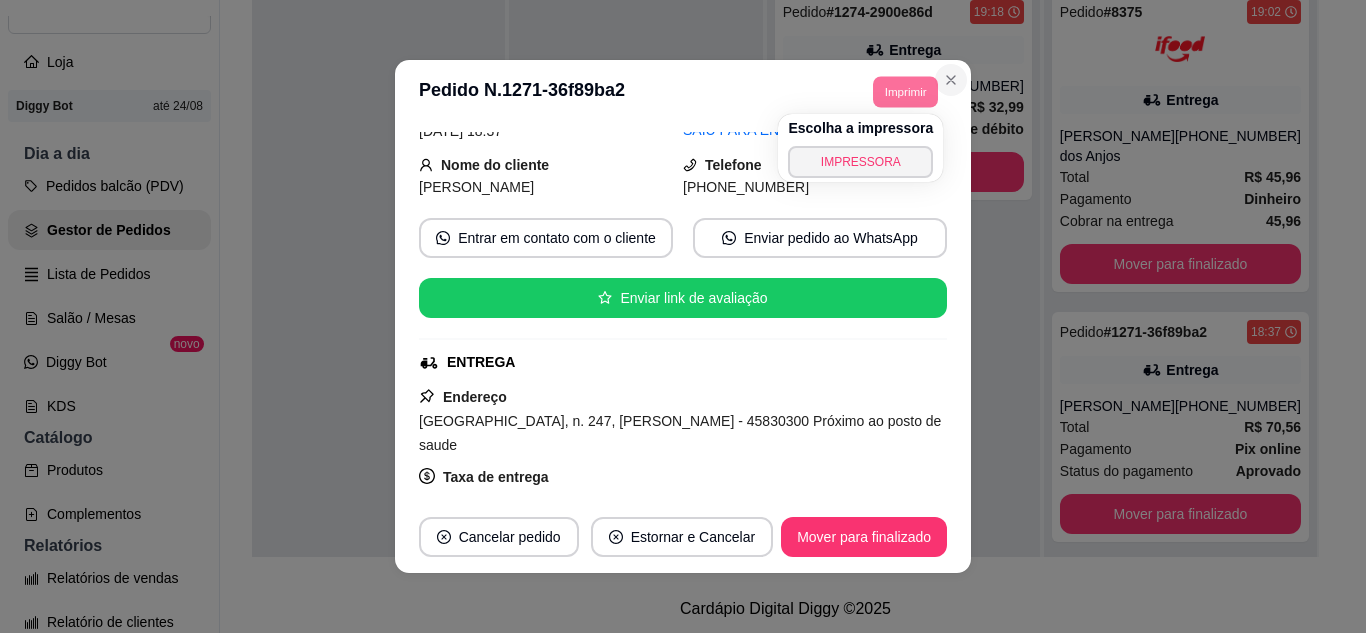 click 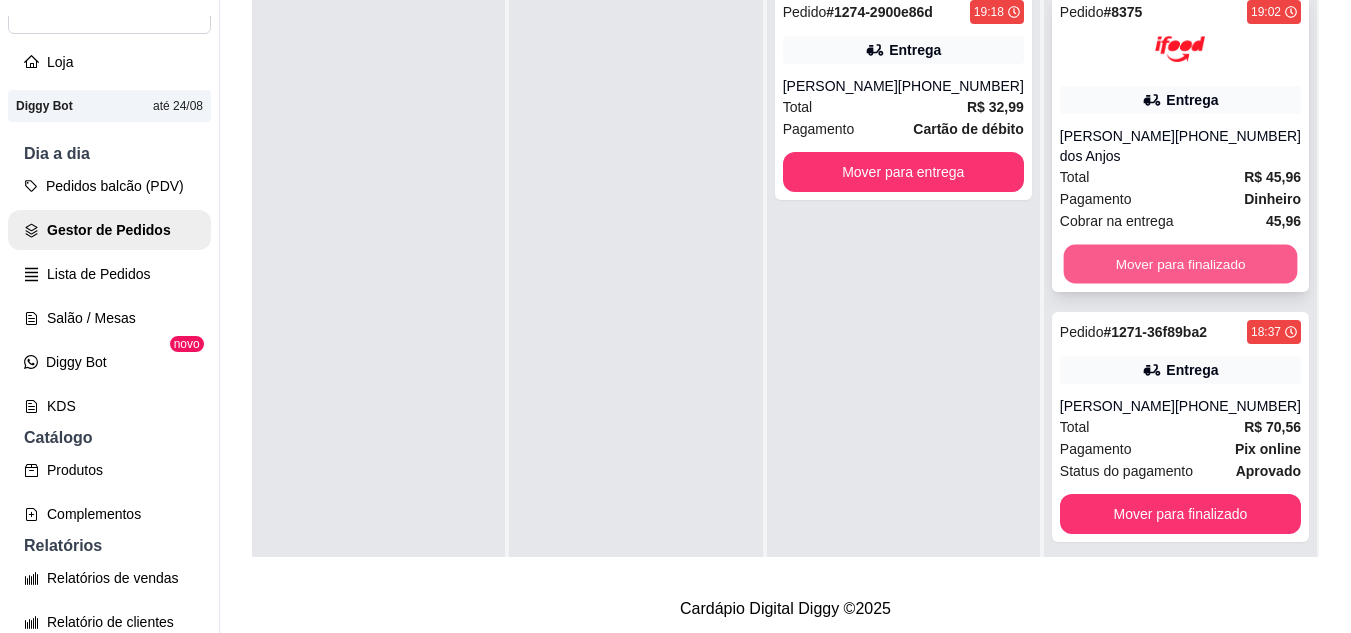 click on "Mover para finalizado" at bounding box center (1180, 264) 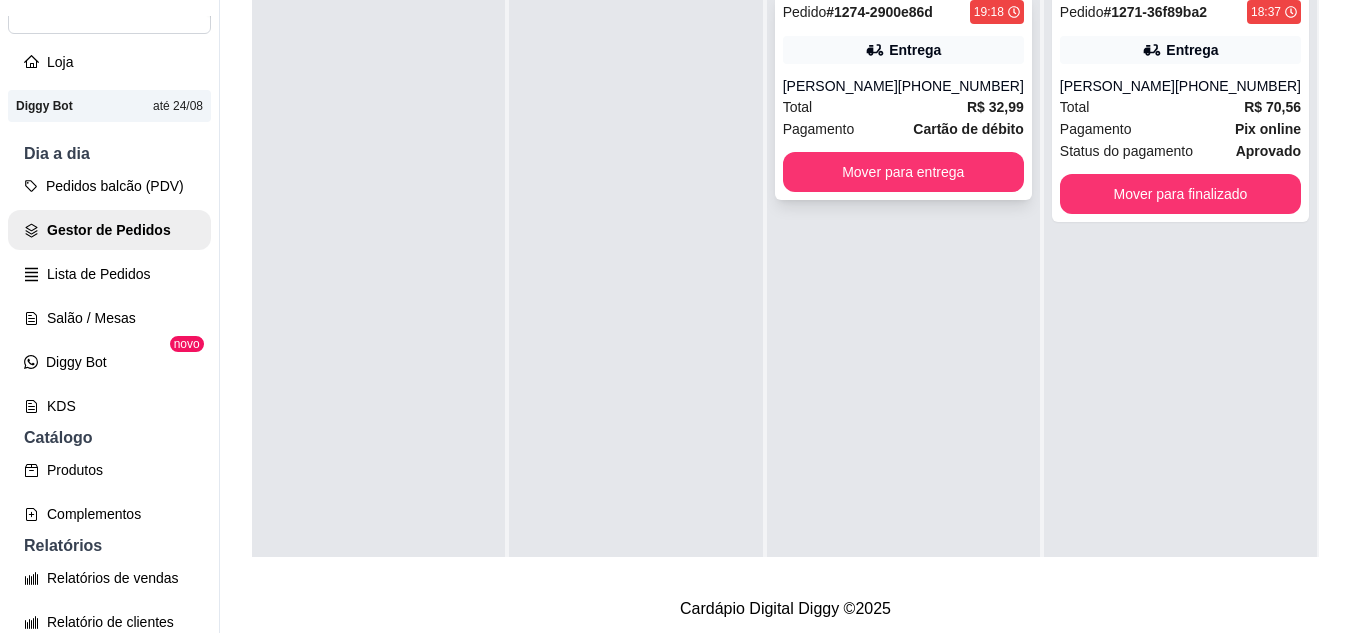 click on "Entrega" at bounding box center (903, 50) 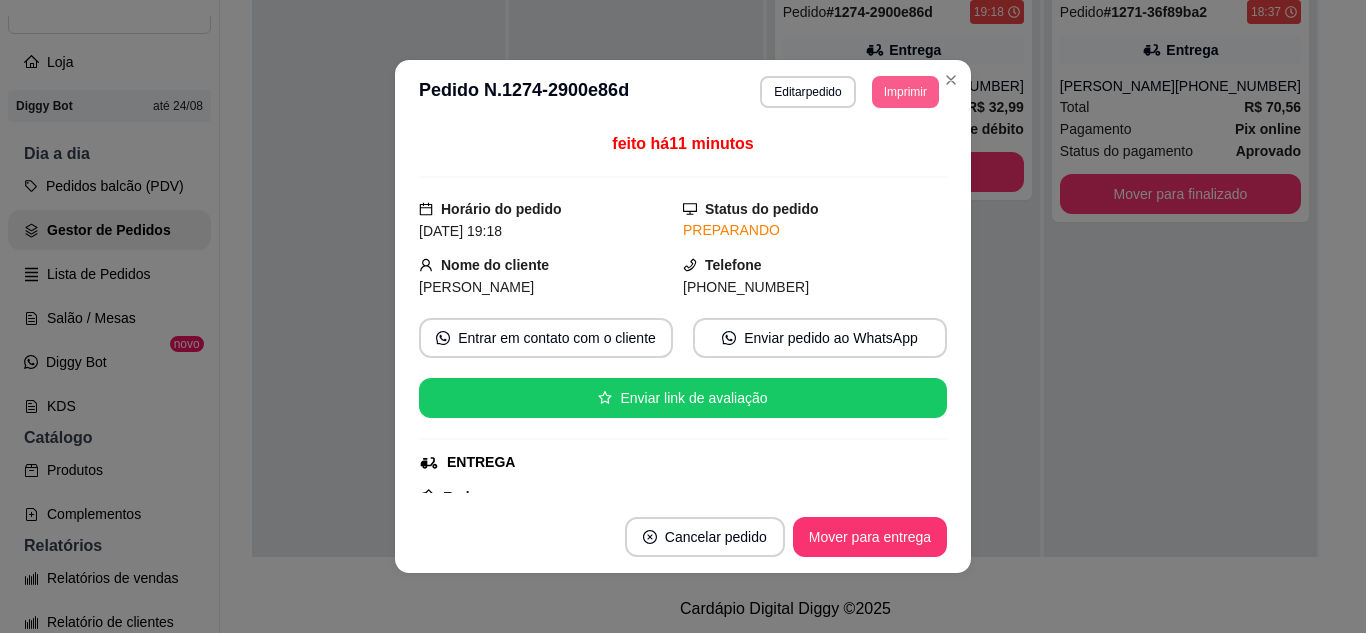 click on "Imprimir" at bounding box center [905, 92] 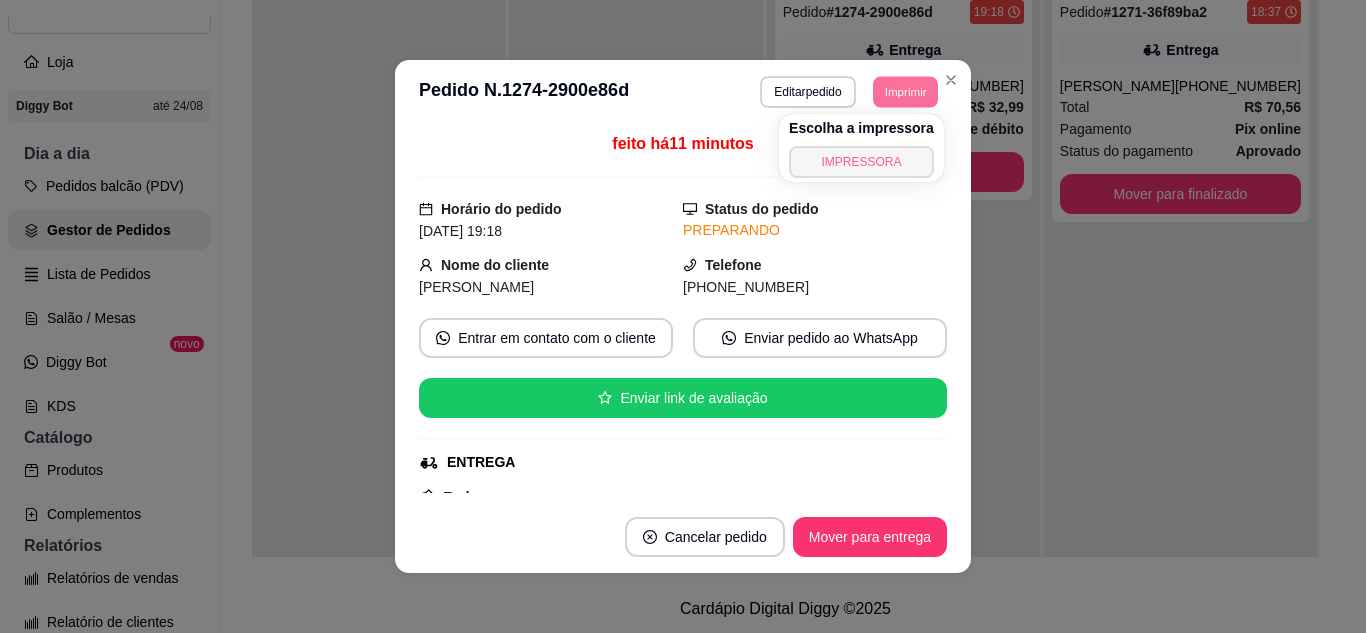click on "IMPRESSORA" at bounding box center [861, 162] 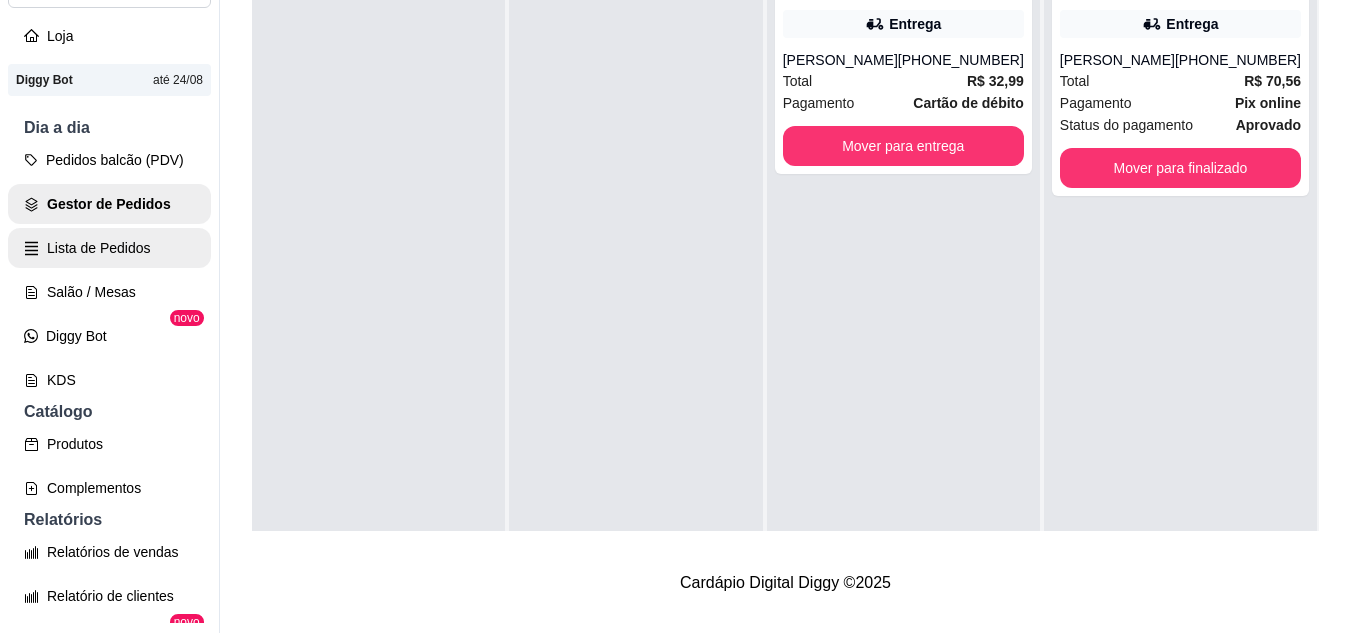 scroll, scrollTop: 32, scrollLeft: 0, axis: vertical 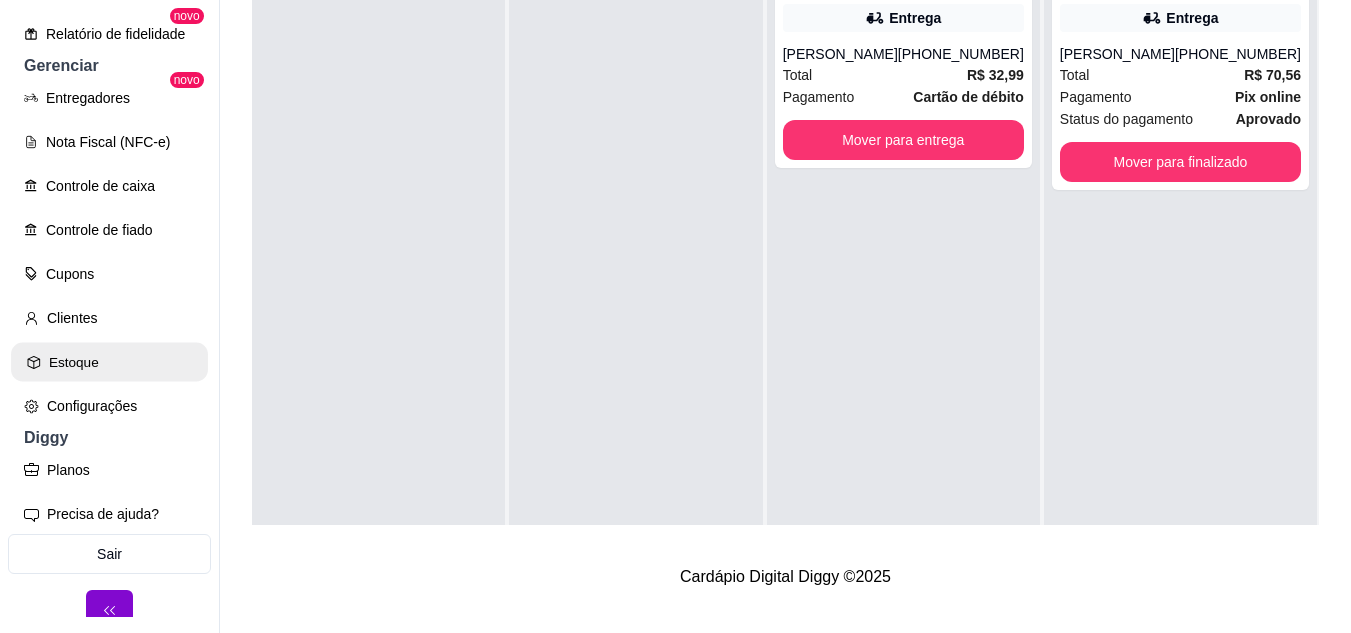 click on "Estoque" at bounding box center [109, 362] 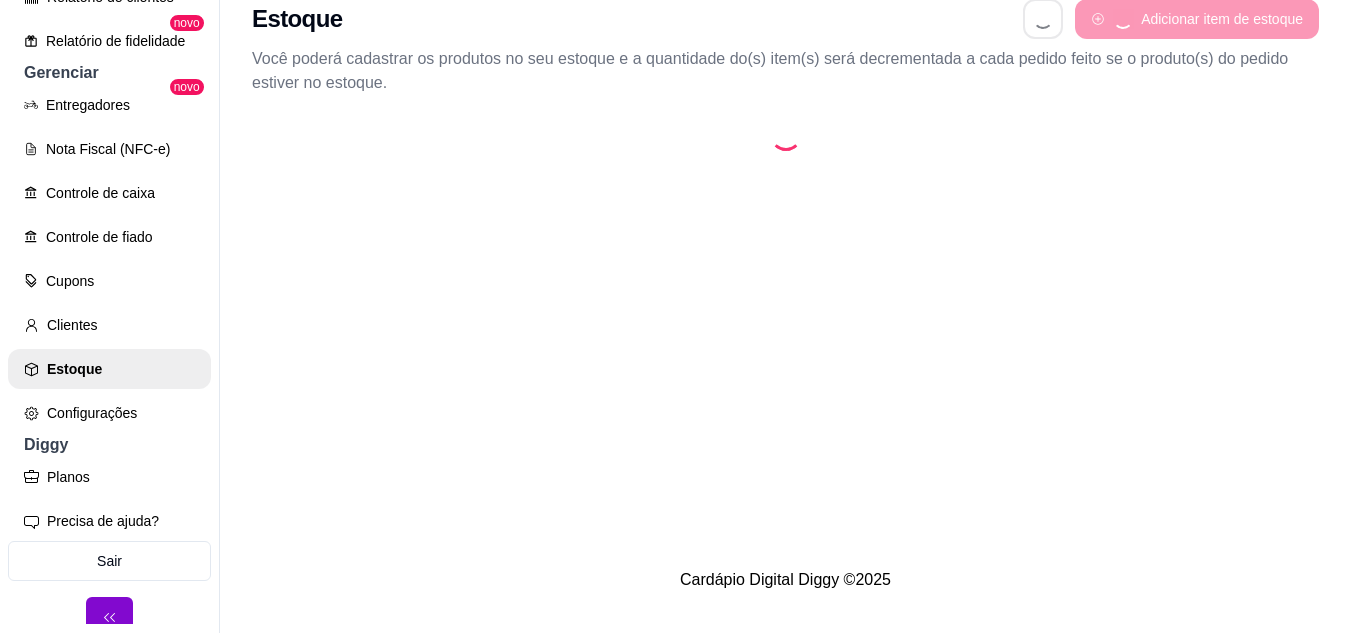 scroll, scrollTop: 32, scrollLeft: 0, axis: vertical 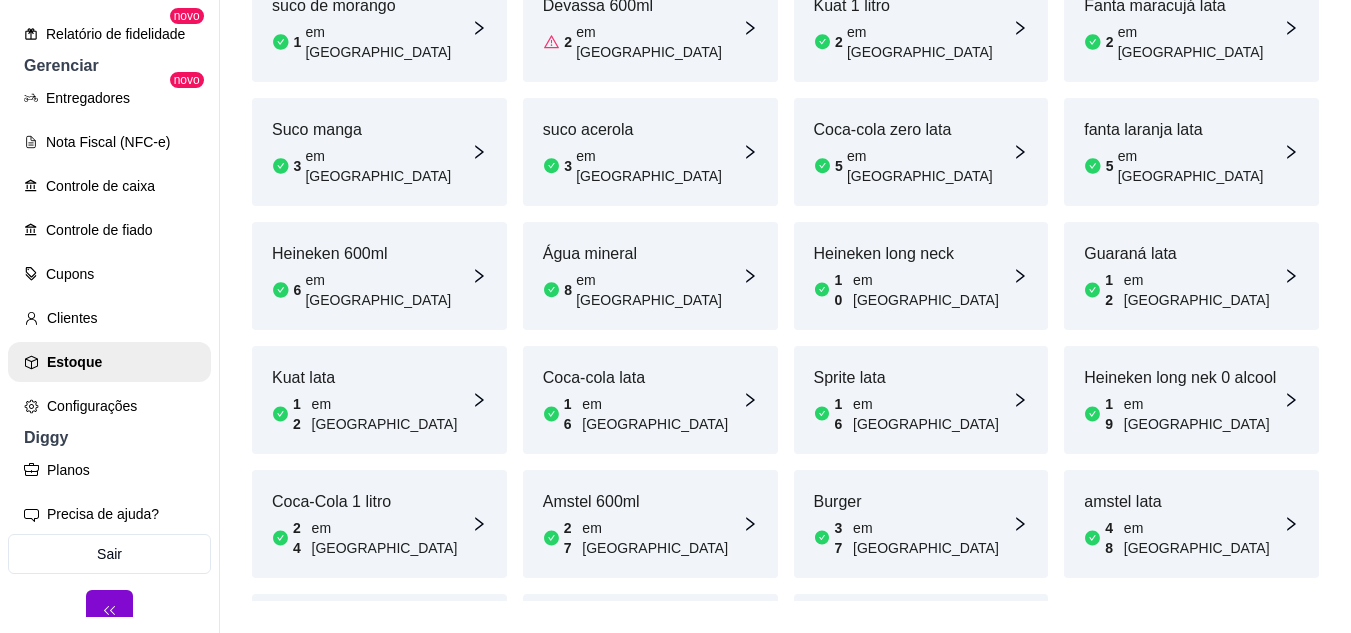 click on "em [GEOGRAPHIC_DATA]" at bounding box center (932, 538) 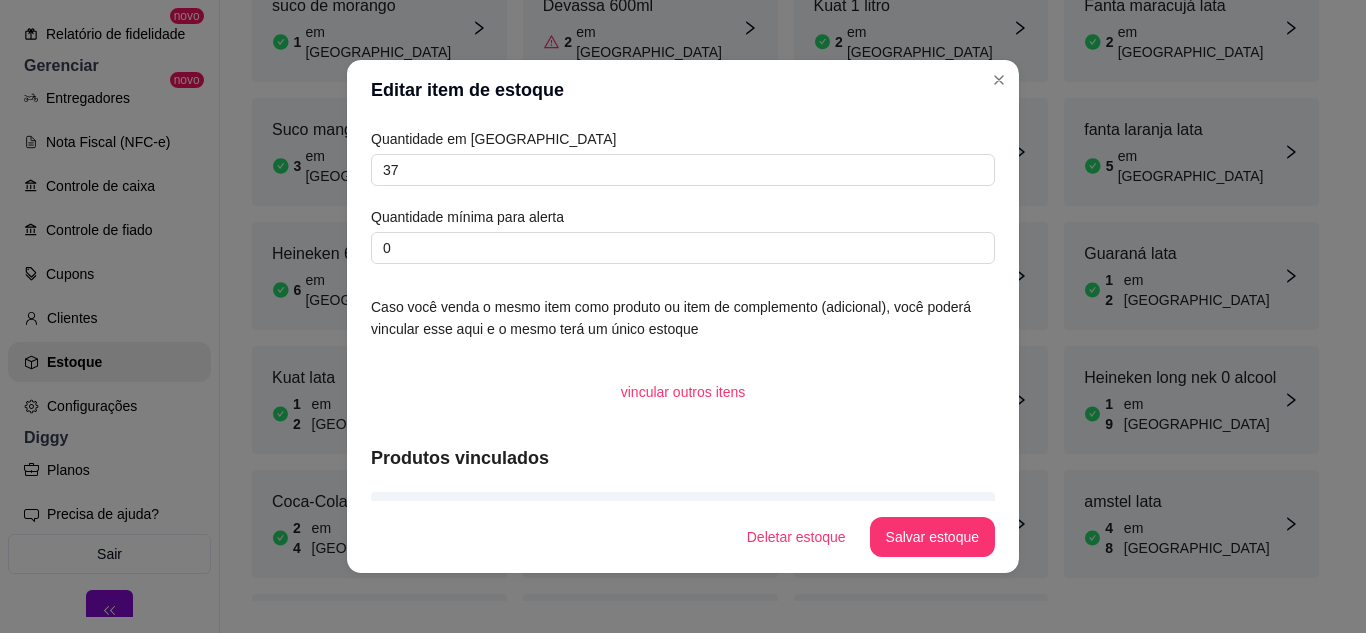 click on "Quantidade   em [GEOGRAPHIC_DATA]" at bounding box center (683, 139) 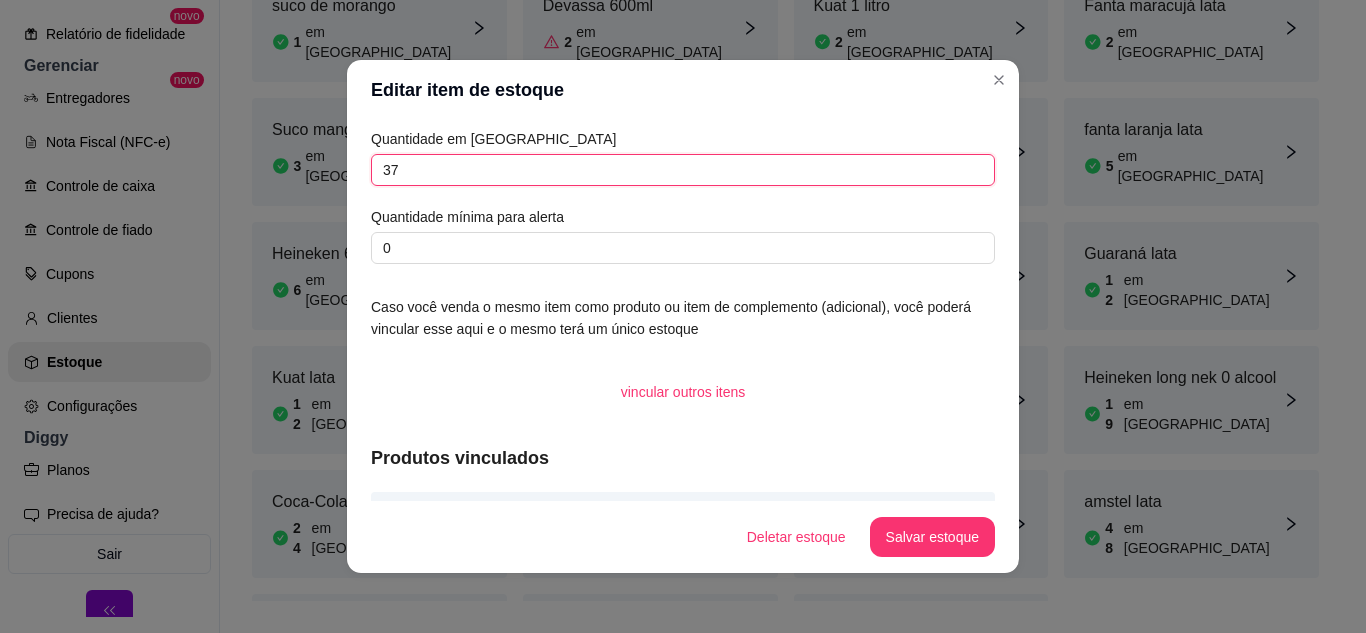 click on "37" at bounding box center [683, 170] 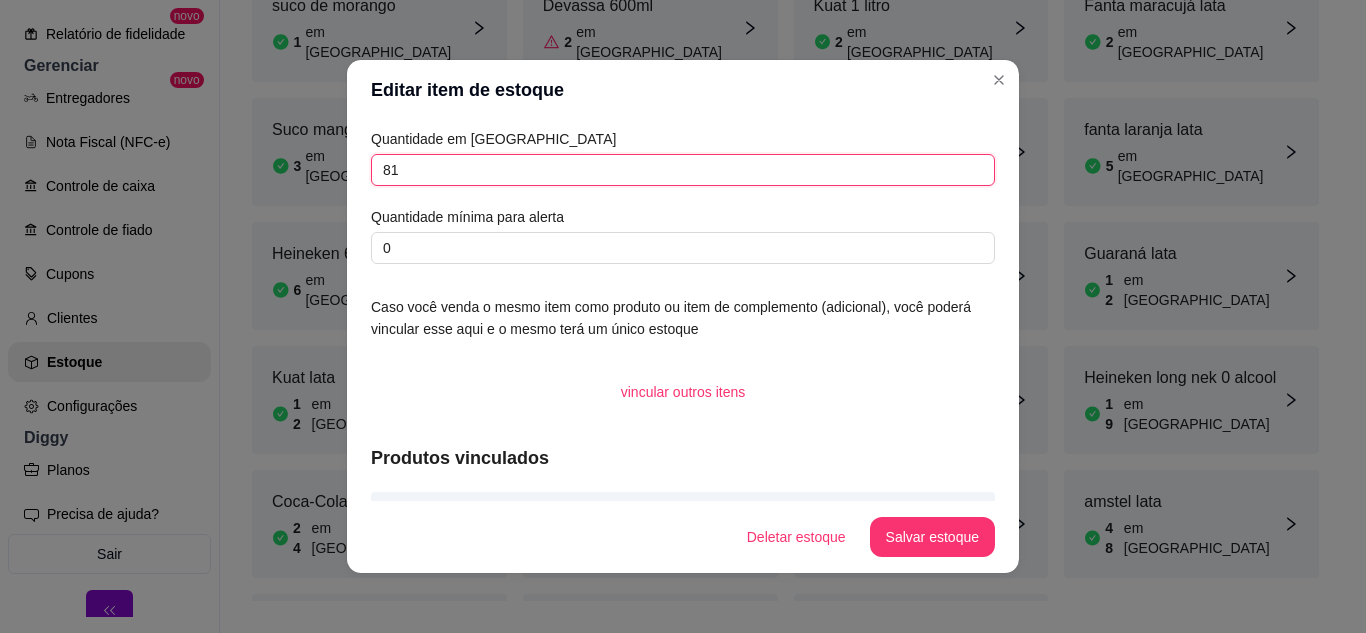 type on "81" 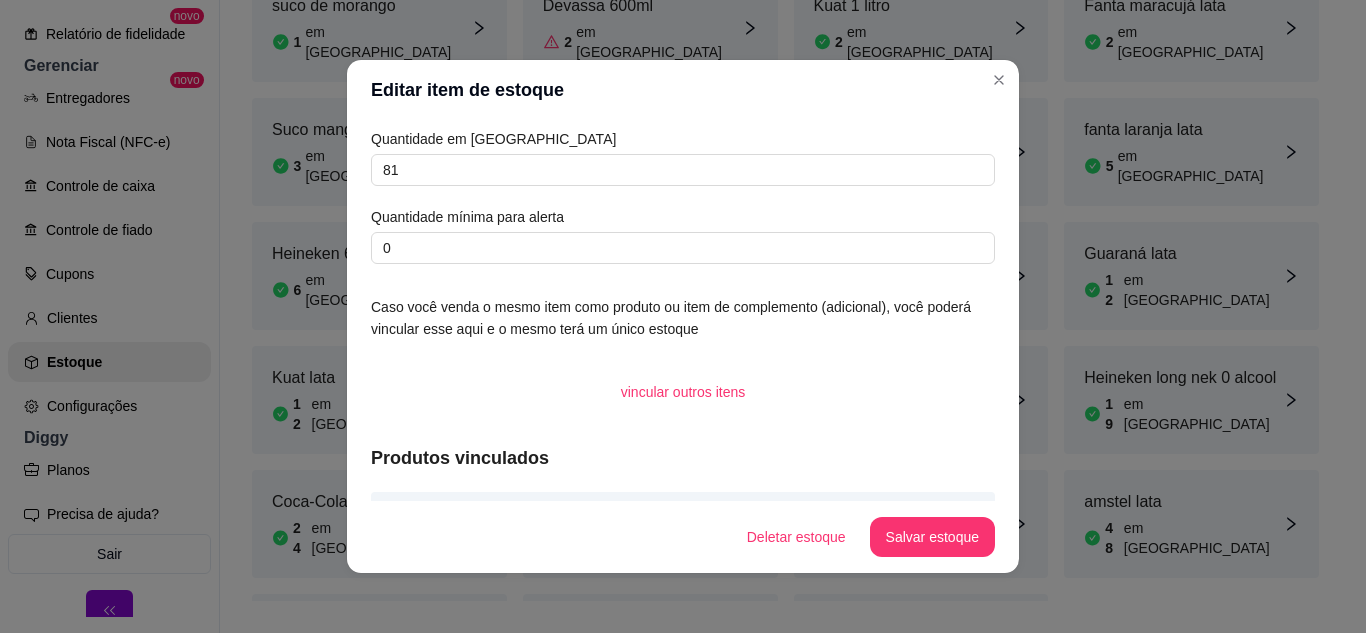 click on "Salvar estoque" at bounding box center [932, 537] 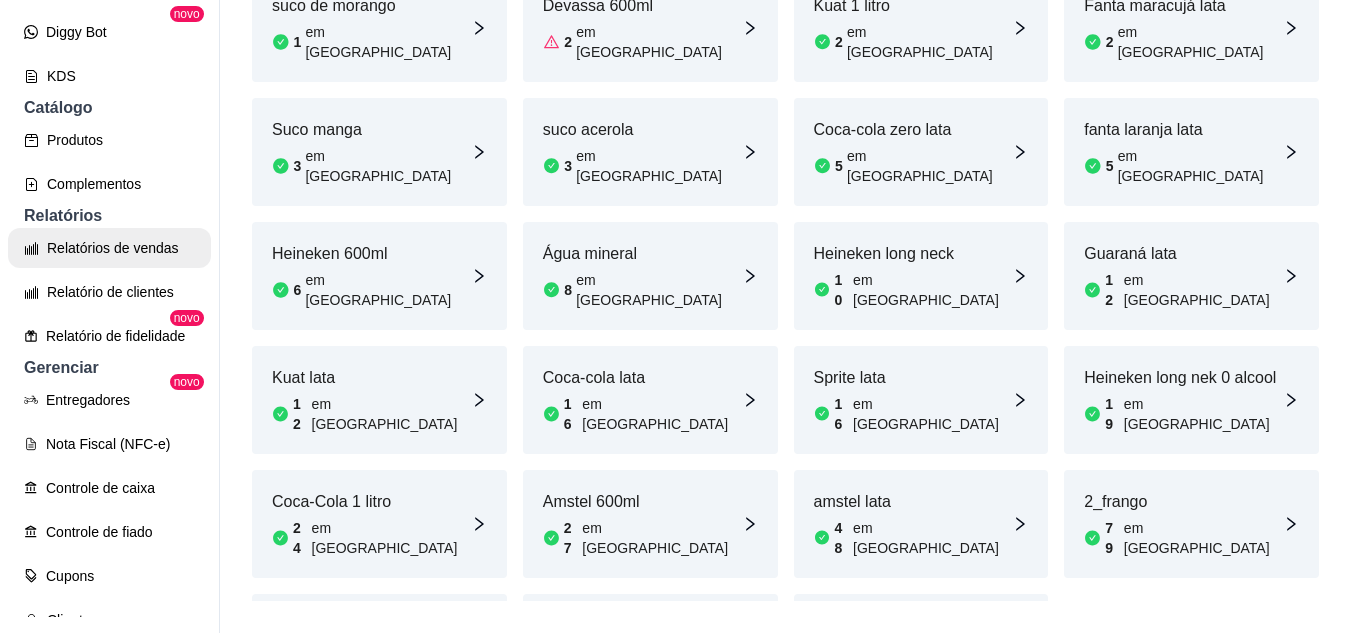 scroll, scrollTop: 300, scrollLeft: 0, axis: vertical 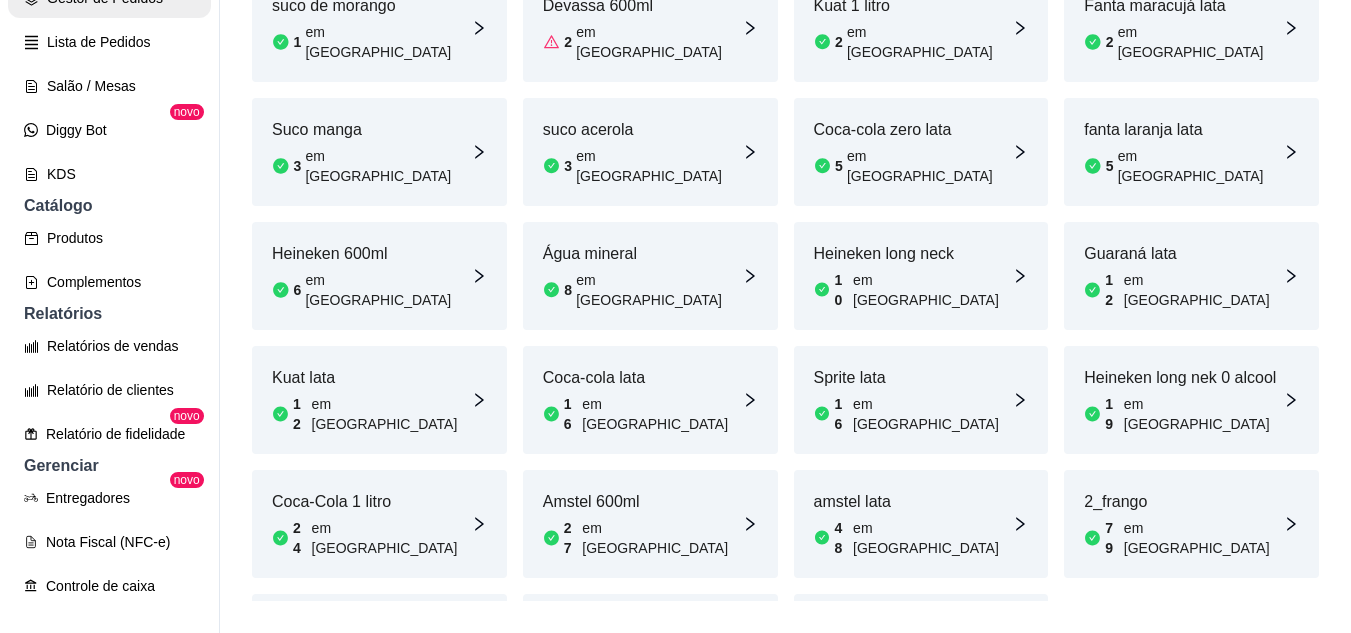 click on "Gestor de Pedidos" at bounding box center [109, -2] 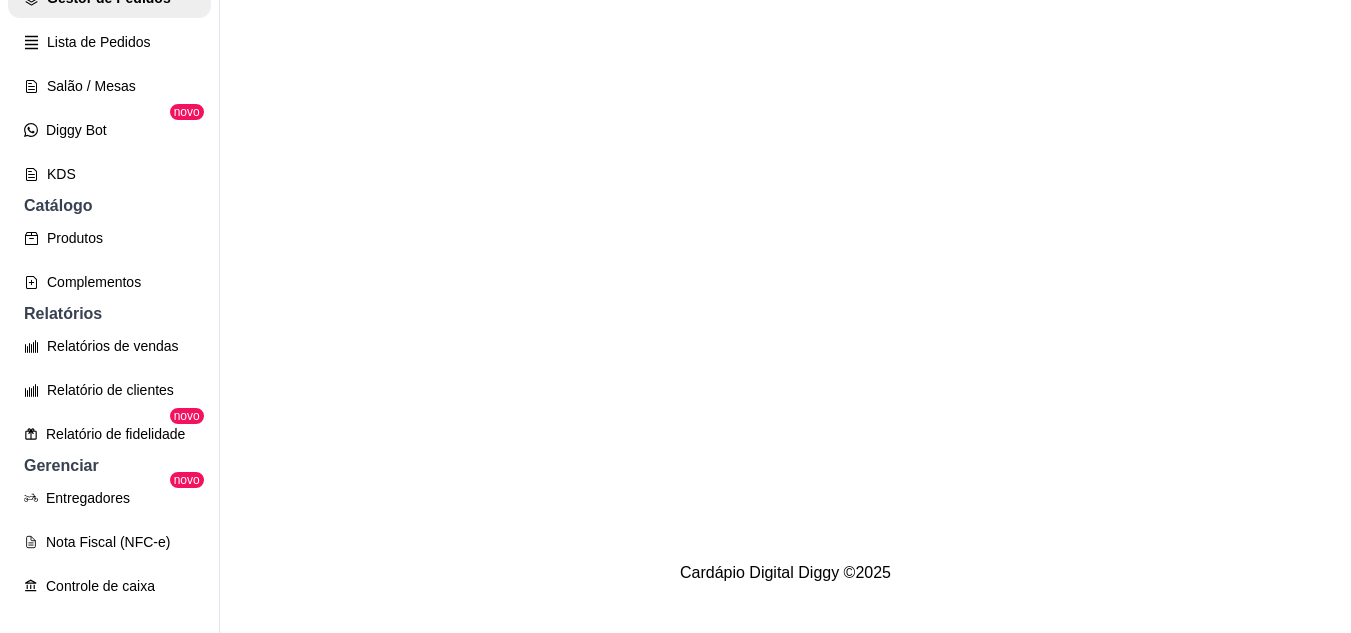 scroll, scrollTop: 0, scrollLeft: 0, axis: both 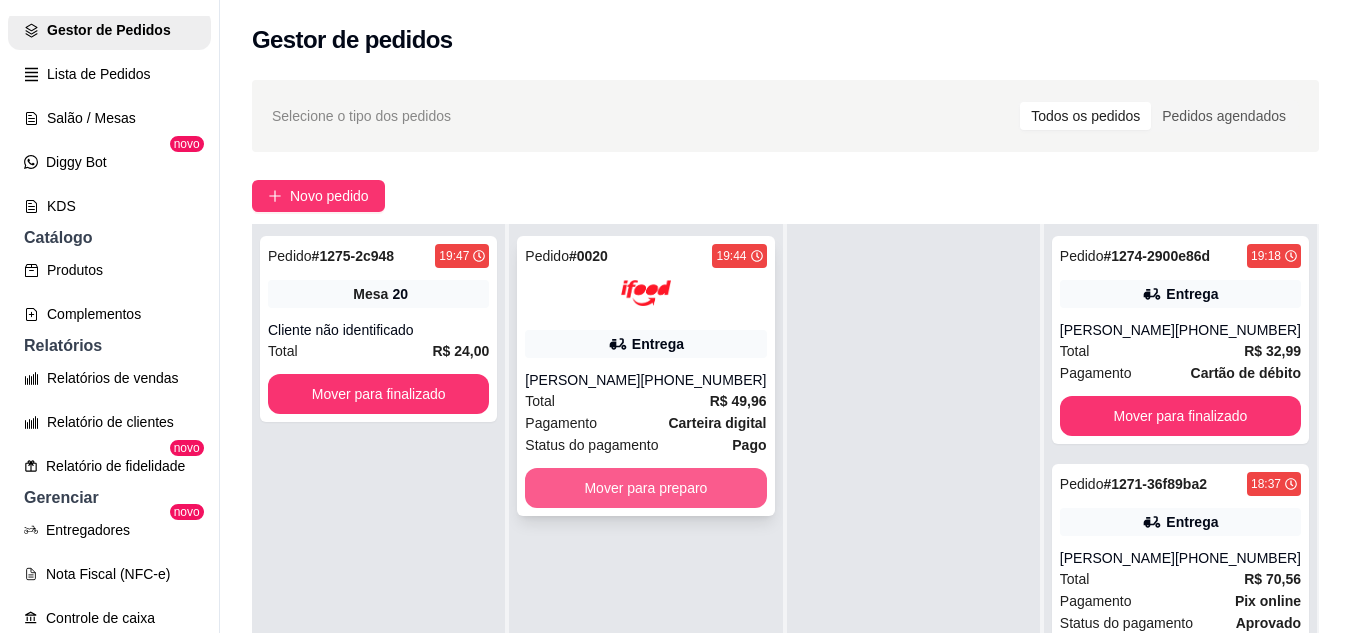 click on "Mover para preparo" at bounding box center [645, 488] 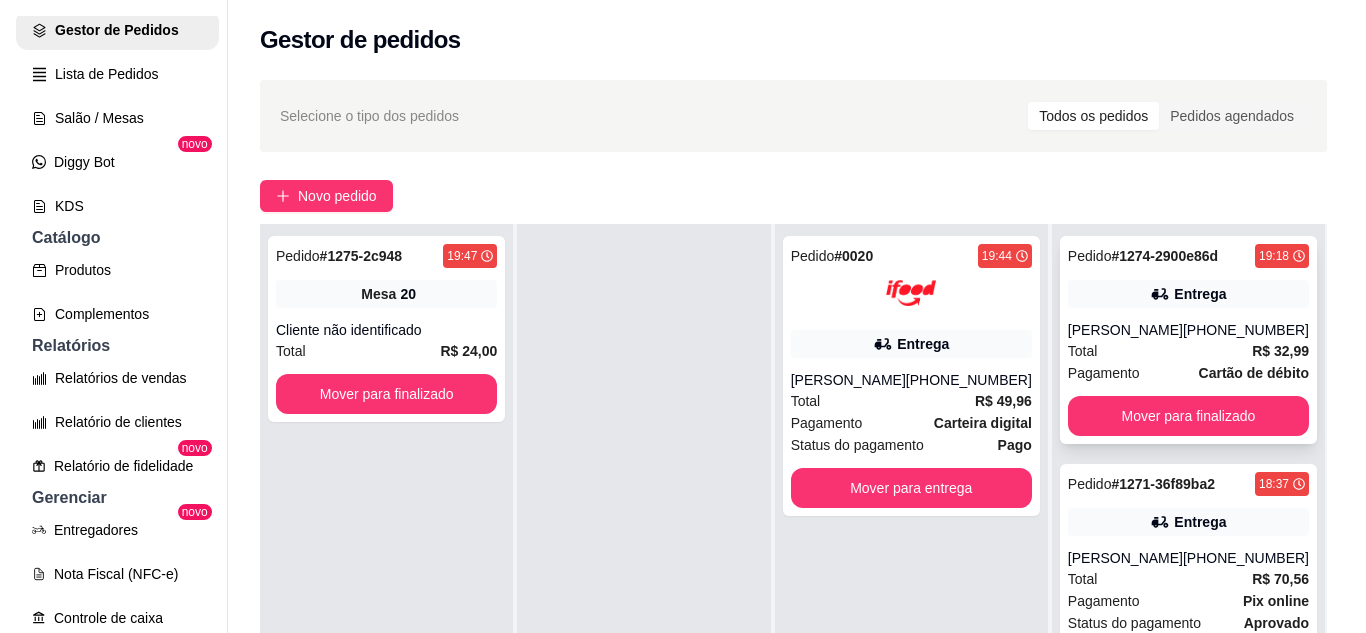 scroll, scrollTop: 100, scrollLeft: 0, axis: vertical 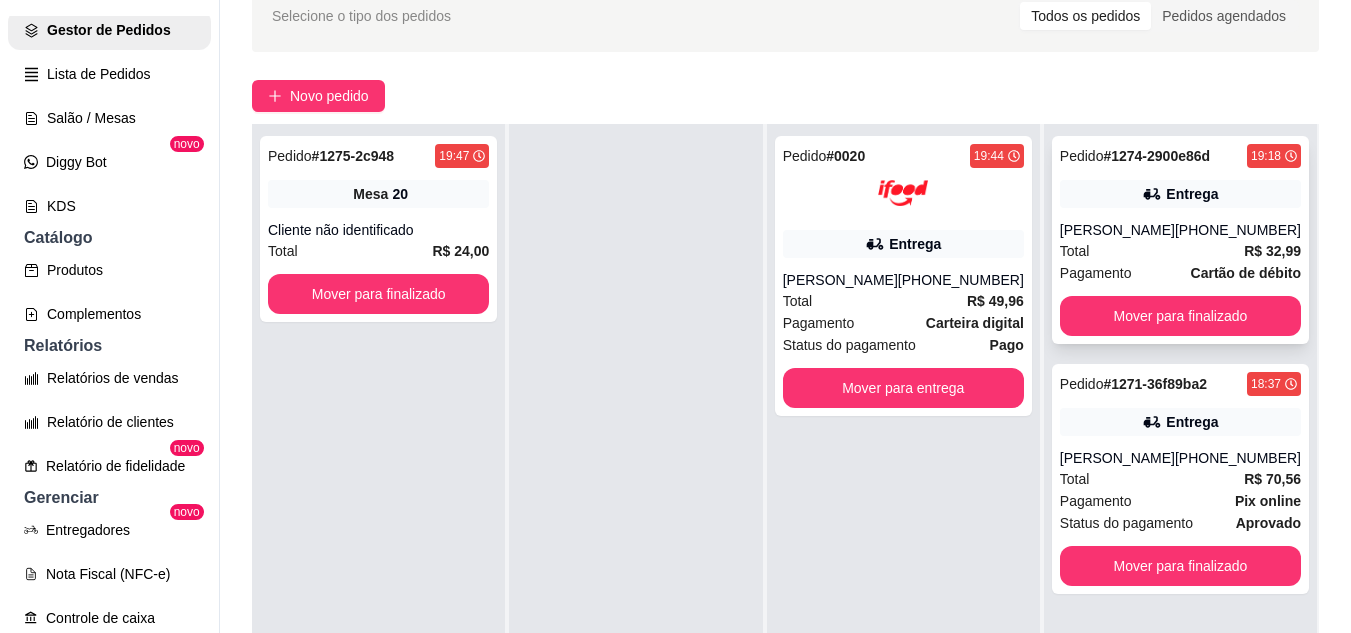 click on "Pedido  # 1274-2900e86d 19:18 Entrega Vana [PHONE_NUMBER] Total R$ 32,99 Pagamento Cartão de débito Mover para finalizado" at bounding box center [1180, 240] 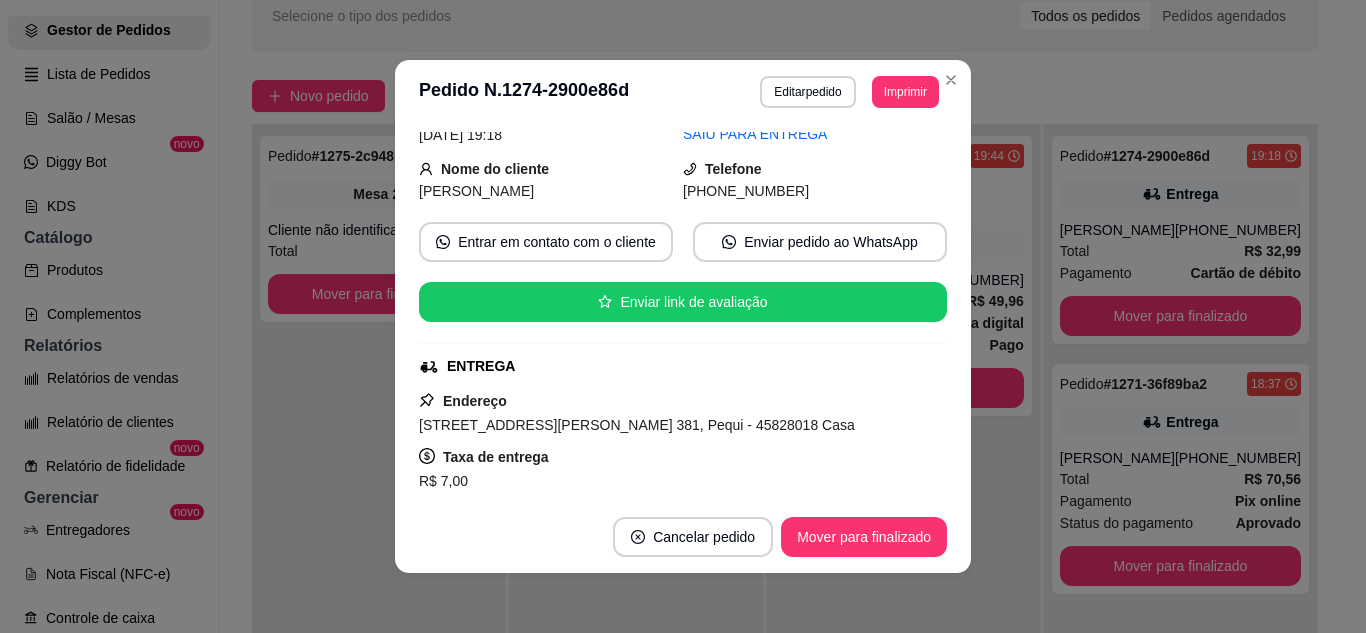 scroll, scrollTop: 100, scrollLeft: 0, axis: vertical 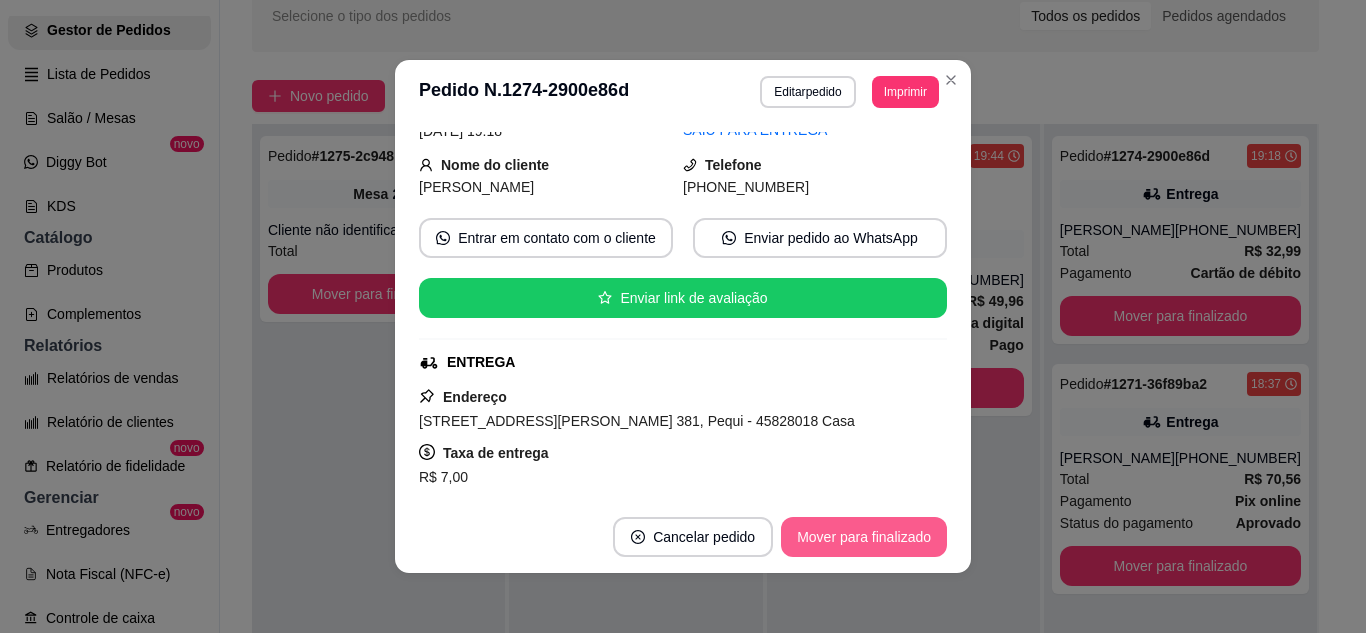 click on "Mover para finalizado" at bounding box center (864, 537) 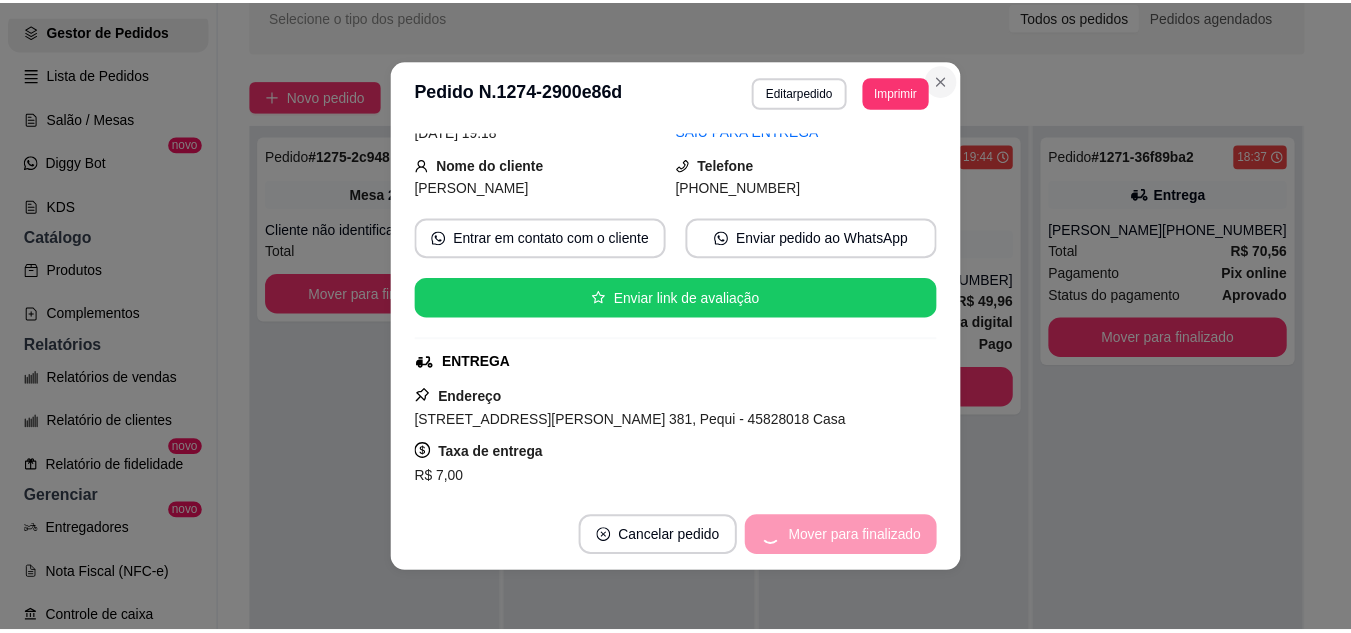 scroll, scrollTop: 54, scrollLeft: 0, axis: vertical 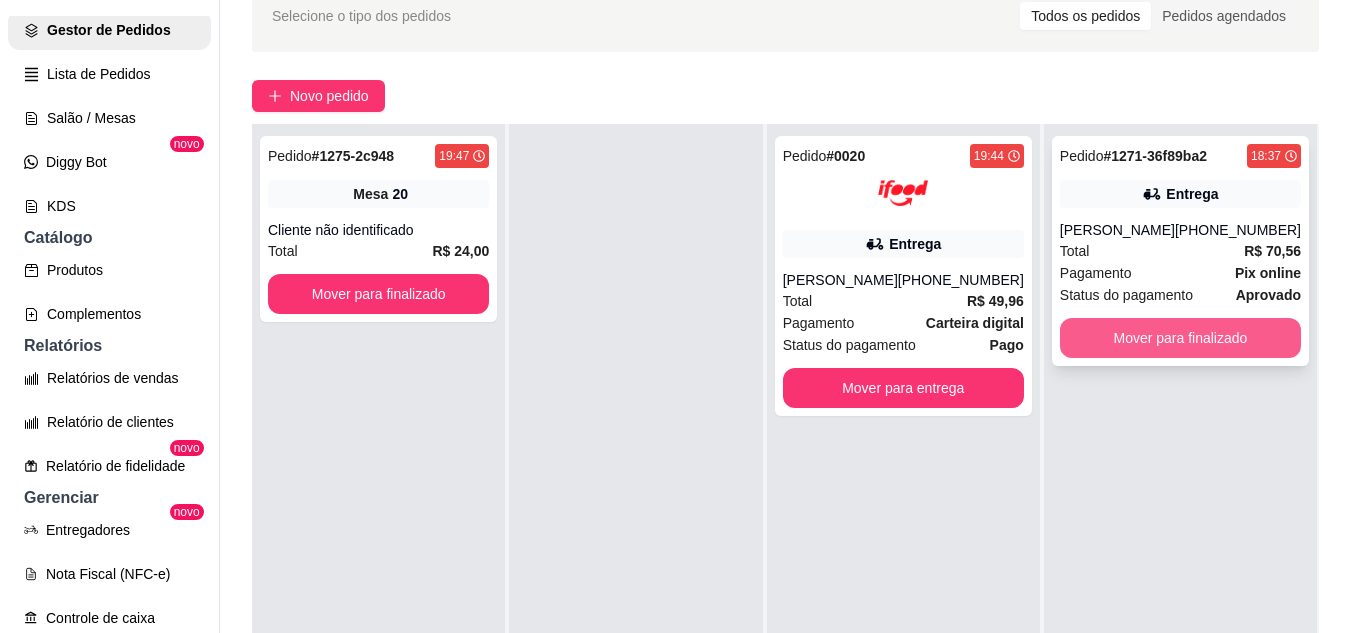 click on "Mover para finalizado" at bounding box center [1180, 338] 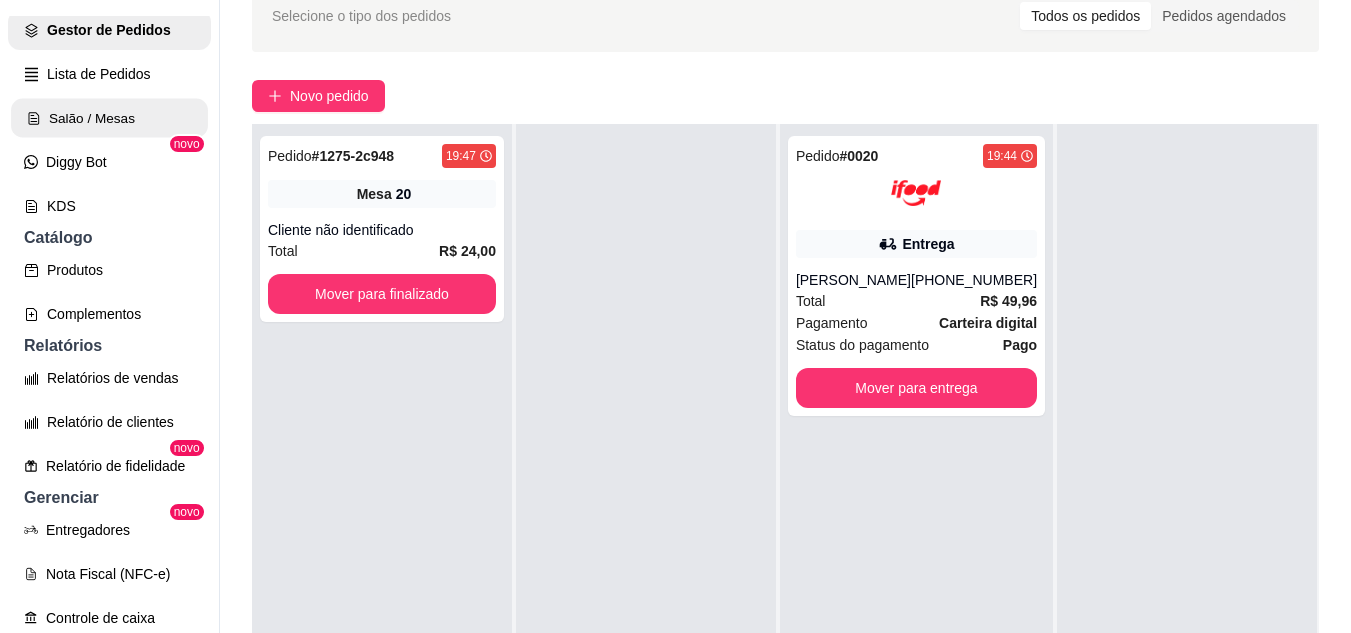 click on "Salão / Mesas" at bounding box center (109, 118) 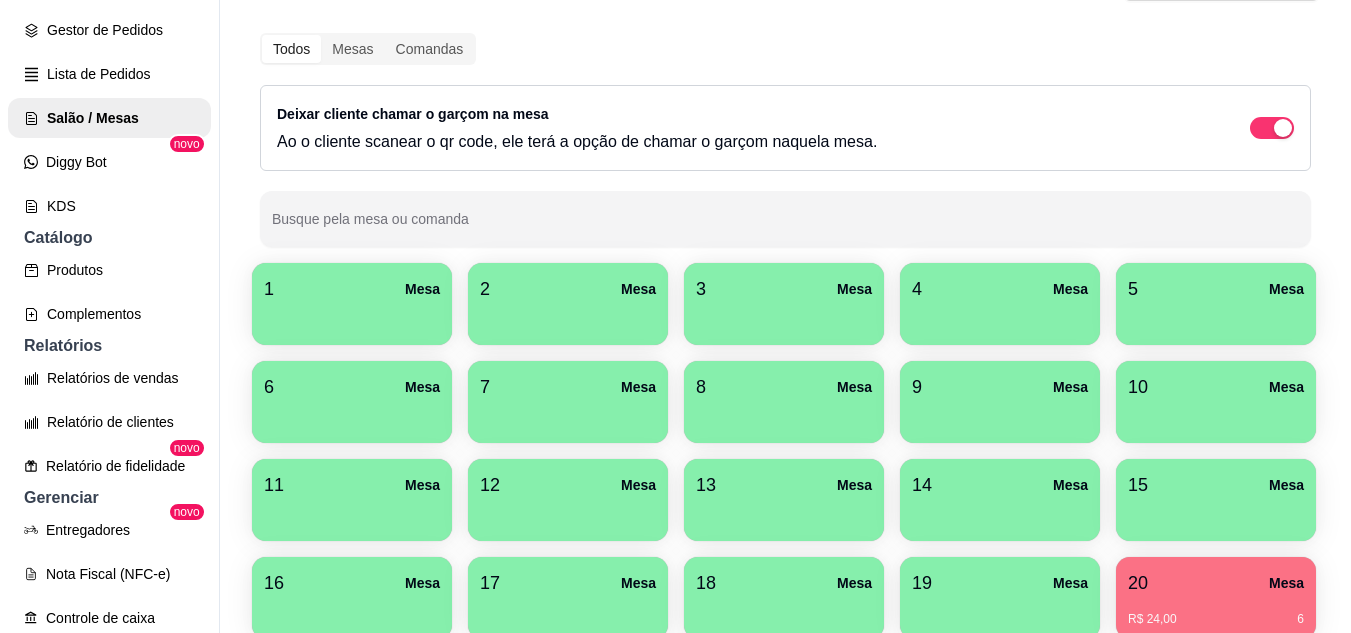 scroll, scrollTop: 294, scrollLeft: 0, axis: vertical 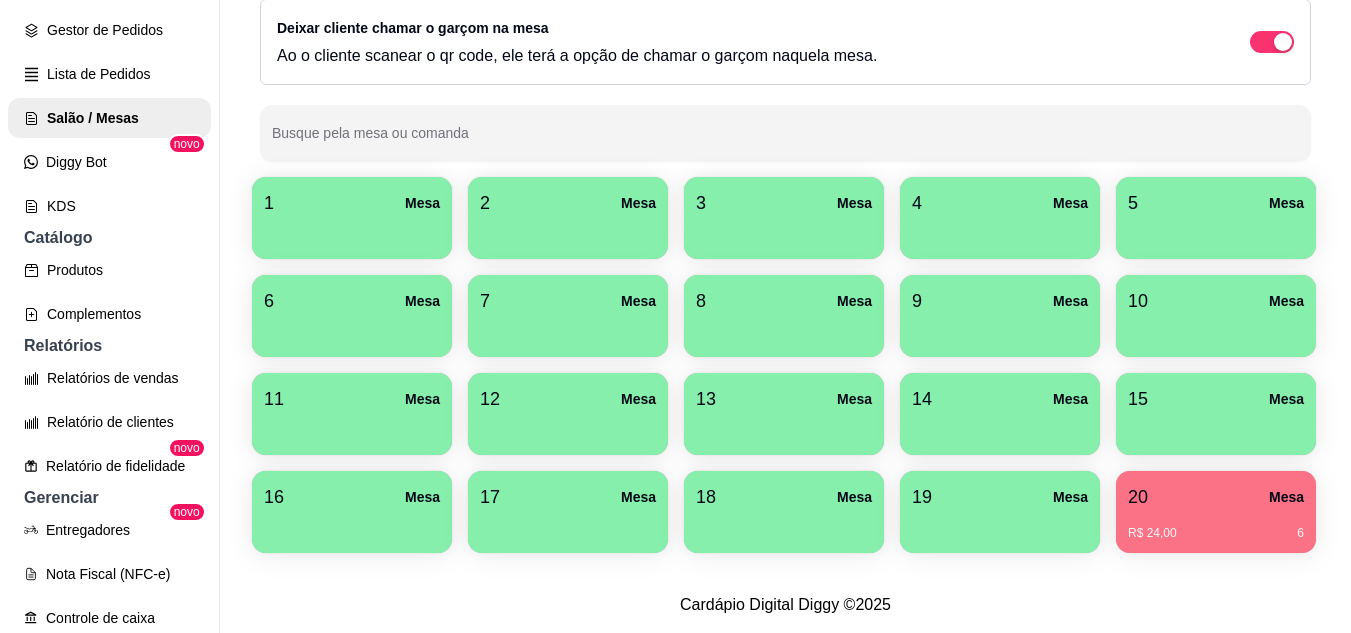 click on "20 Mesa R$ 24,00 6" at bounding box center [1216, 512] 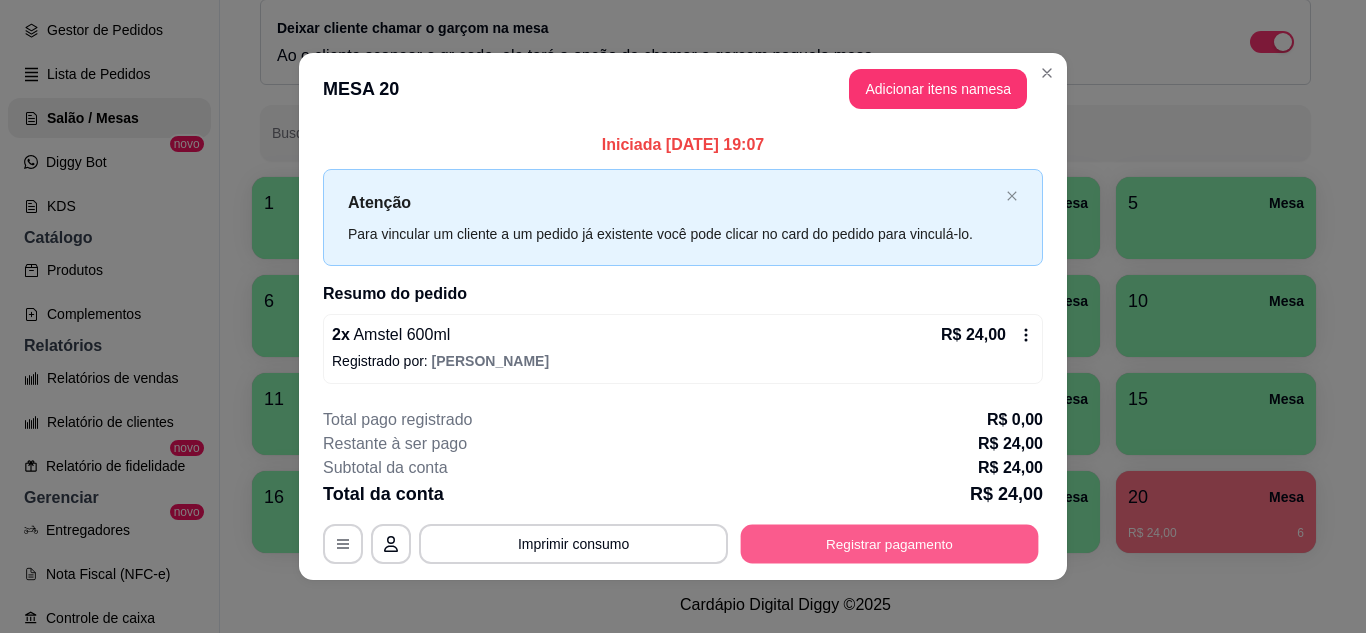 click on "Registrar pagamento" at bounding box center (890, 544) 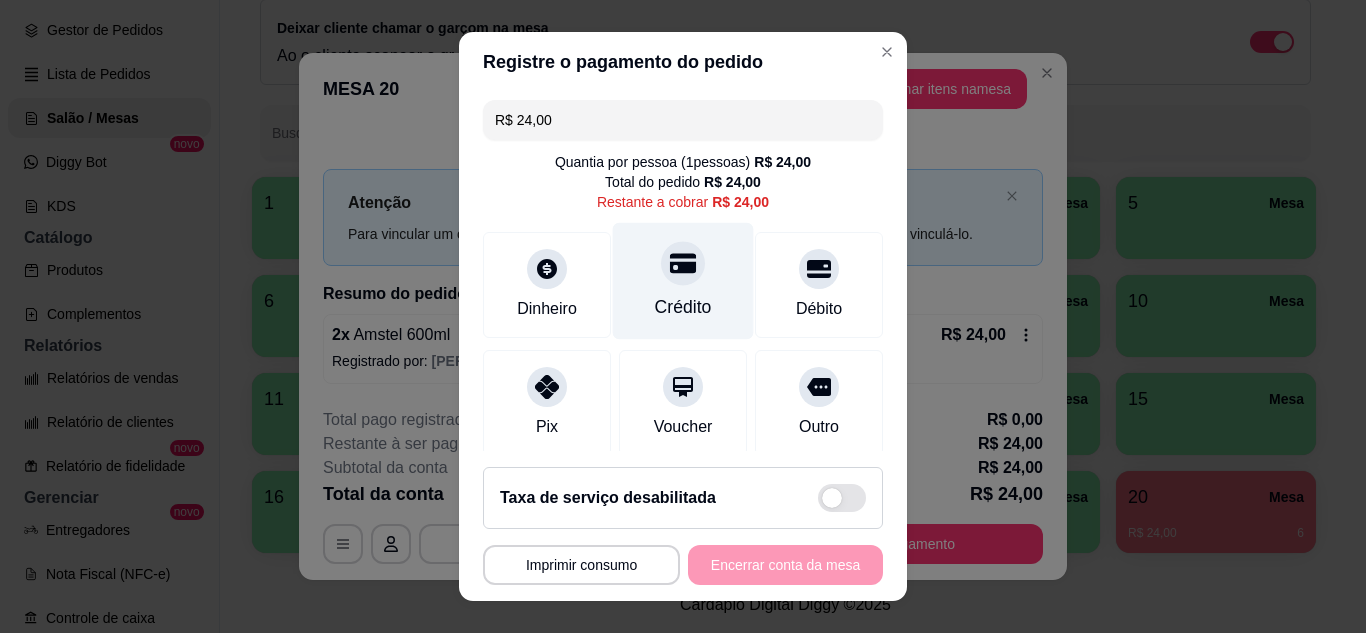click on "Crédito" at bounding box center (683, 280) 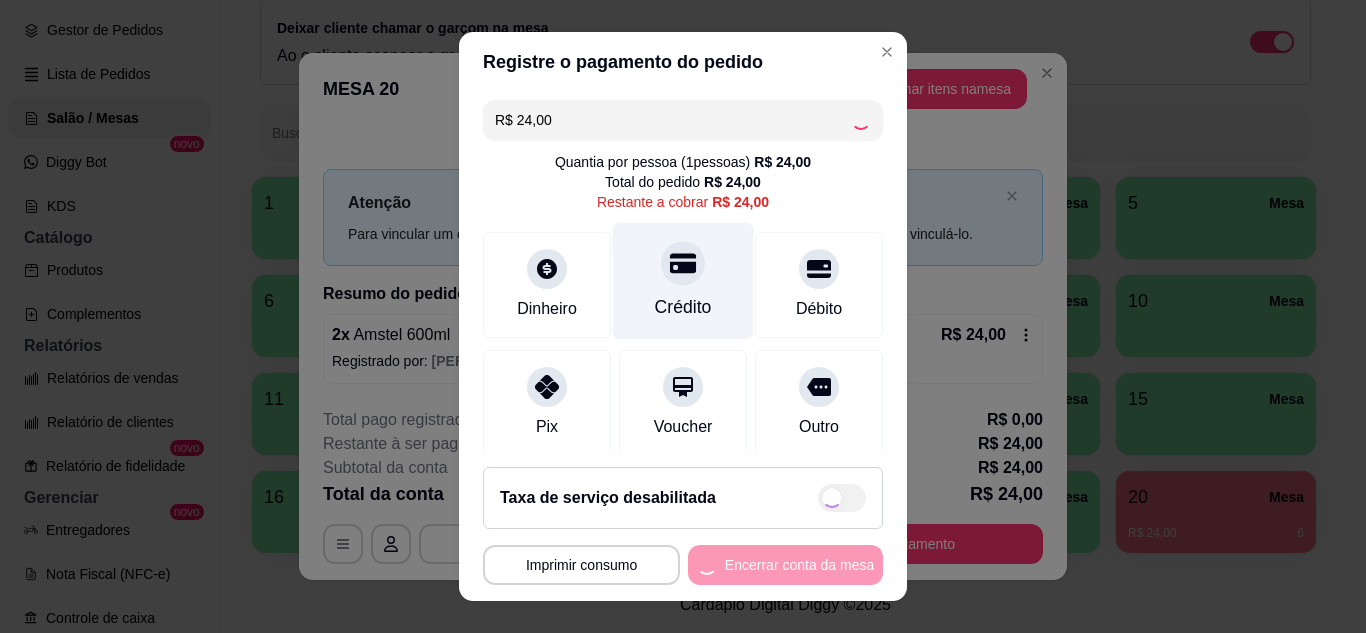 type on "R$ 0,00" 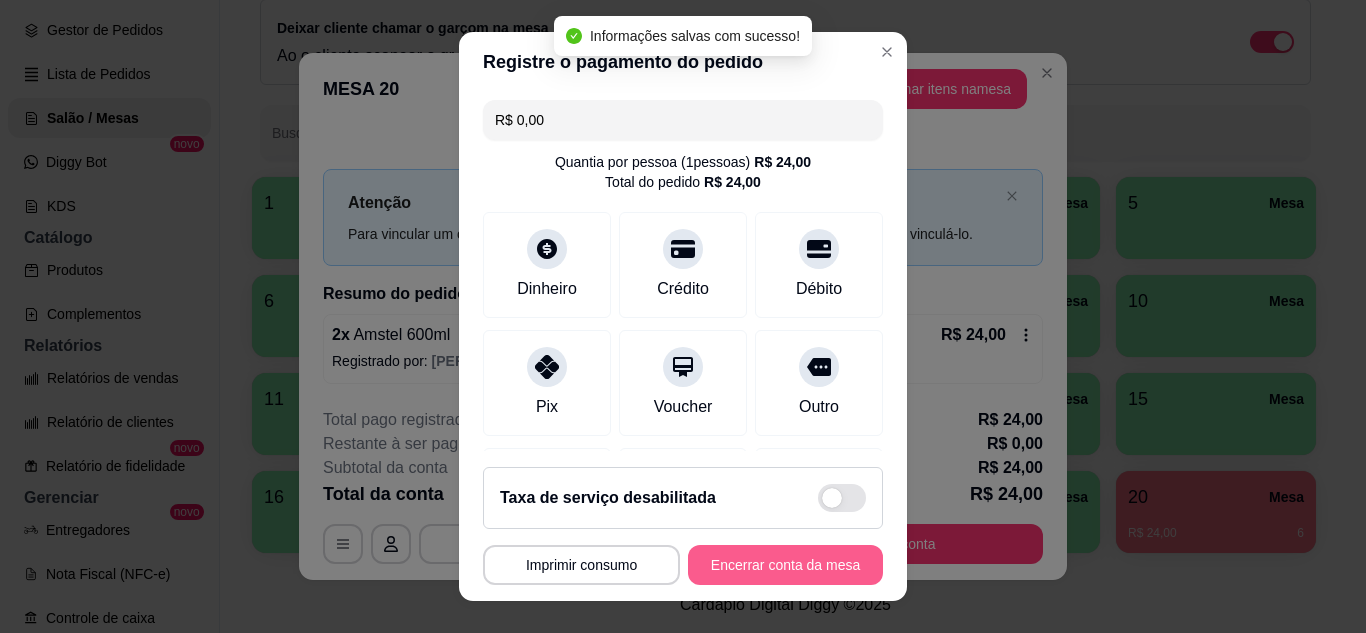 click on "Encerrar conta da mesa" at bounding box center [785, 565] 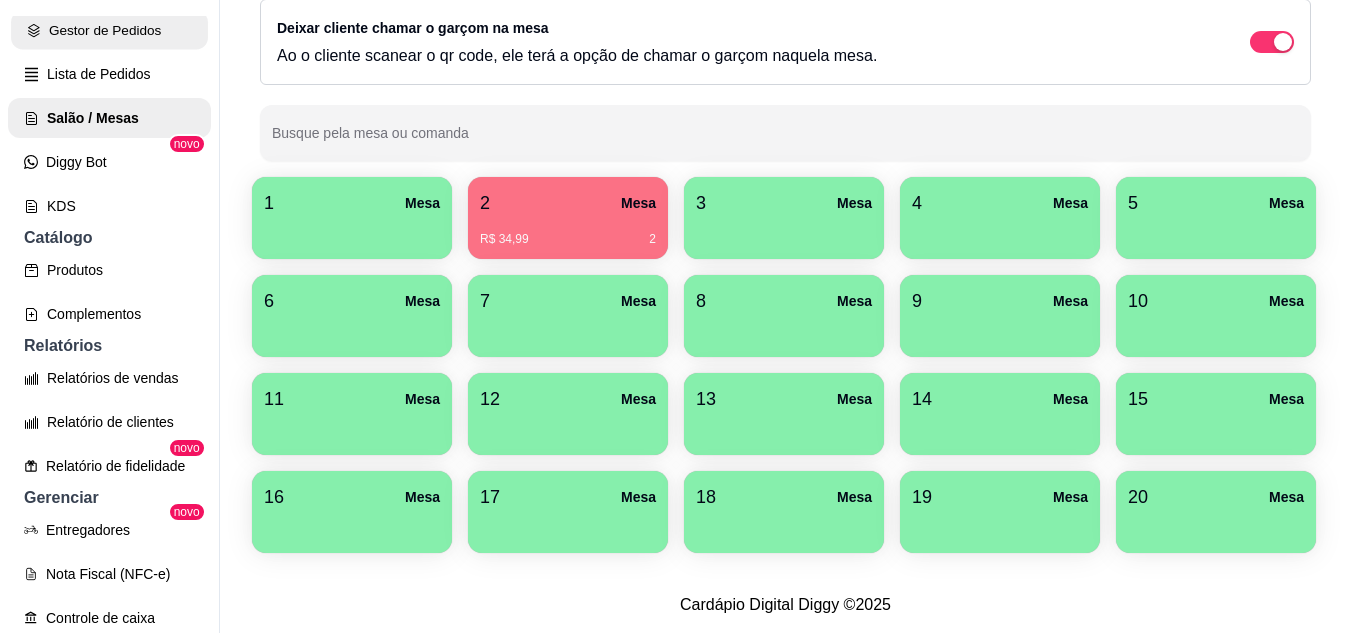 click on "Gestor de Pedidos" at bounding box center (109, 30) 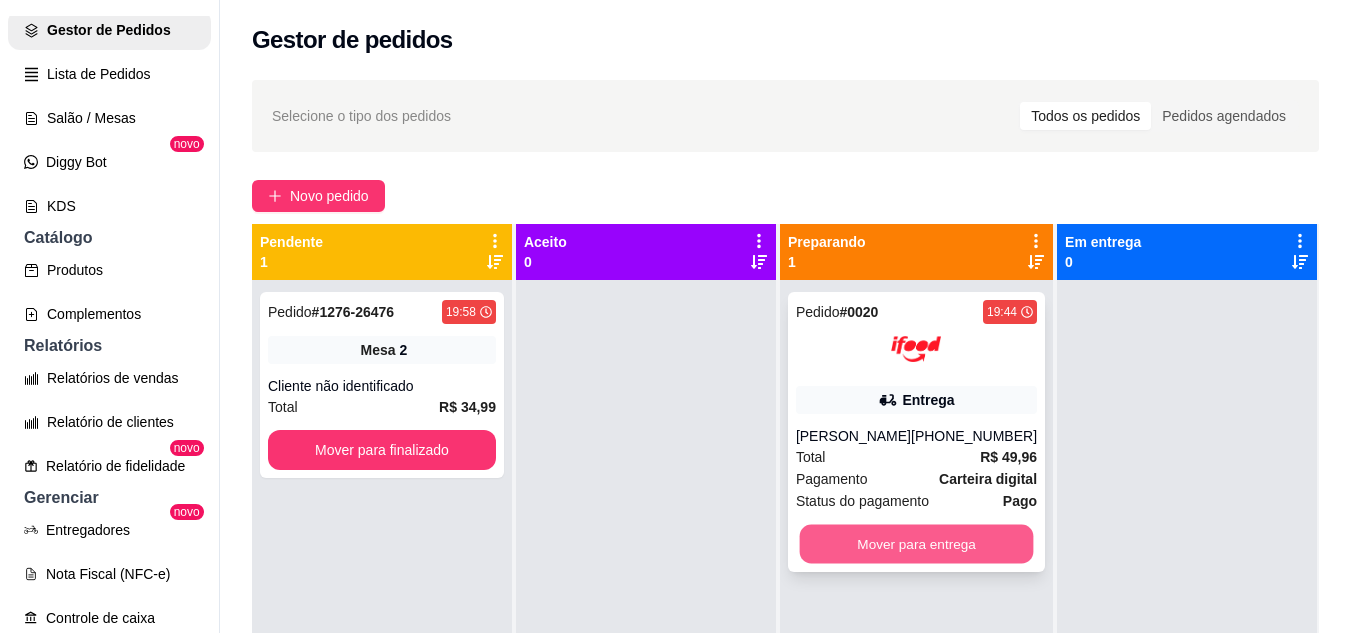 click on "Mover para entrega" at bounding box center [916, 544] 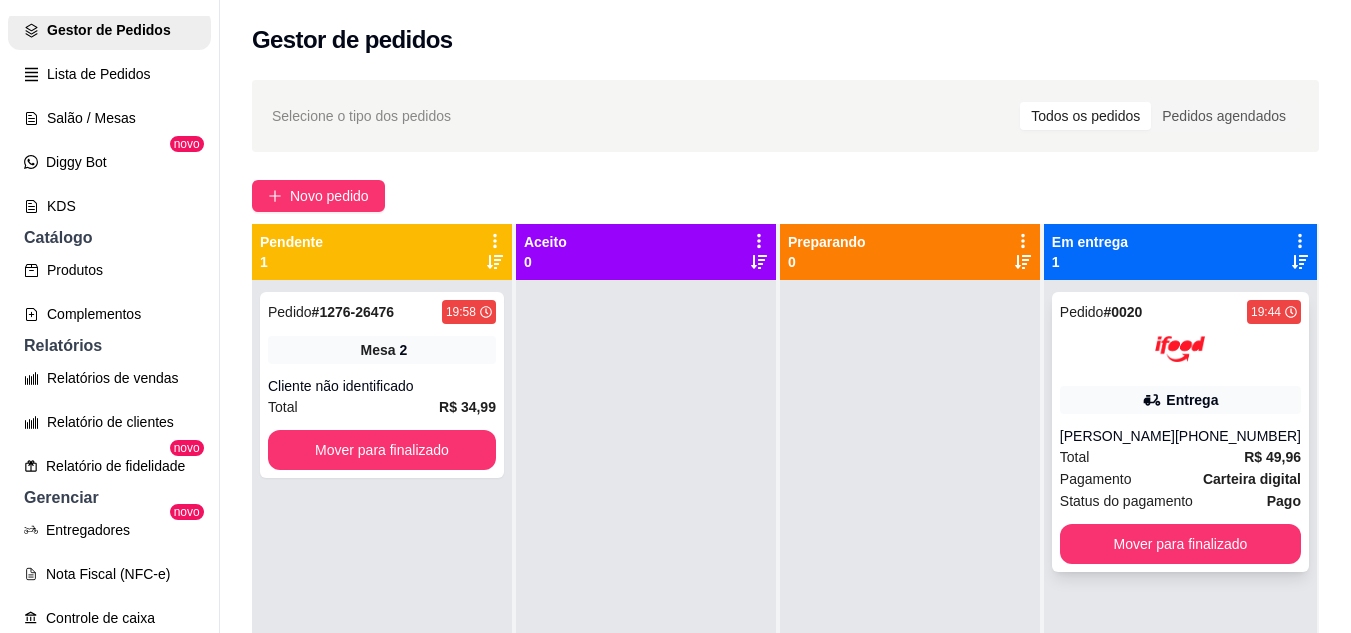click on "Pedido  # 0020 19:44" at bounding box center [1180, 312] 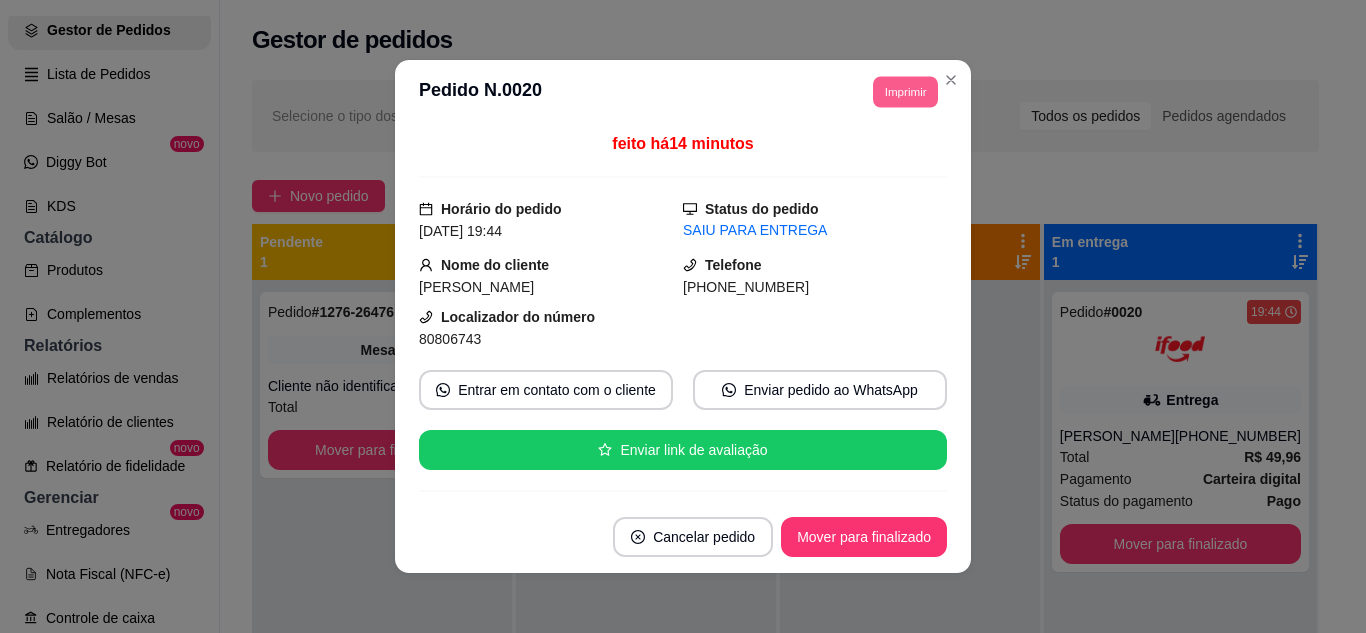 click on "Imprimir" at bounding box center (905, 91) 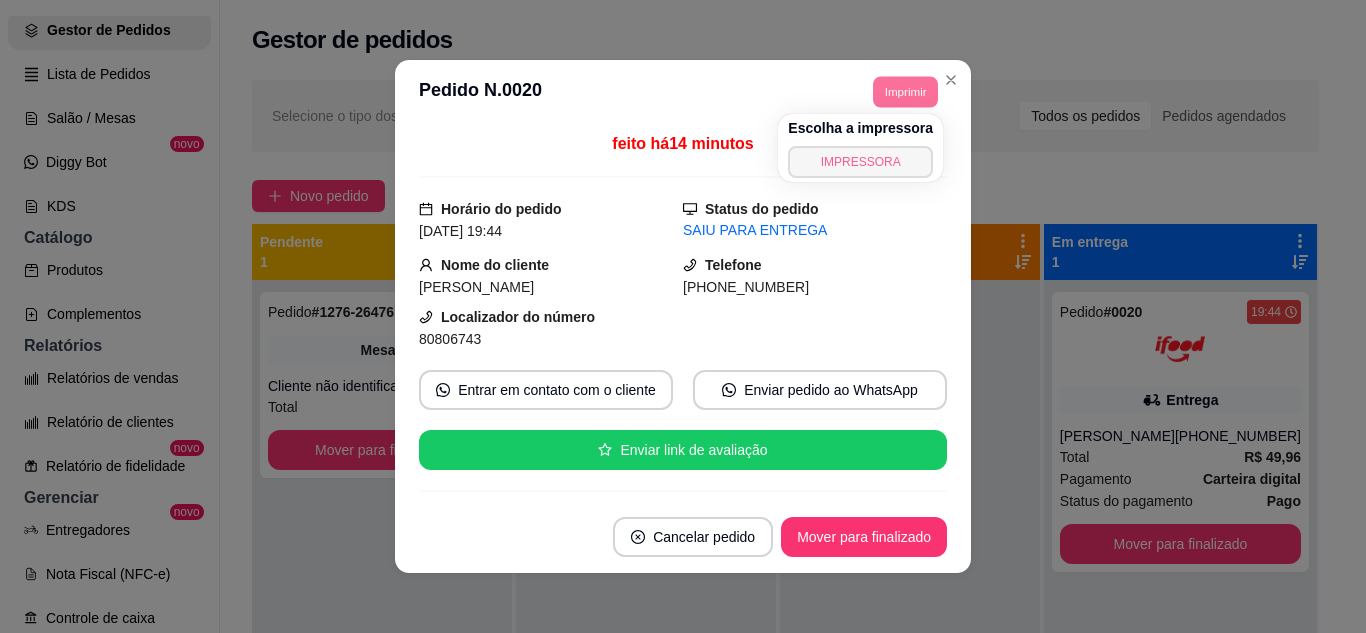 click on "IMPRESSORA" at bounding box center (860, 162) 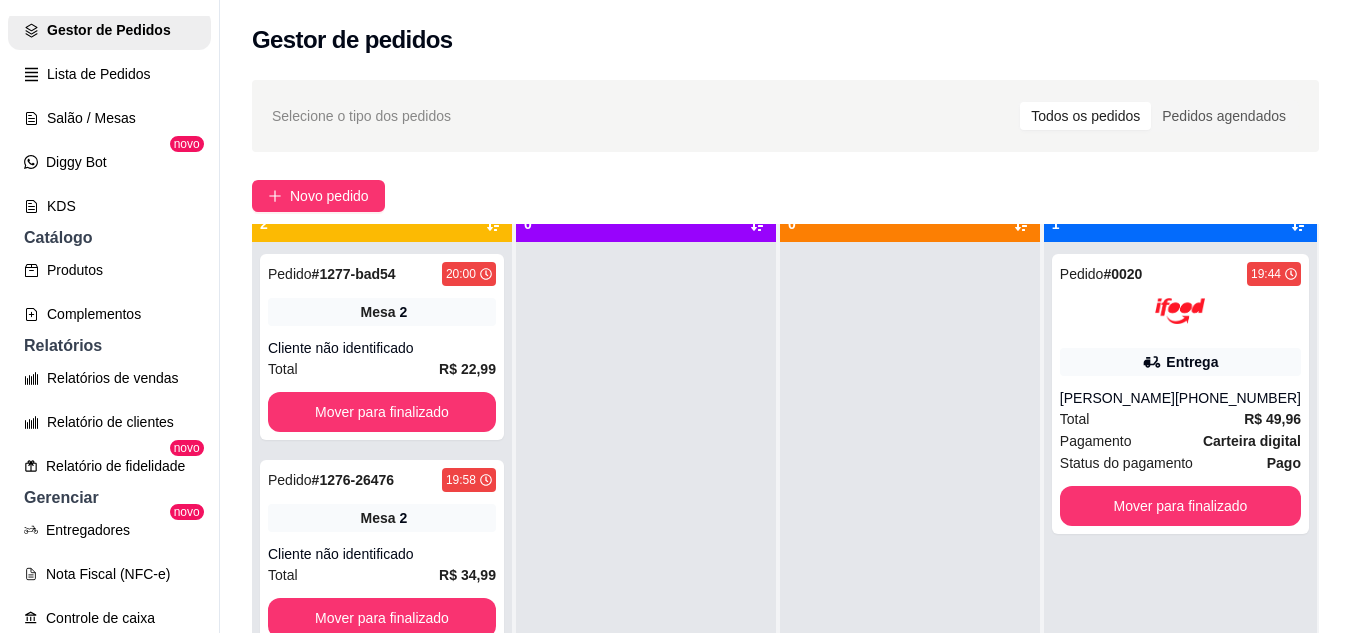 scroll, scrollTop: 56, scrollLeft: 0, axis: vertical 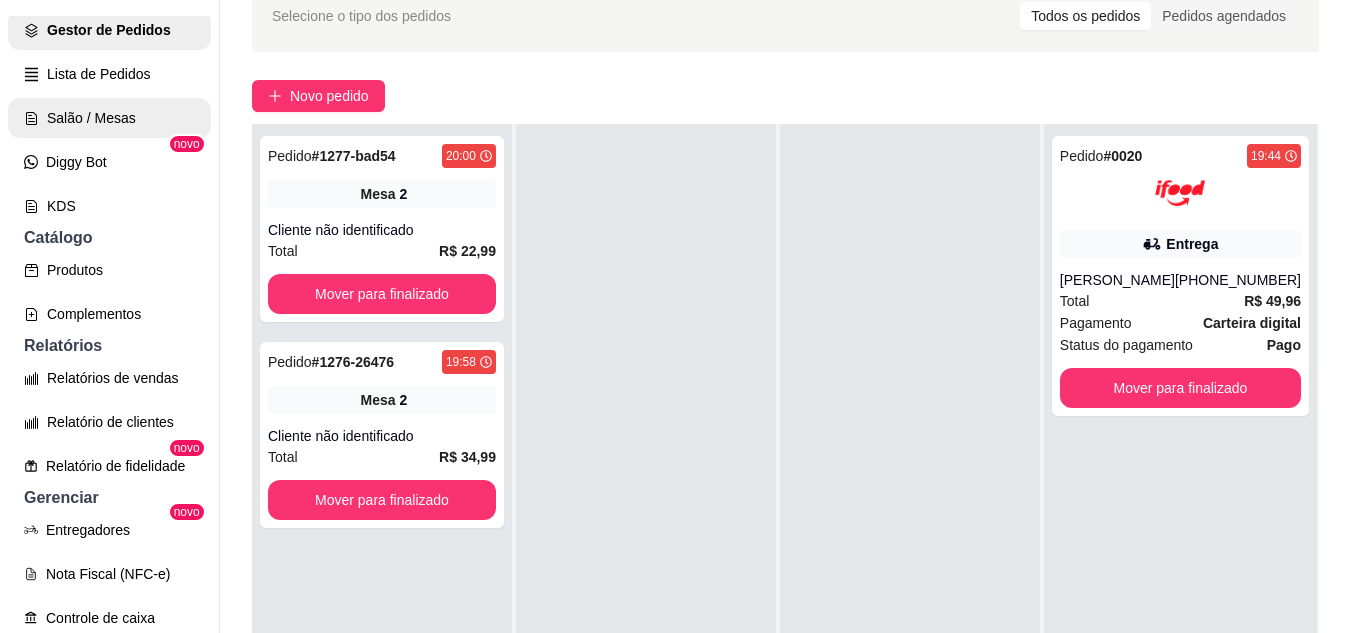 click on "Salão / Mesas" at bounding box center (109, 118) 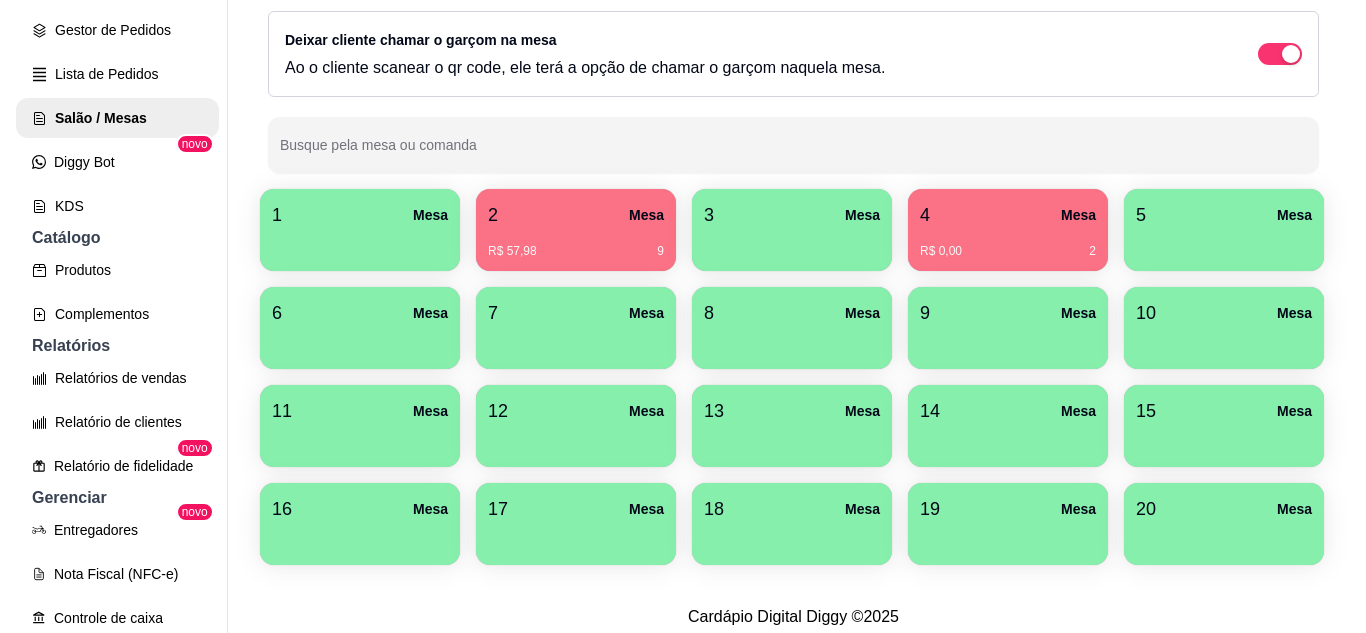 scroll, scrollTop: 200, scrollLeft: 0, axis: vertical 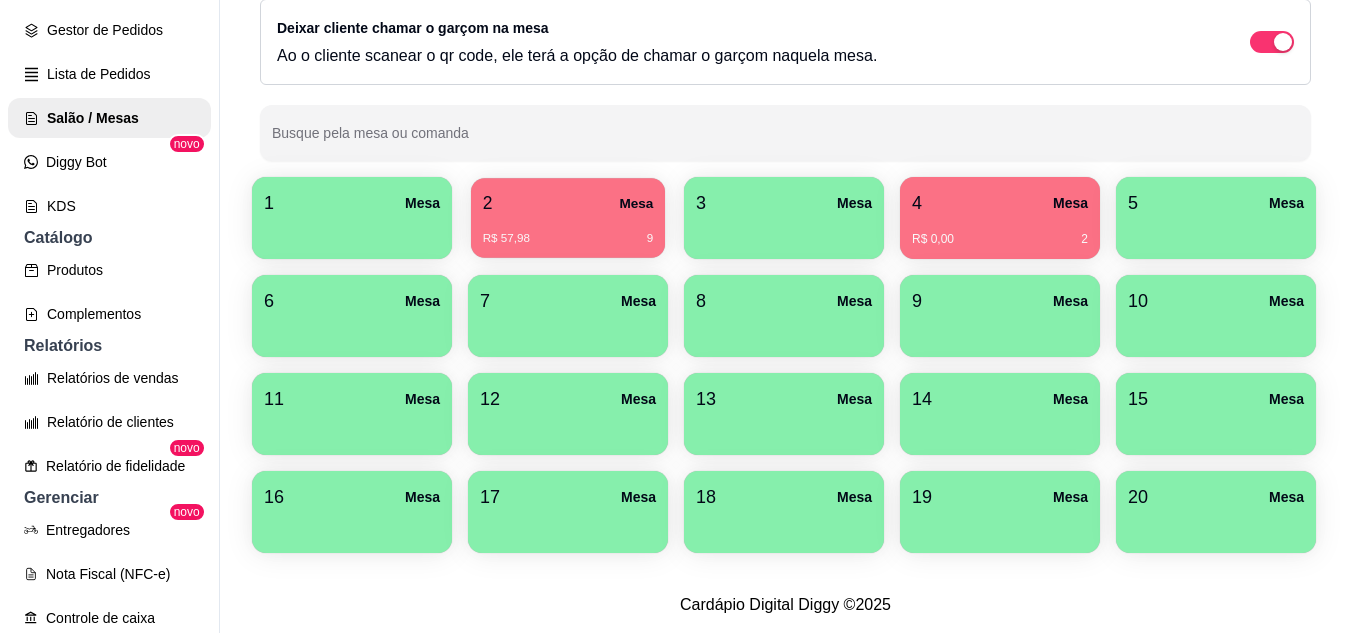 click on "2 Mesa" at bounding box center [568, 203] 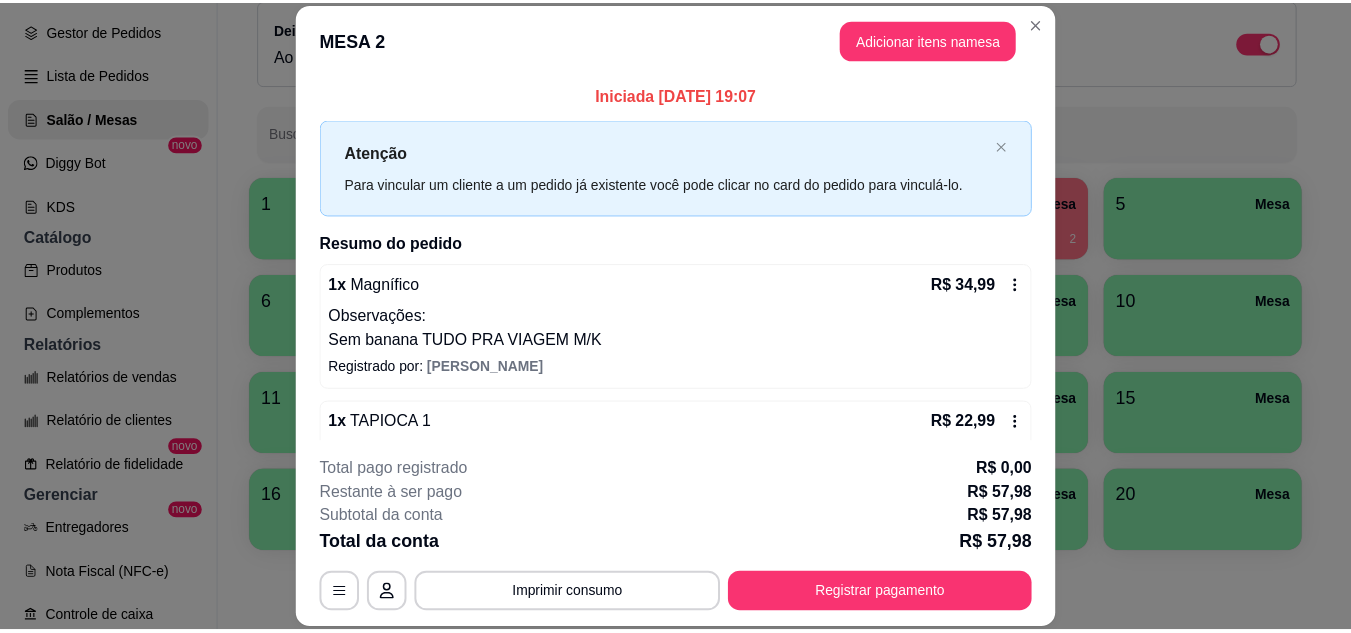 scroll, scrollTop: 38, scrollLeft: 0, axis: vertical 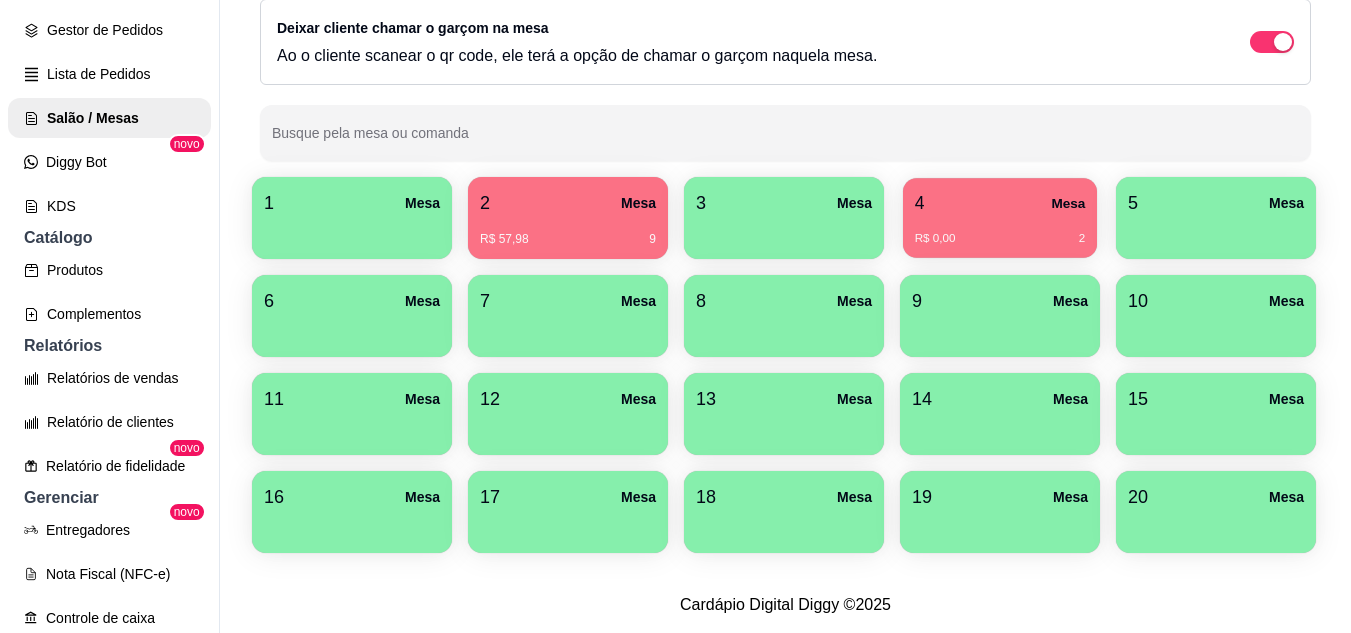 click on "4 Mesa" at bounding box center [1000, 203] 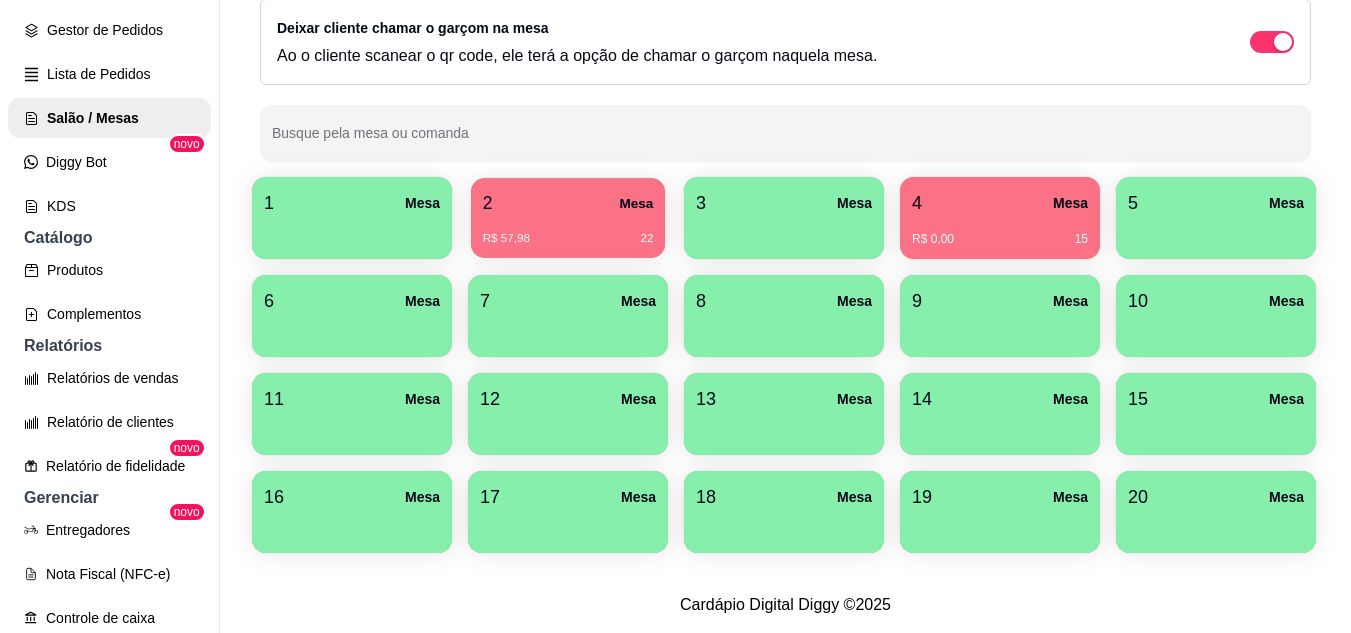 click on "R$ 57,98 22" at bounding box center (568, 231) 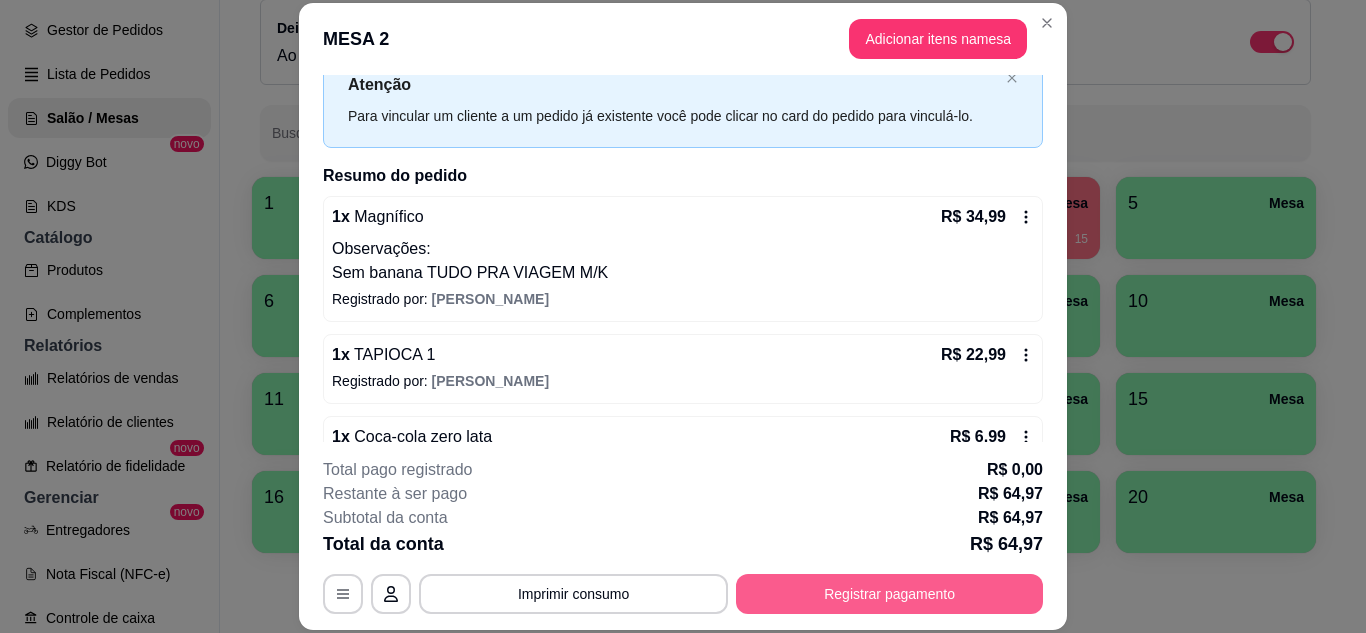 scroll, scrollTop: 100, scrollLeft: 0, axis: vertical 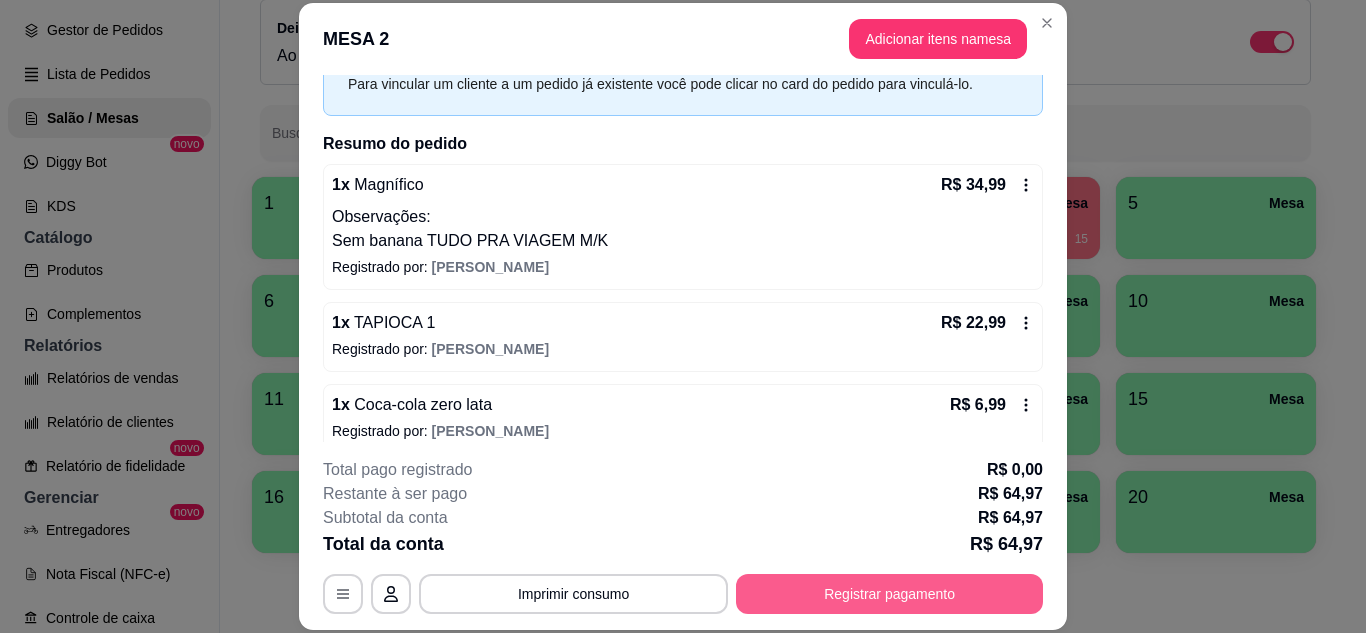 click on "Registrar pagamento" at bounding box center (889, 594) 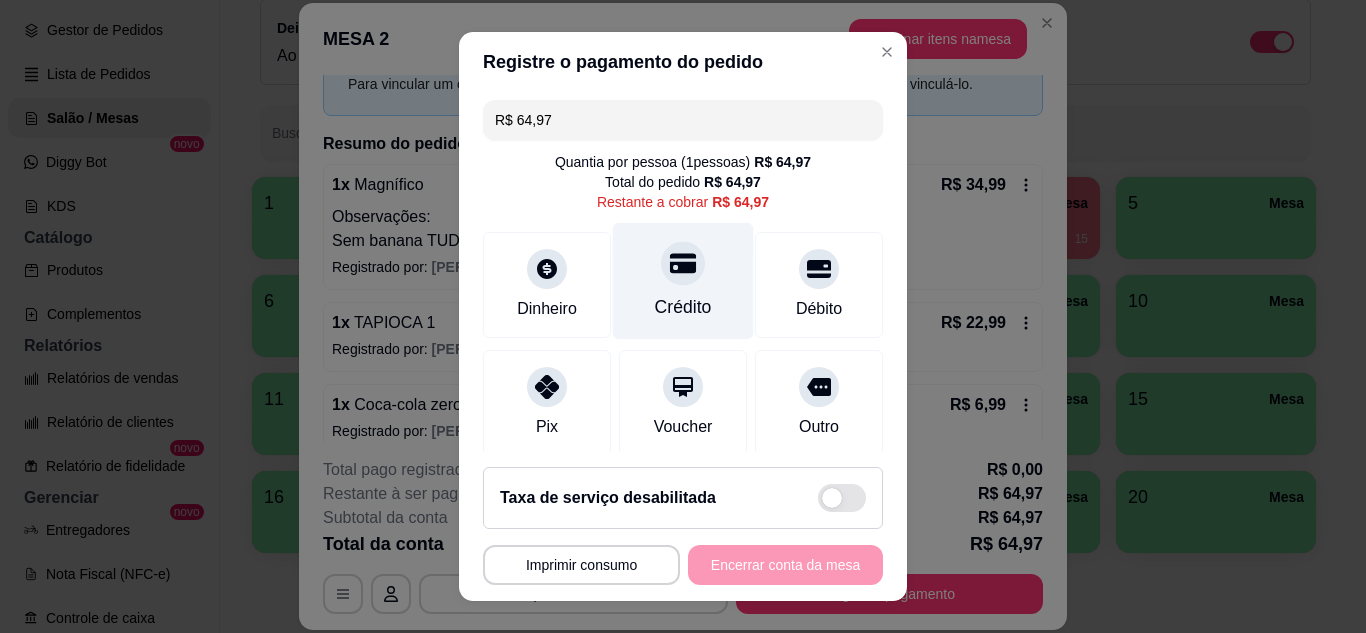 click on "Crédito" at bounding box center (683, 280) 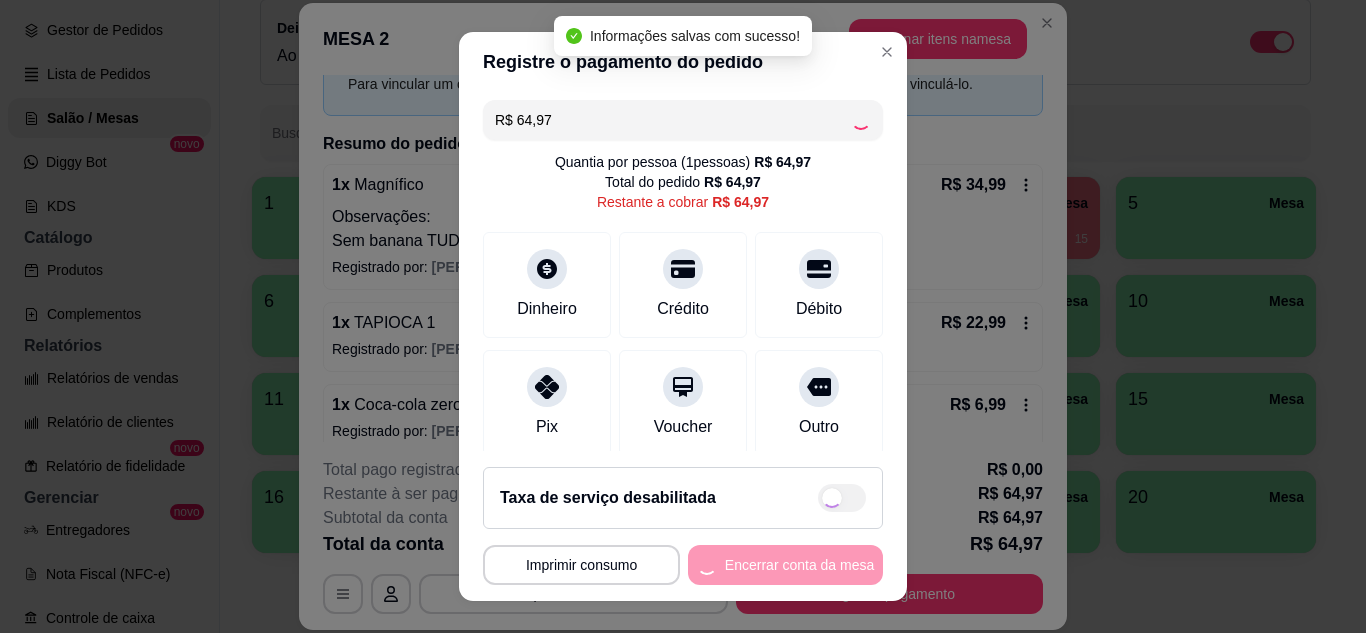 type on "R$ 0,00" 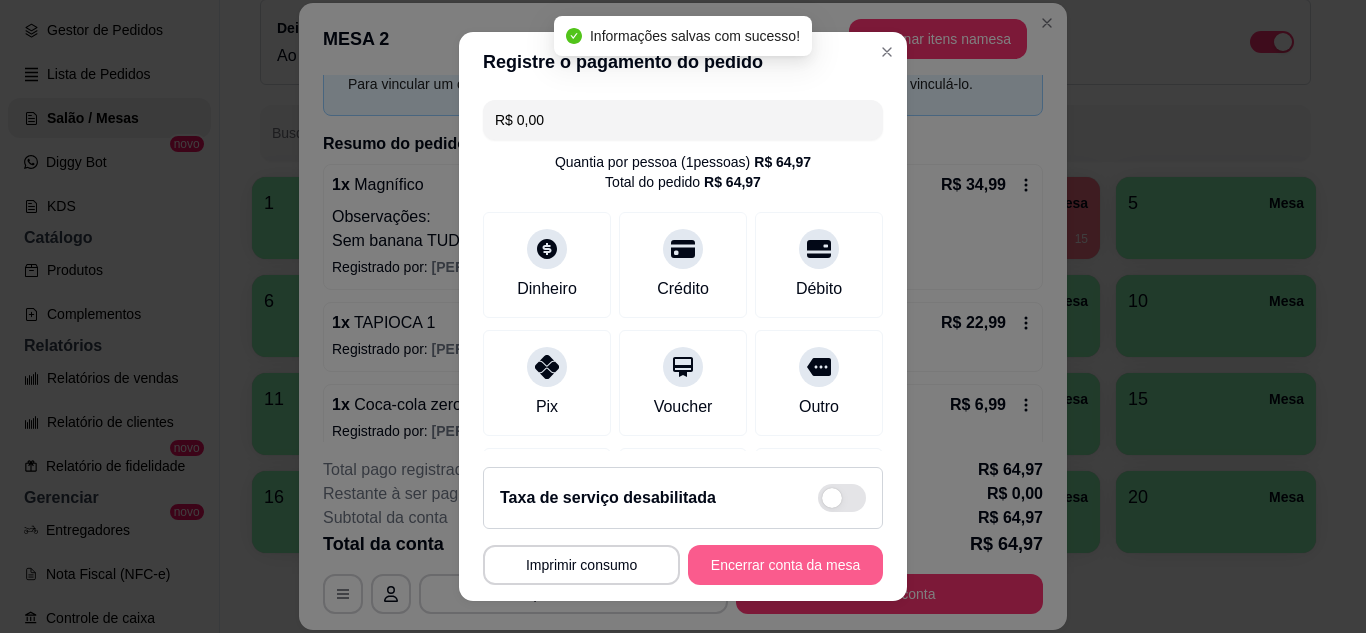 click on "Encerrar conta da mesa" at bounding box center [785, 565] 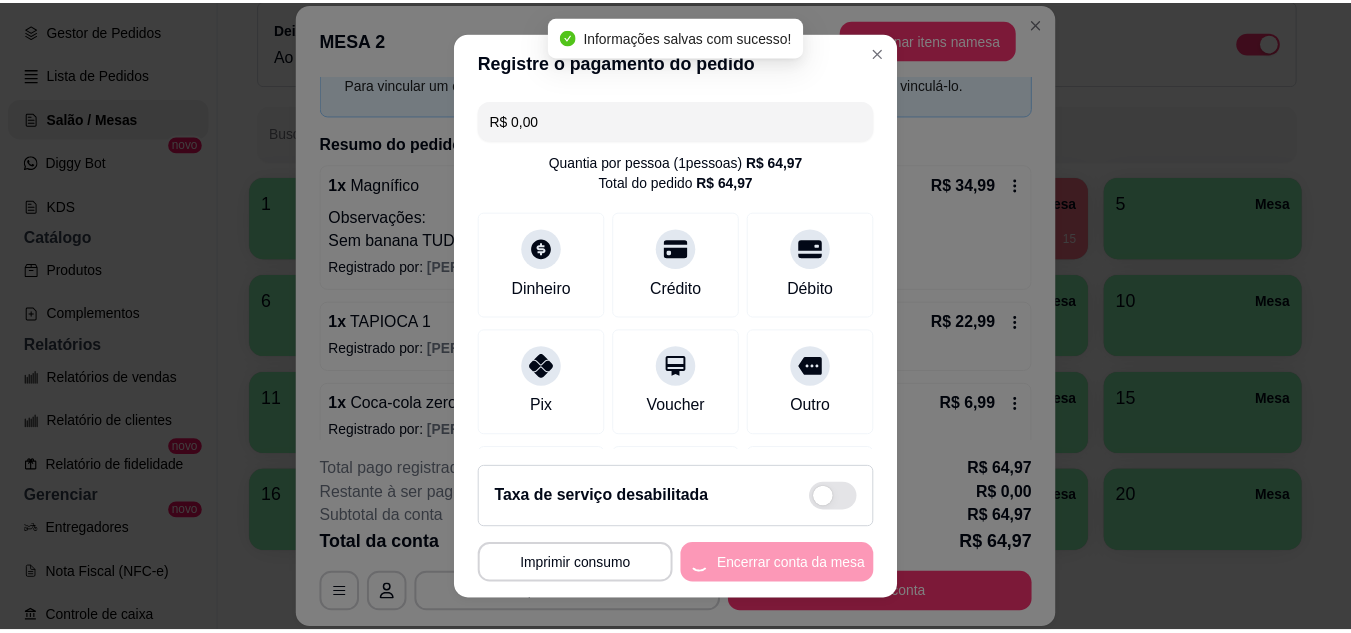 scroll, scrollTop: 0, scrollLeft: 0, axis: both 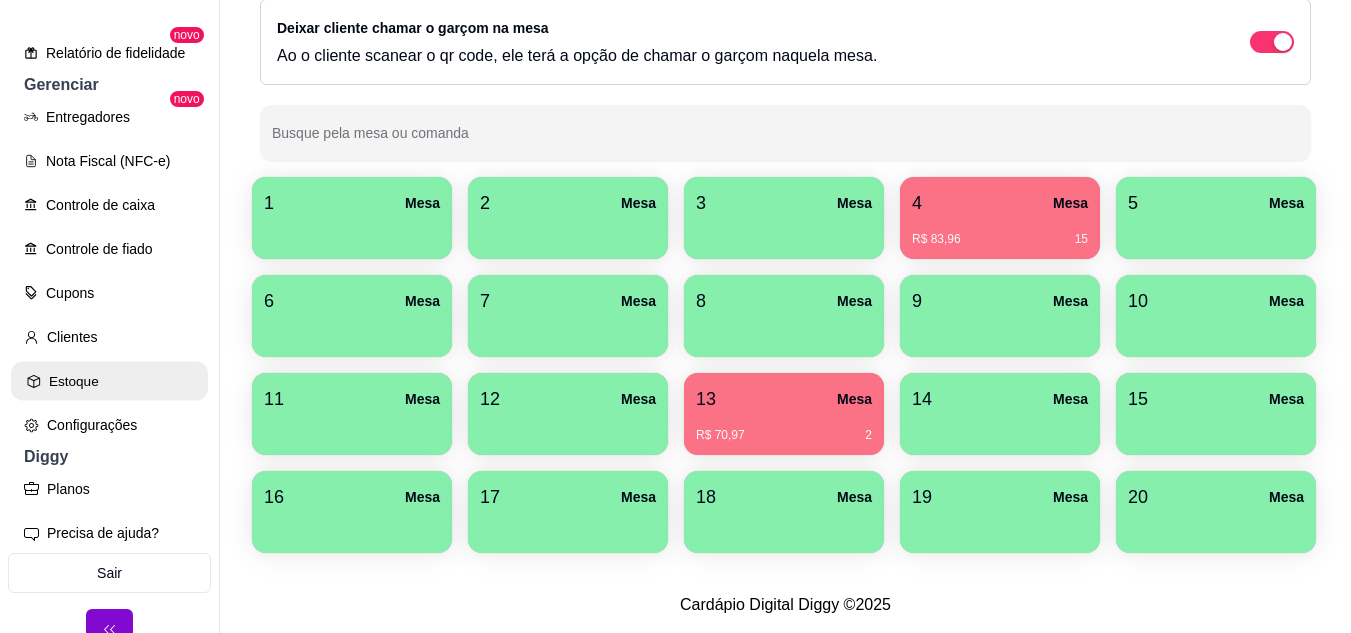 click on "Estoque" at bounding box center [109, 381] 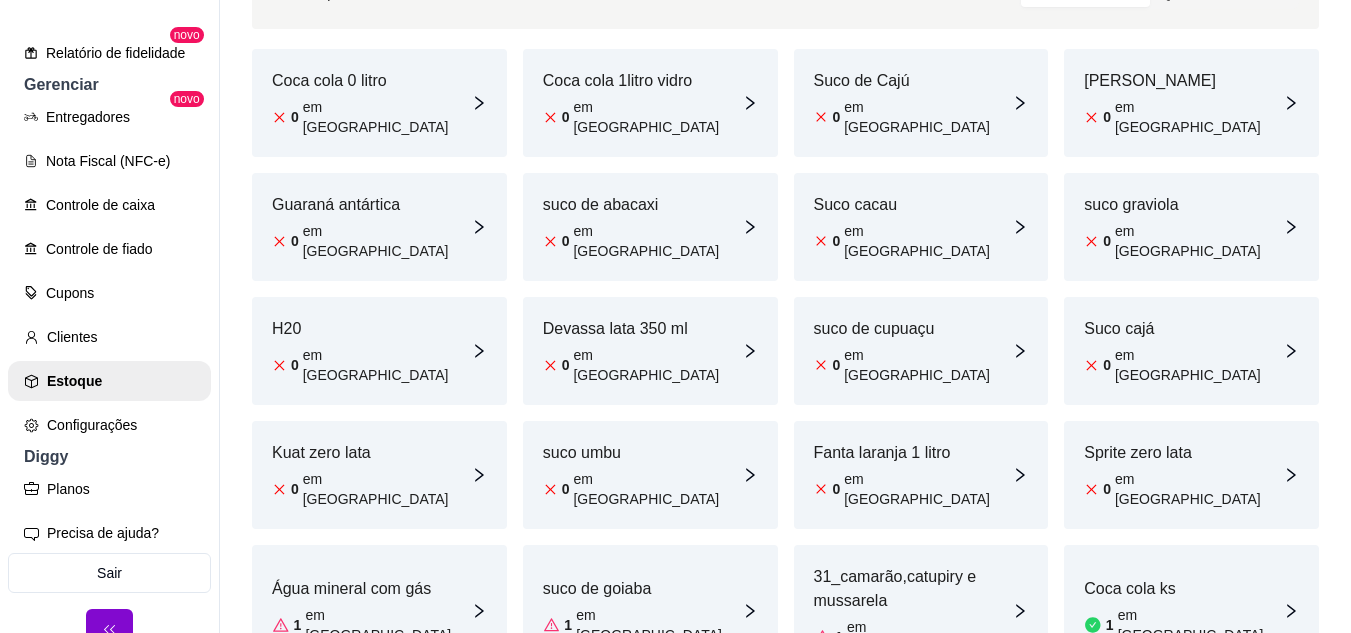 scroll, scrollTop: 300, scrollLeft: 0, axis: vertical 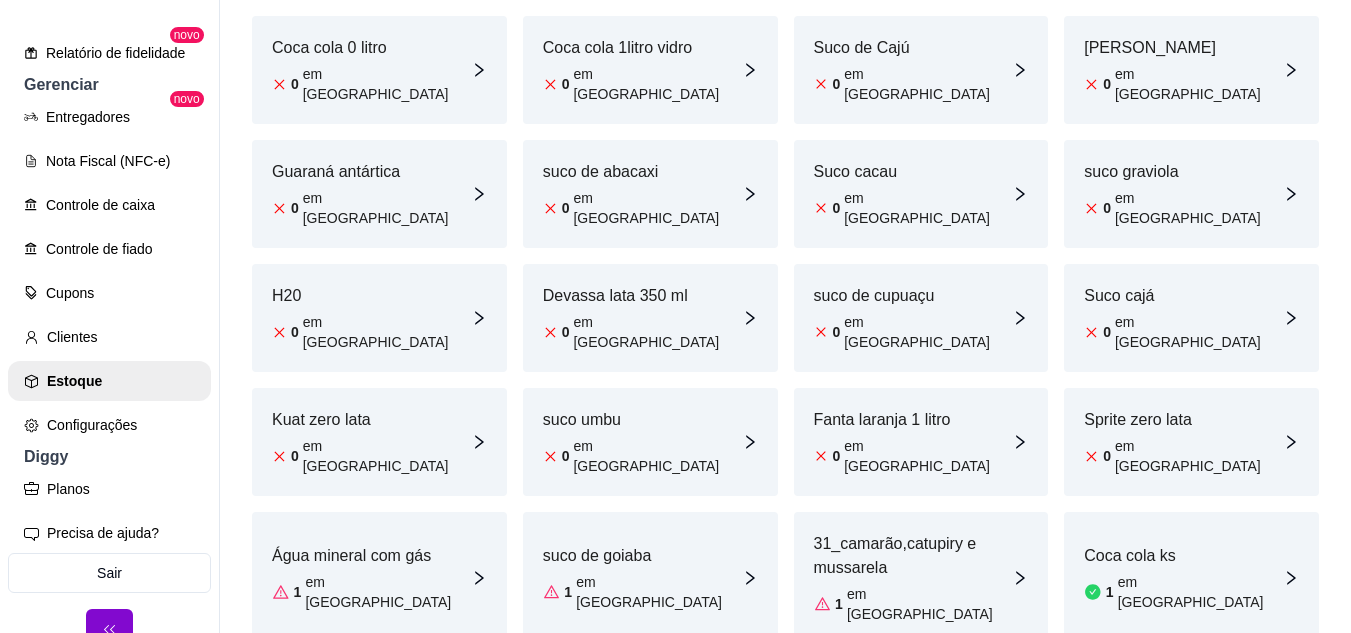 click 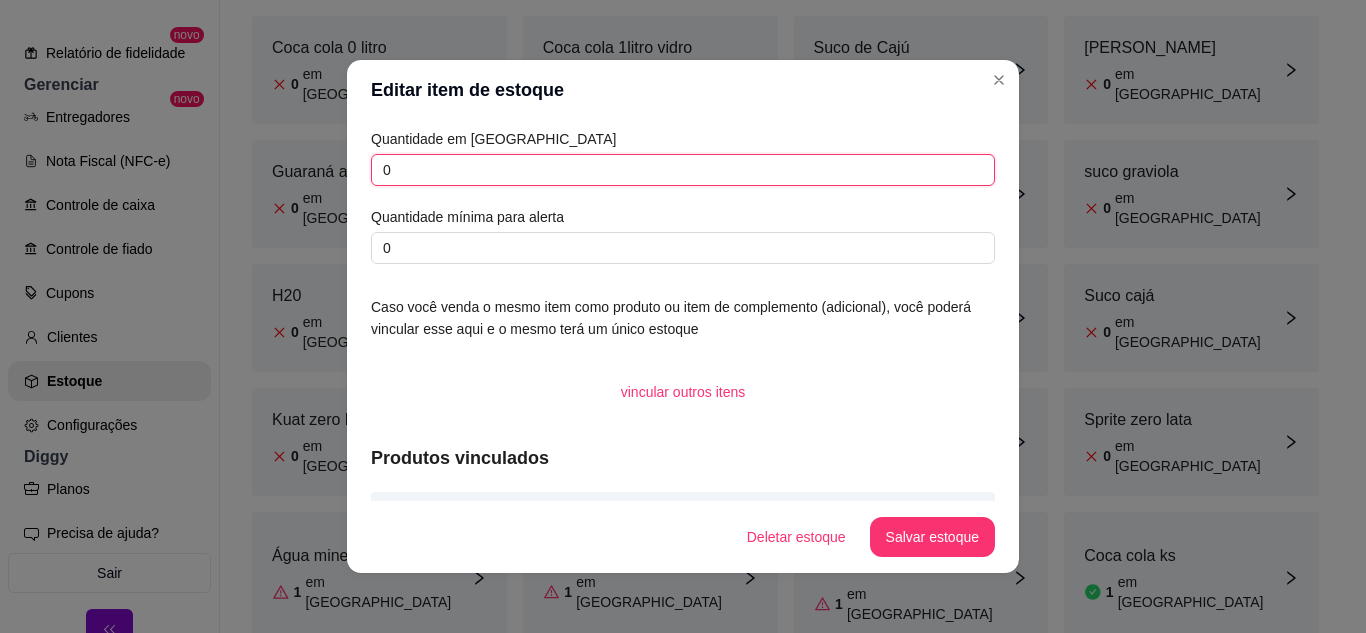 click on "0" at bounding box center (683, 170) 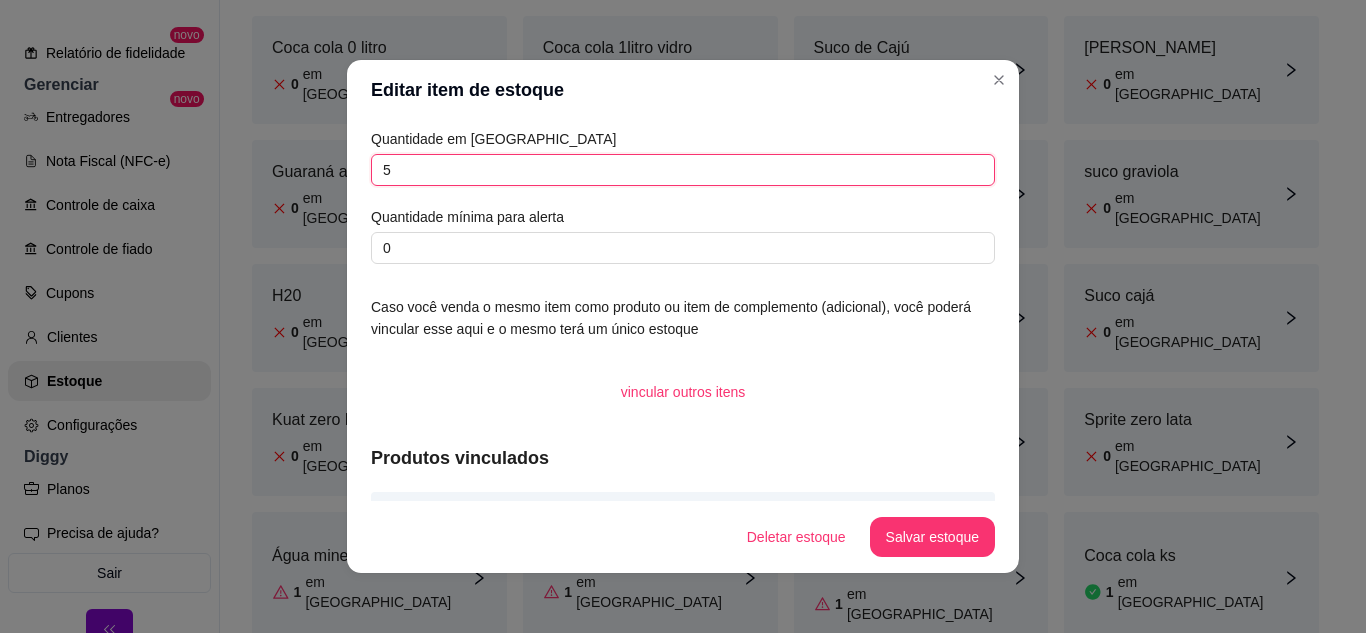 type on "5" 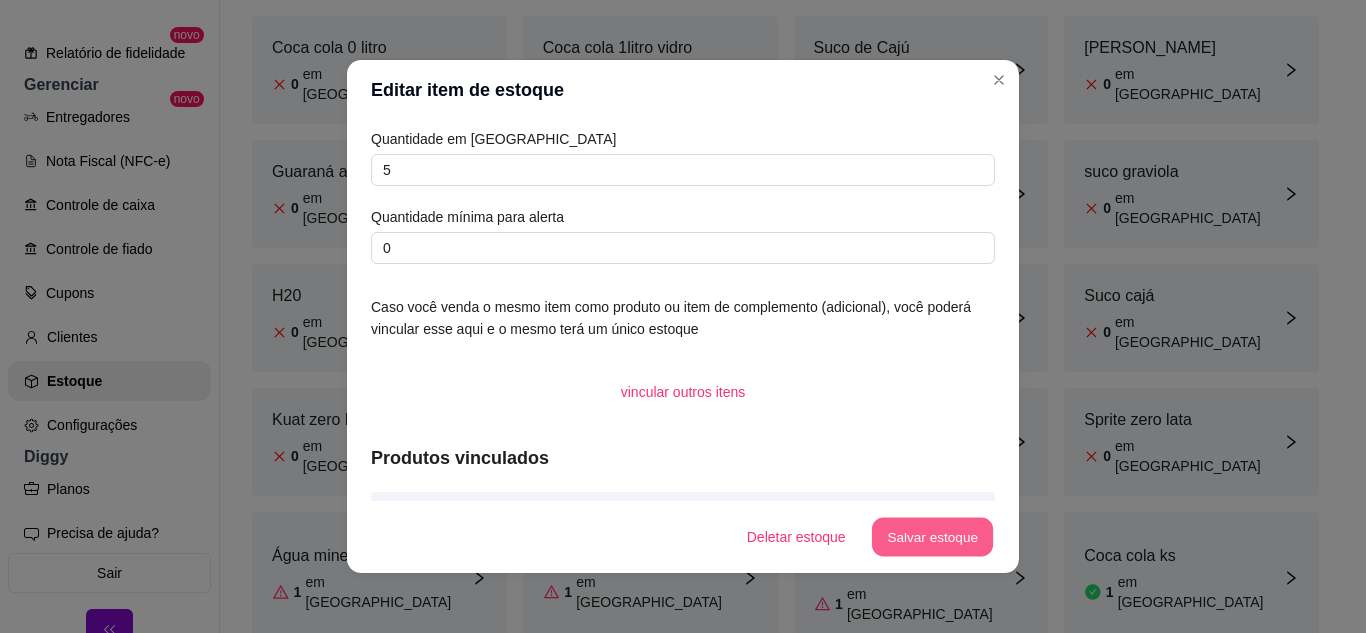 click on "Salvar estoque" at bounding box center [932, 537] 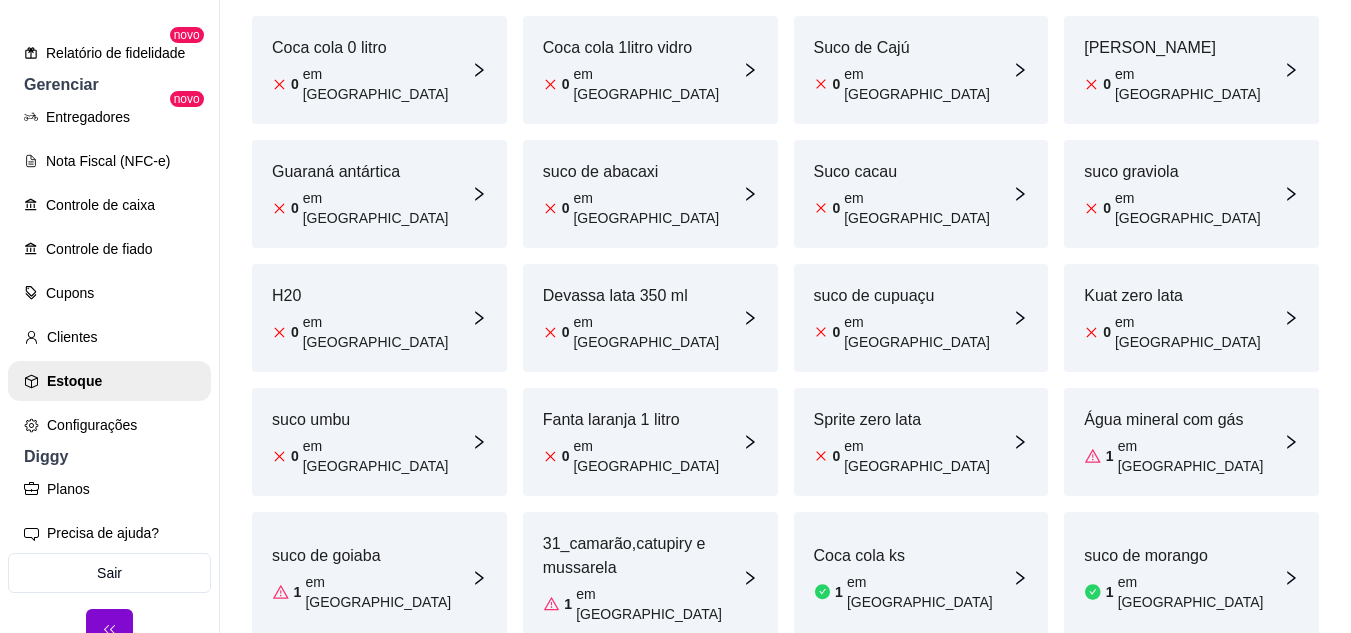 click on "[PERSON_NAME]" at bounding box center (1183, 48) 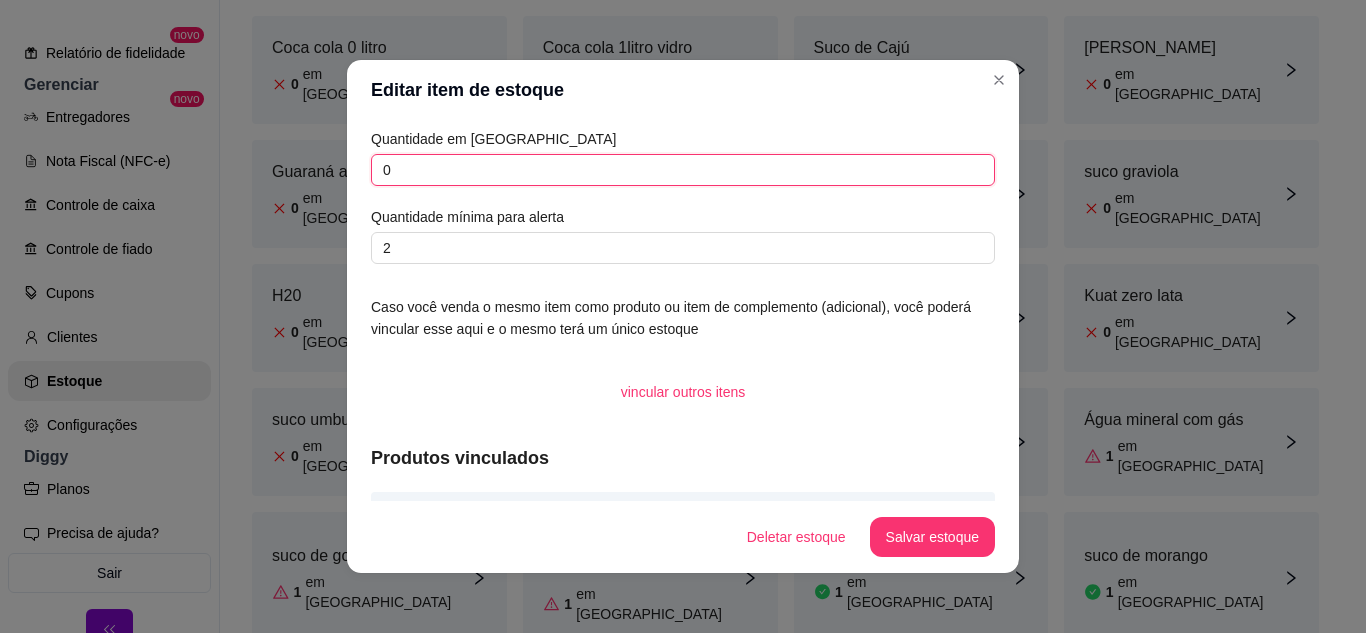 click on "0" at bounding box center (683, 170) 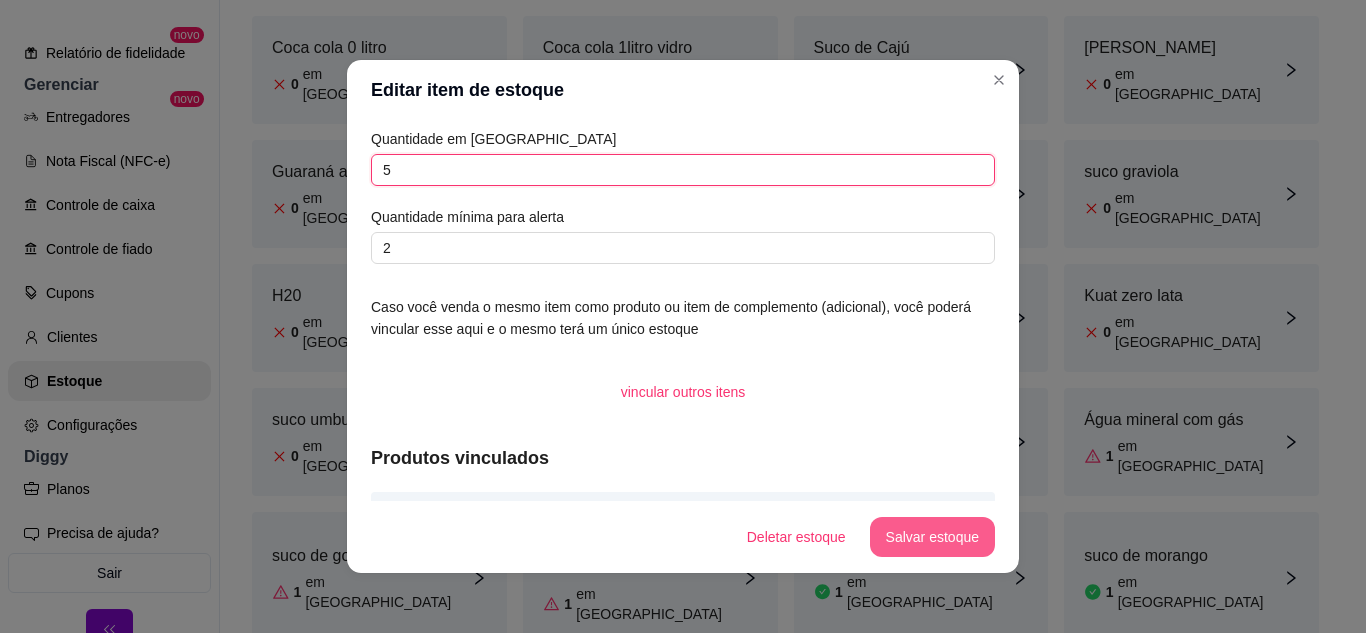 type on "5" 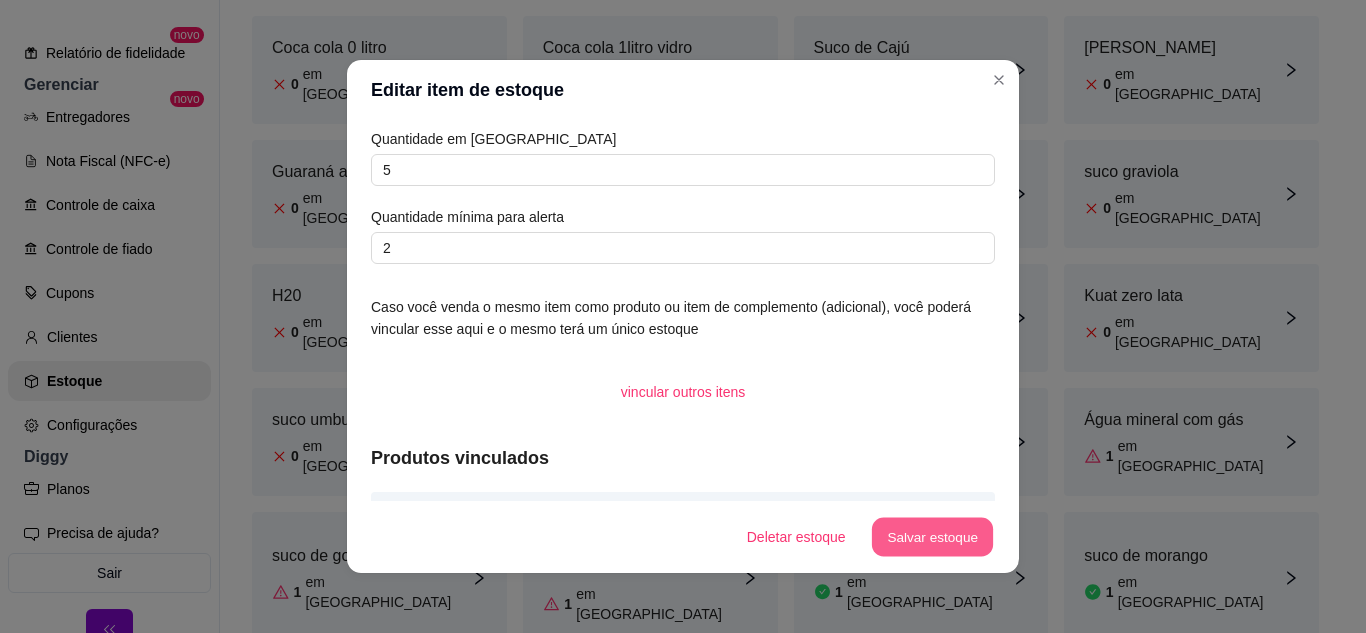 click on "Salvar estoque" at bounding box center [932, 537] 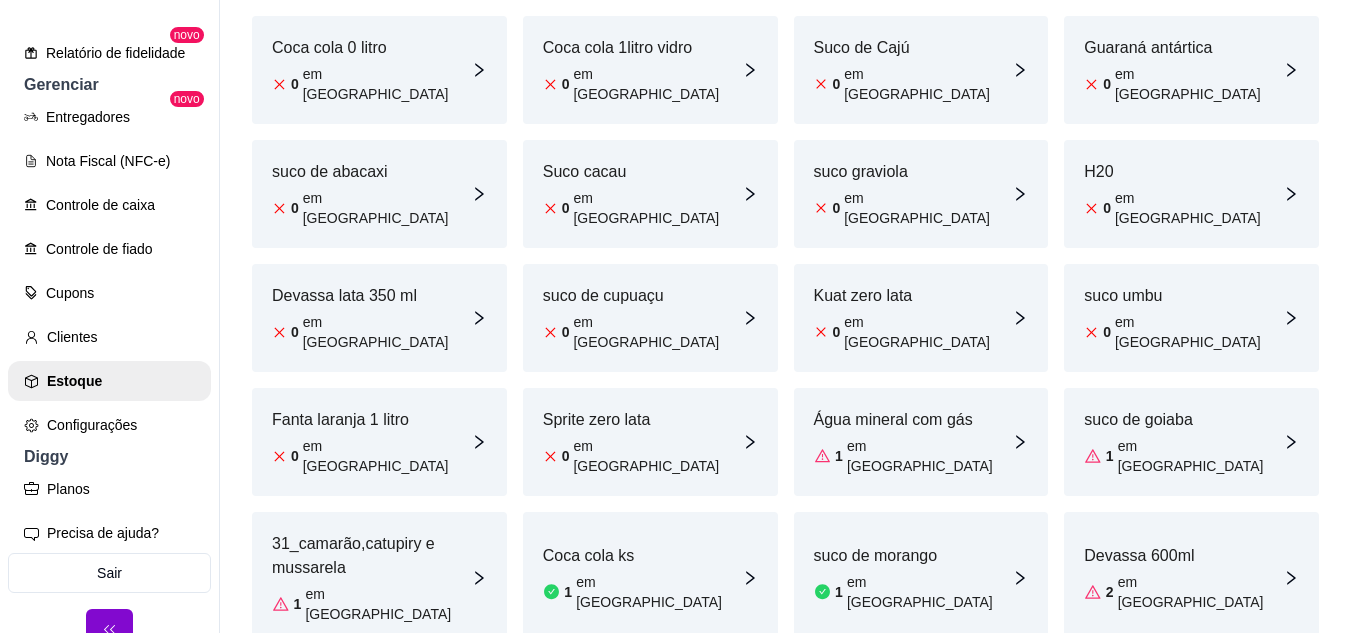 click on "suco de goiaba" at bounding box center [1183, 420] 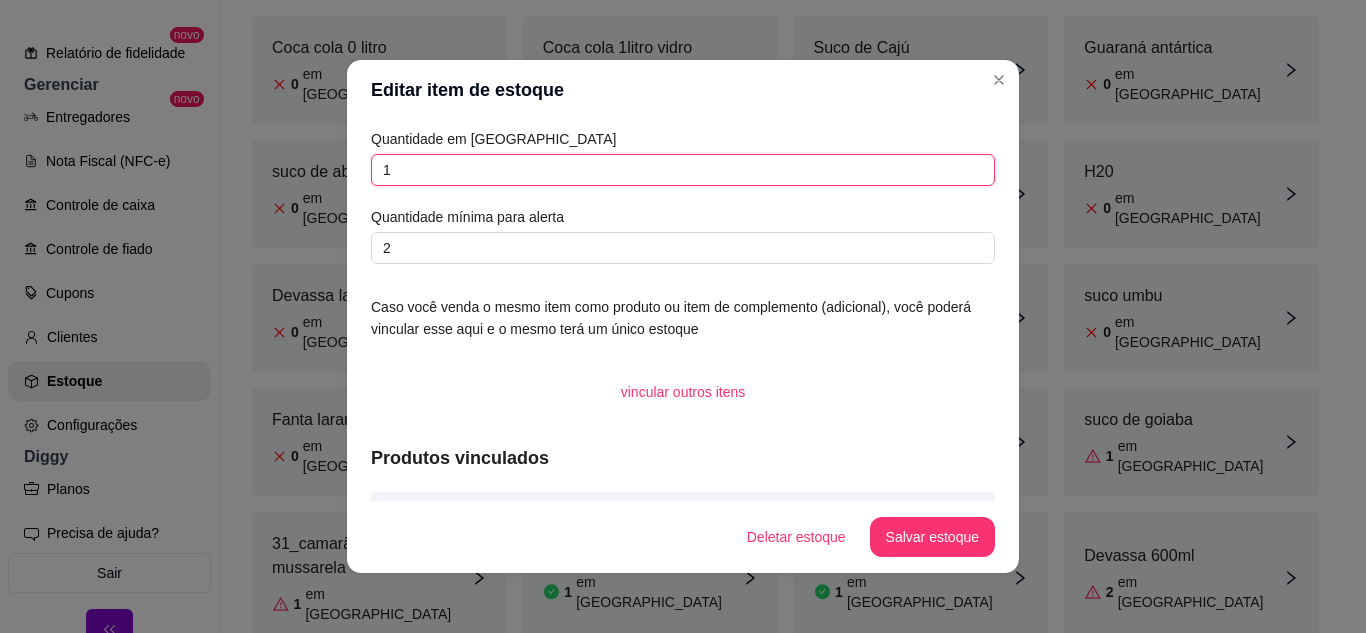 click on "1" at bounding box center (683, 170) 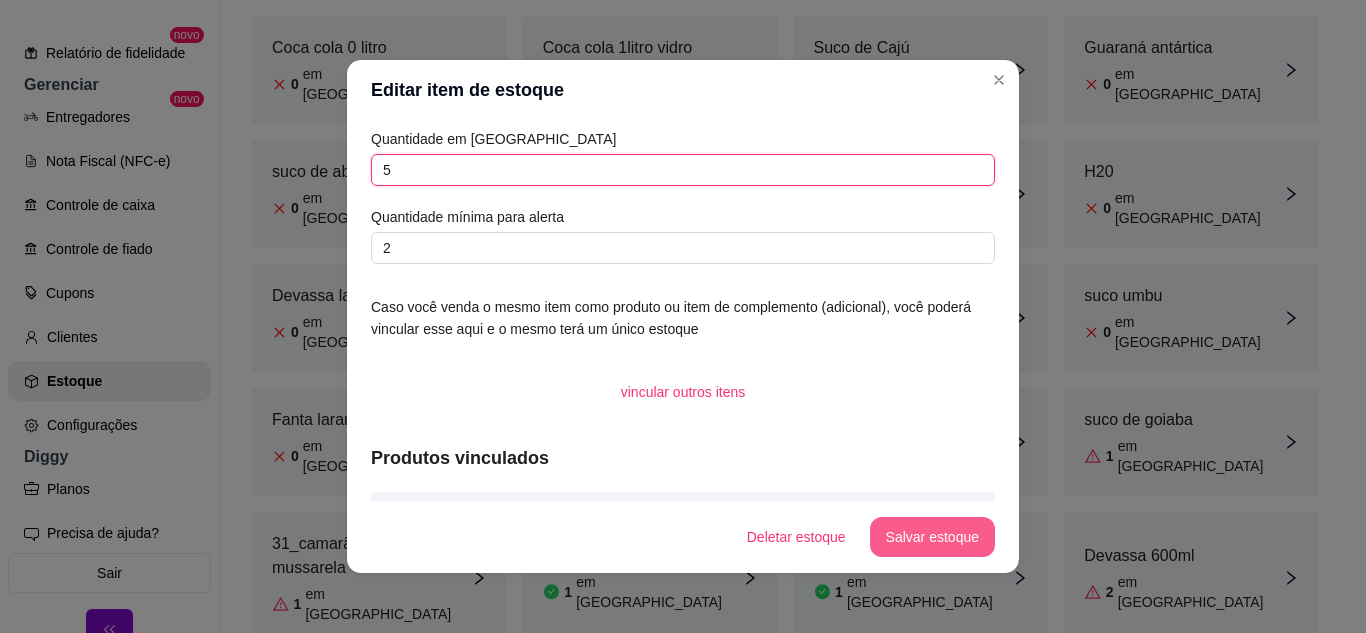 type on "5" 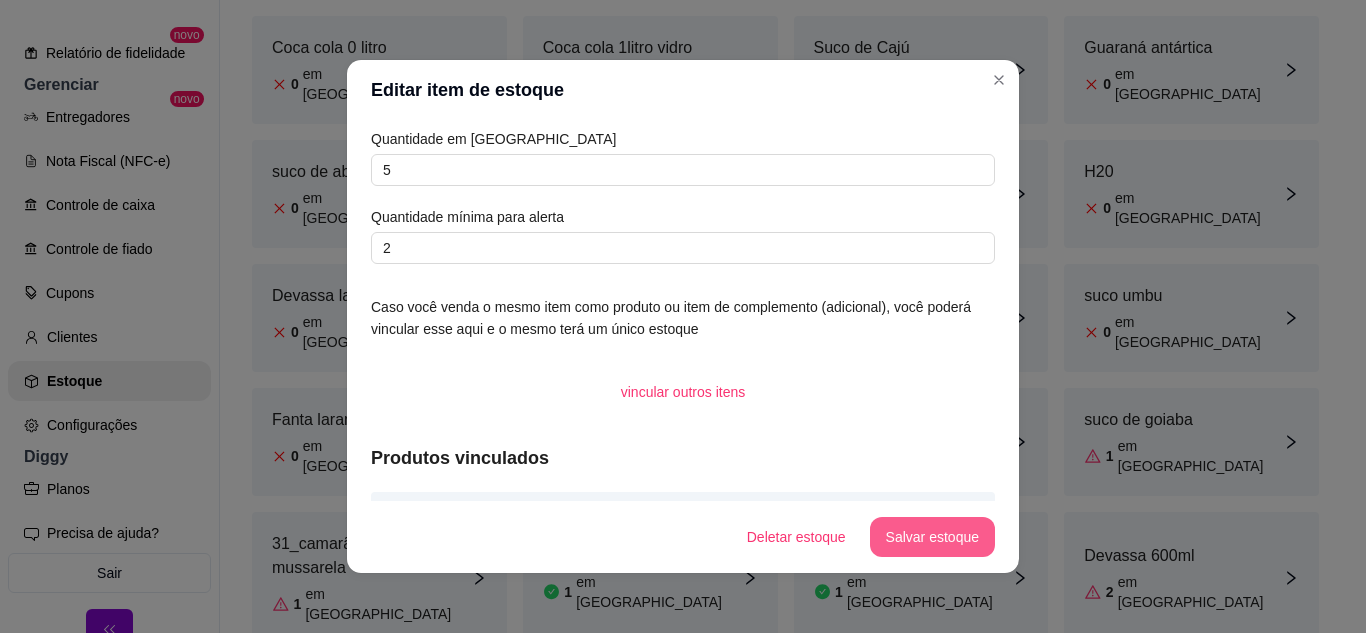 click on "Salvar estoque" at bounding box center (932, 537) 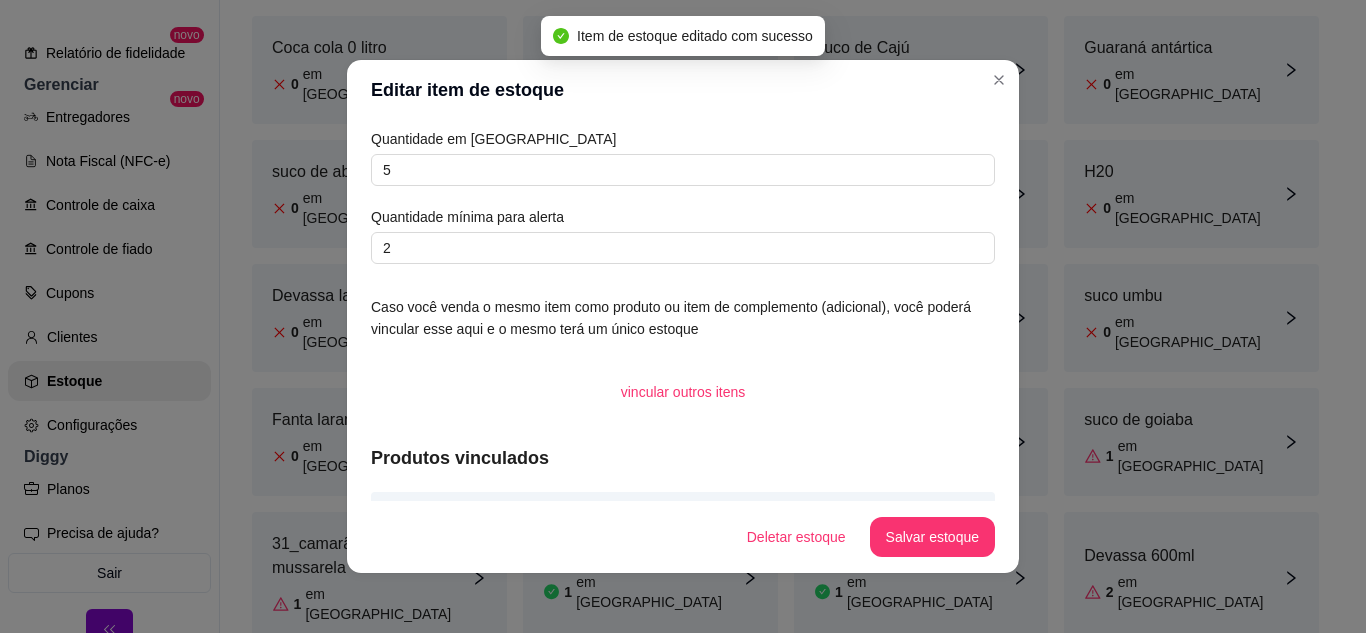 click on "Editar item de estoque" at bounding box center [683, 90] 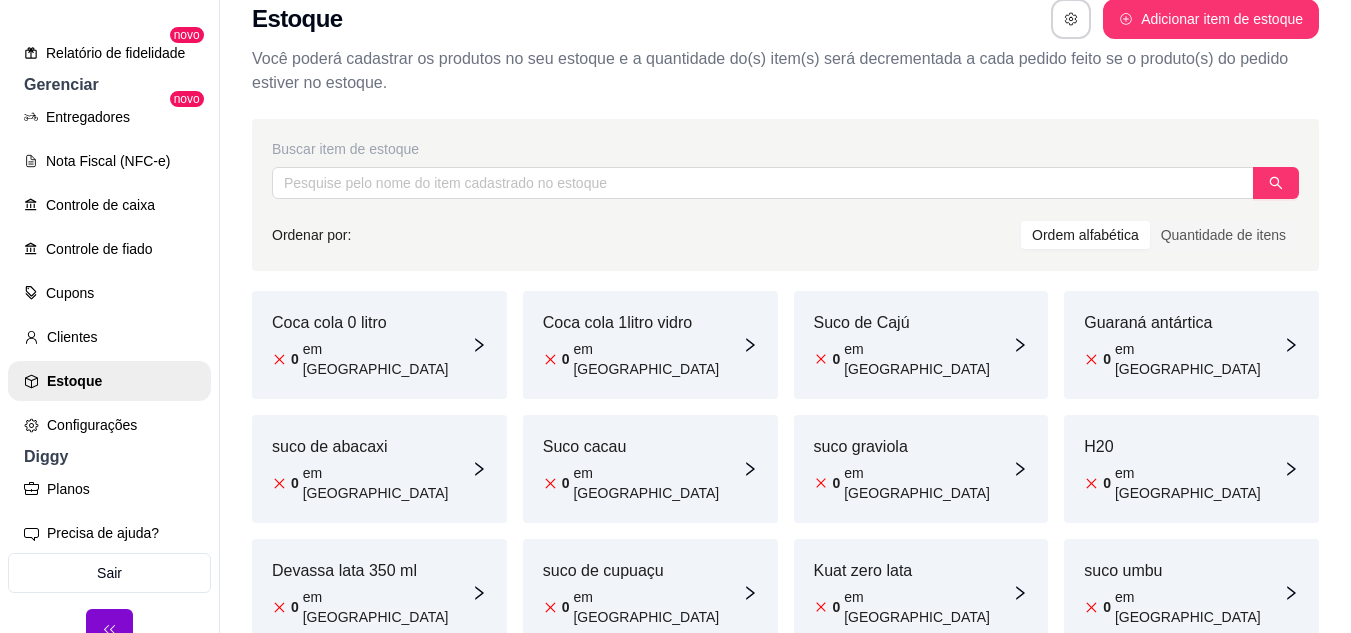 scroll, scrollTop: 0, scrollLeft: 0, axis: both 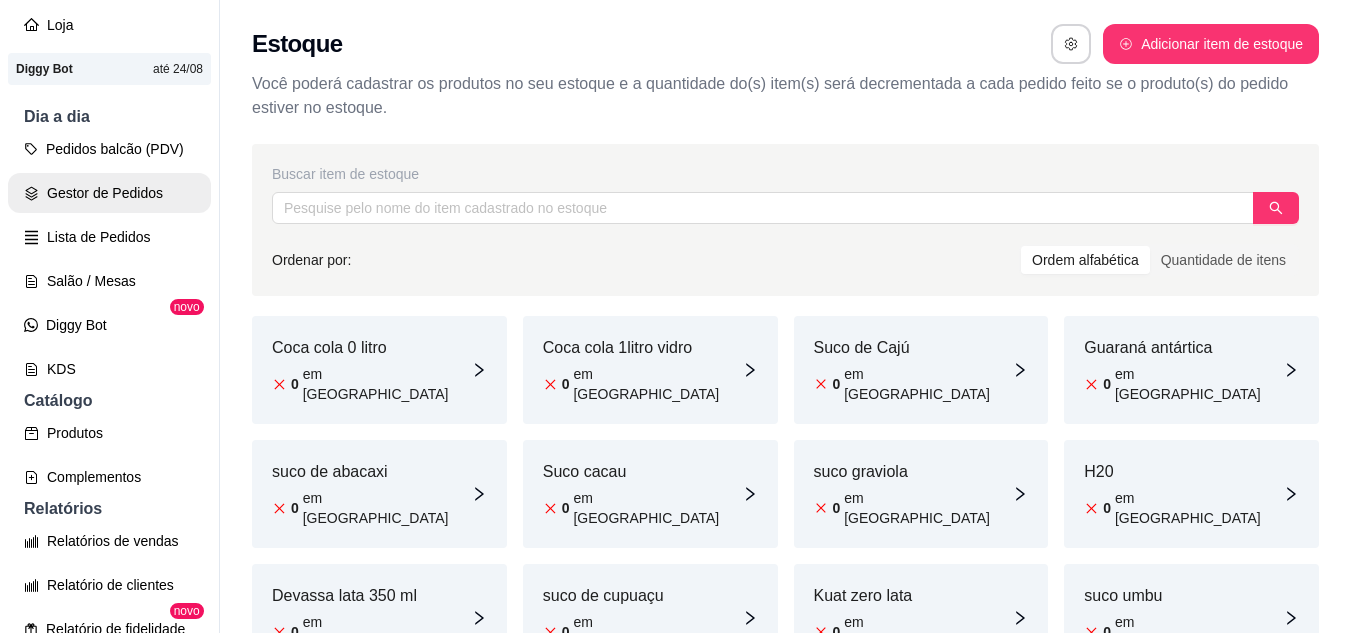 click on "Gestor de Pedidos" at bounding box center (109, 193) 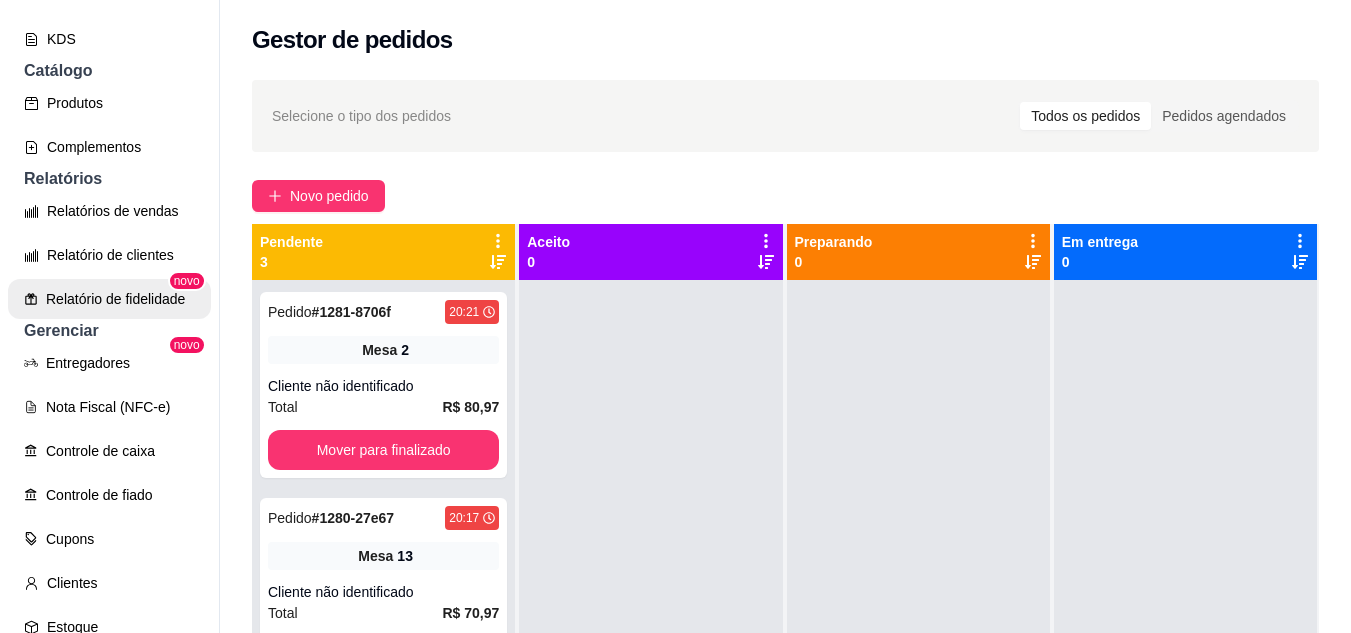 scroll, scrollTop: 337, scrollLeft: 0, axis: vertical 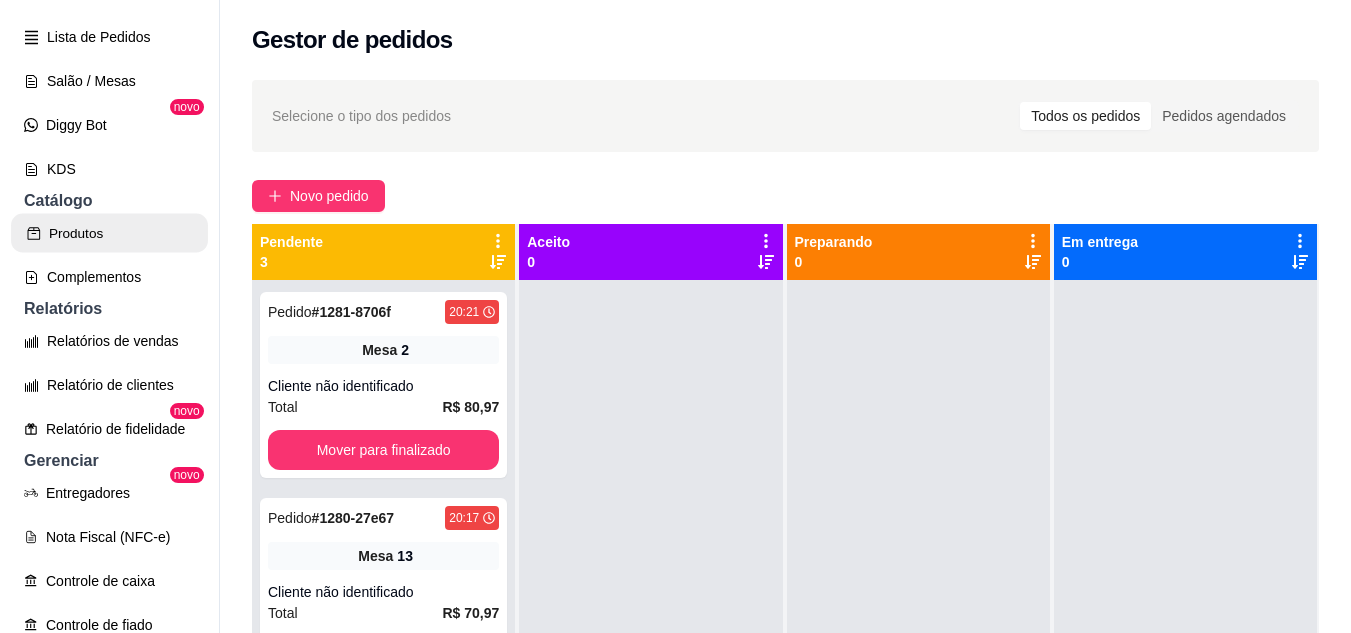 click on "Produtos" at bounding box center [109, 233] 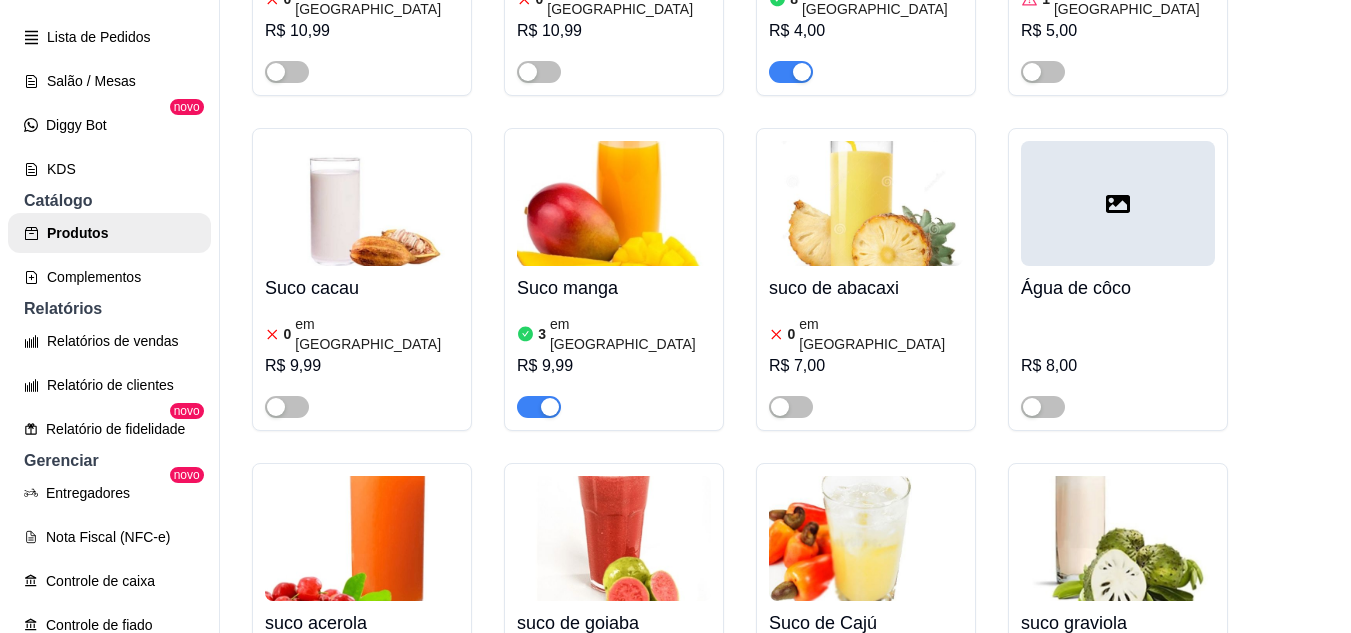 scroll, scrollTop: 11400, scrollLeft: 0, axis: vertical 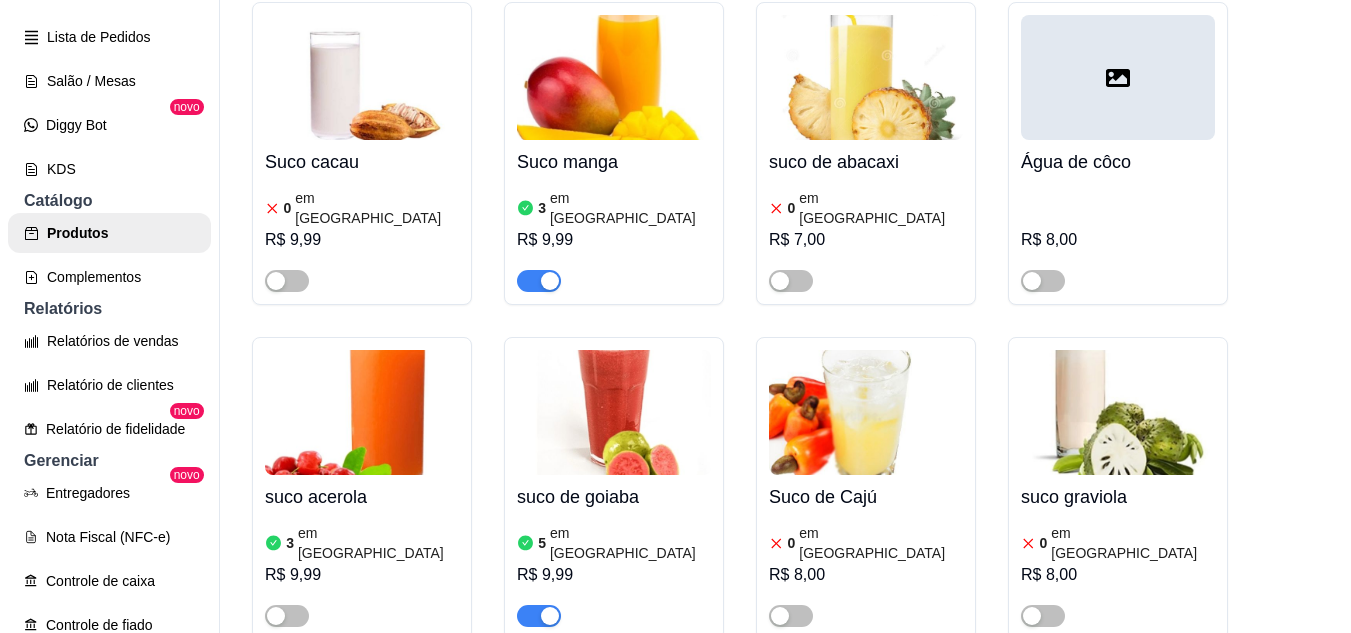 click at bounding box center [550, 951] 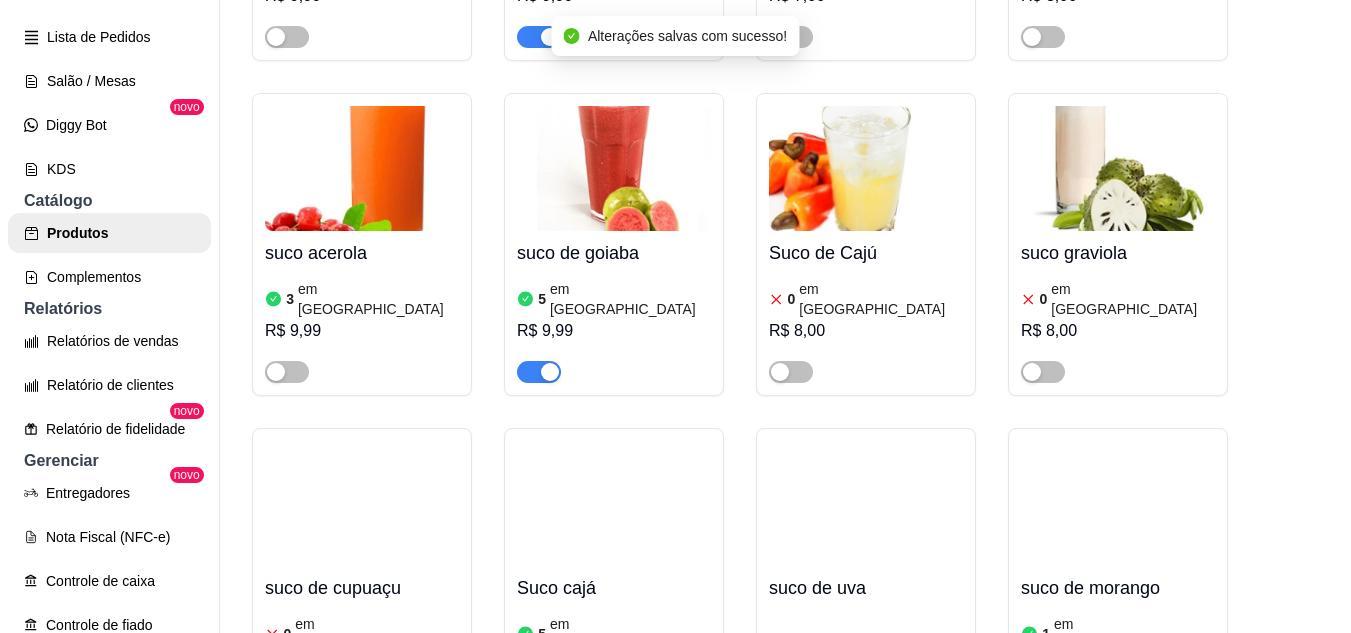 scroll, scrollTop: 11700, scrollLeft: 0, axis: vertical 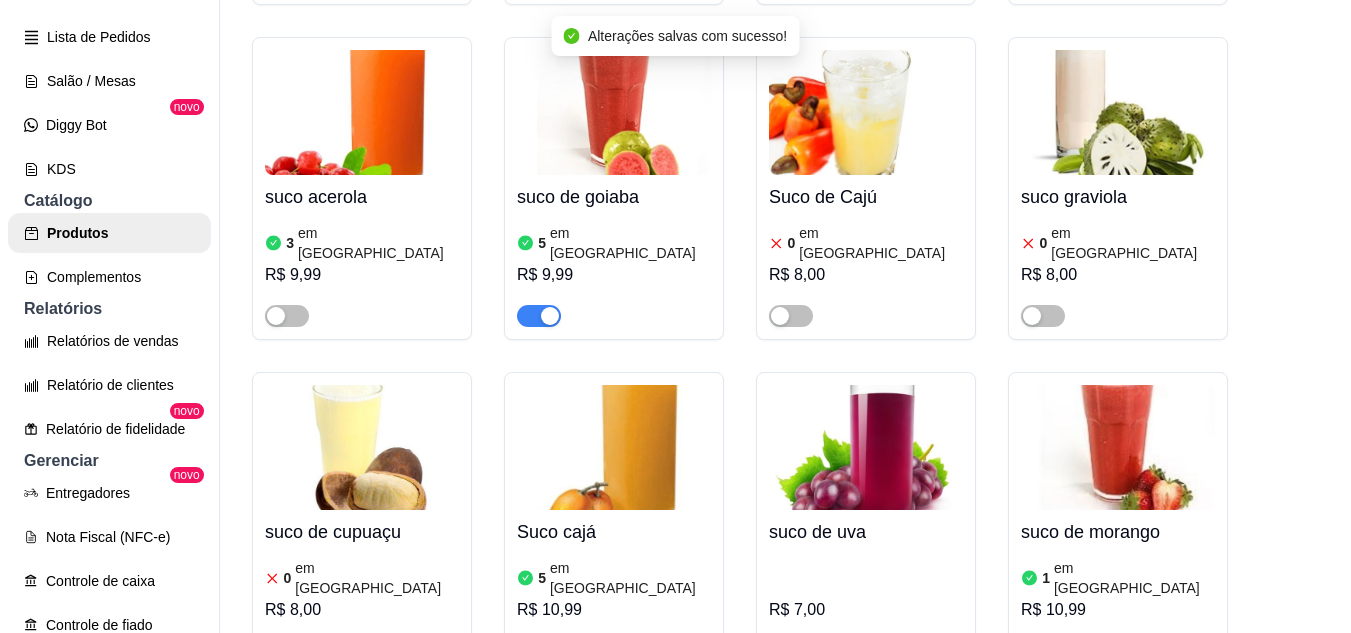 click at bounding box center [287, 986] 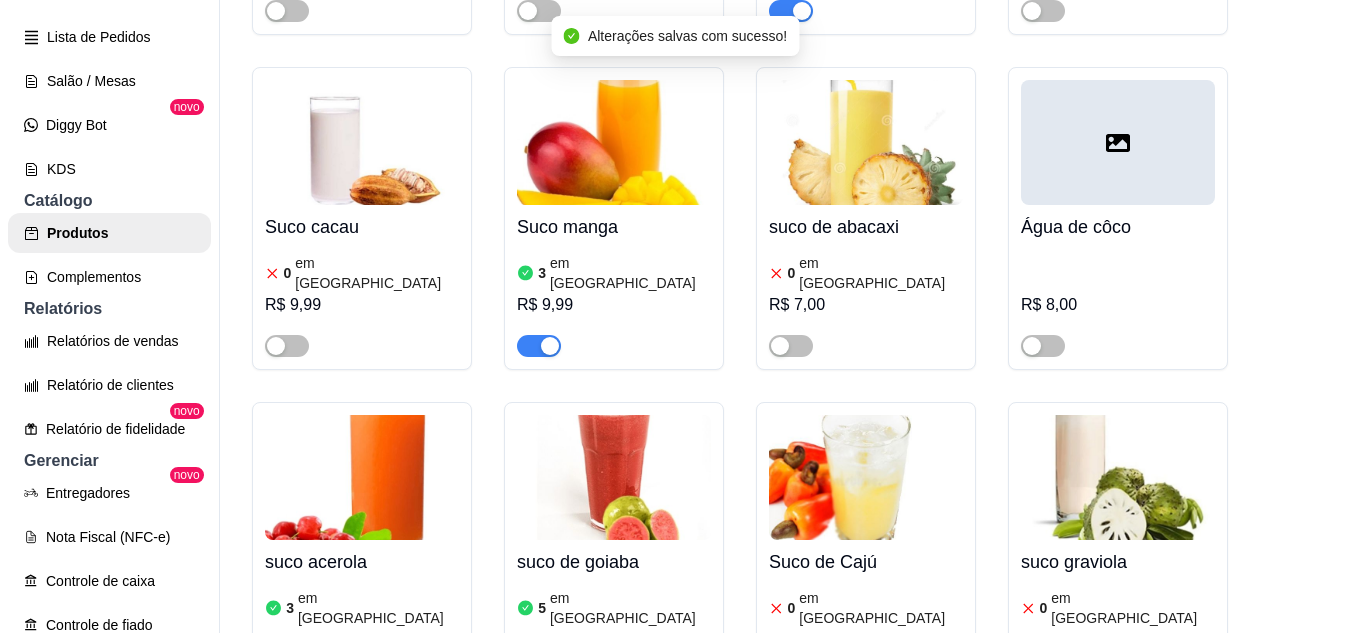 scroll, scrollTop: 11200, scrollLeft: 0, axis: vertical 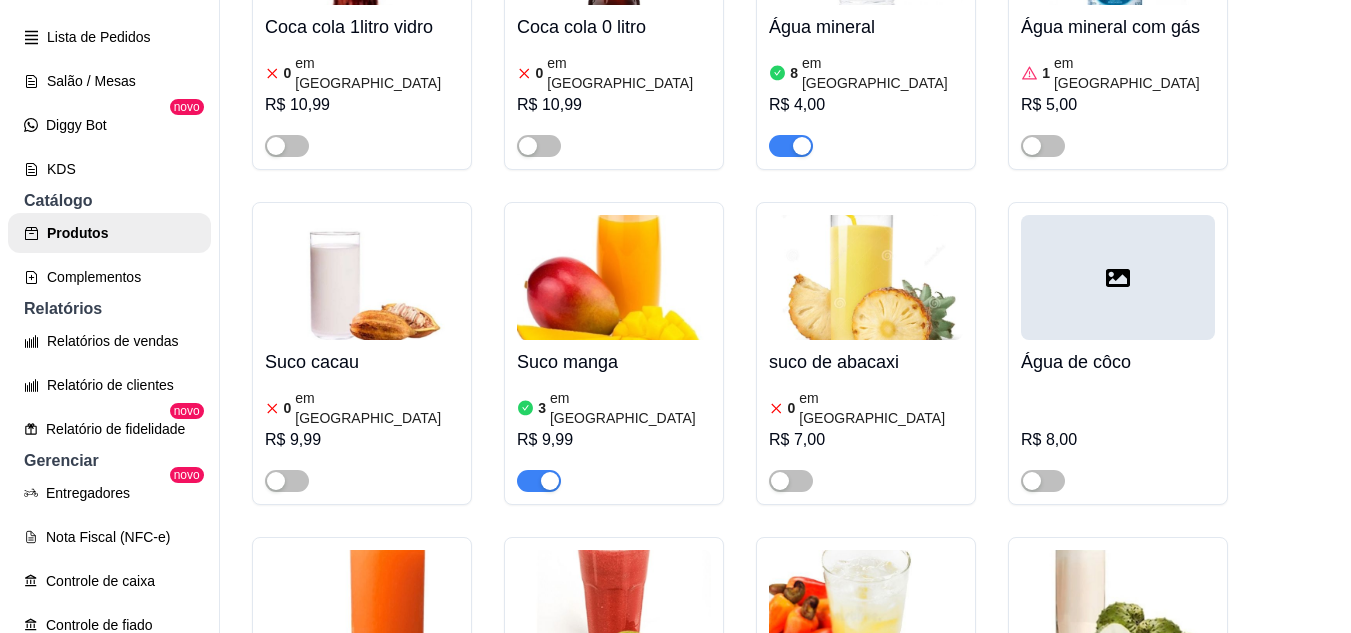 click on "suco de goiaba" at bounding box center [614, 697] 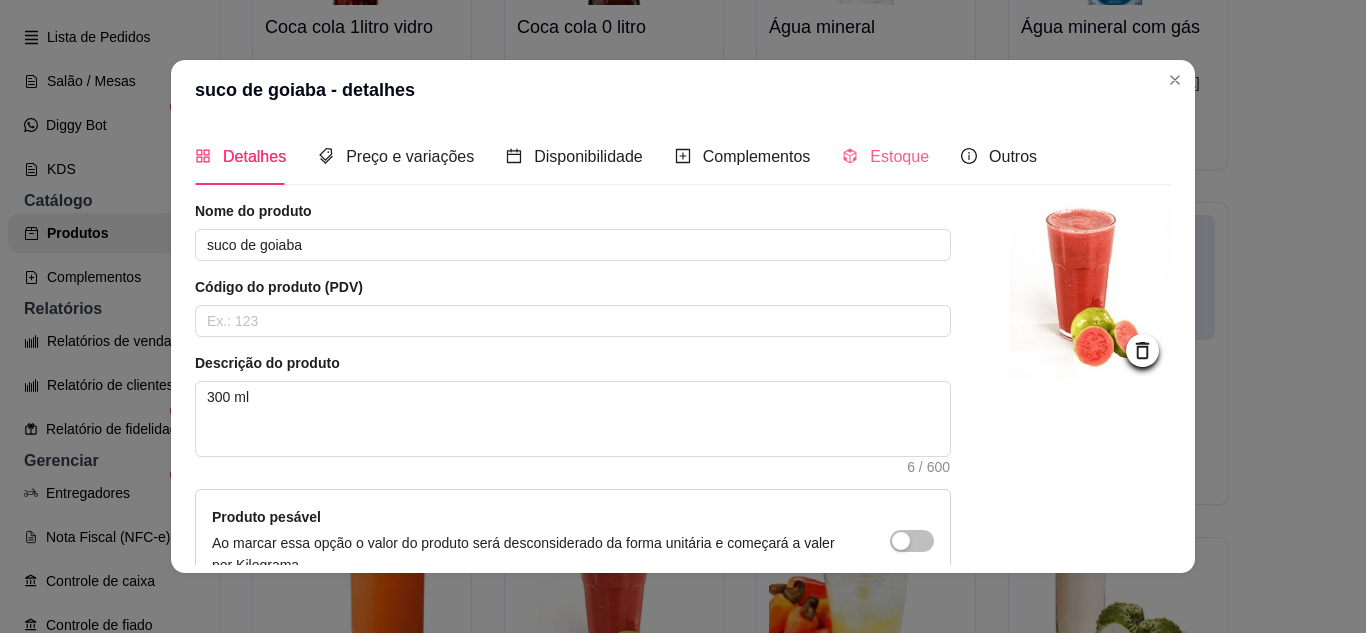click on "Estoque" at bounding box center (885, 156) 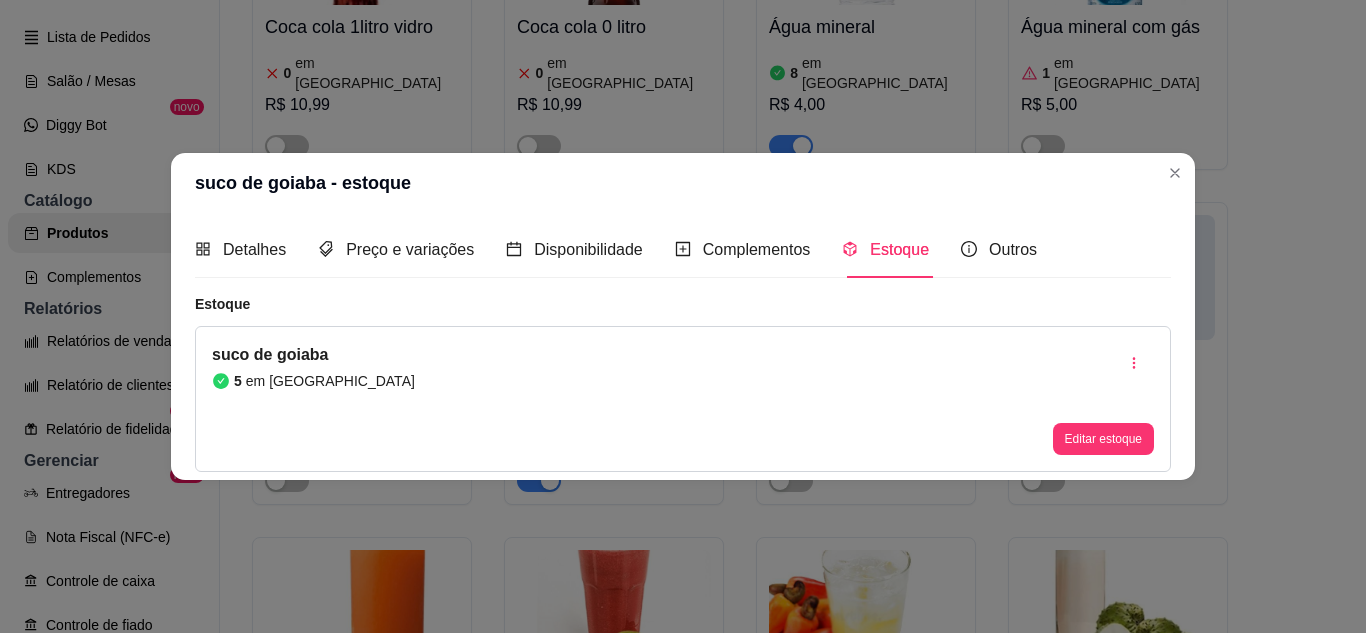 type 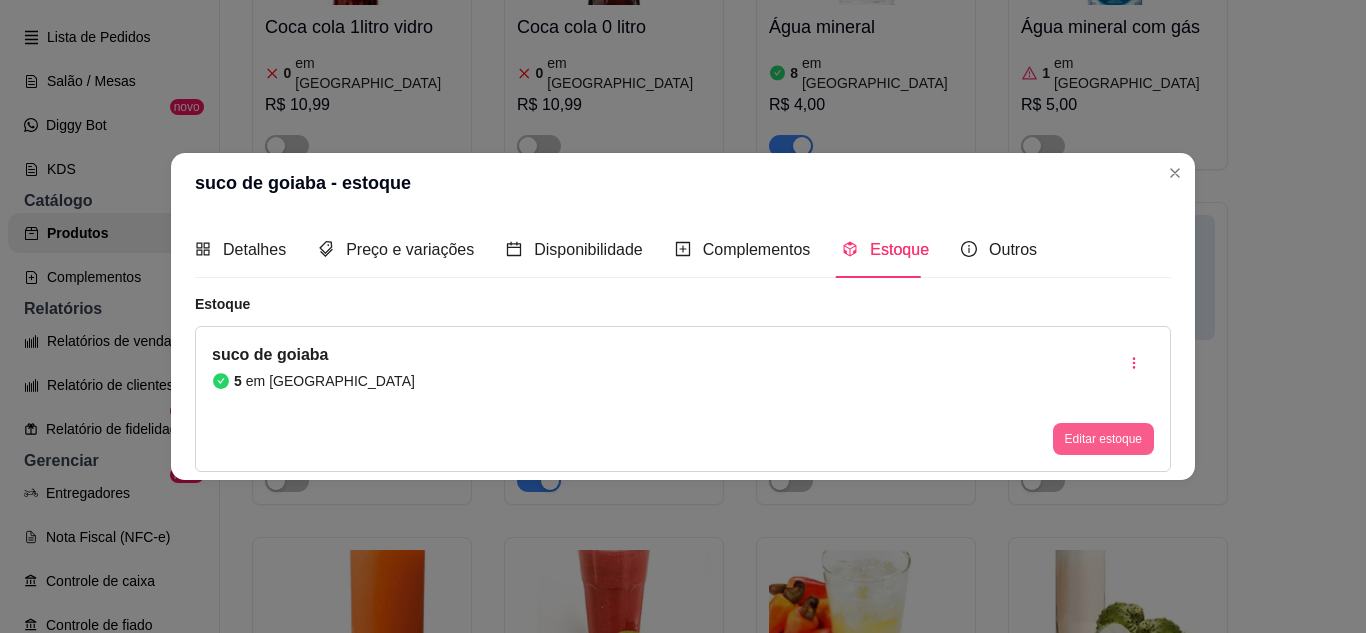 click on "Editar estoque" at bounding box center [1103, 439] 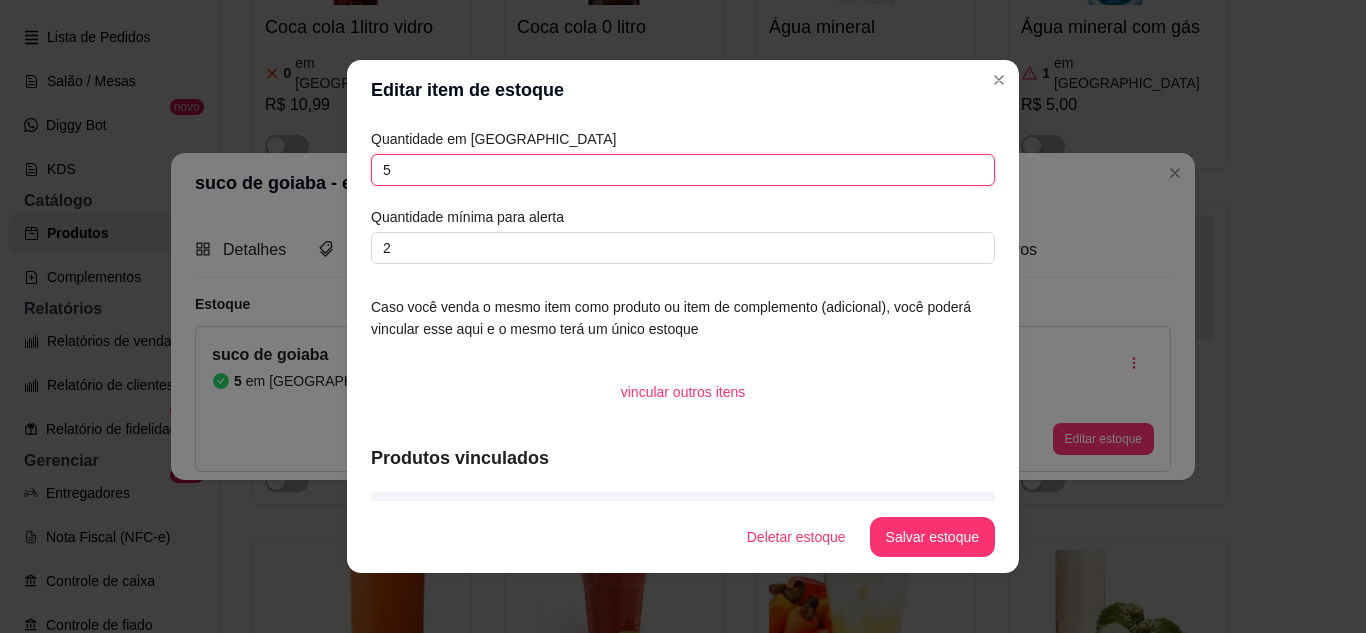 click on "5" at bounding box center [683, 170] 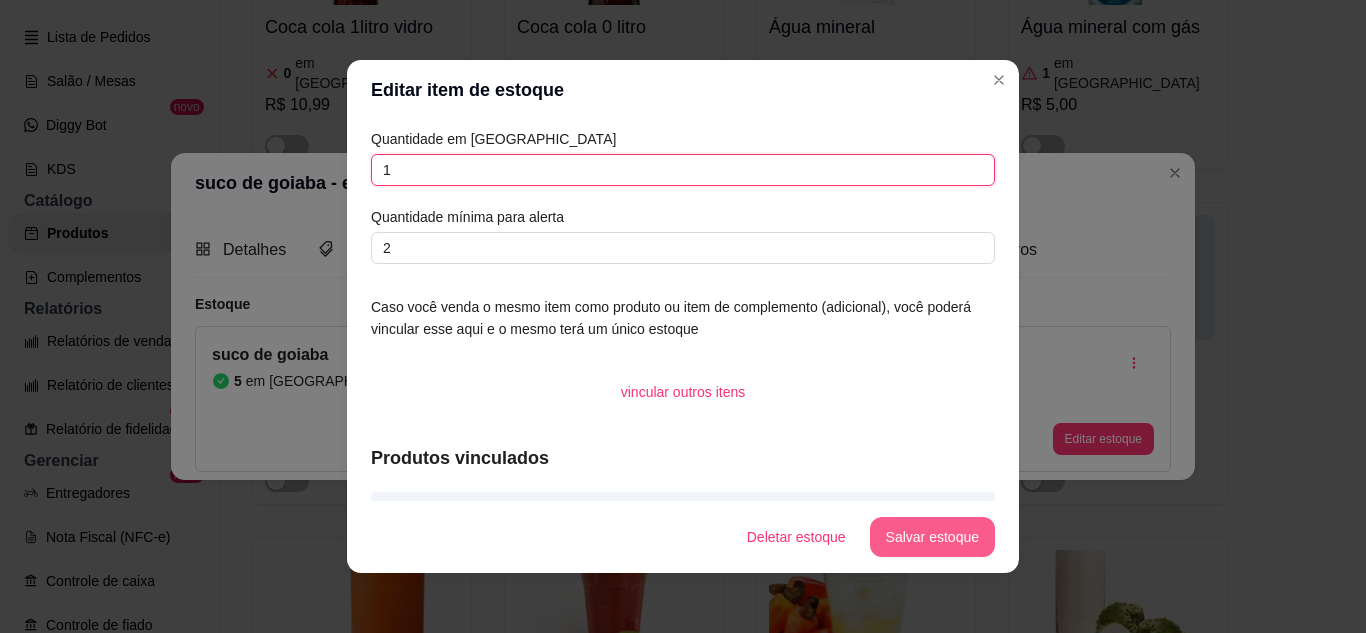 type on "1" 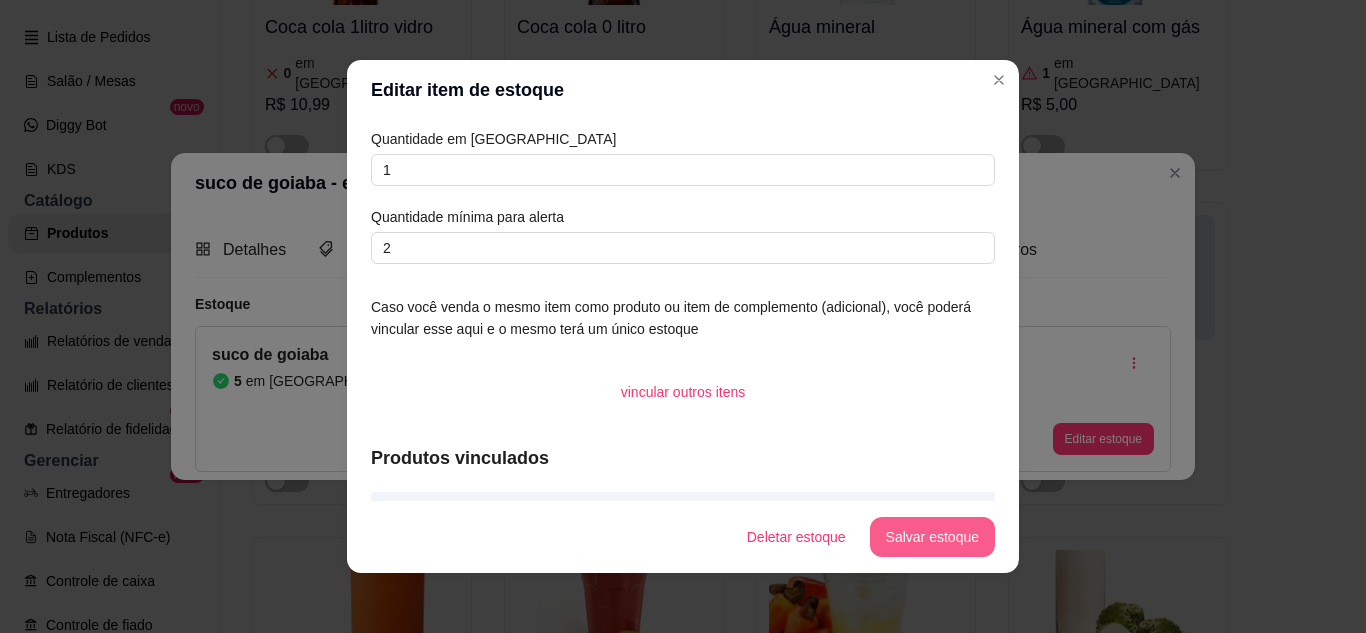click on "Salvar estoque" at bounding box center (932, 537) 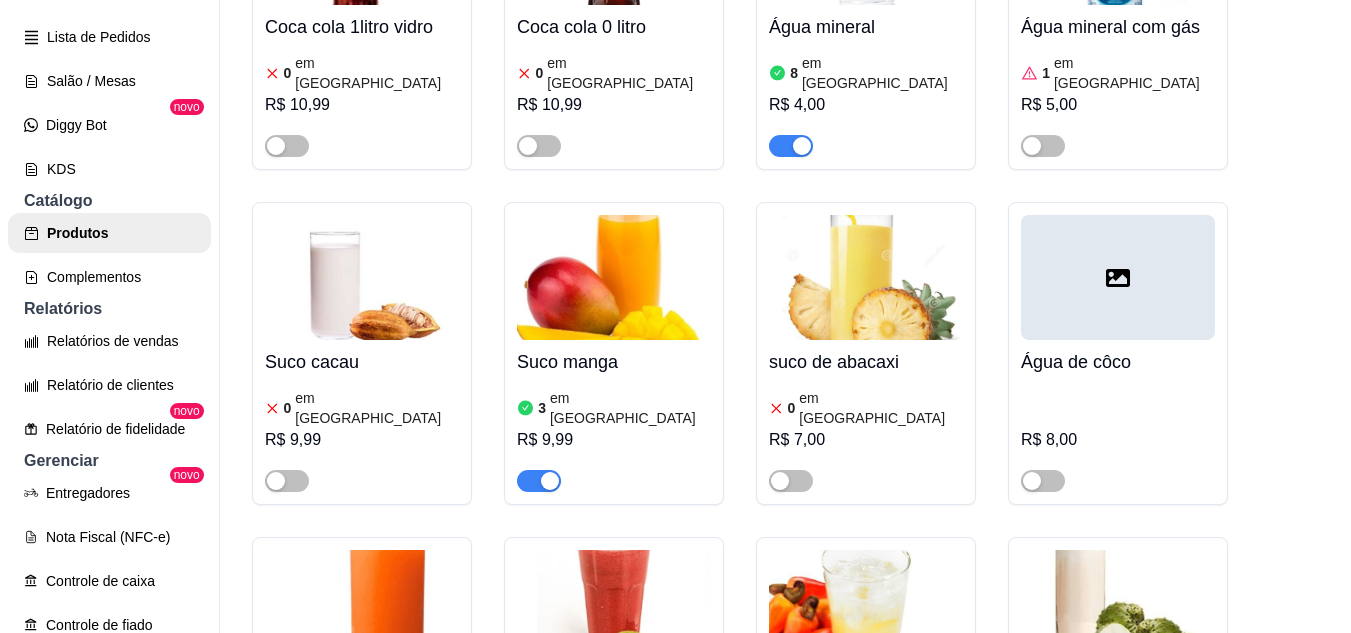 click on "R$ 9,99" at bounding box center [362, 775] 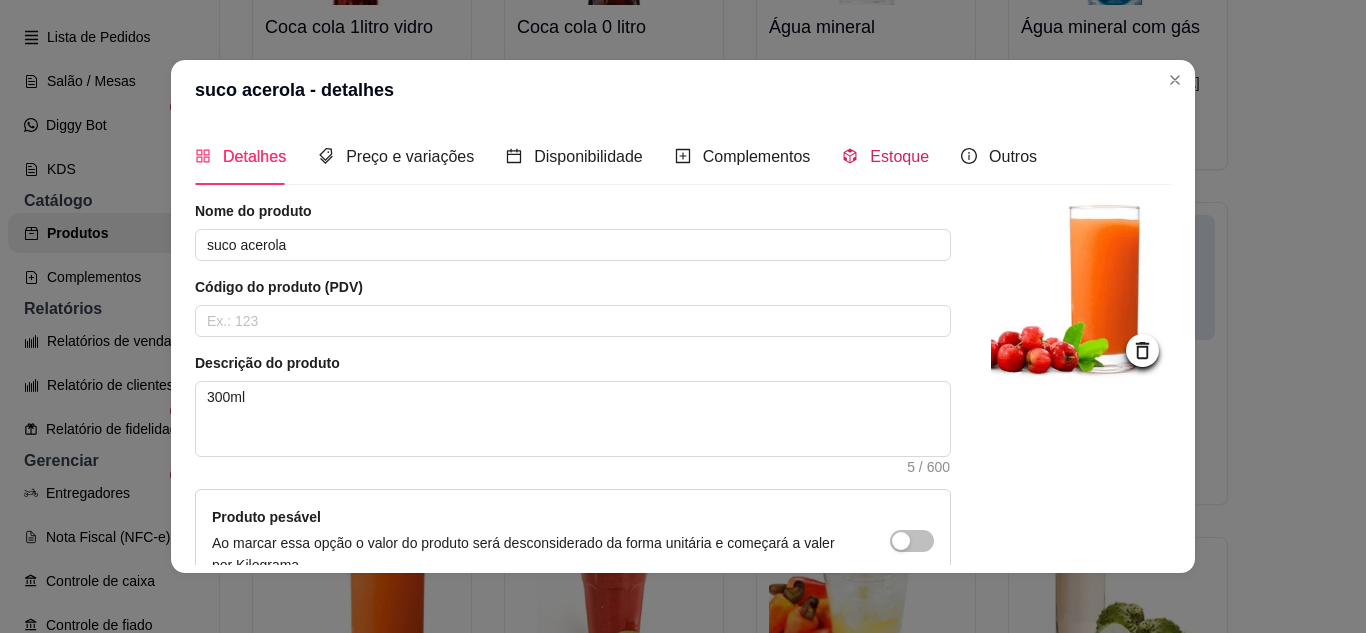 click on "Estoque" at bounding box center [899, 156] 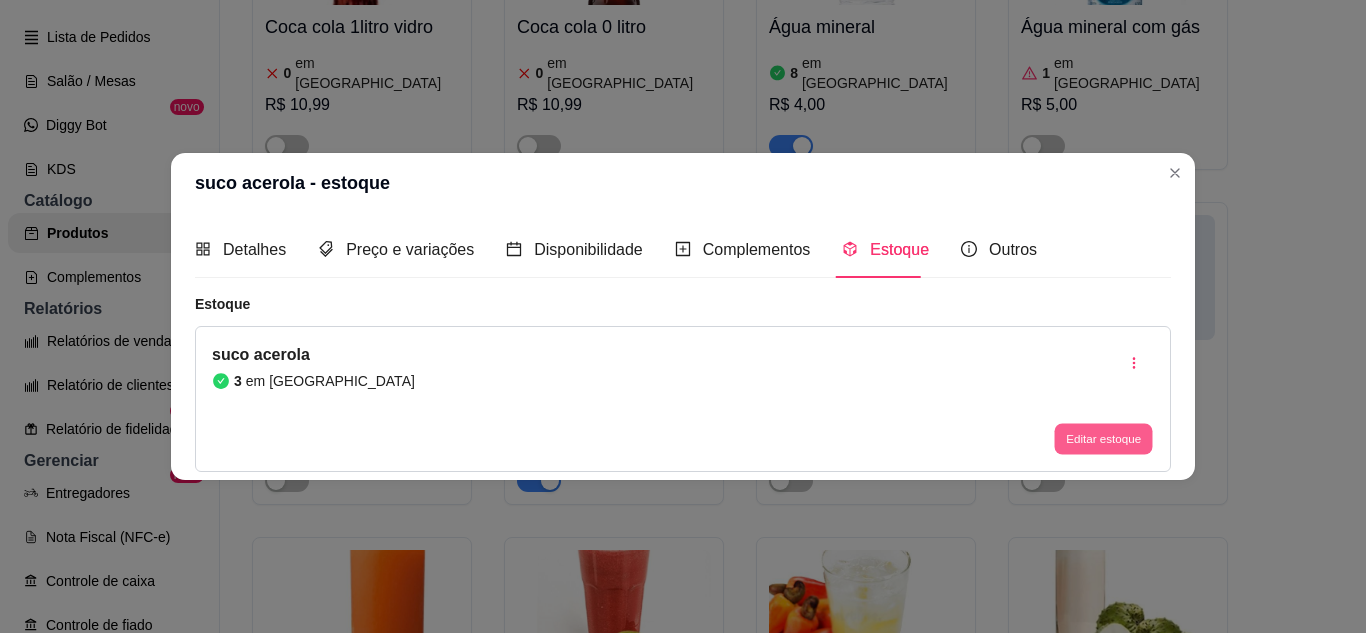 click on "Editar estoque" at bounding box center [1103, 439] 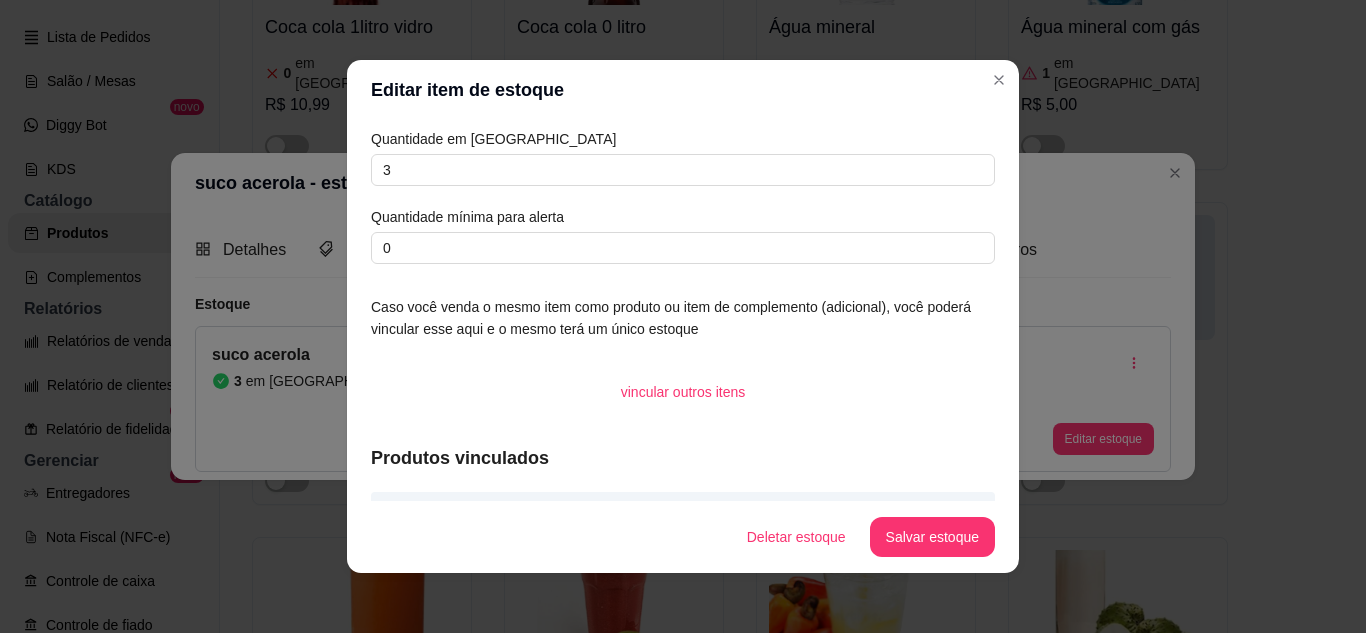 click on "Quantidade   em estoque 3 Quantidade   mínima para alerta 0" at bounding box center (683, 196) 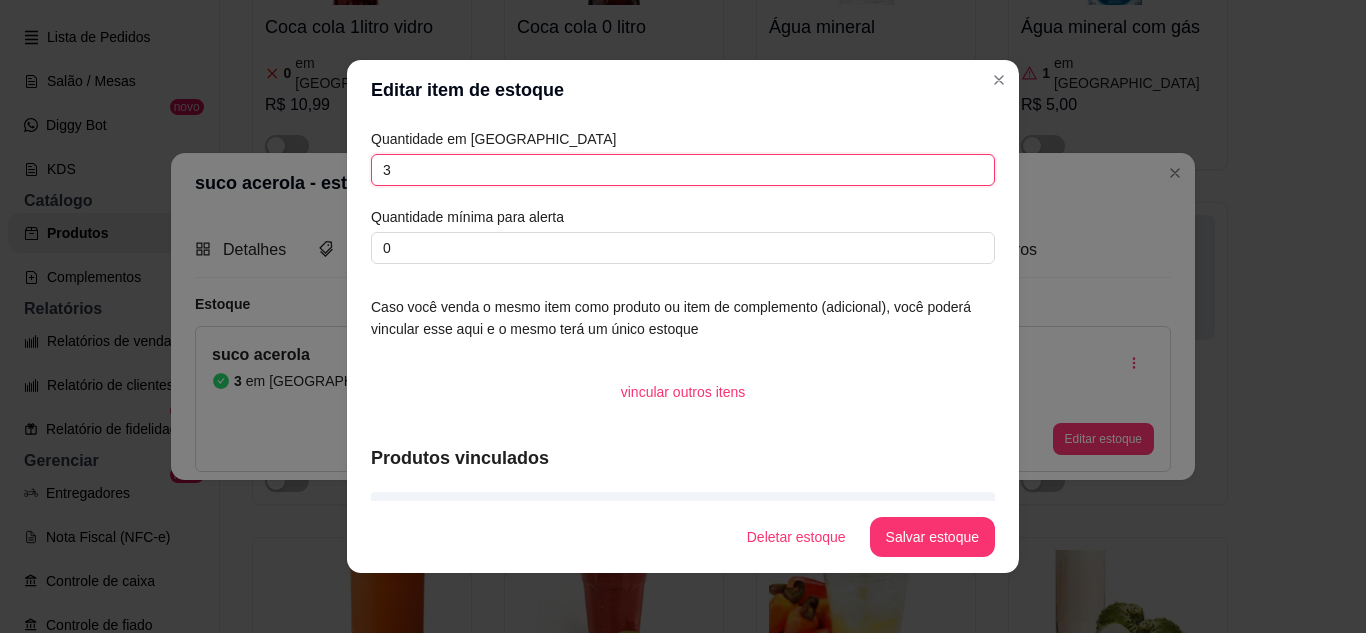 click on "3" at bounding box center (683, 170) 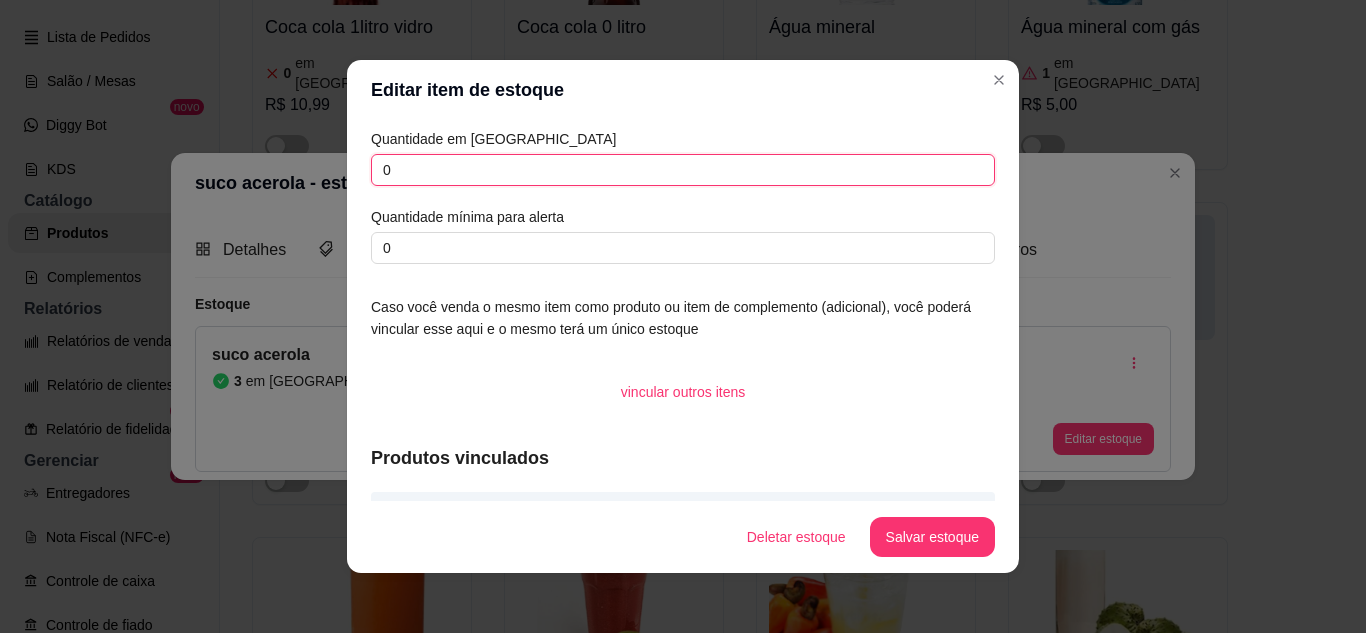type on "0" 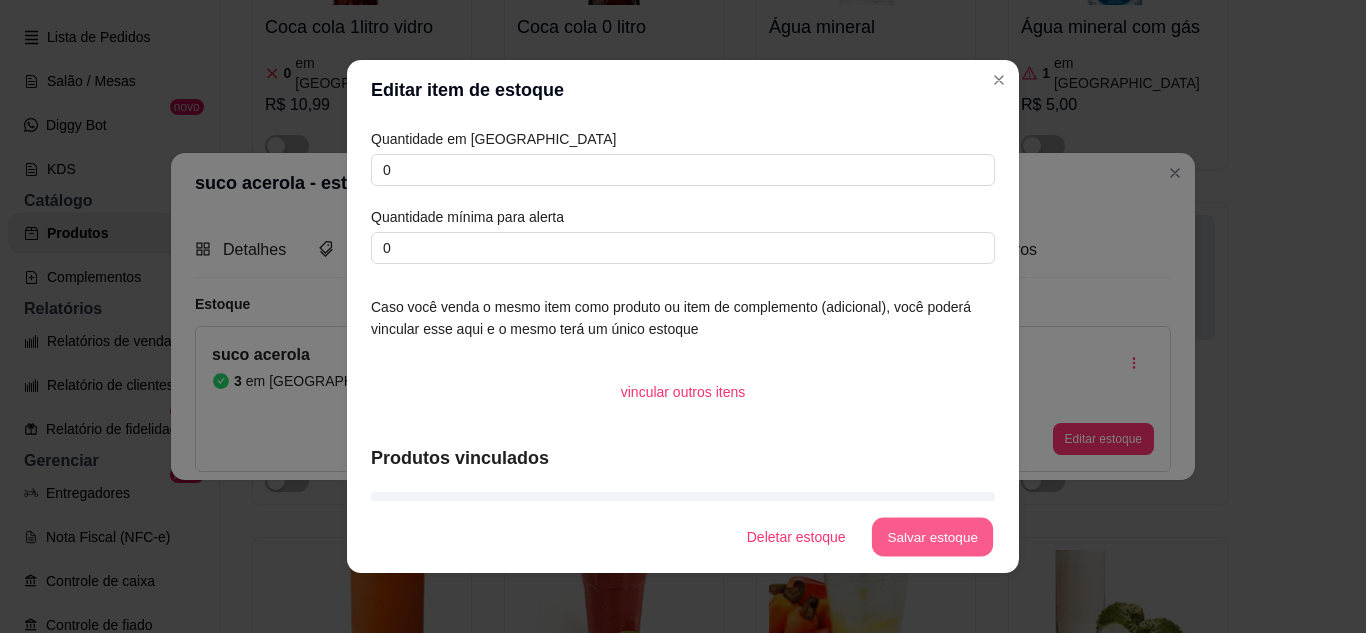 click on "Salvar estoque" at bounding box center [932, 537] 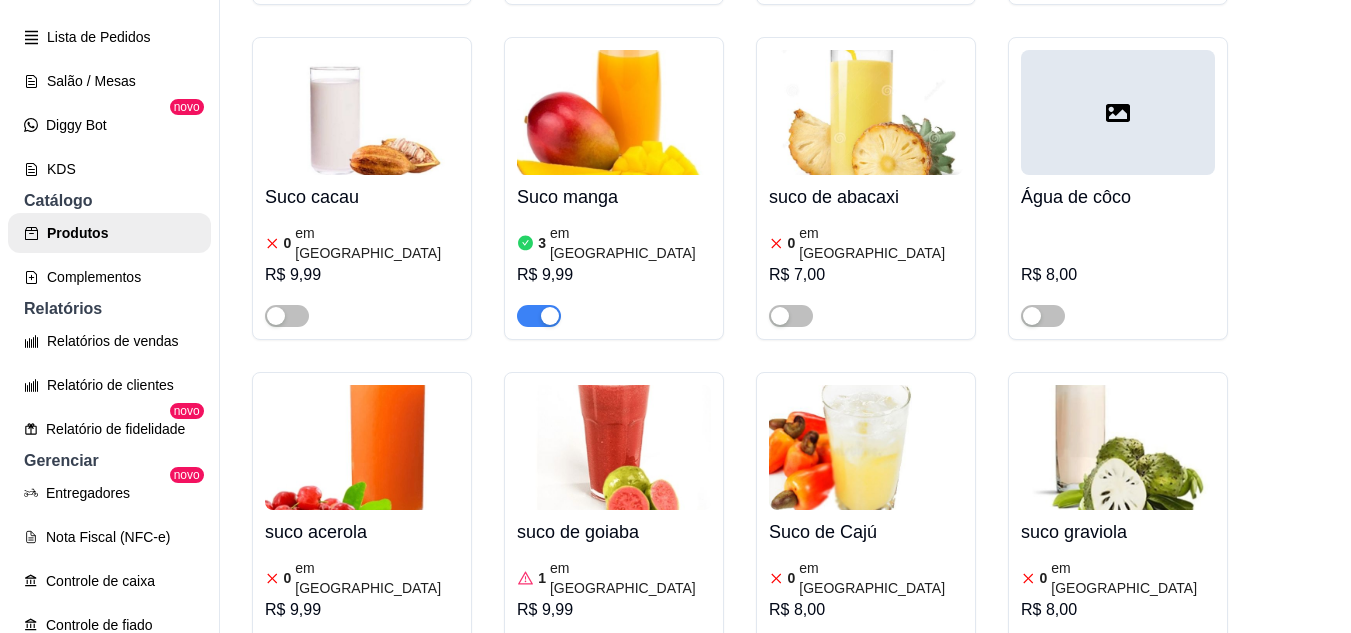 scroll, scrollTop: 11400, scrollLeft: 0, axis: vertical 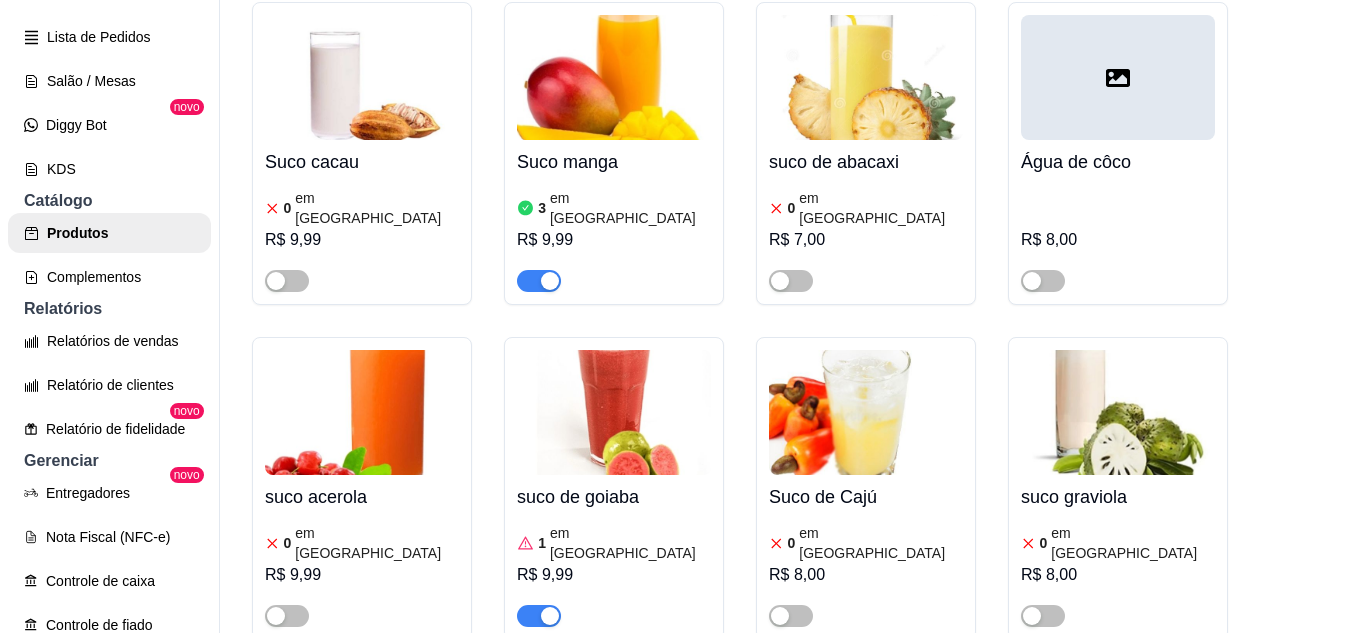 click on "5 em [GEOGRAPHIC_DATA]" at bounding box center (614, 878) 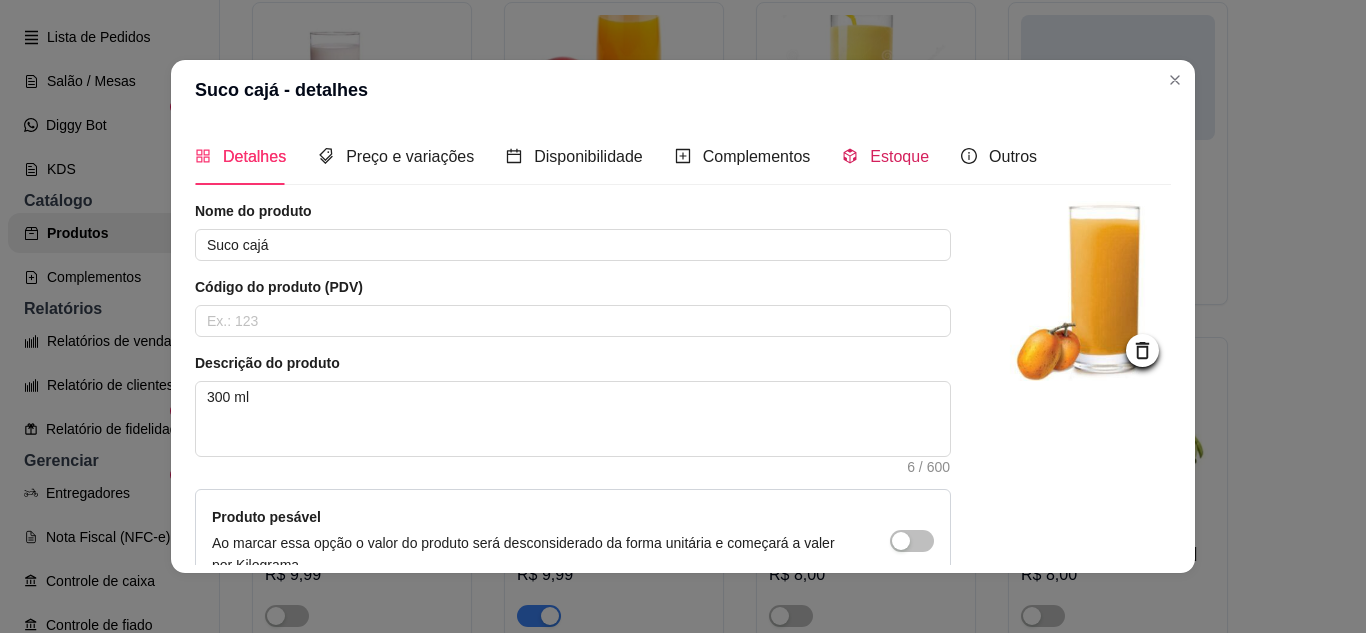 click on "Estoque" at bounding box center (899, 156) 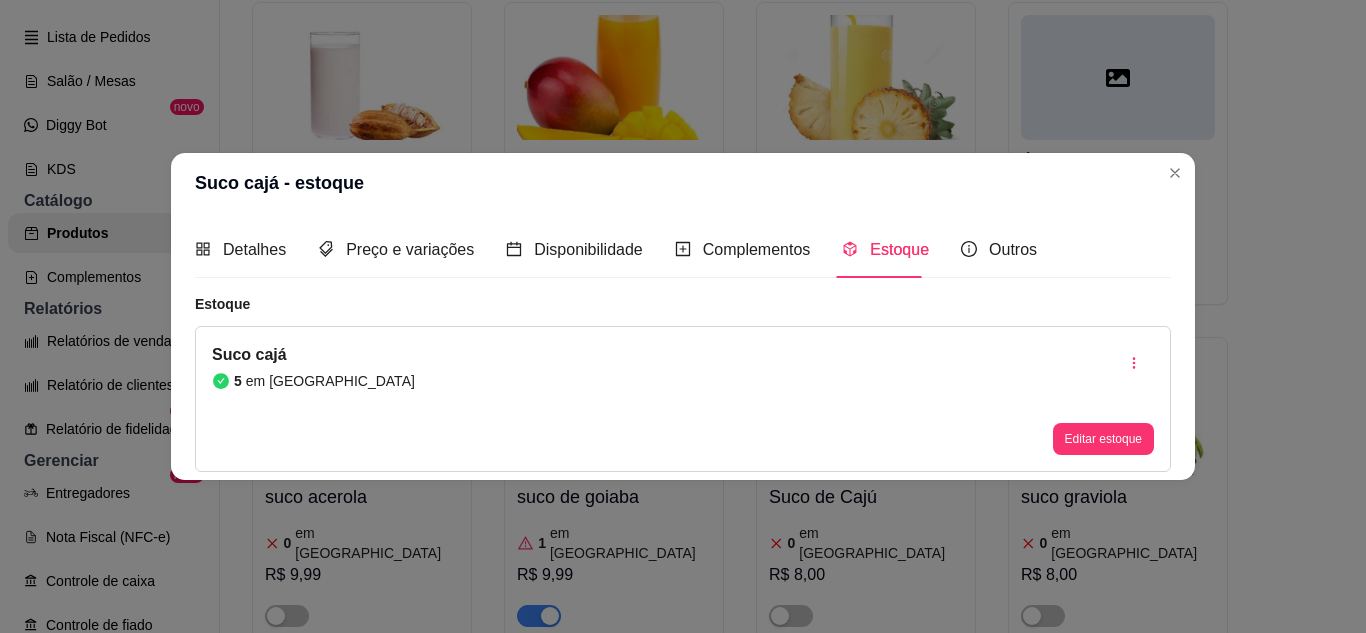 type 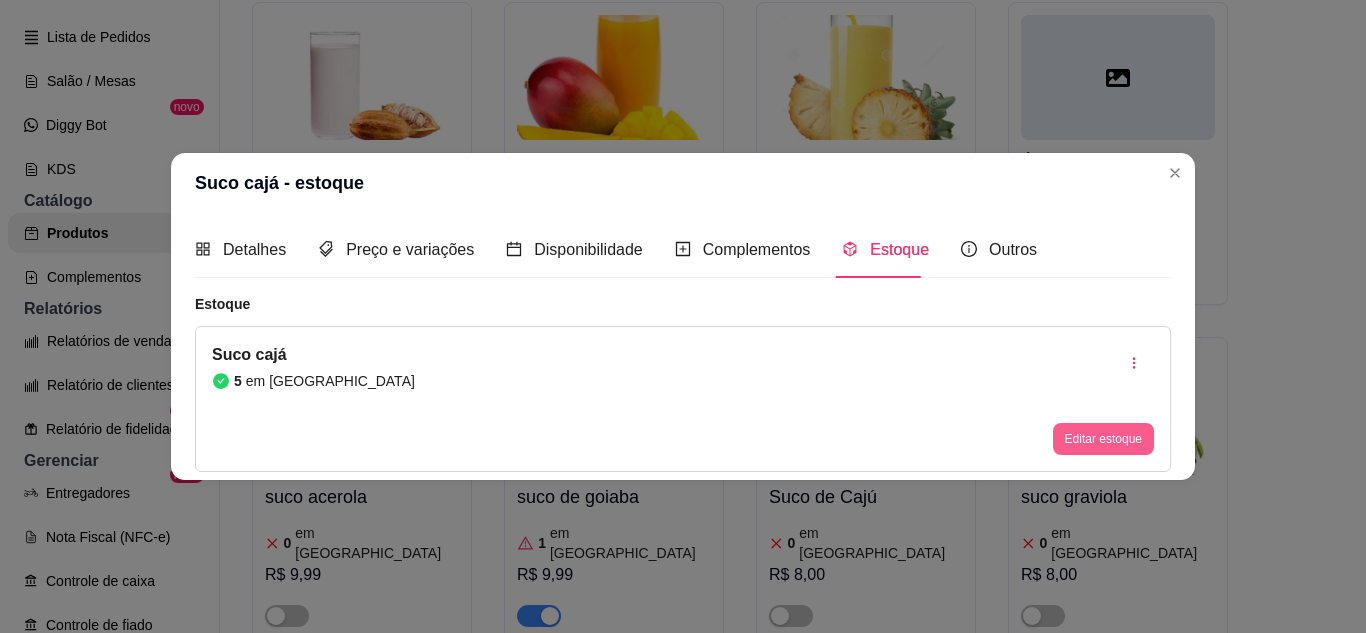 click on "Editar estoque" at bounding box center [1103, 439] 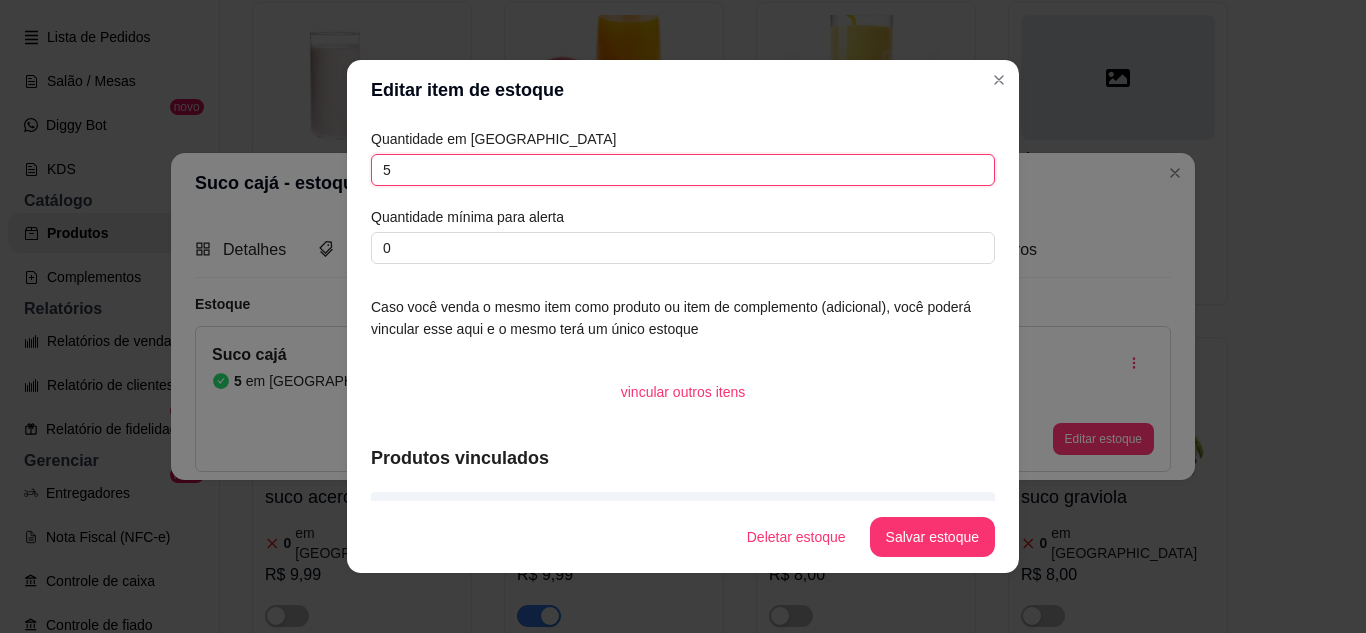 click on "5" at bounding box center (683, 170) 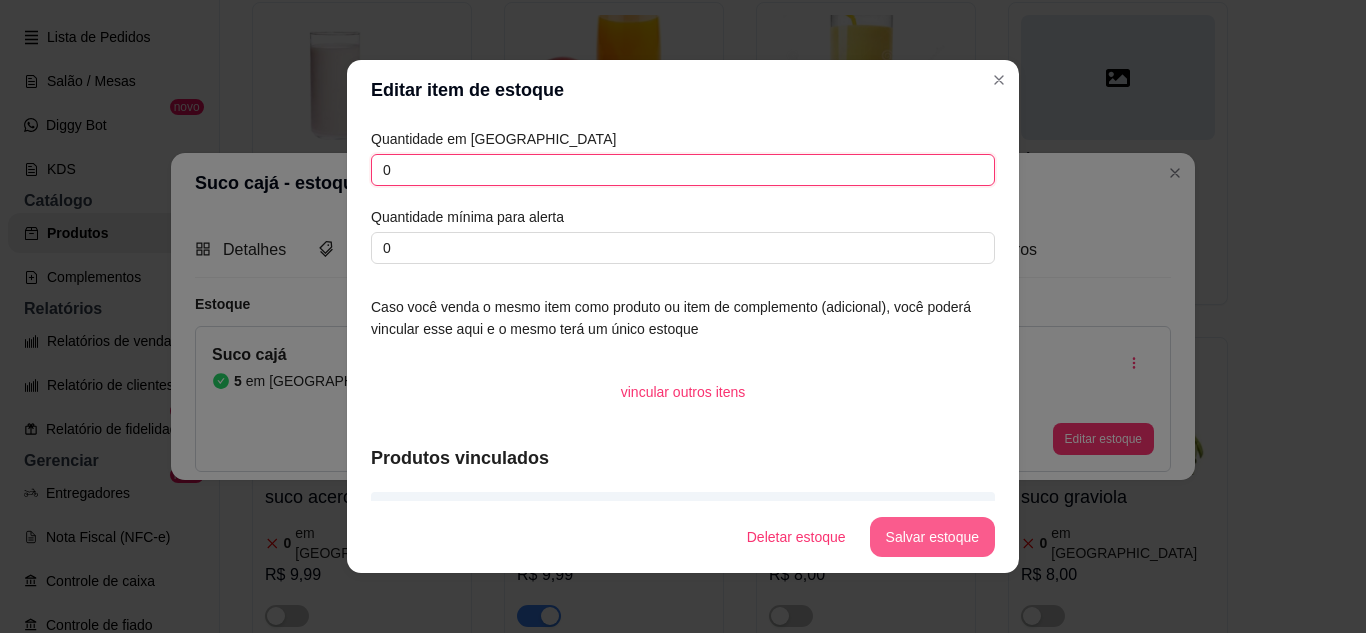 type on "0" 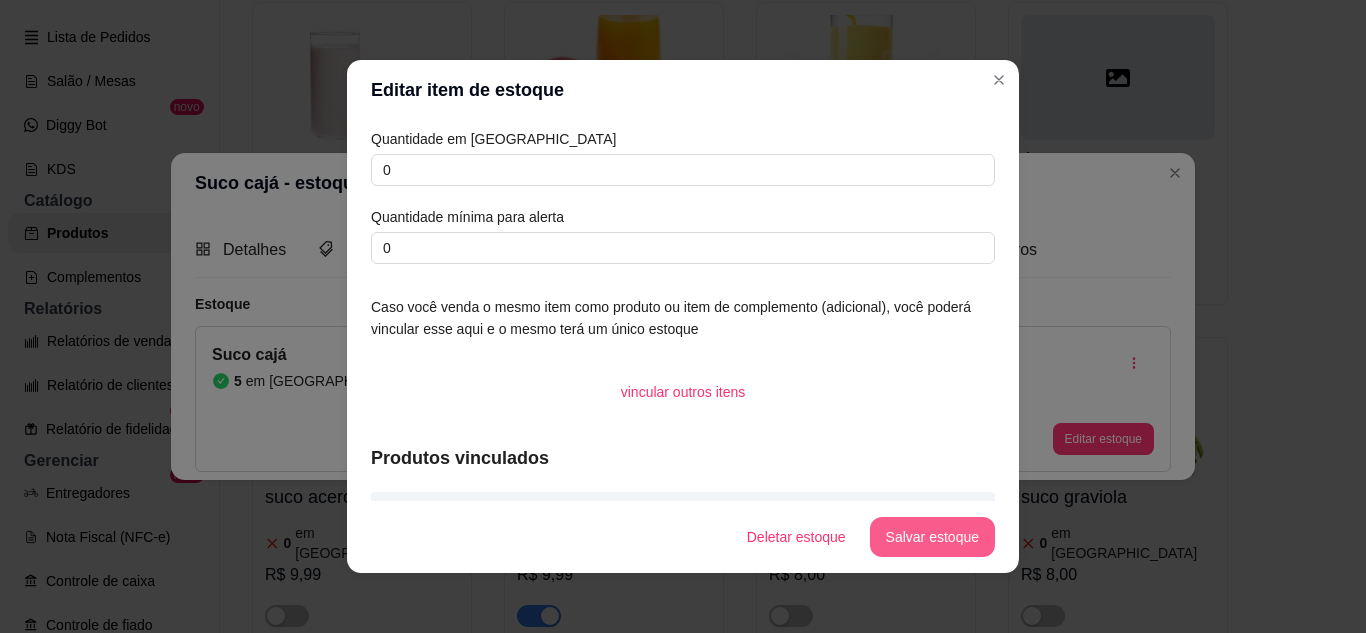 click on "Salvar estoque" at bounding box center [932, 537] 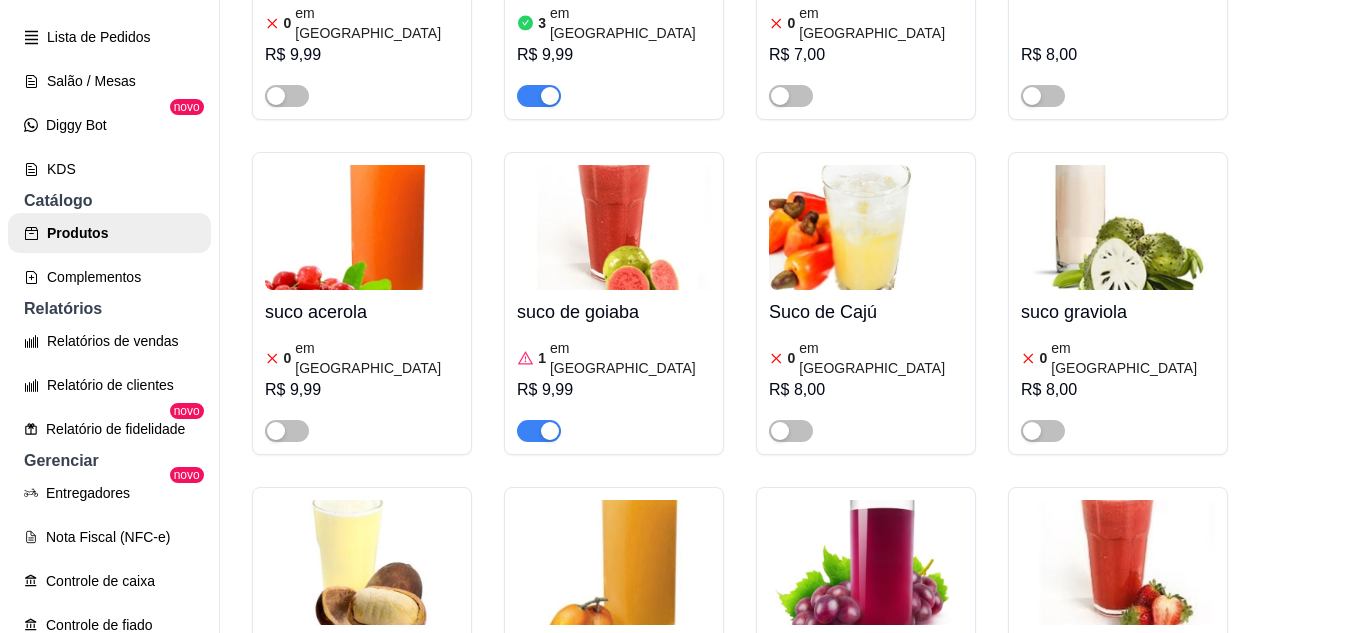 scroll, scrollTop: 11700, scrollLeft: 0, axis: vertical 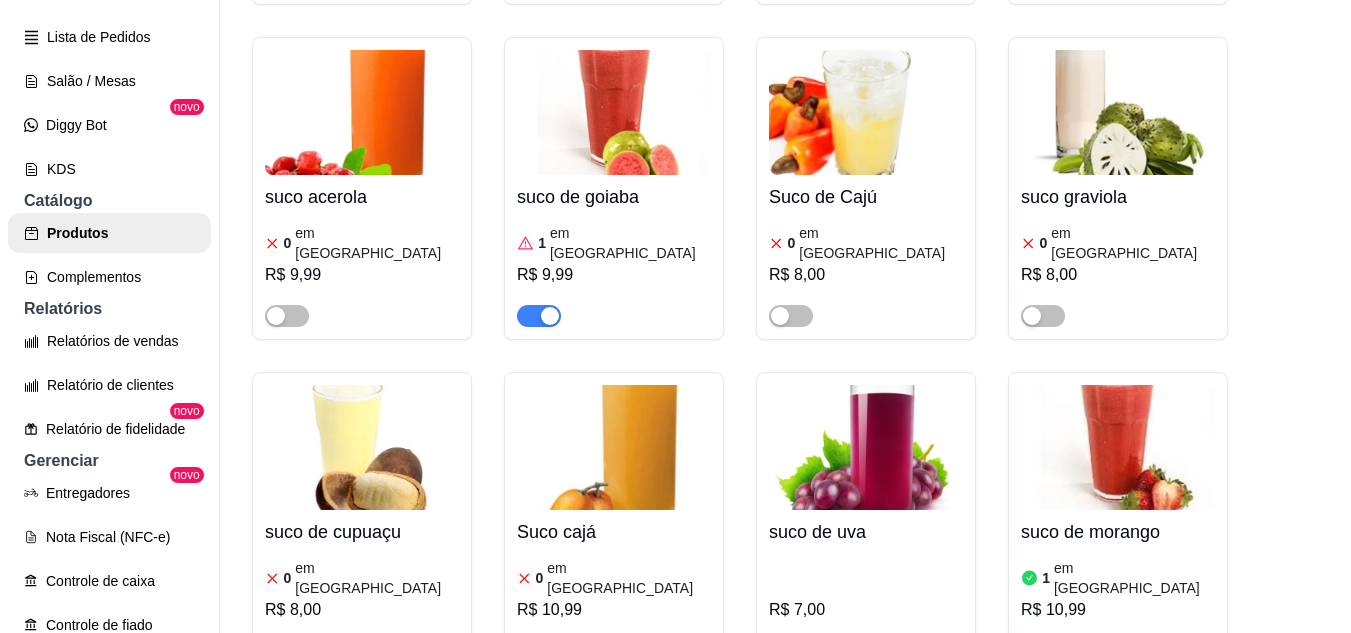 click on "Suco maracujá    5 em estoque R$ 10,99" at bounding box center (362, 921) 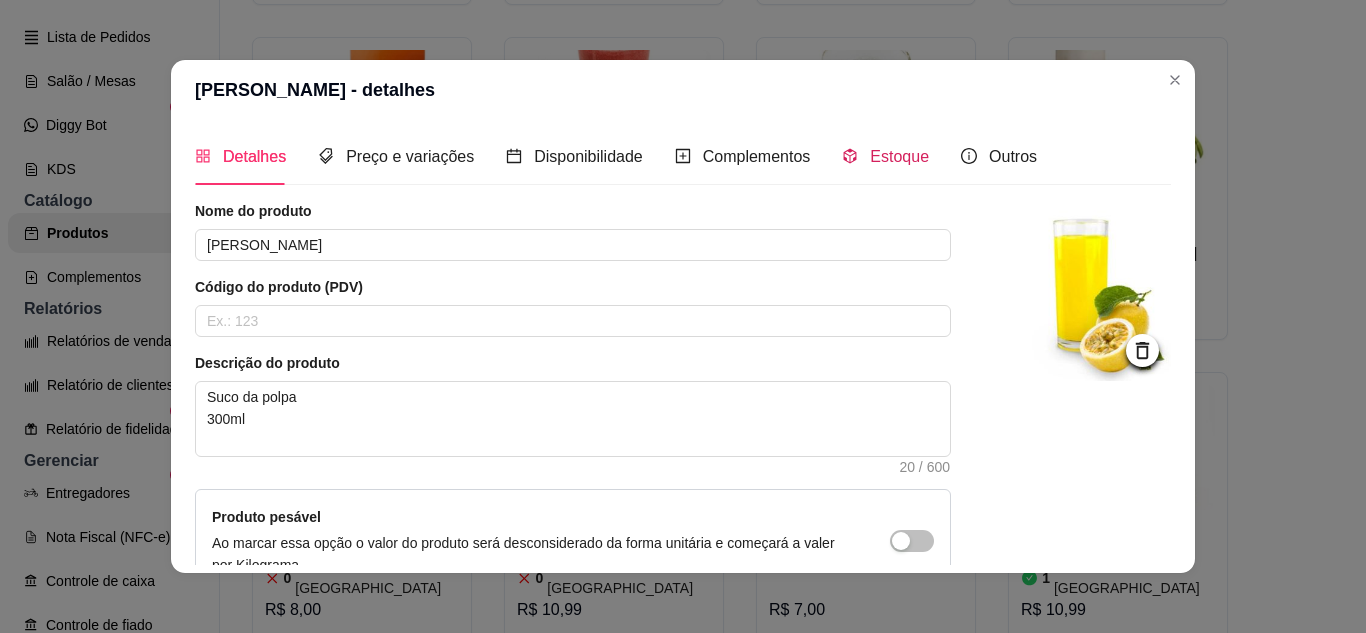 click on "Estoque" at bounding box center [899, 156] 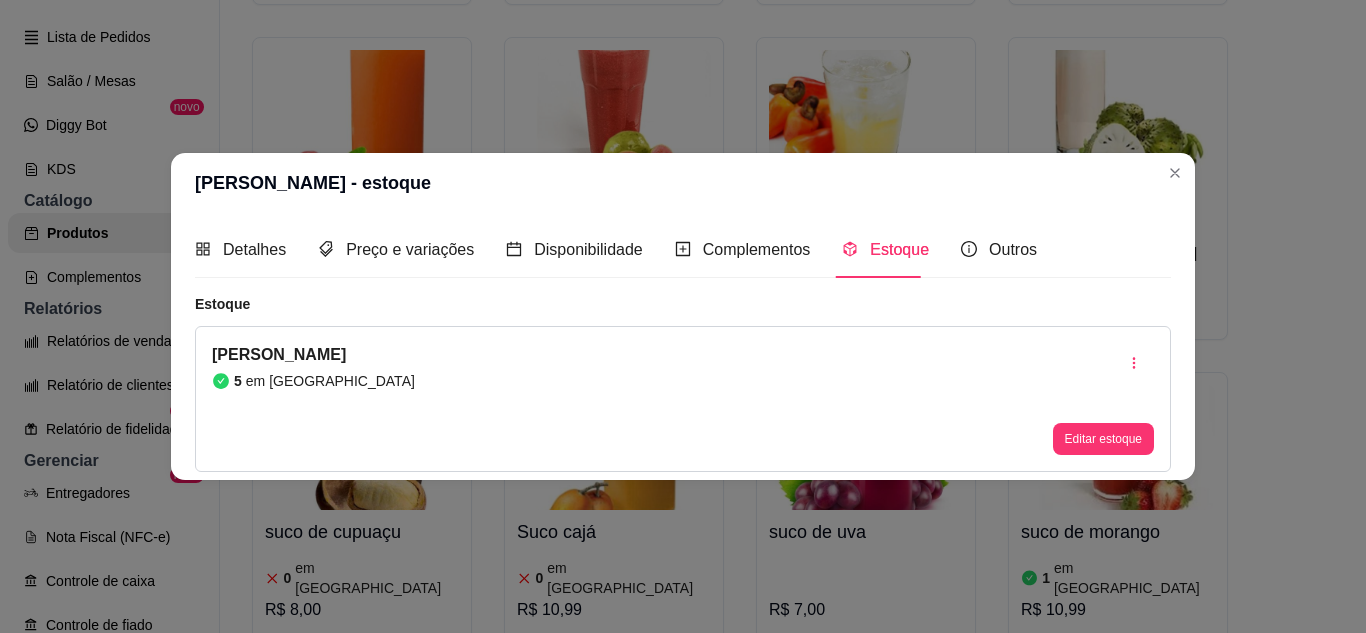 click on "Editar estoque" at bounding box center [1103, 399] 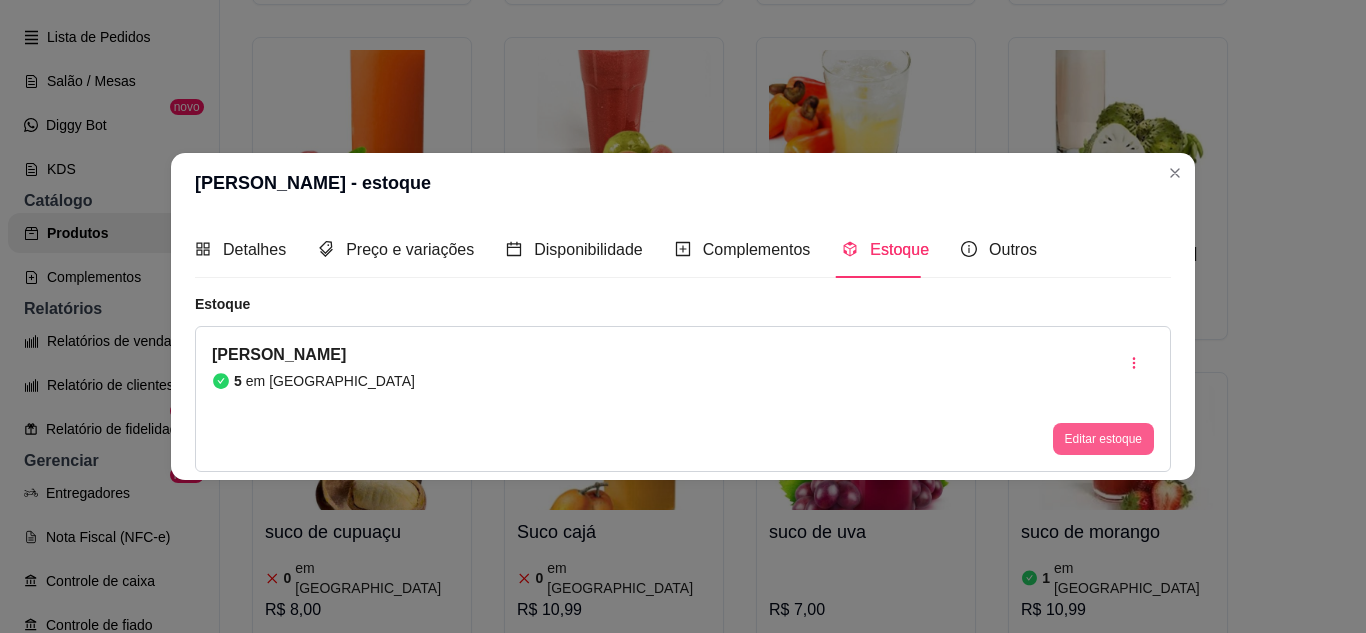 click on "Editar estoque" at bounding box center [1103, 439] 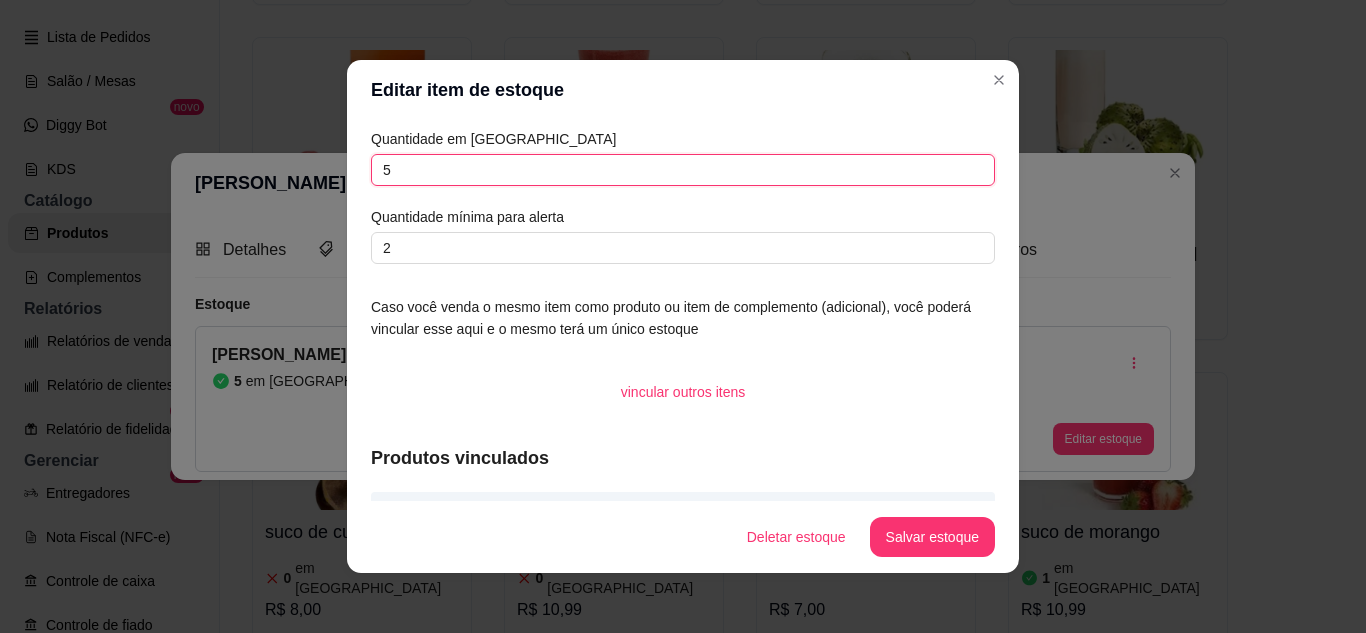click on "5" at bounding box center [683, 170] 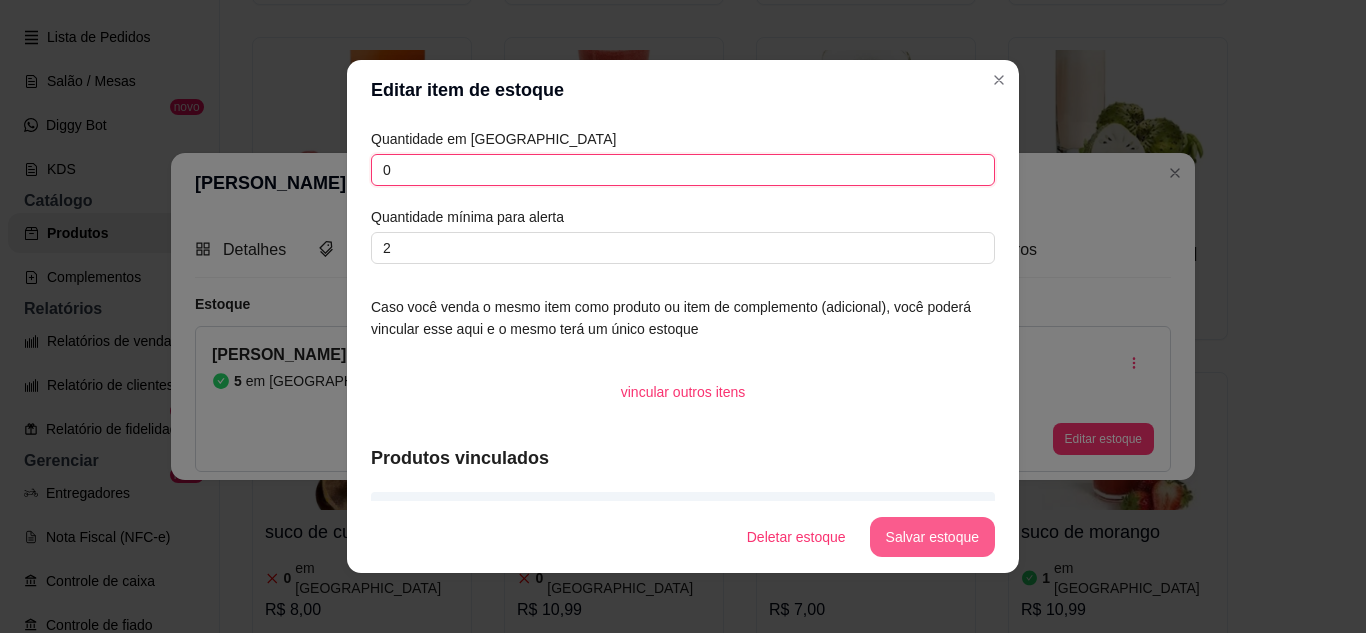 type on "0" 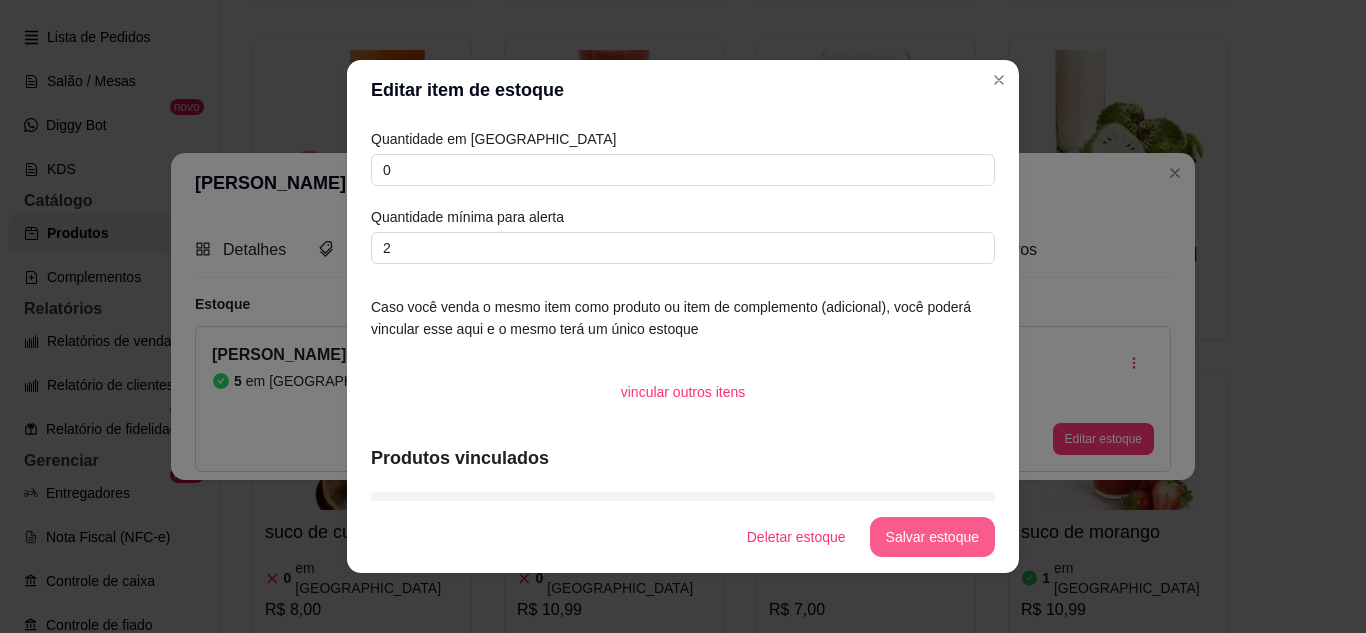 click on "Salvar estoque" at bounding box center [932, 537] 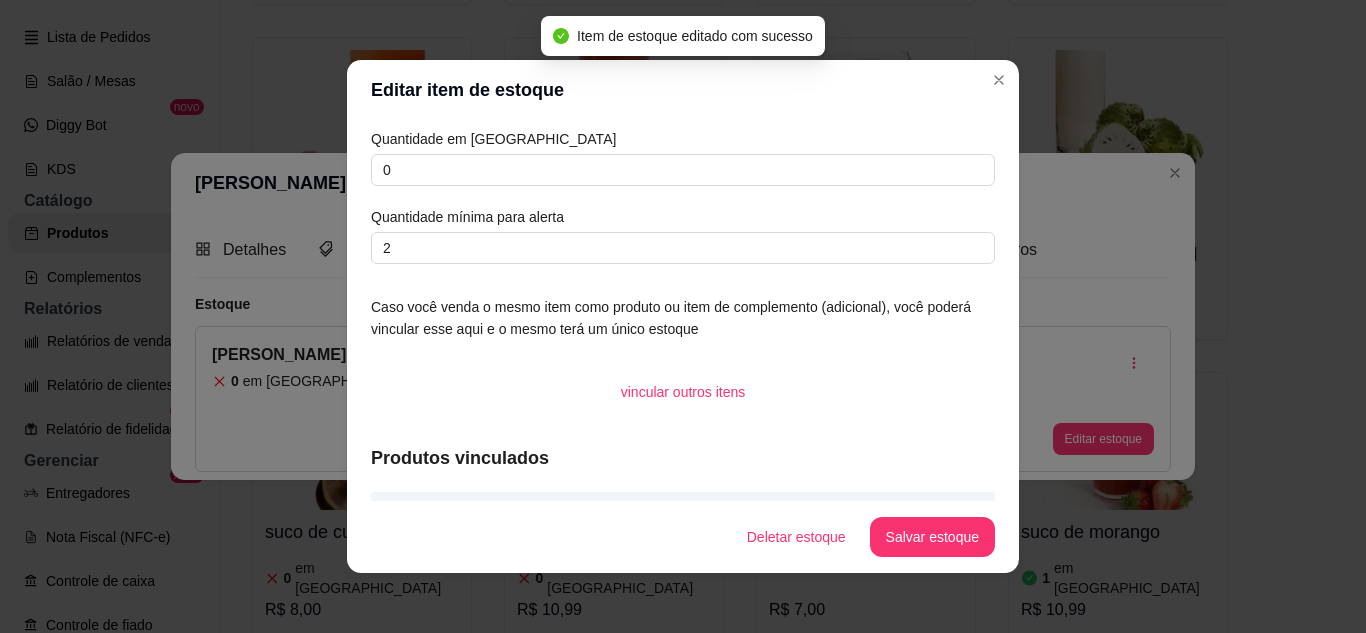 click on "Editar item de estoque" at bounding box center [683, 90] 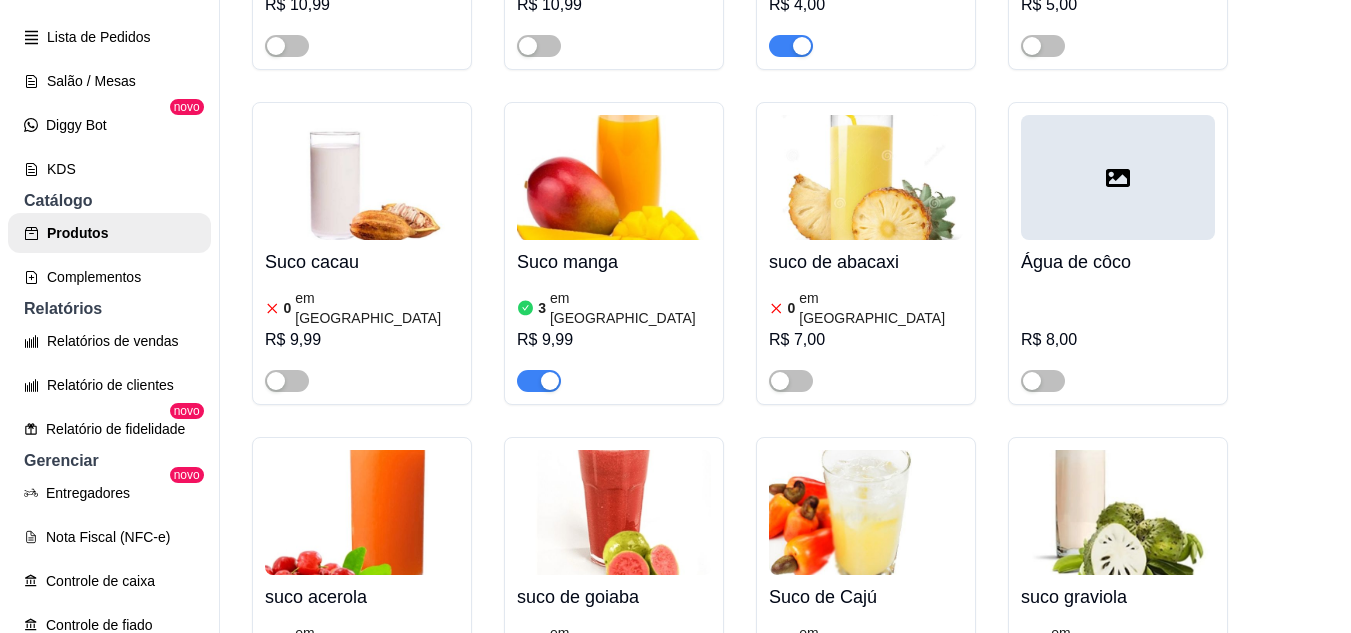 scroll, scrollTop: 11200, scrollLeft: 0, axis: vertical 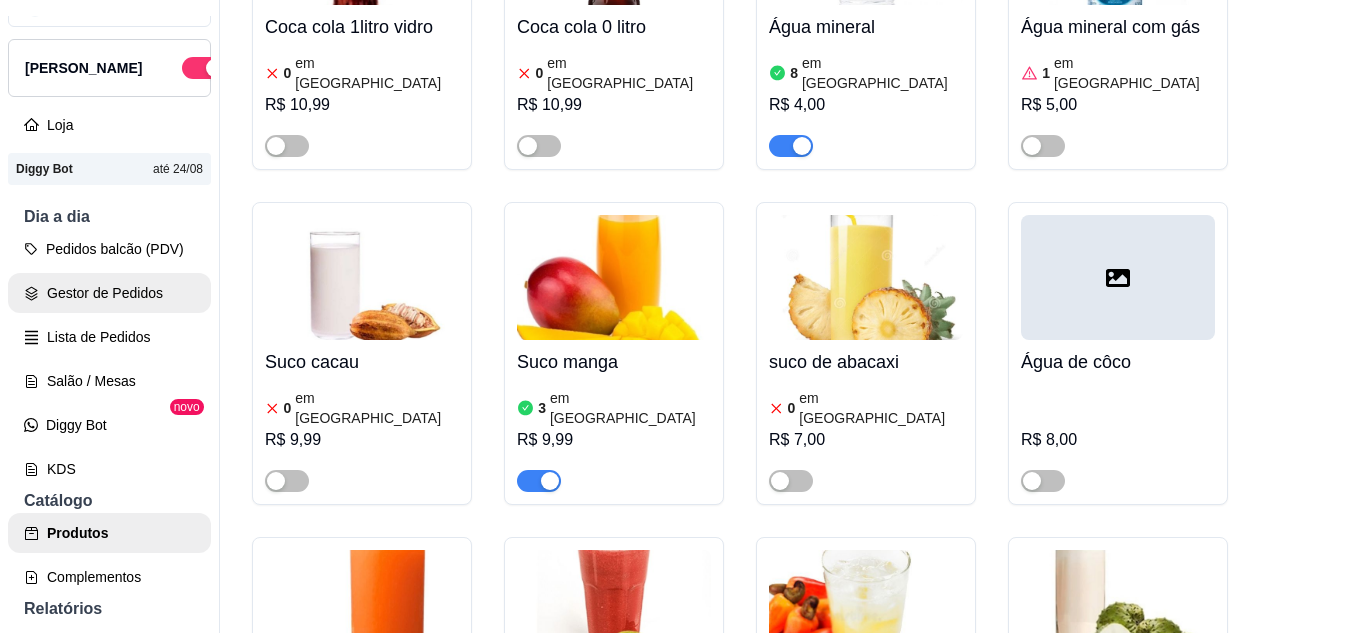 click on "Gestor de Pedidos" at bounding box center (109, 293) 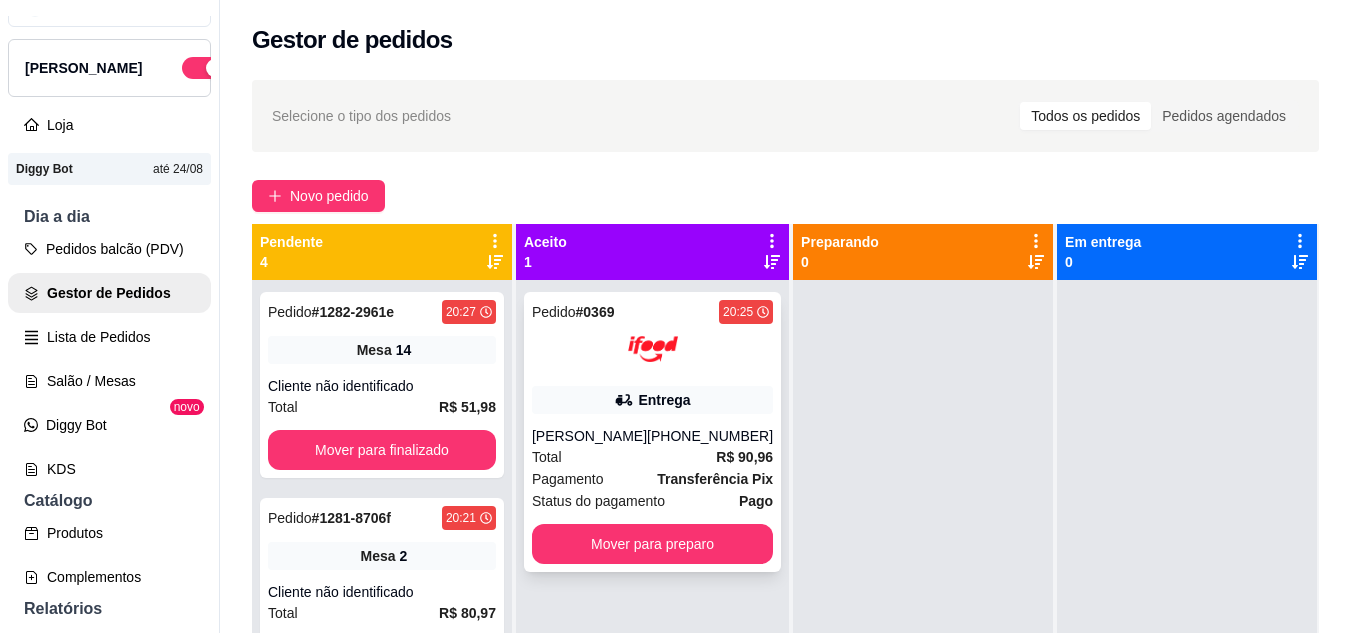 click on "Pedido  # 0369 20:25 Entrega [PERSON_NAME] [PHONE_NUMBER] Total R$ 90,96 Pagamento Transferência Pix Status do pagamento Pago Mover para preparo" at bounding box center (652, 432) 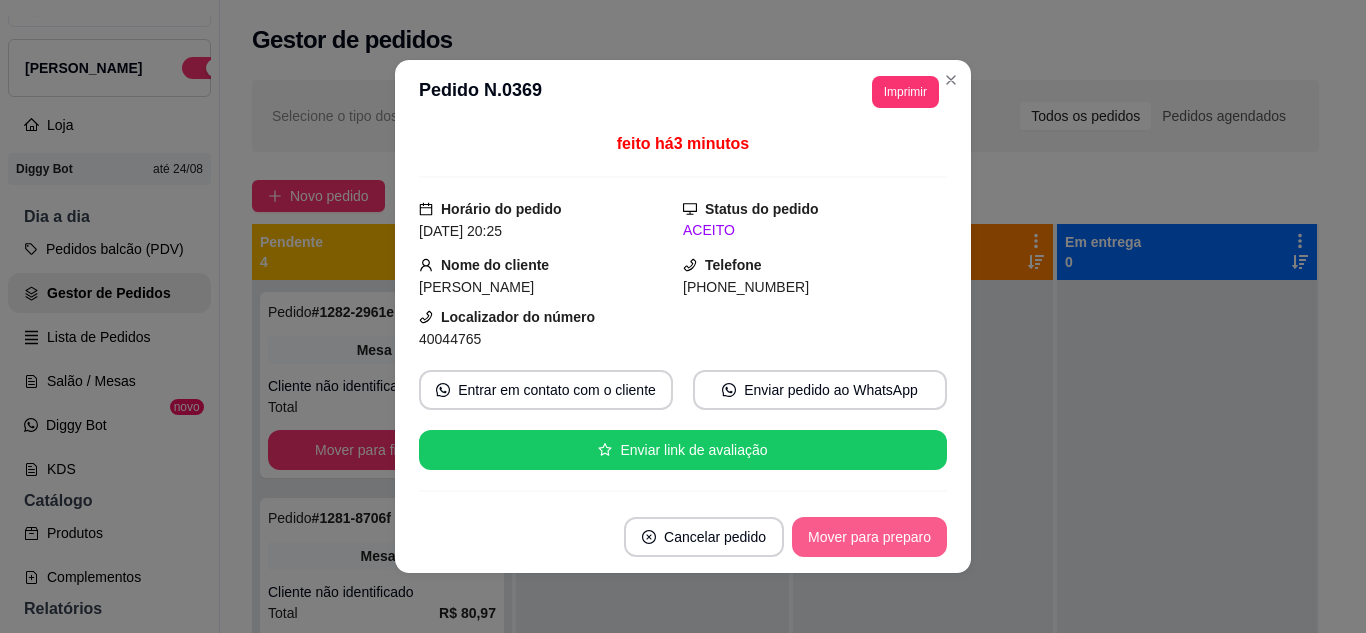 click on "Mover para preparo" at bounding box center [869, 537] 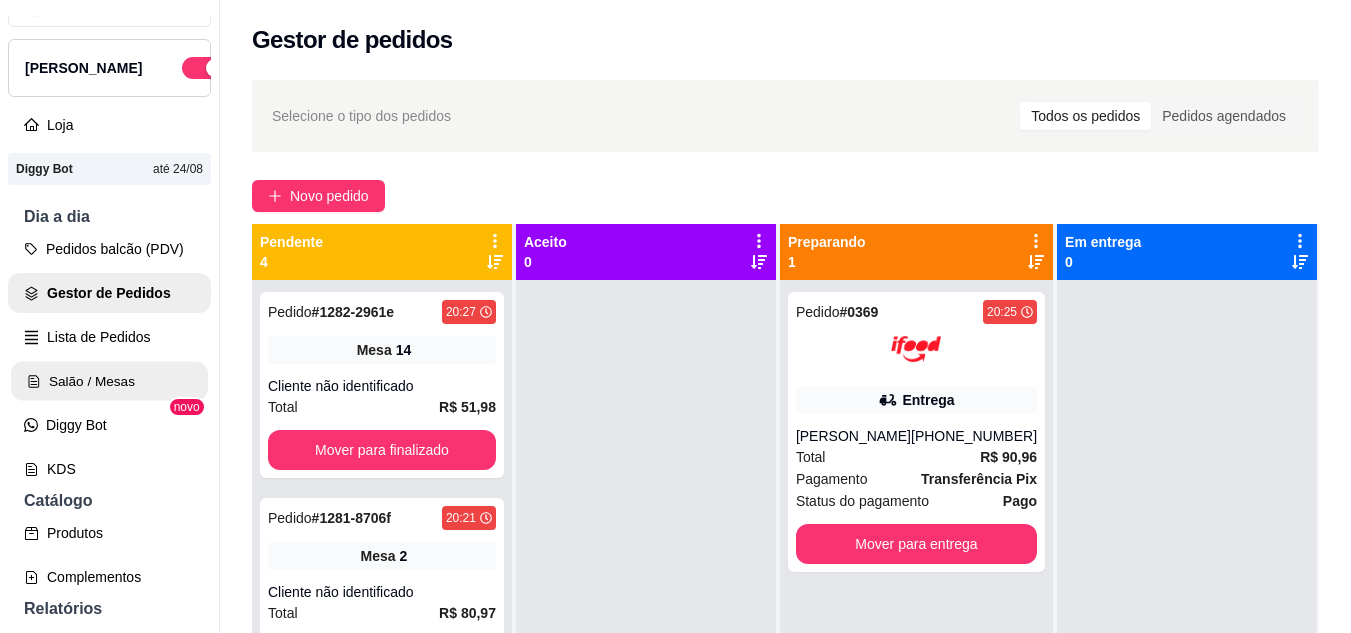 click on "Salão / Mesas" at bounding box center [109, 381] 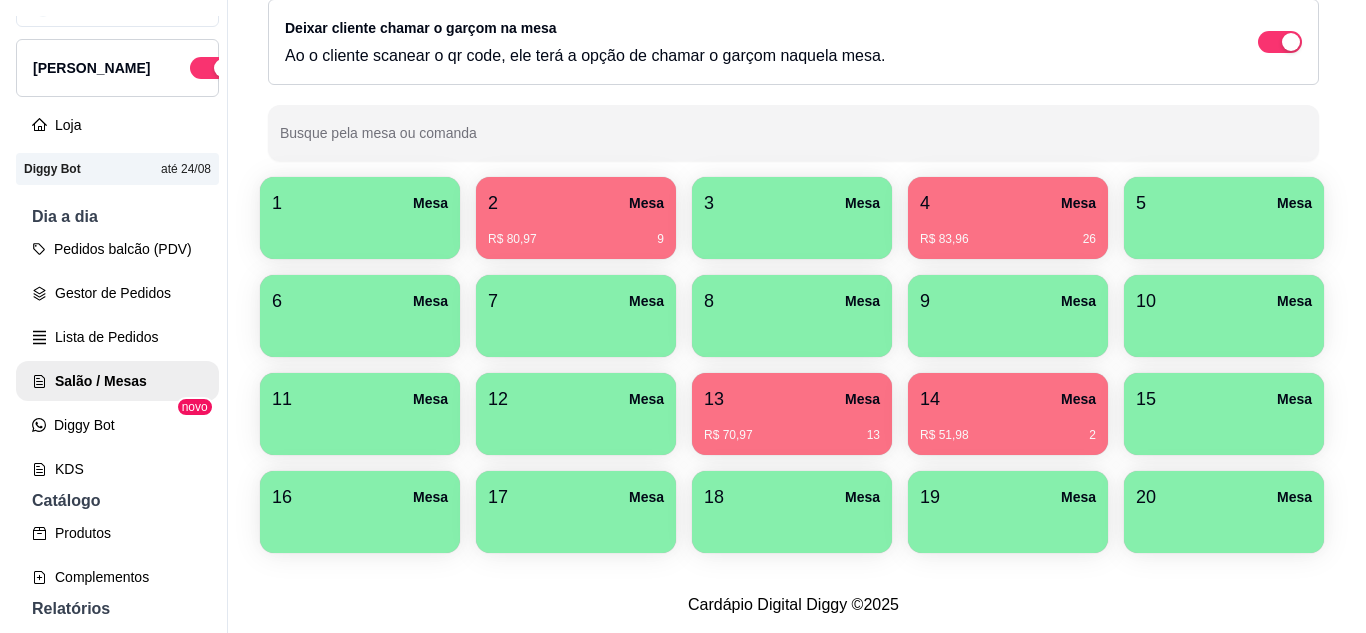 scroll, scrollTop: 294, scrollLeft: 0, axis: vertical 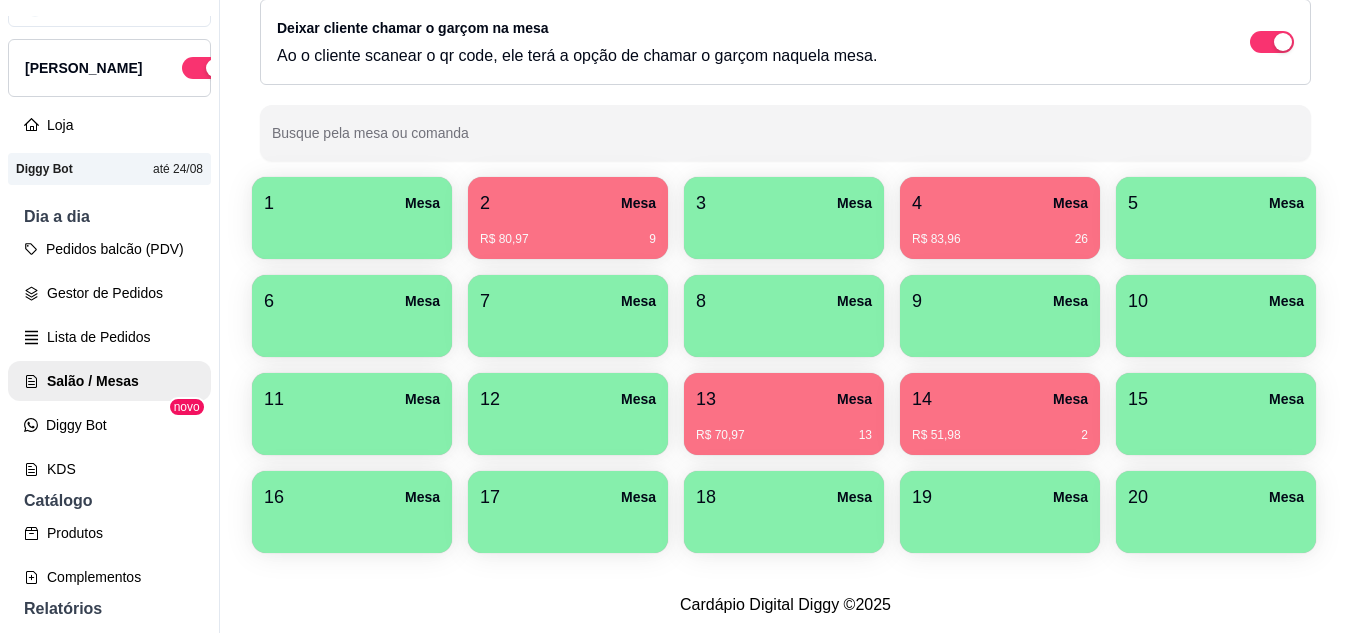 click on "R$ 70,97 13" at bounding box center [784, 428] 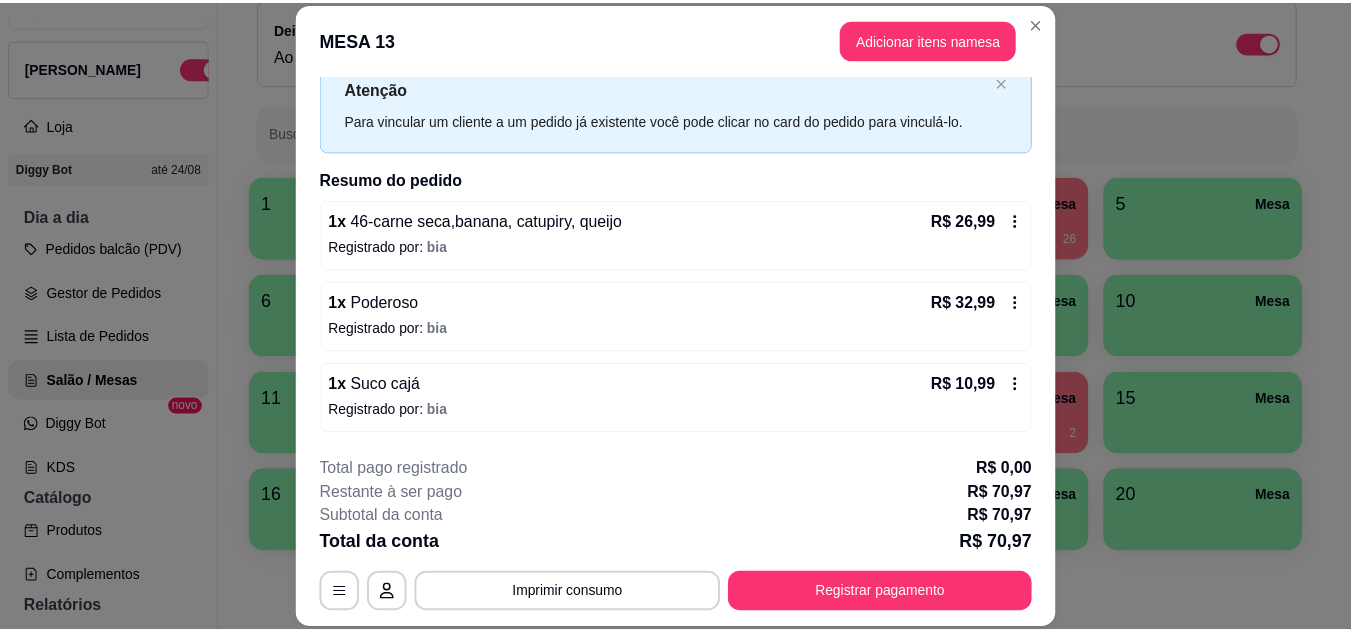scroll, scrollTop: 0, scrollLeft: 0, axis: both 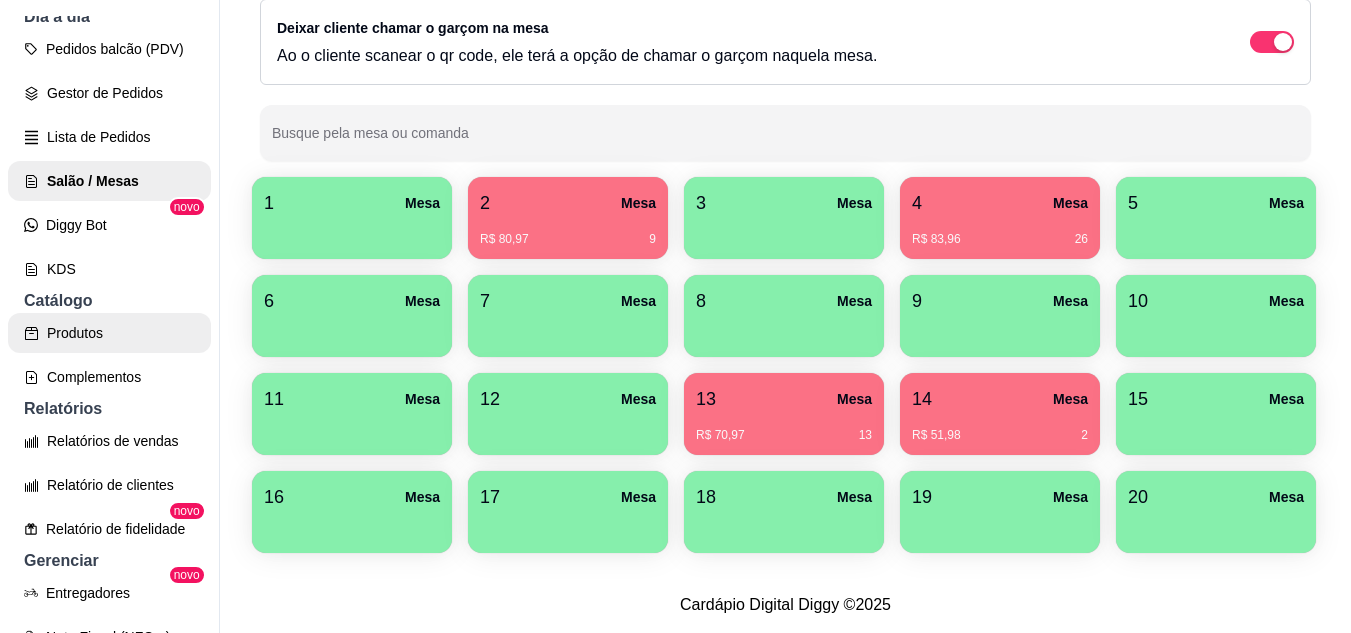 click on "Produtos" at bounding box center [109, 333] 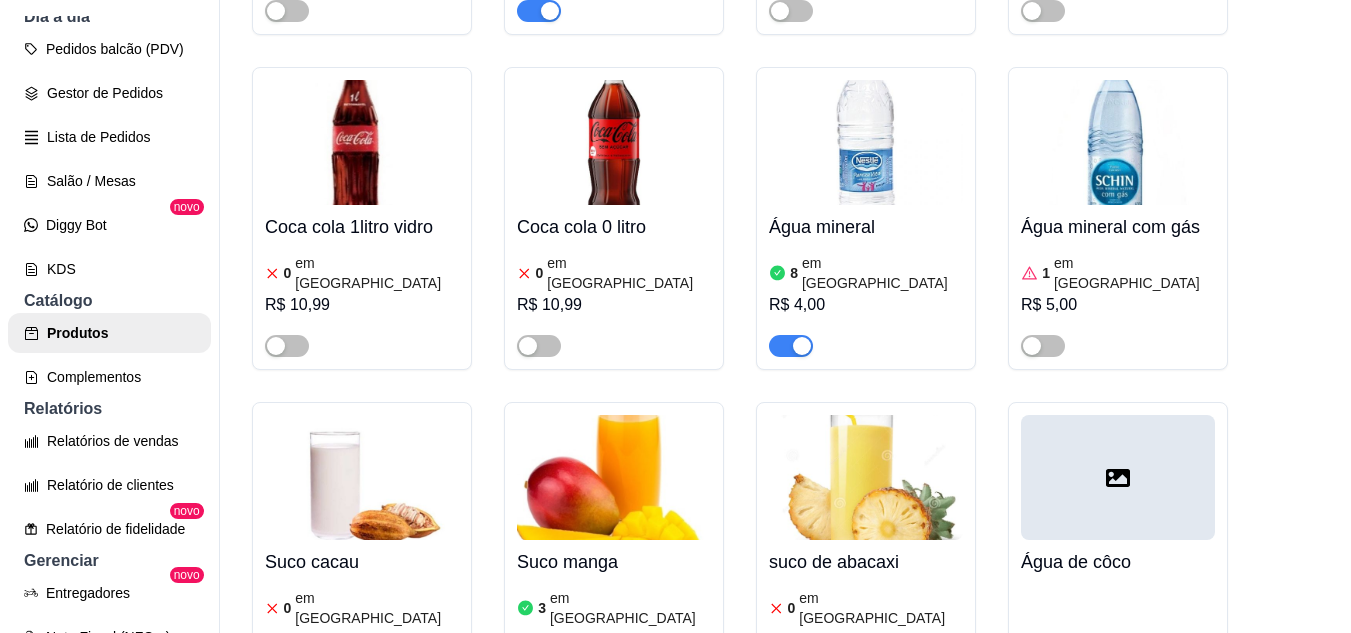 scroll, scrollTop: 10900, scrollLeft: 0, axis: vertical 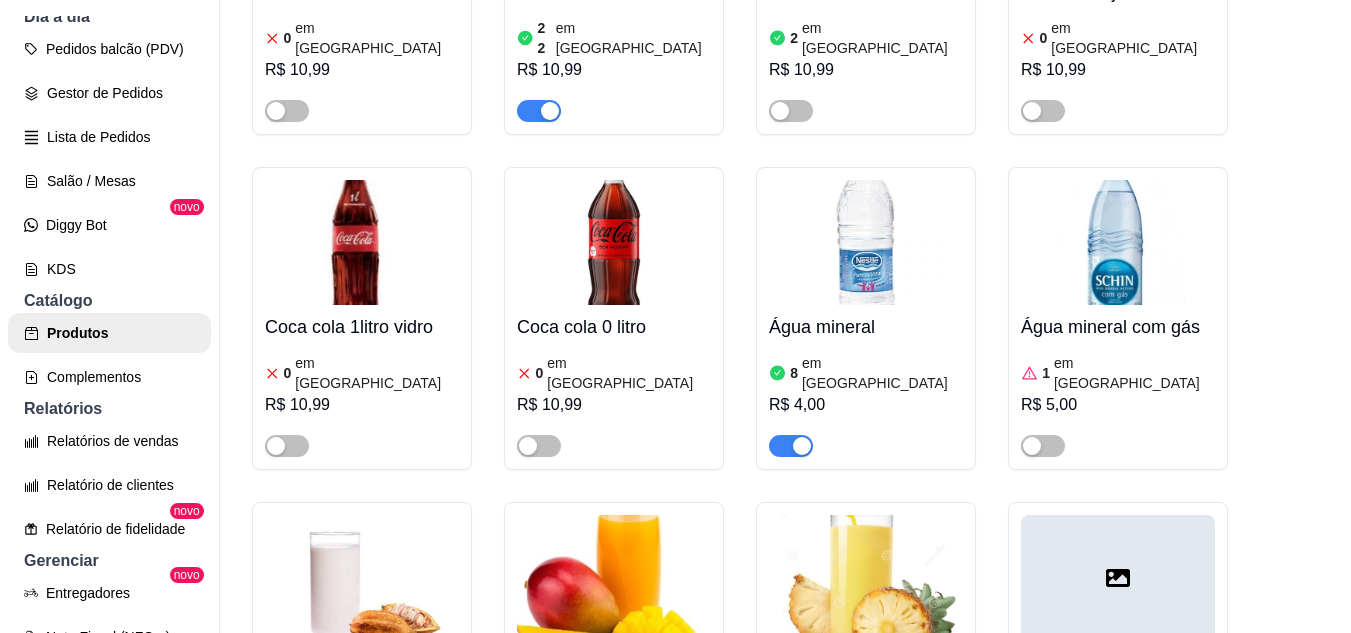 click at bounding box center (550, 781) 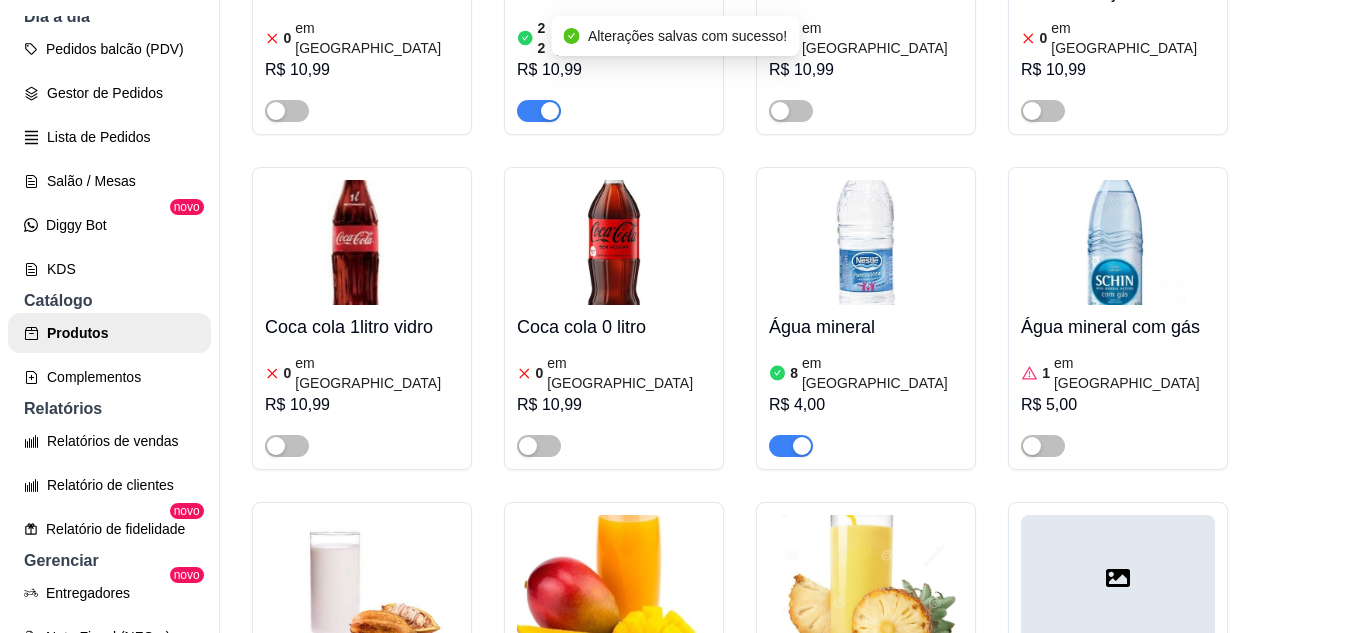 click on "Suco manga   3 em estoque R$ 9,99" at bounding box center [614, 716] 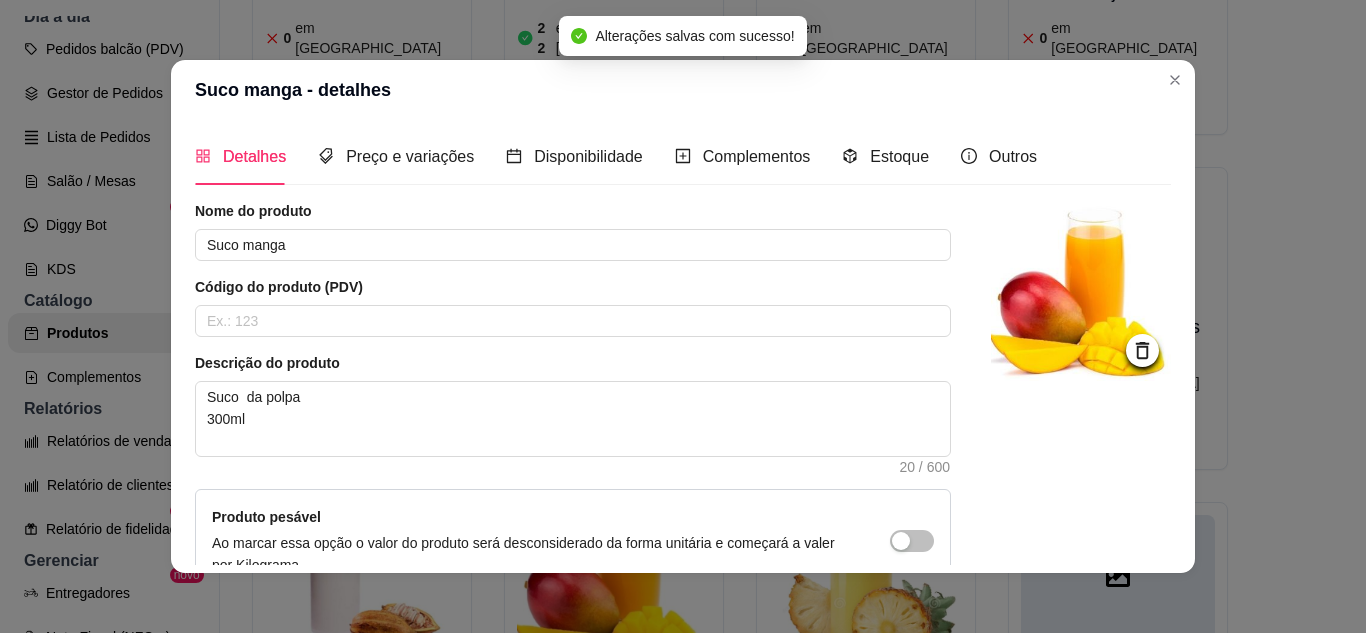 click on "Detalhes Preço e variações Disponibilidade Complementos Estoque Outros" at bounding box center [616, 156] 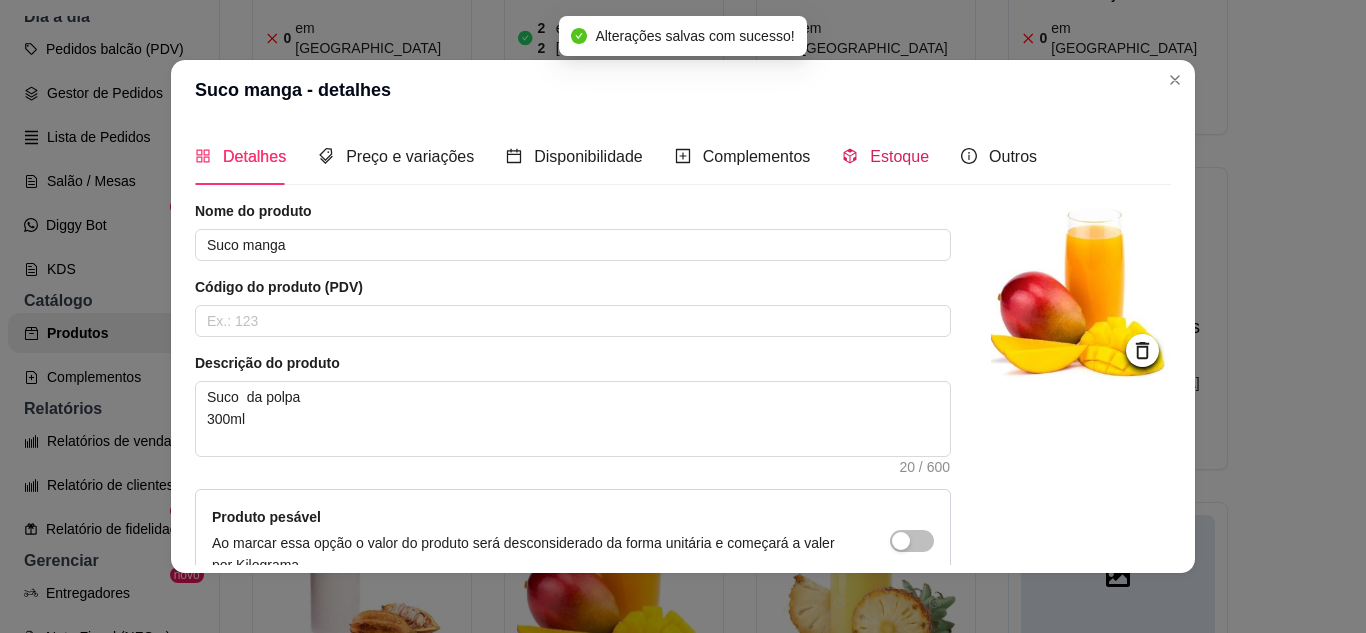 click 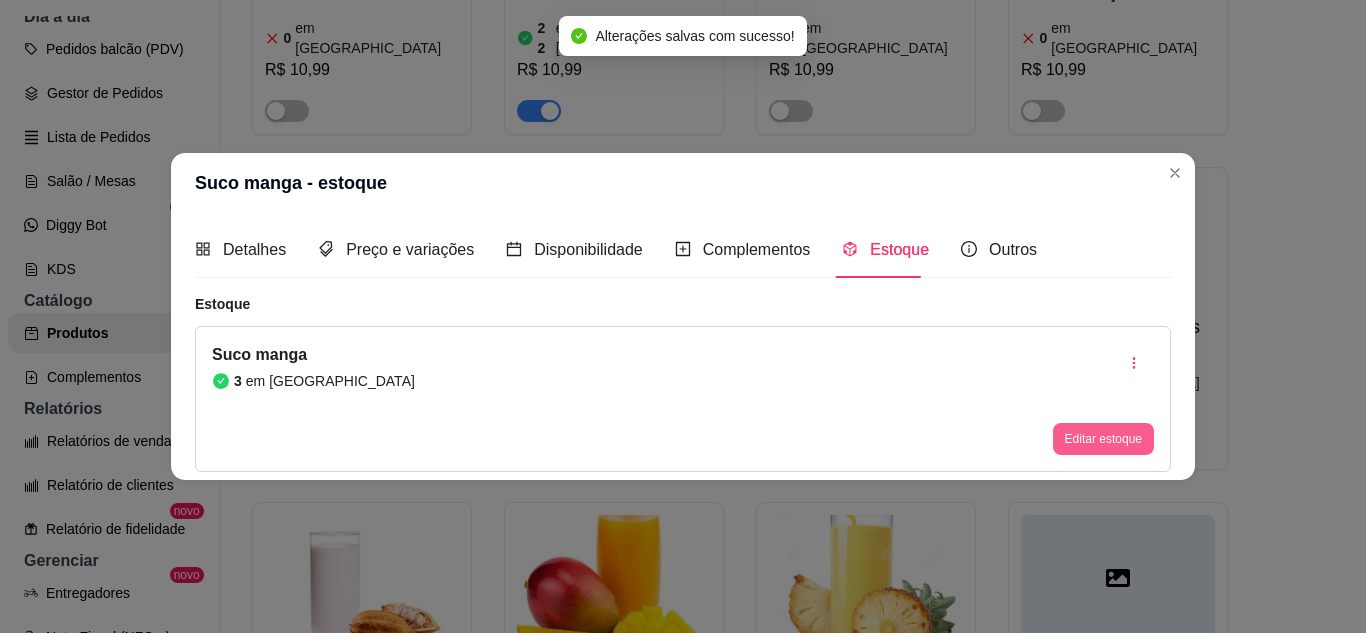 click on "Editar estoque" at bounding box center (1103, 439) 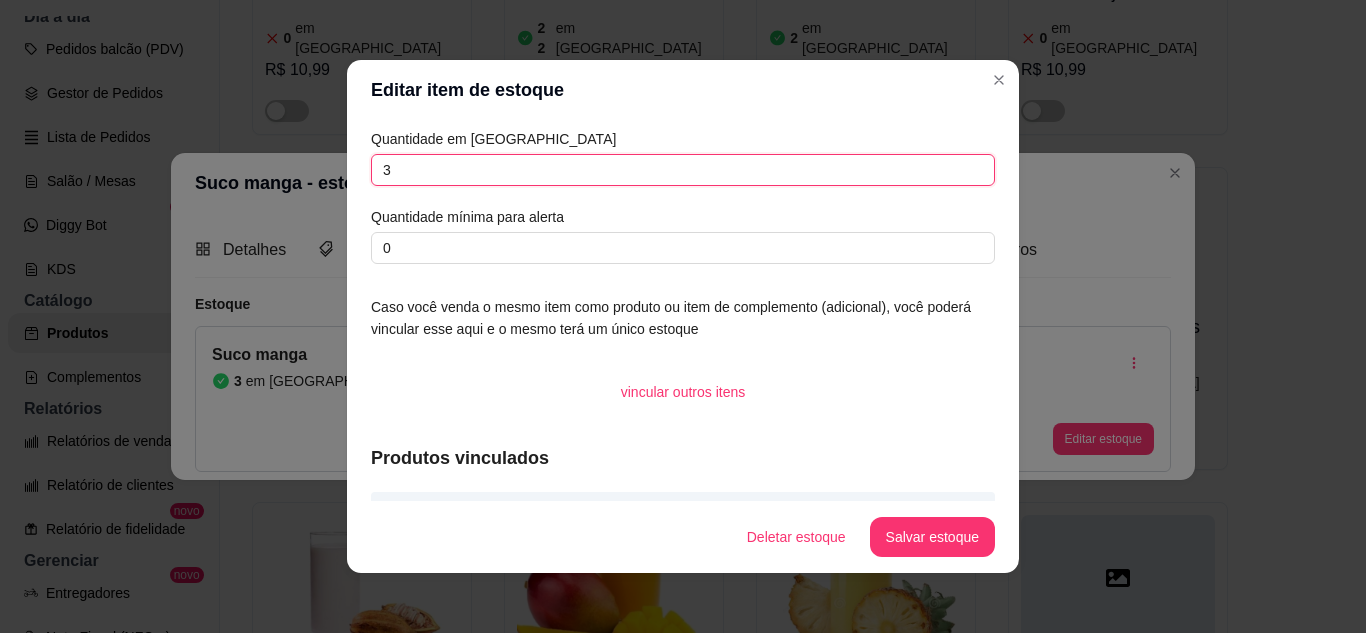 click on "3" at bounding box center (683, 170) 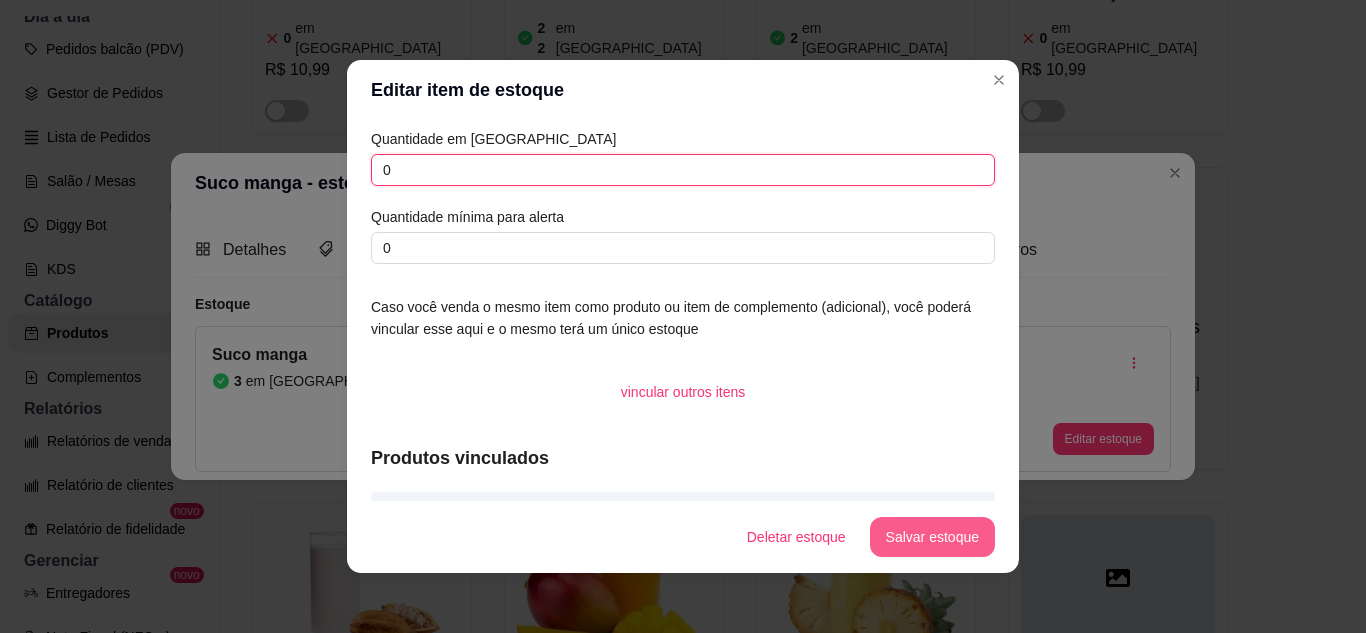 type on "0" 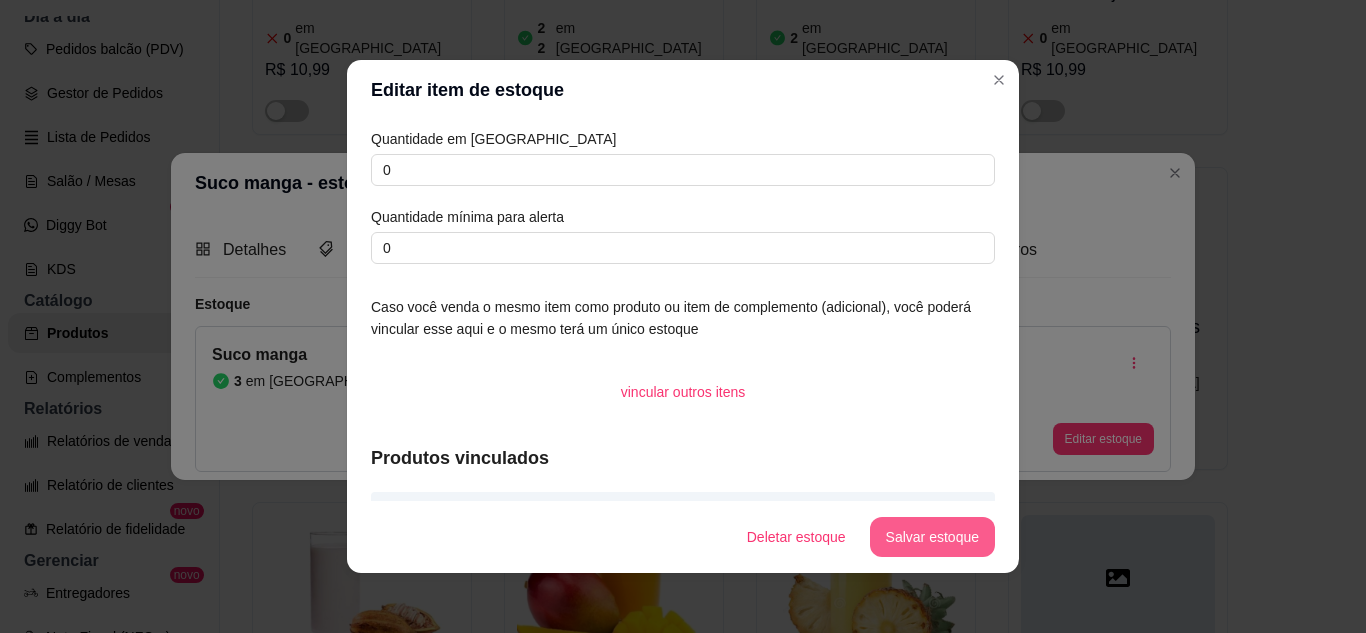 click on "Salvar estoque" at bounding box center [932, 537] 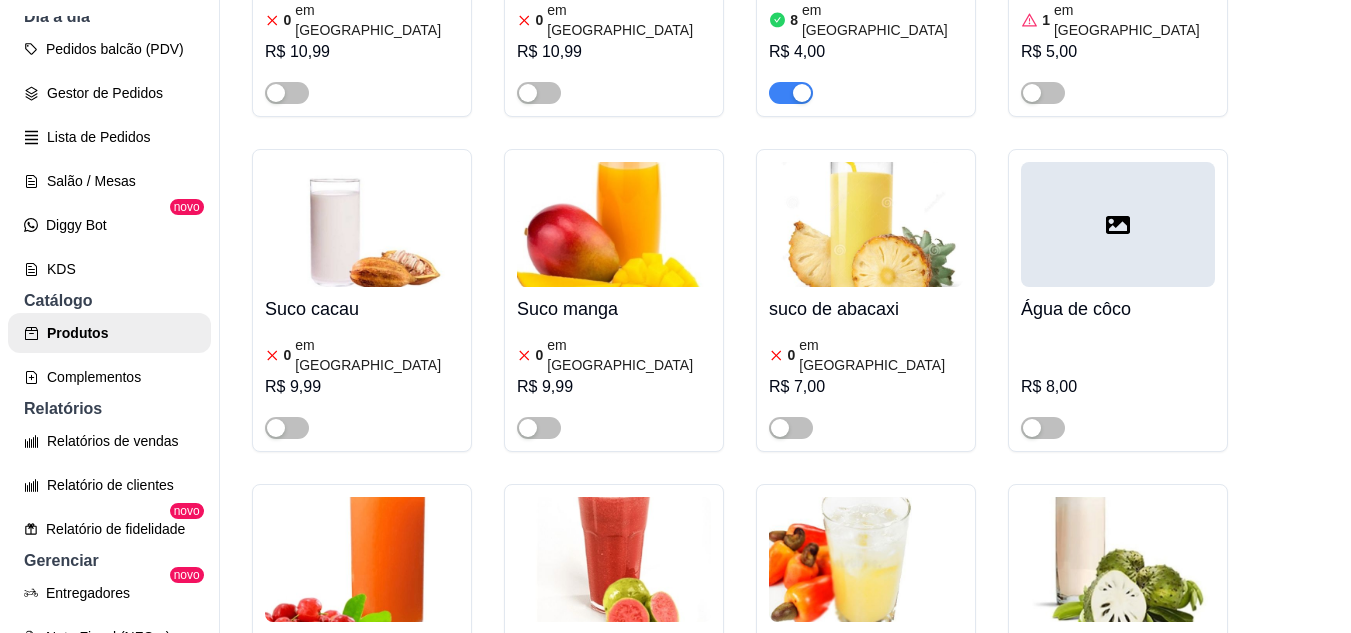 scroll, scrollTop: 11300, scrollLeft: 0, axis: vertical 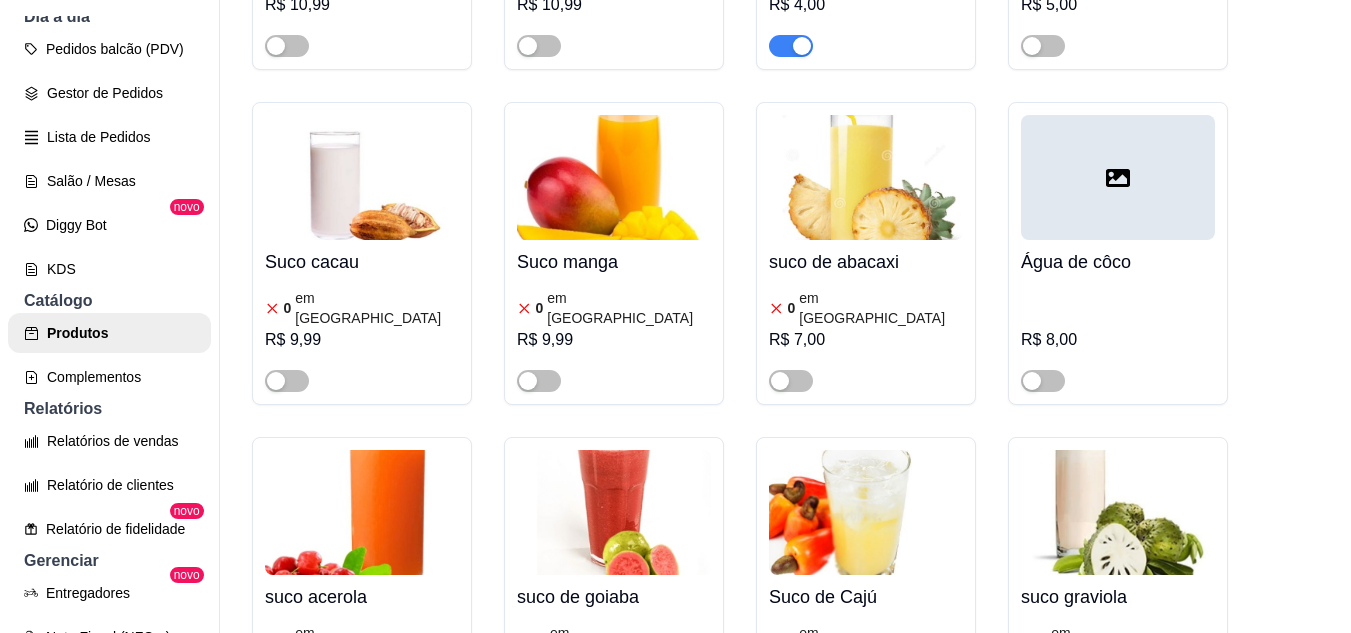 click at bounding box center [539, 1051] 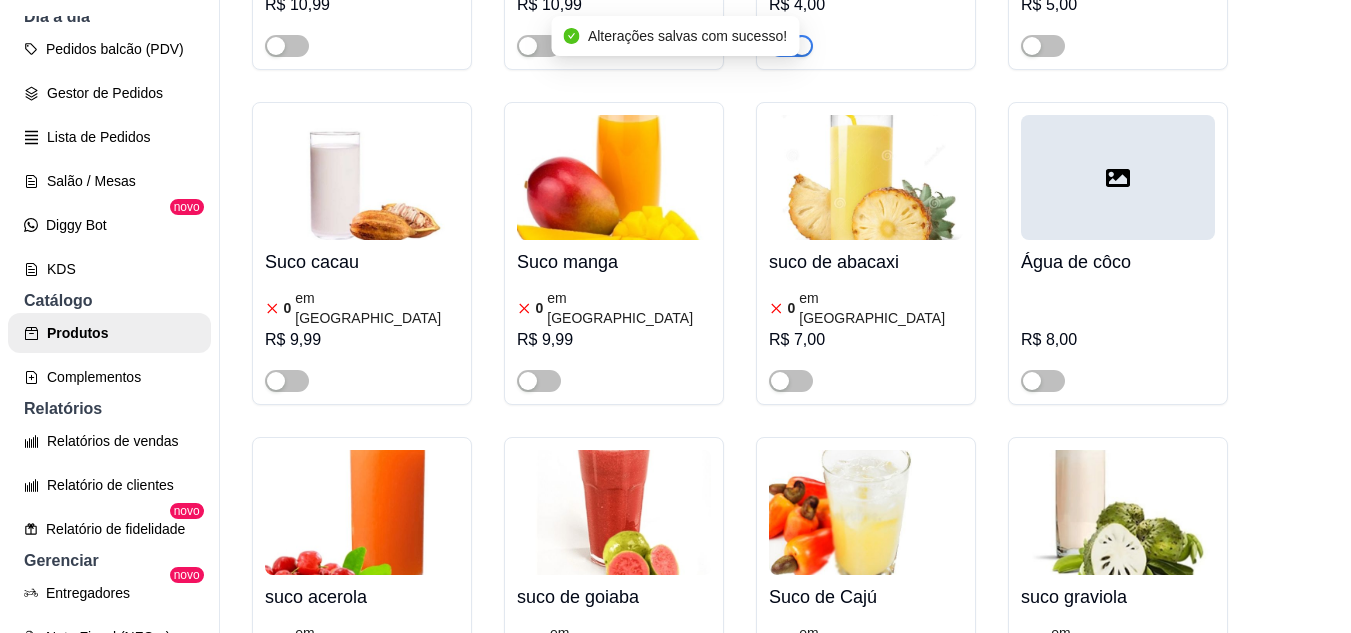 click at bounding box center (614, 847) 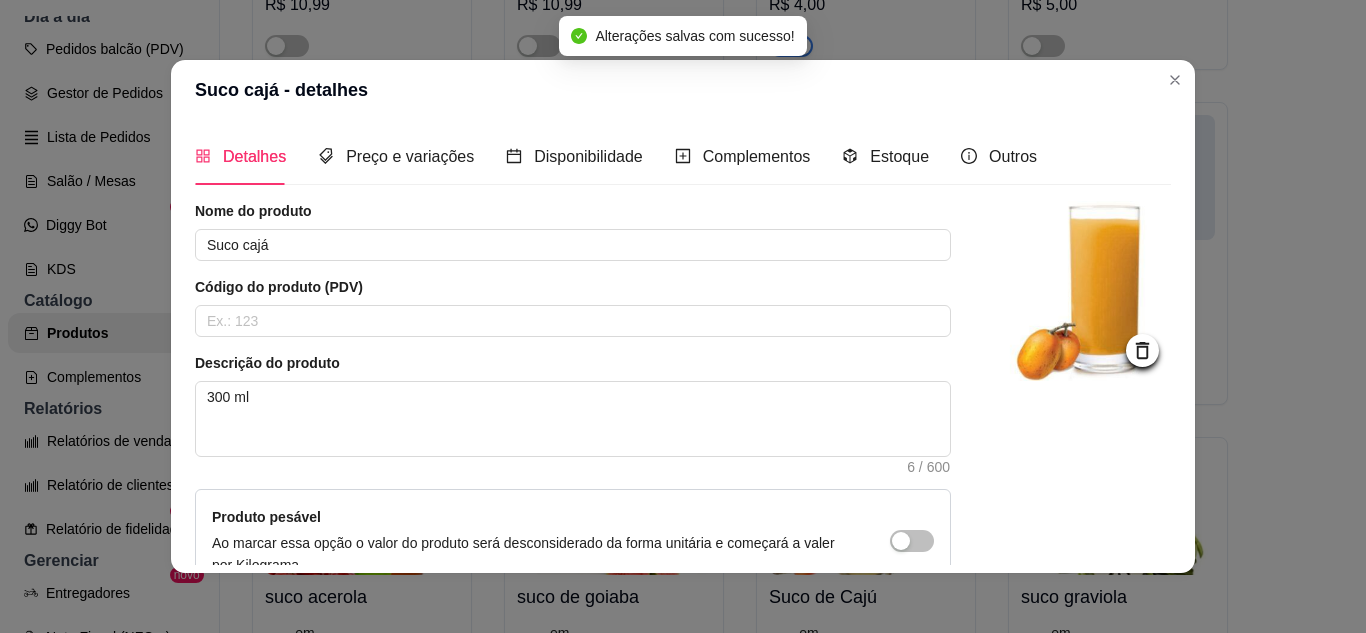 drag, startPoint x: 882, startPoint y: 175, endPoint x: 867, endPoint y: 155, distance: 25 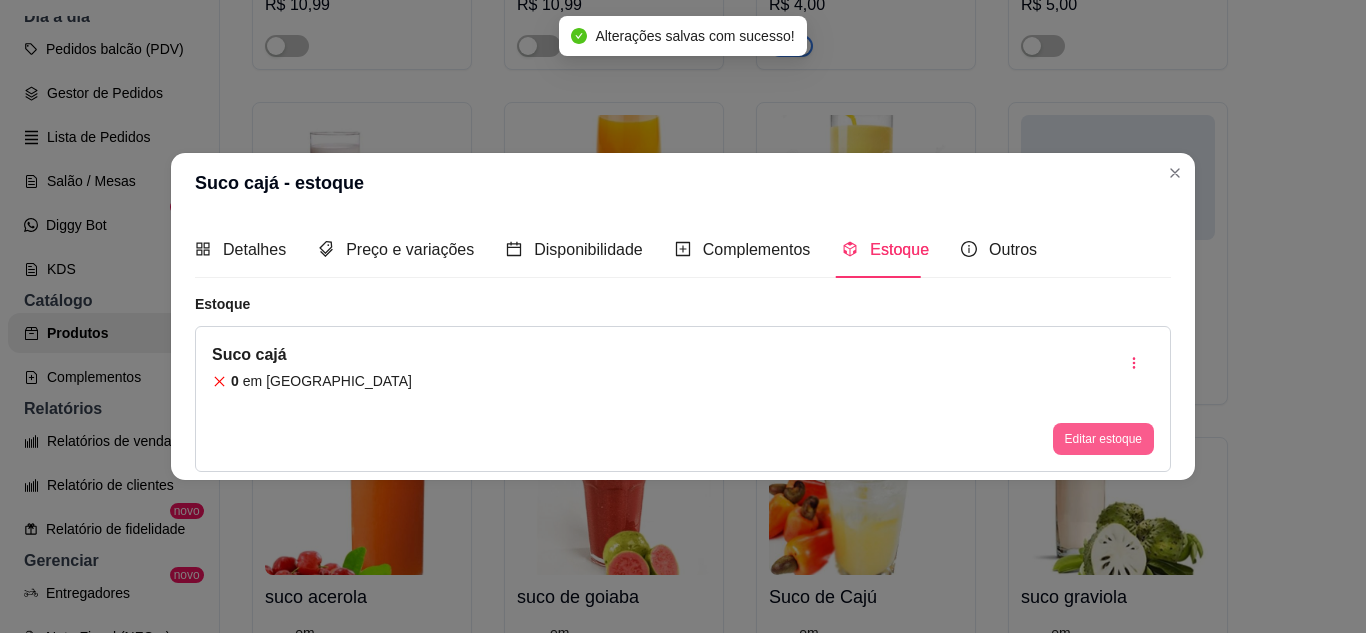 click on "Editar estoque" at bounding box center (1103, 439) 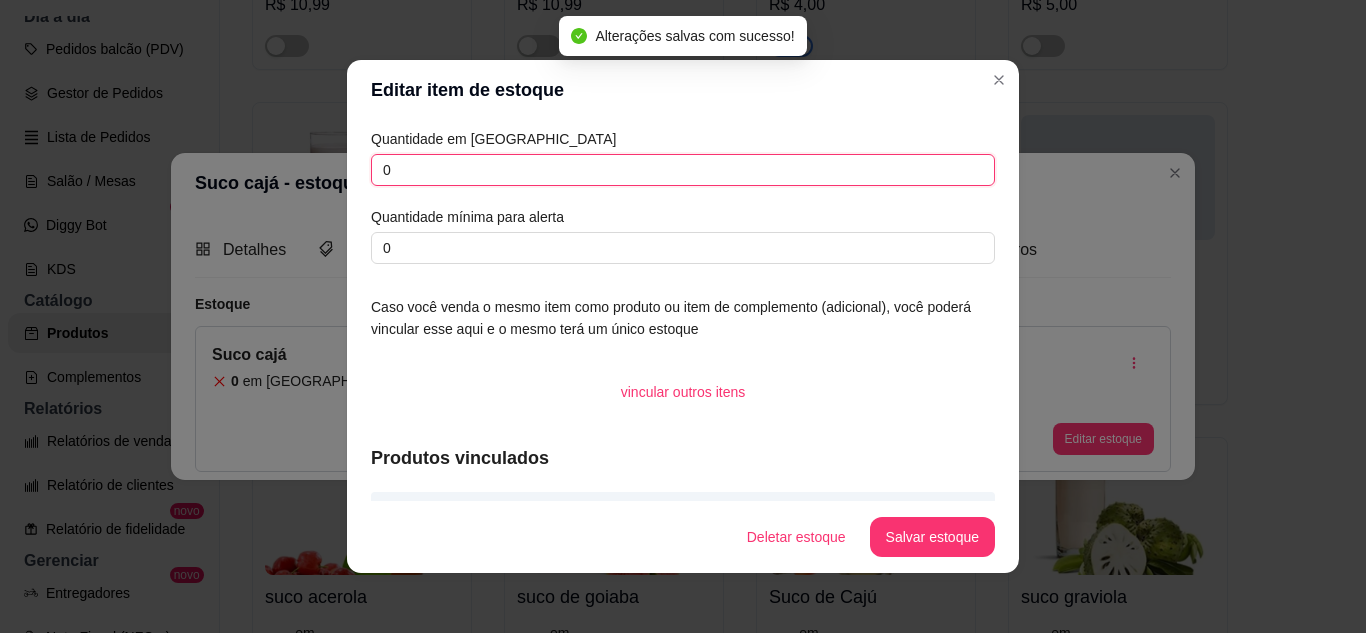 click on "0" at bounding box center (683, 170) 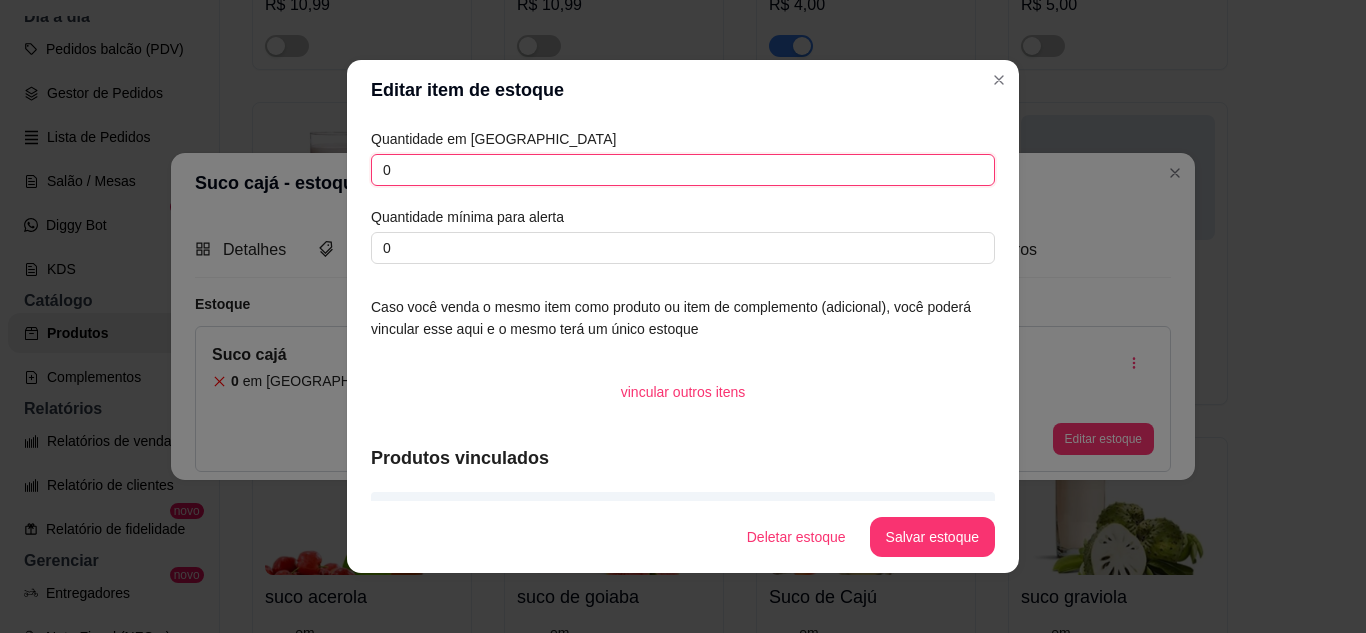 click on "0" at bounding box center [683, 170] 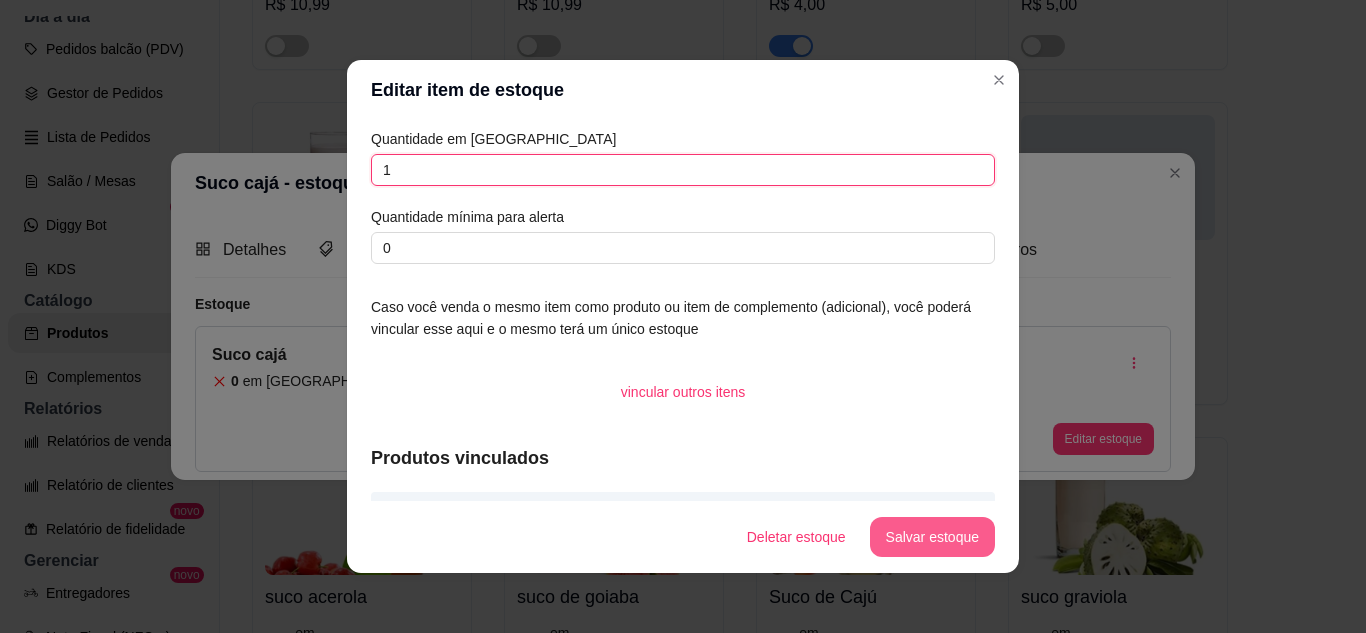 type on "1" 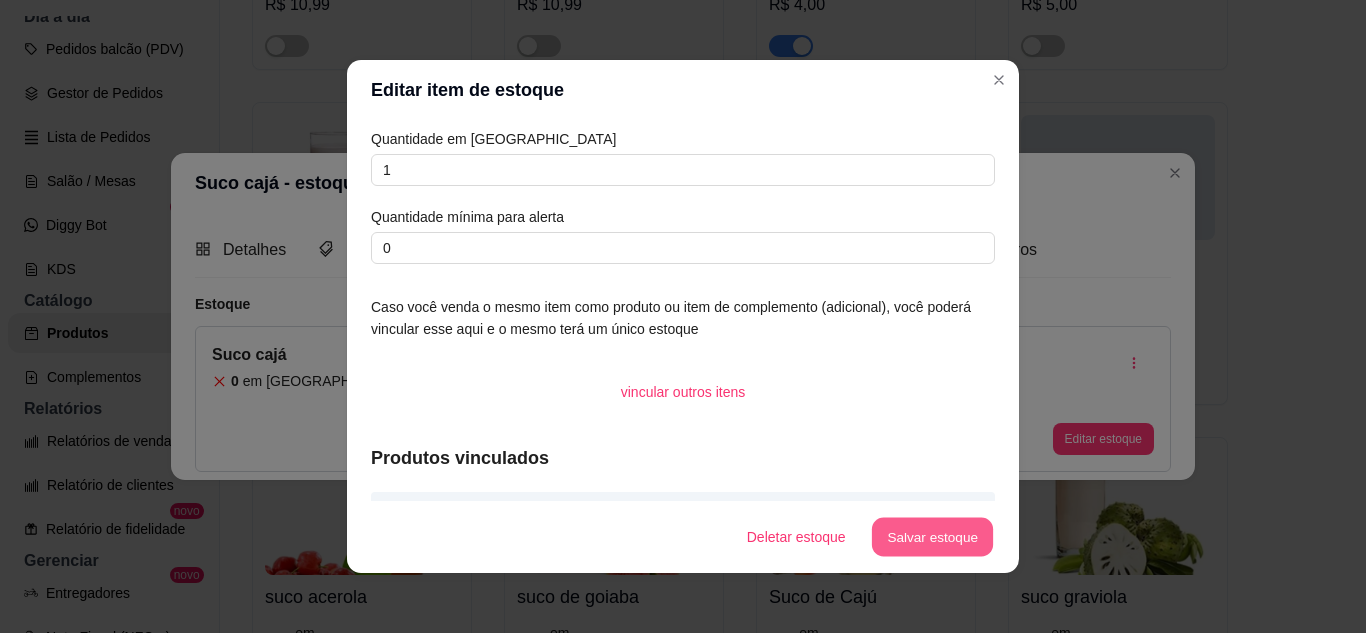 click on "Salvar estoque" at bounding box center (932, 537) 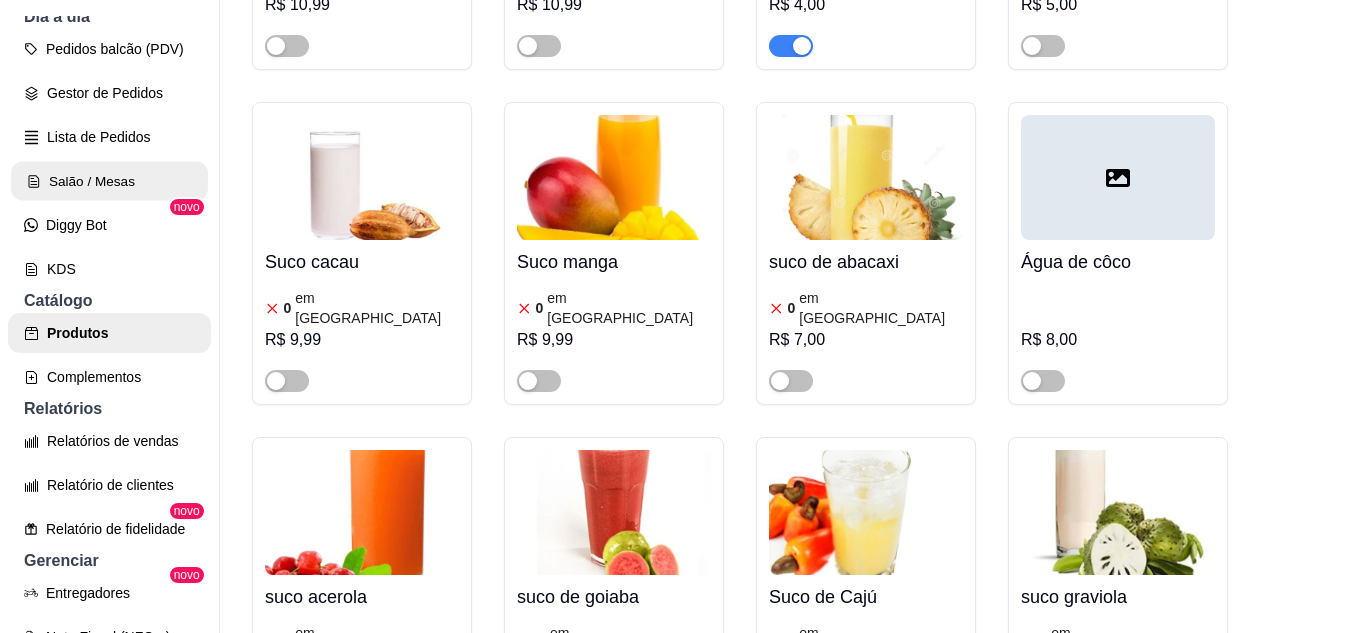 click on "Salão / Mesas" at bounding box center (109, 181) 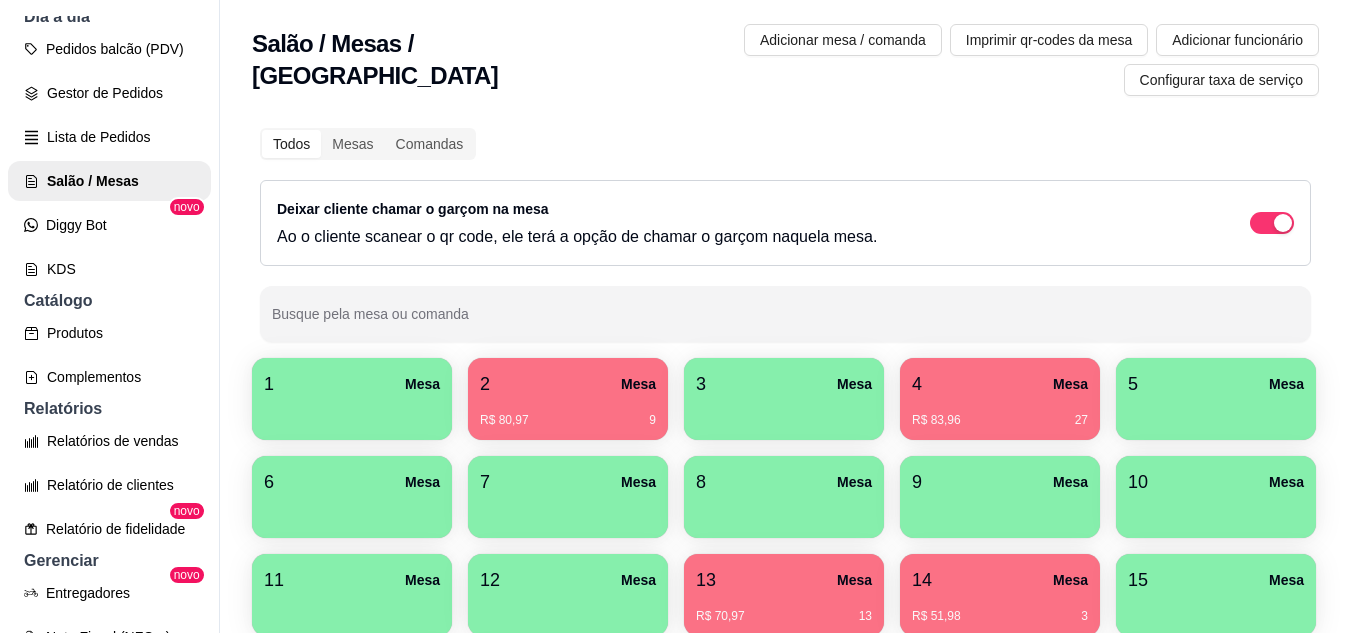 click on "2 Mesa" at bounding box center (568, 384) 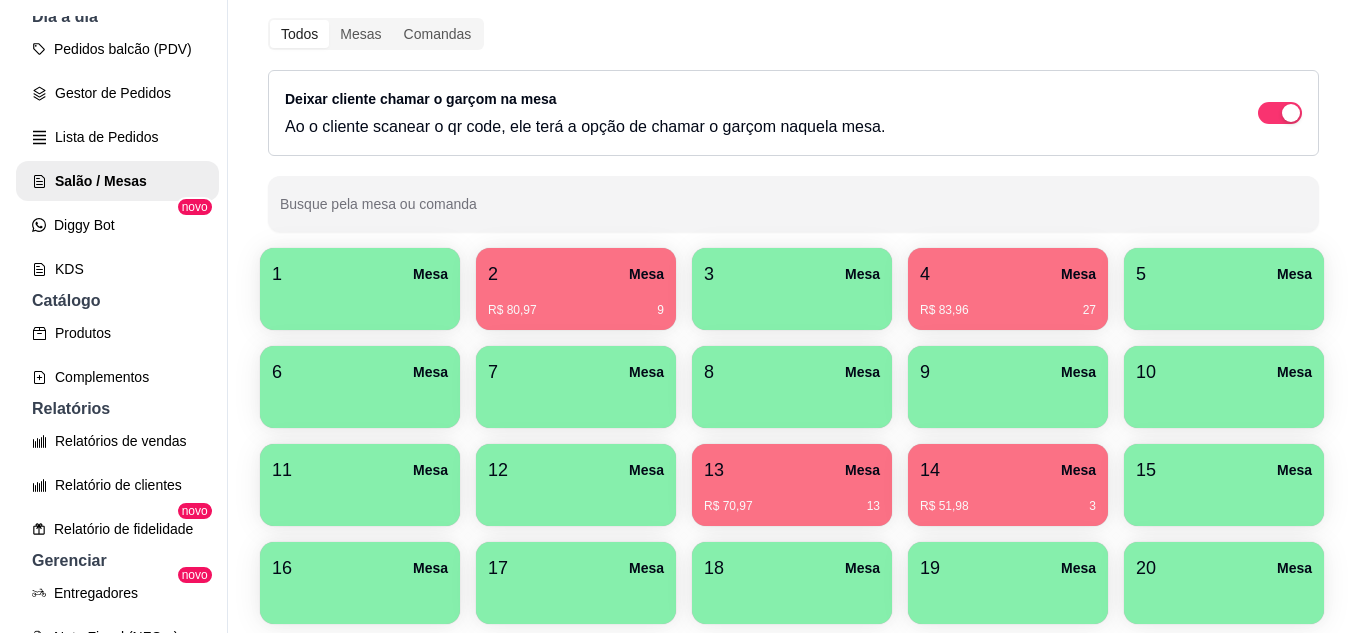 scroll, scrollTop: 294, scrollLeft: 0, axis: vertical 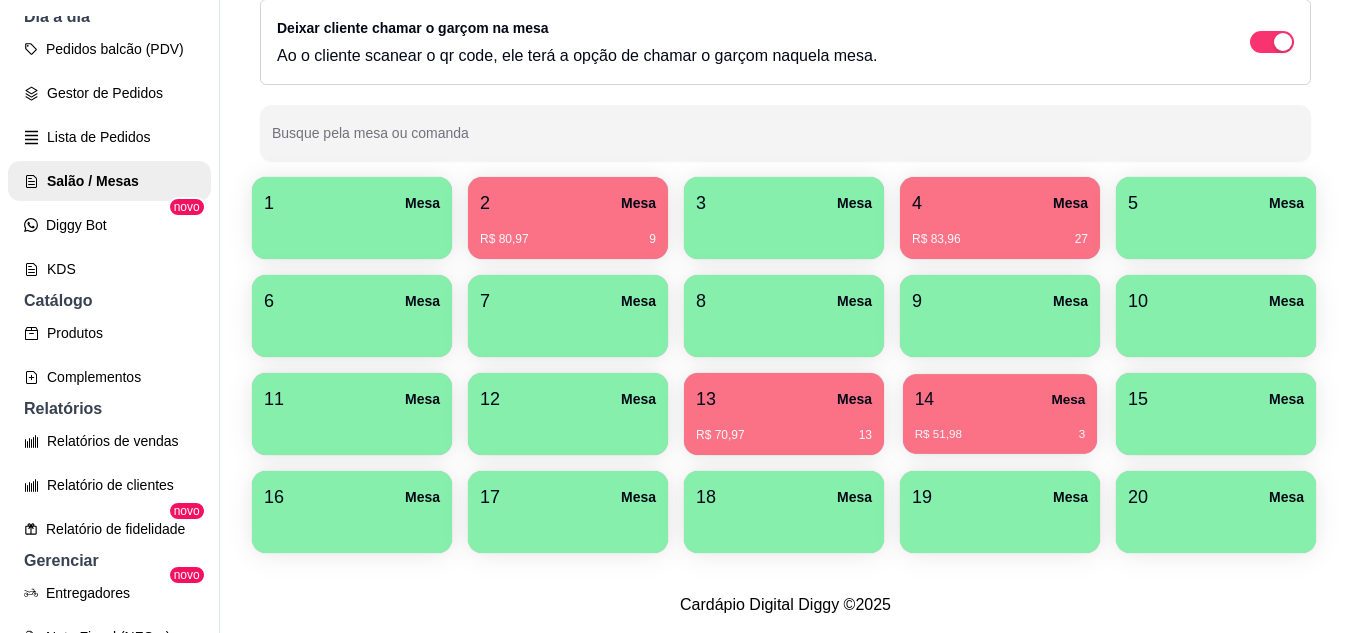 click on "14 Mesa" at bounding box center [1000, 399] 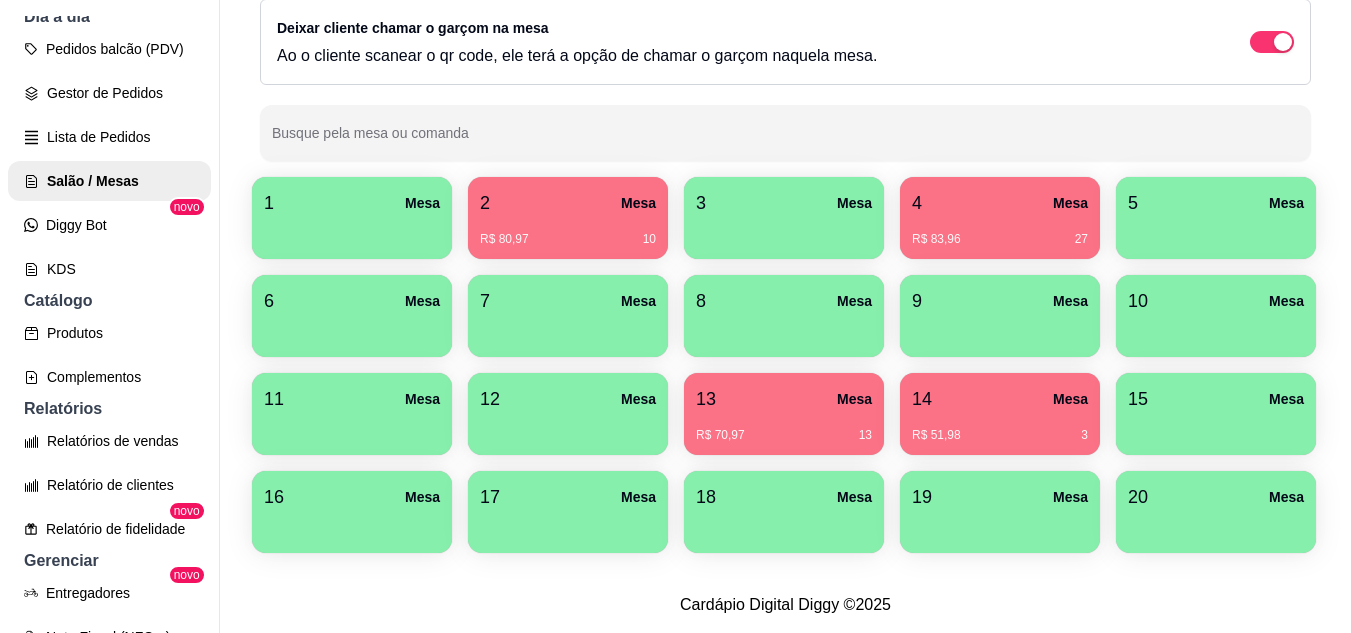 click on "13 Mesa R$ 70,97 13" at bounding box center [784, 414] 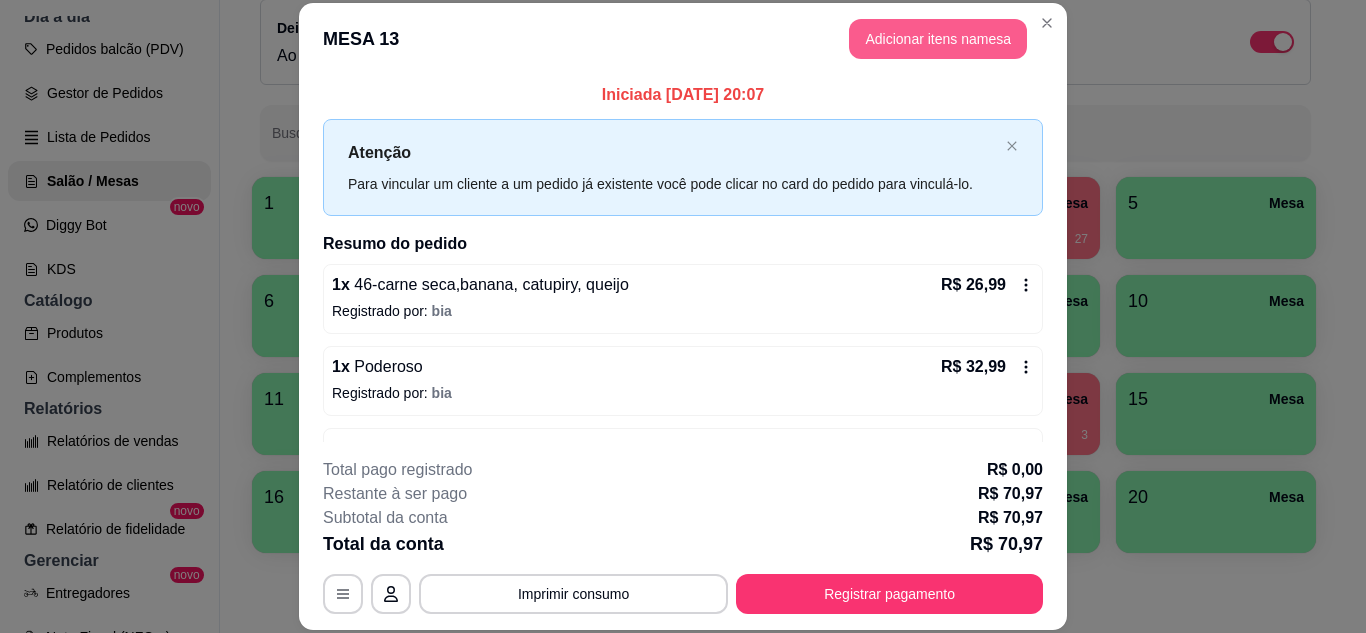 click on "Adicionar itens na  mesa" at bounding box center [938, 39] 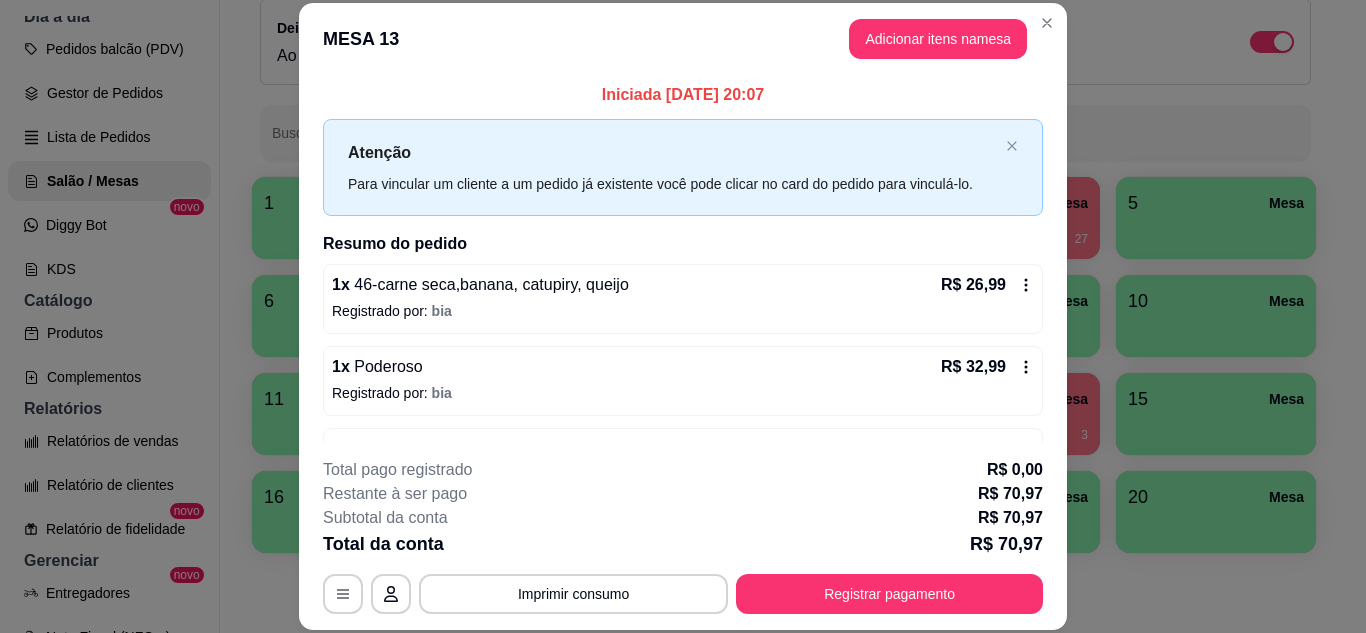 click at bounding box center (472, 129) 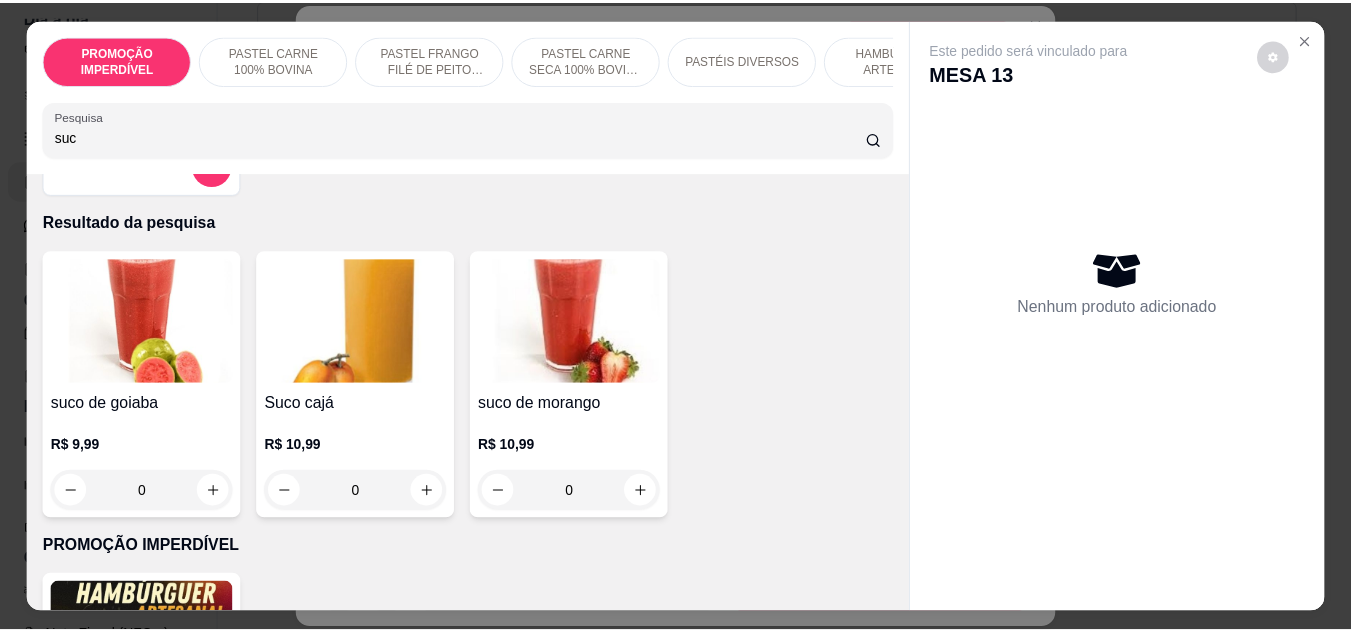 scroll, scrollTop: 100, scrollLeft: 0, axis: vertical 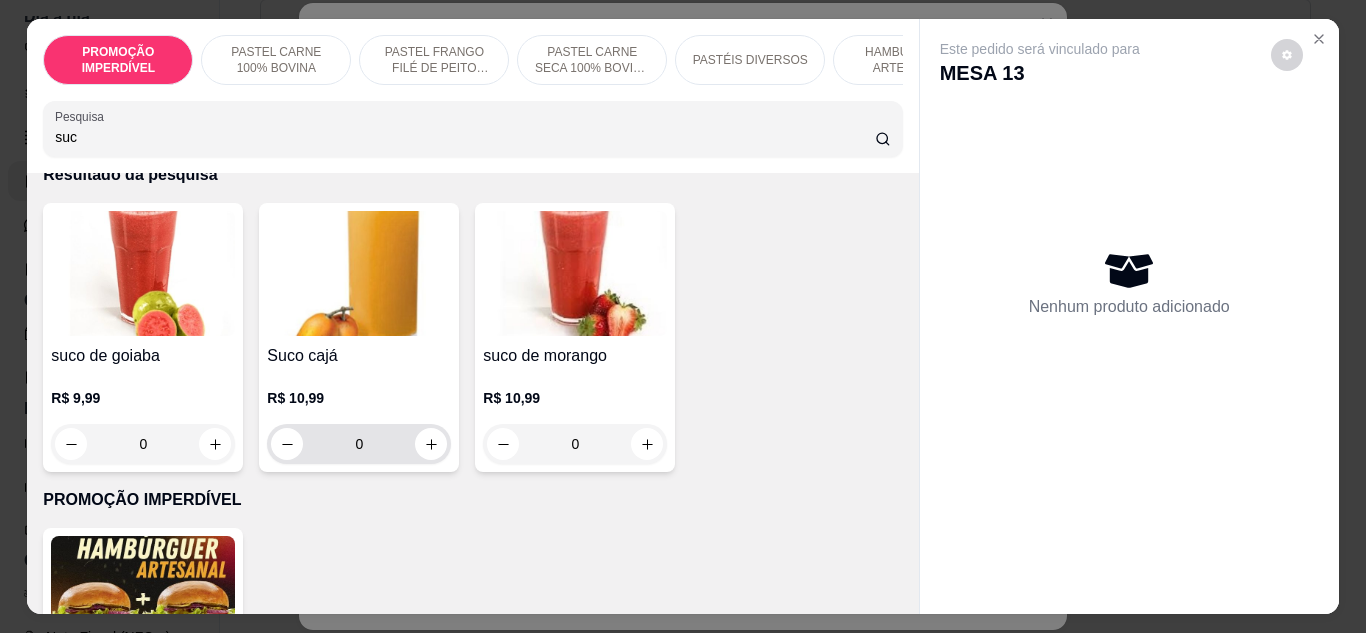 type on "suc" 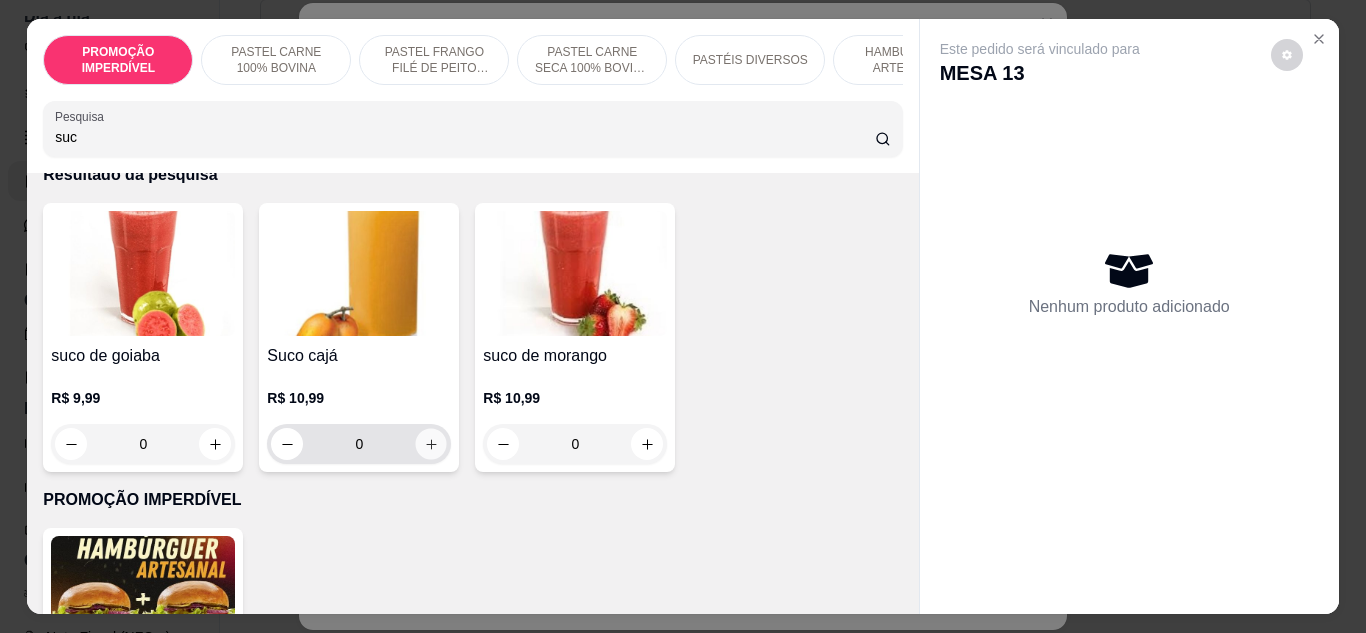 click at bounding box center [431, 443] 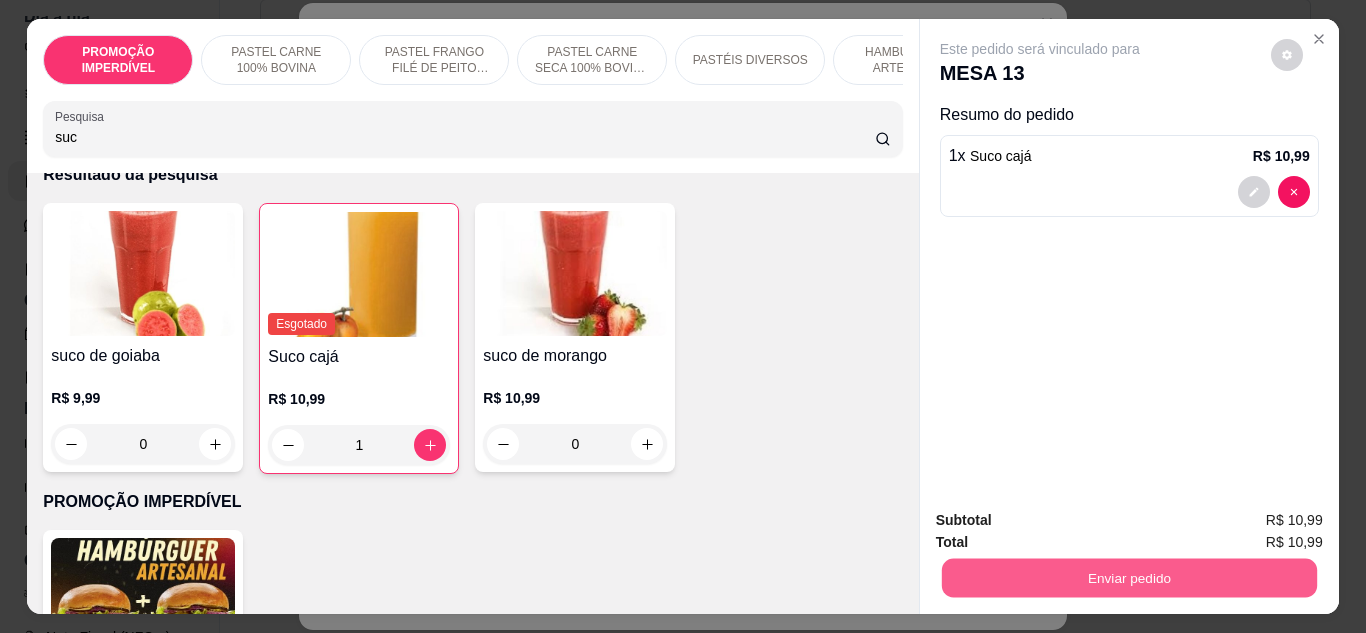 click on "Enviar pedido" at bounding box center [1128, 578] 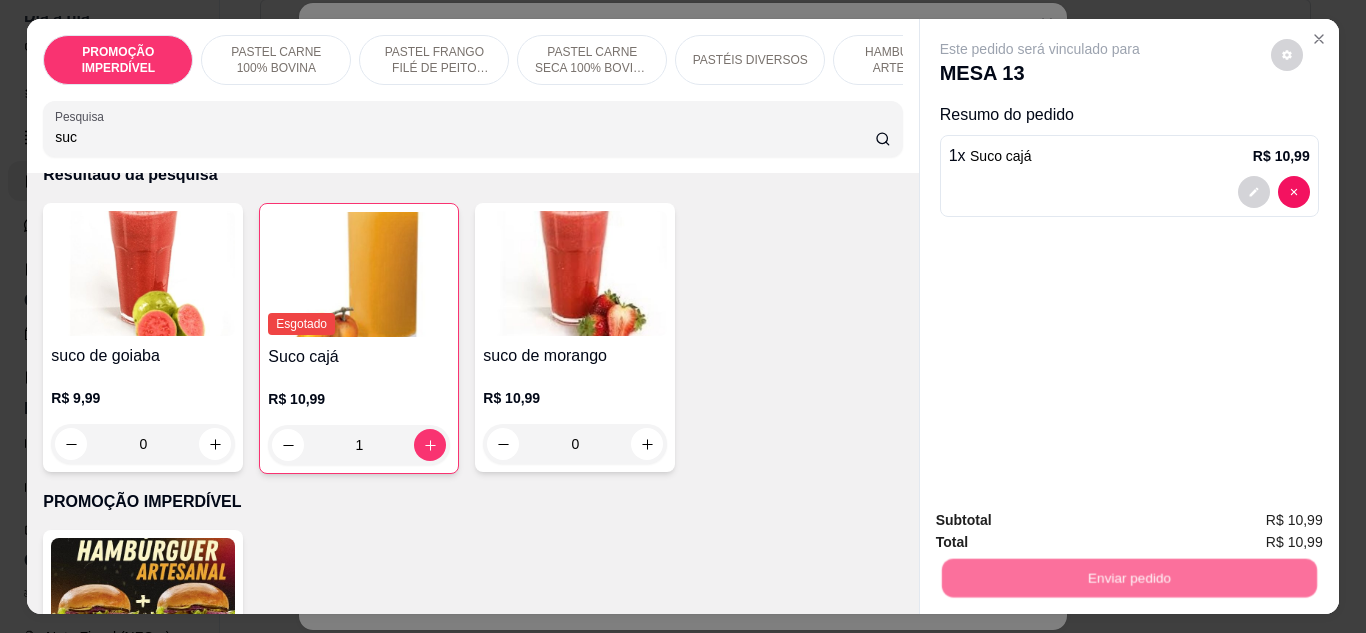 click on "Não registrar e enviar pedido" at bounding box center (1063, 520) 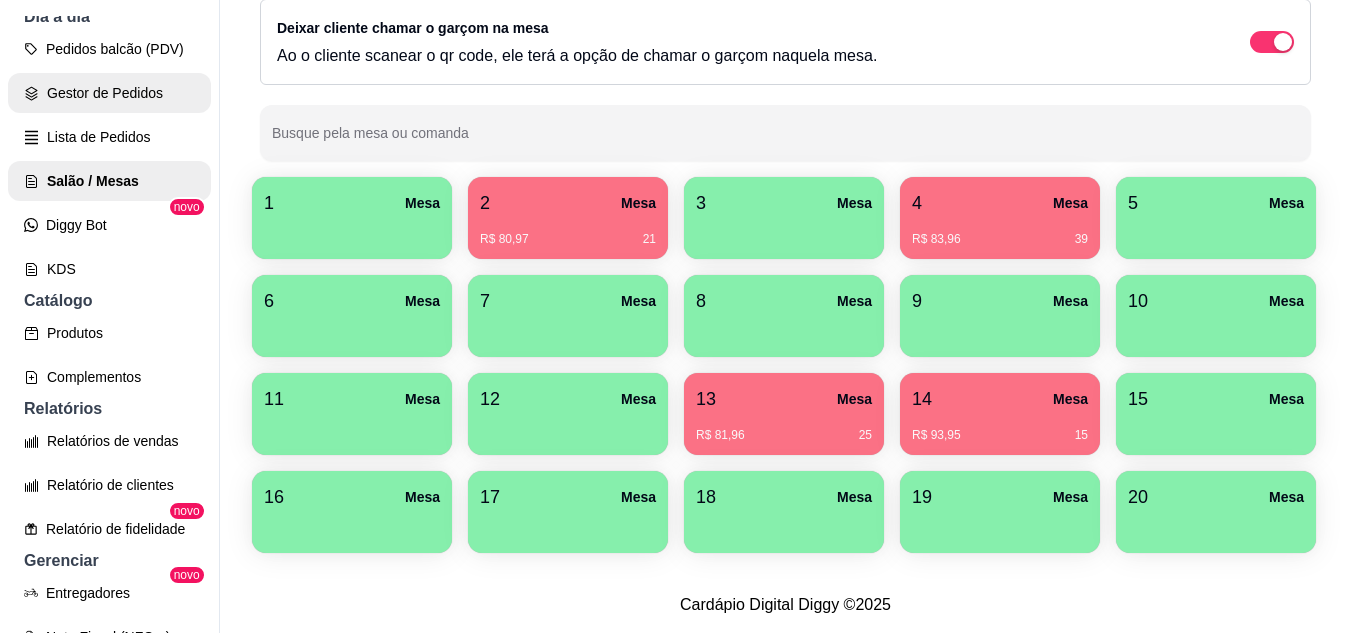 click on "Gestor de Pedidos" at bounding box center [109, 93] 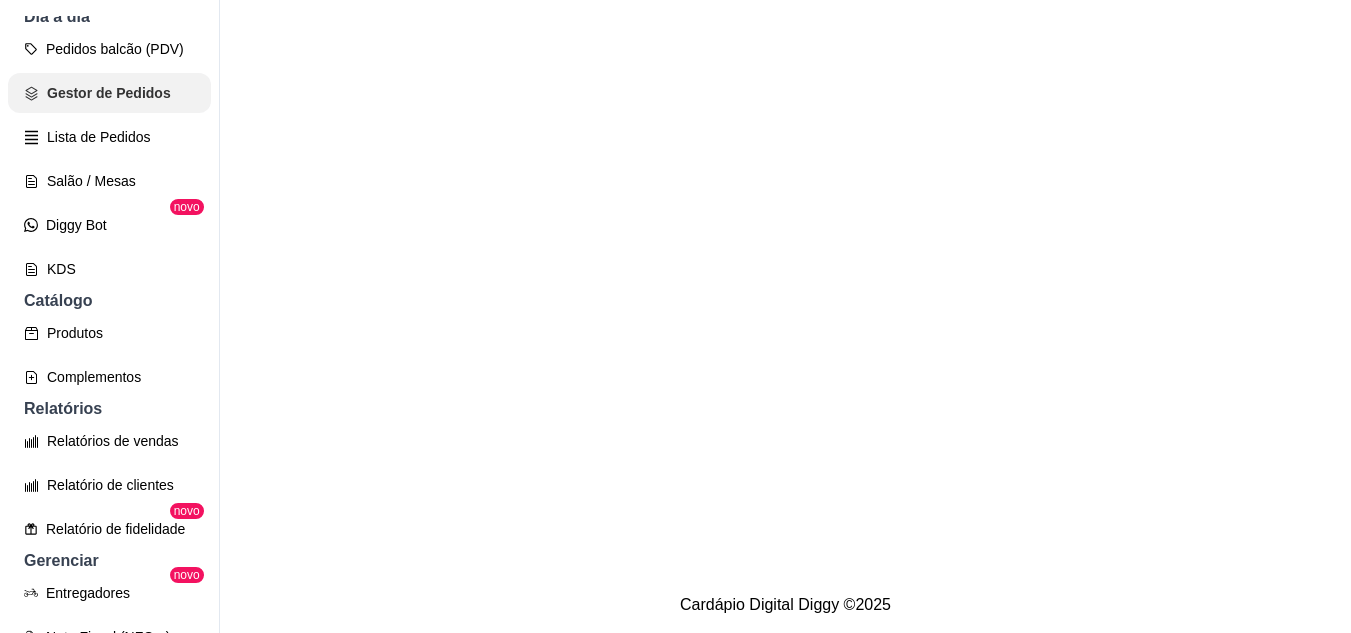 scroll, scrollTop: 0, scrollLeft: 0, axis: both 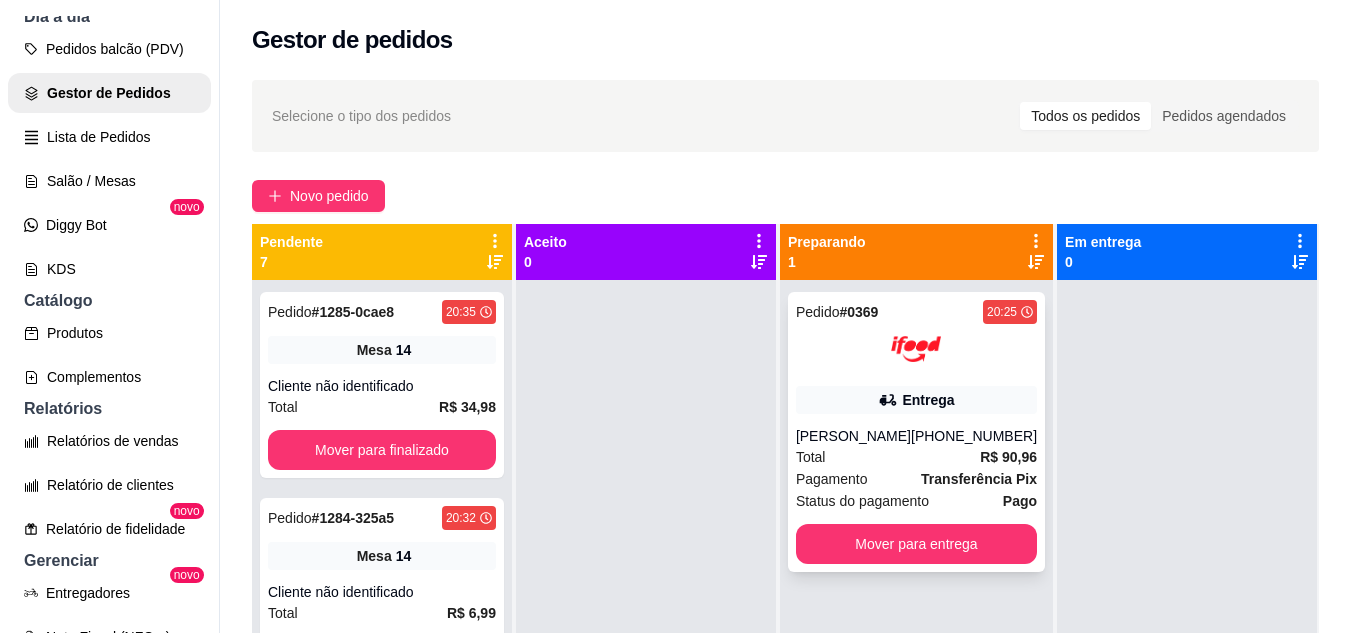 click at bounding box center [916, 349] 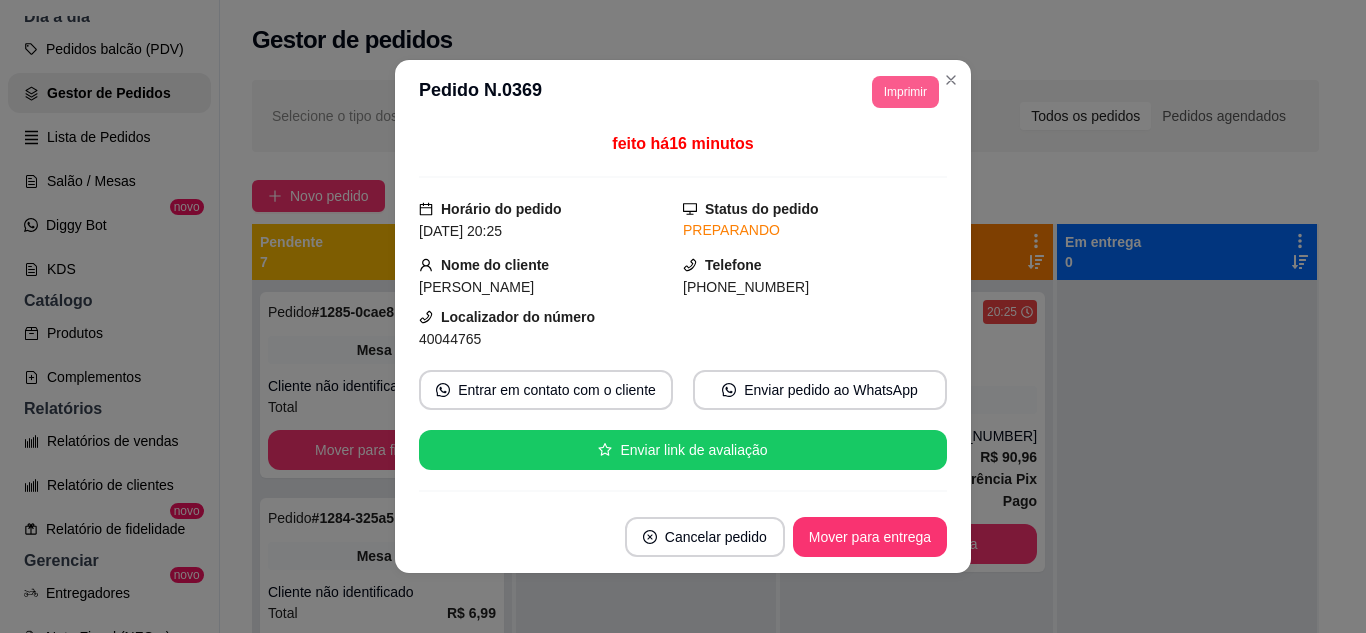 click on "Imprimir" at bounding box center (905, 92) 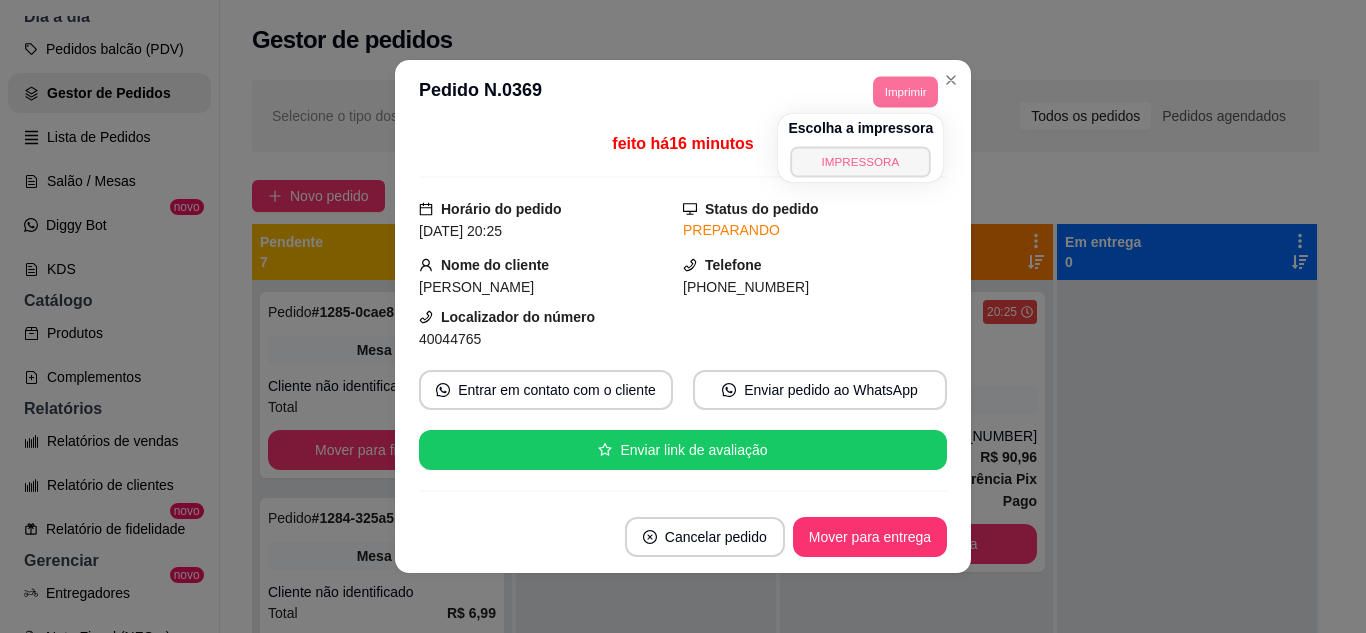 click on "IMPRESSORA" at bounding box center (861, 161) 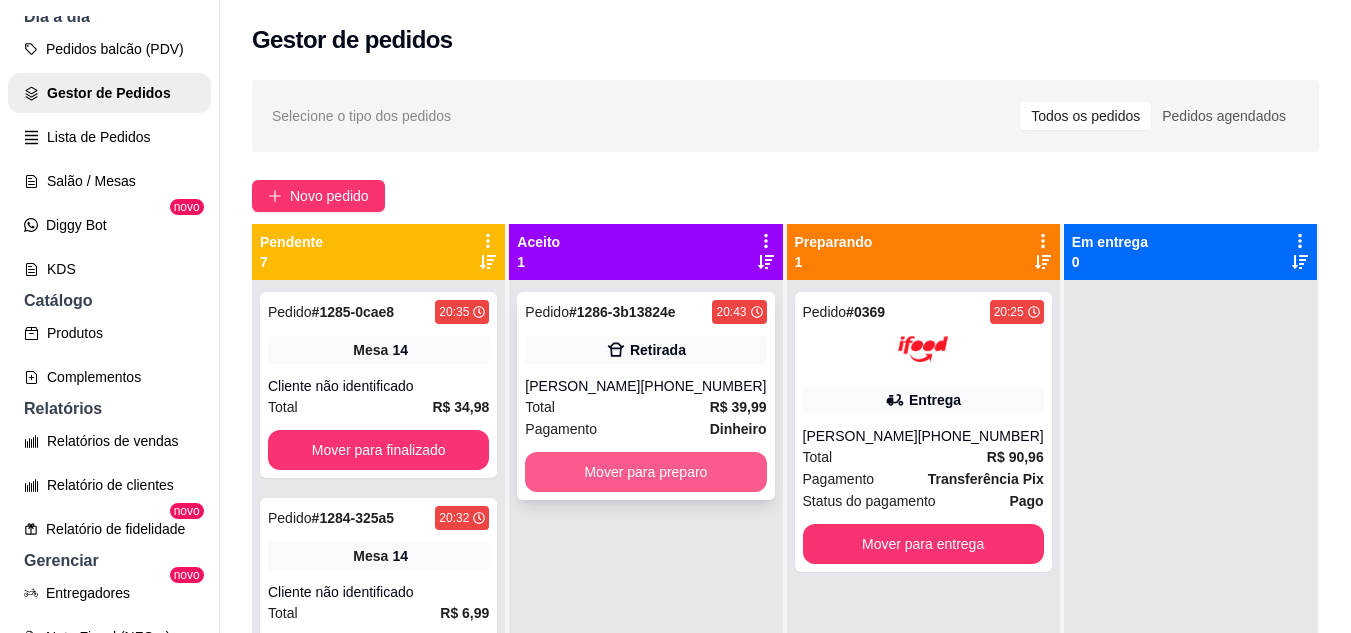click on "Mover para preparo" at bounding box center [645, 472] 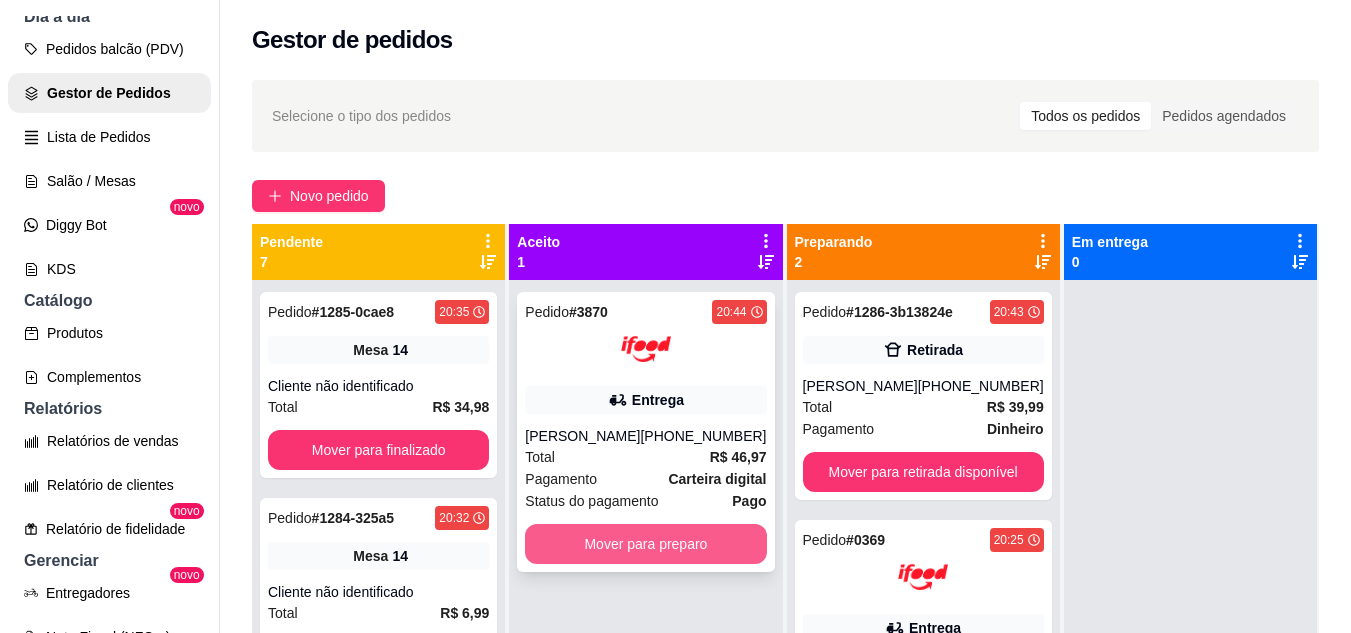 click on "Mover para preparo" at bounding box center (645, 544) 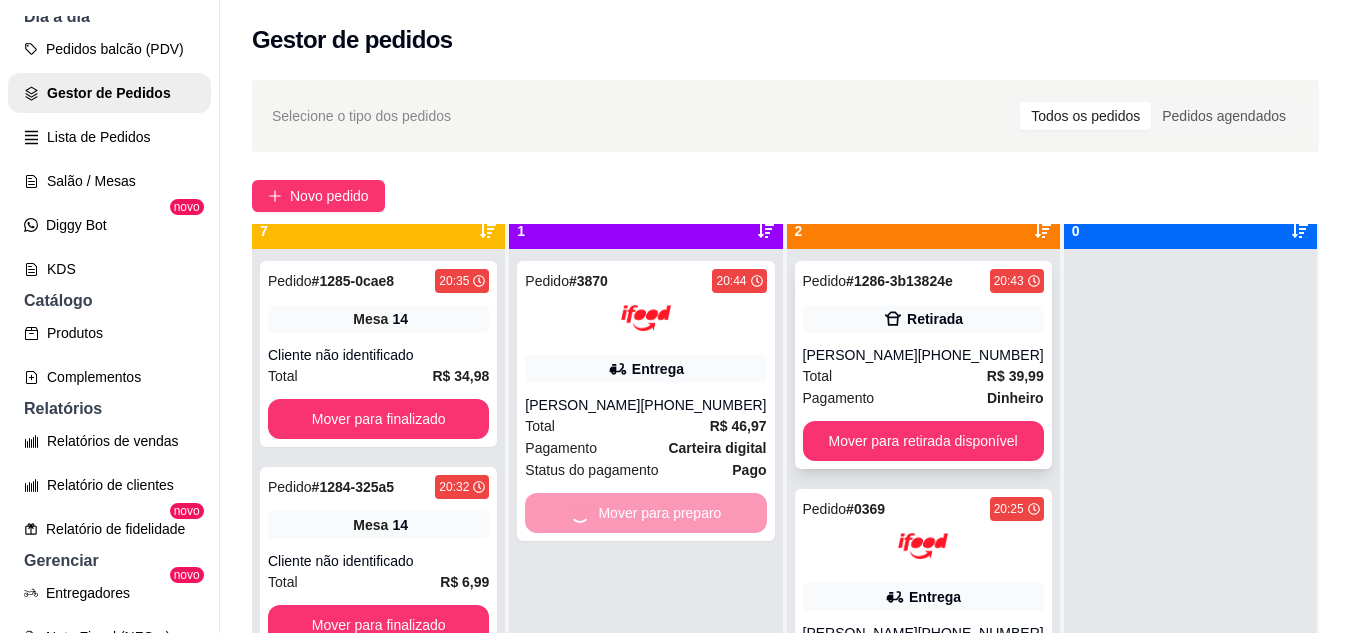 scroll, scrollTop: 56, scrollLeft: 0, axis: vertical 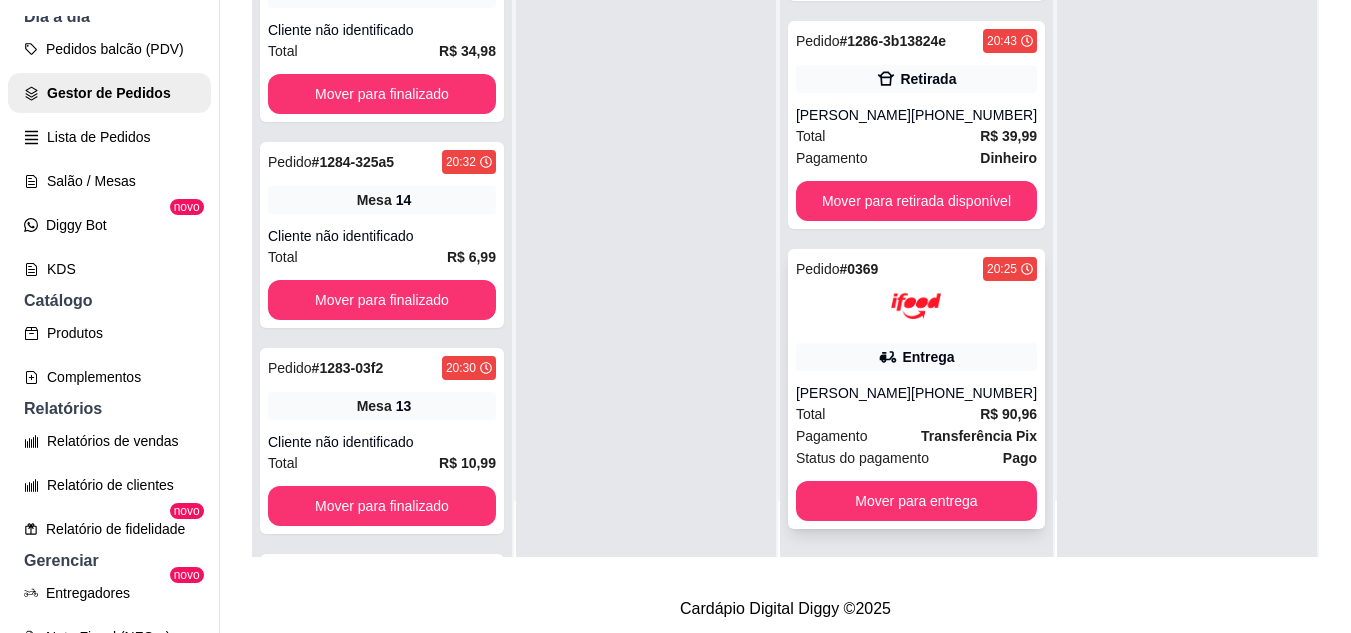 click on "[PERSON_NAME]" at bounding box center [853, 393] 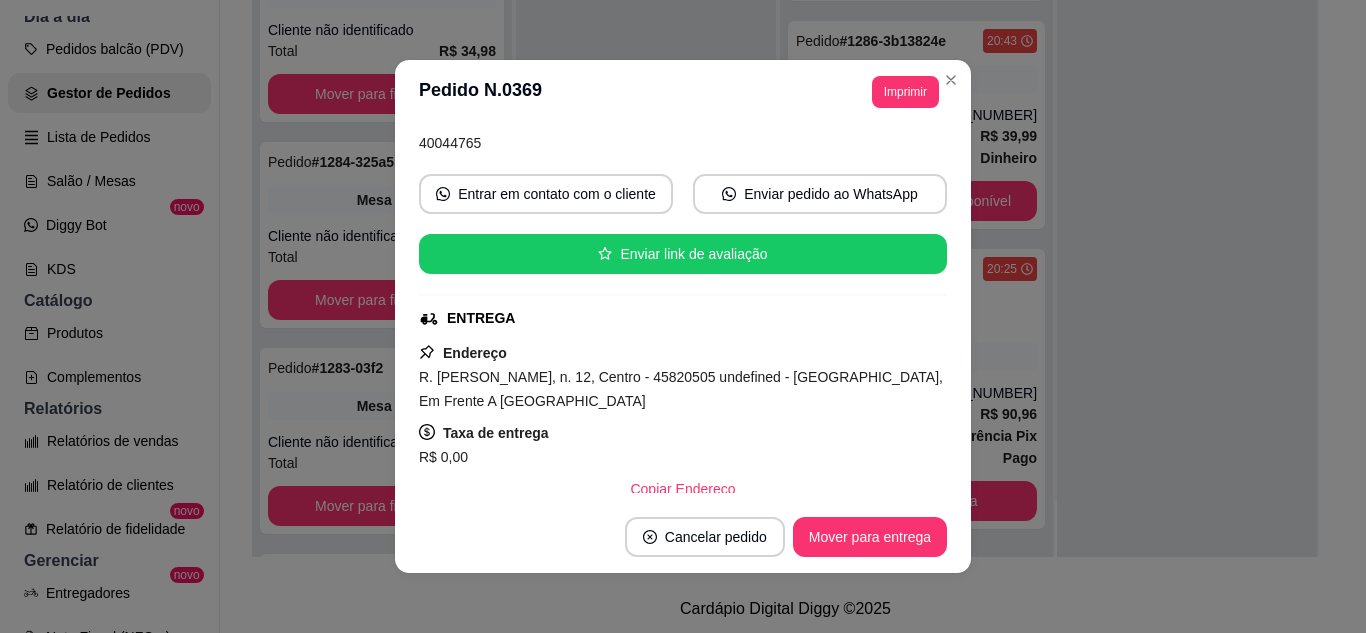 scroll, scrollTop: 300, scrollLeft: 0, axis: vertical 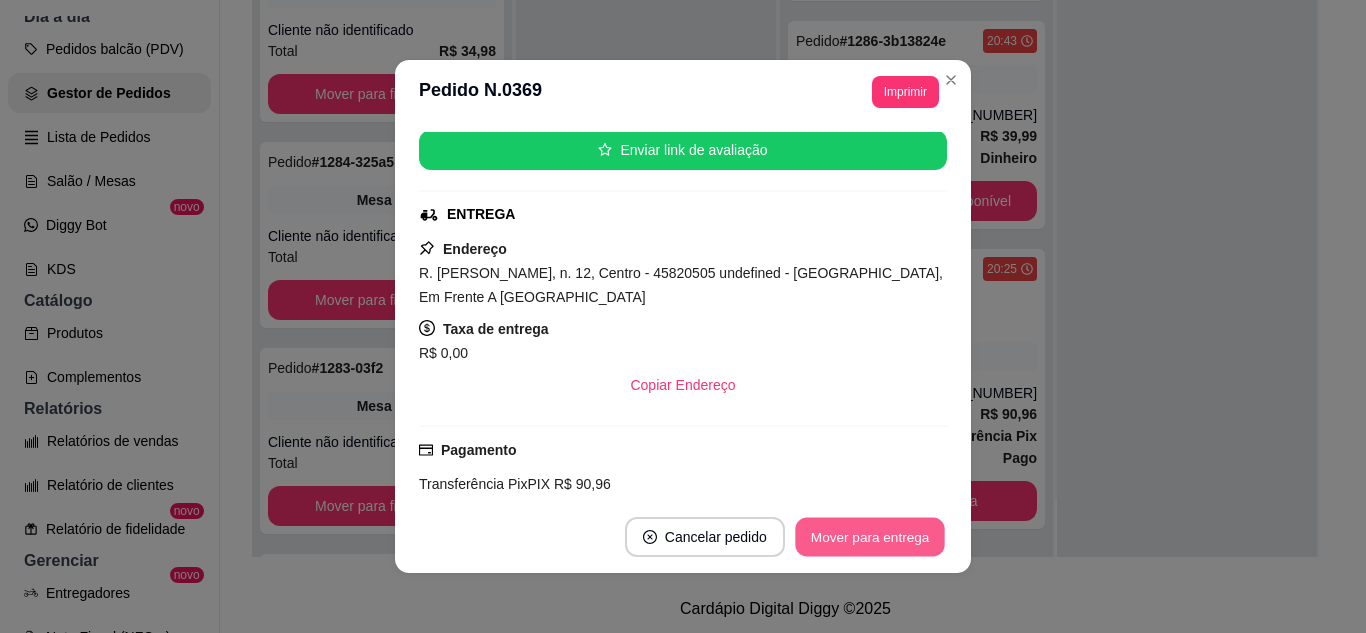 click on "Mover para entrega" at bounding box center (870, 537) 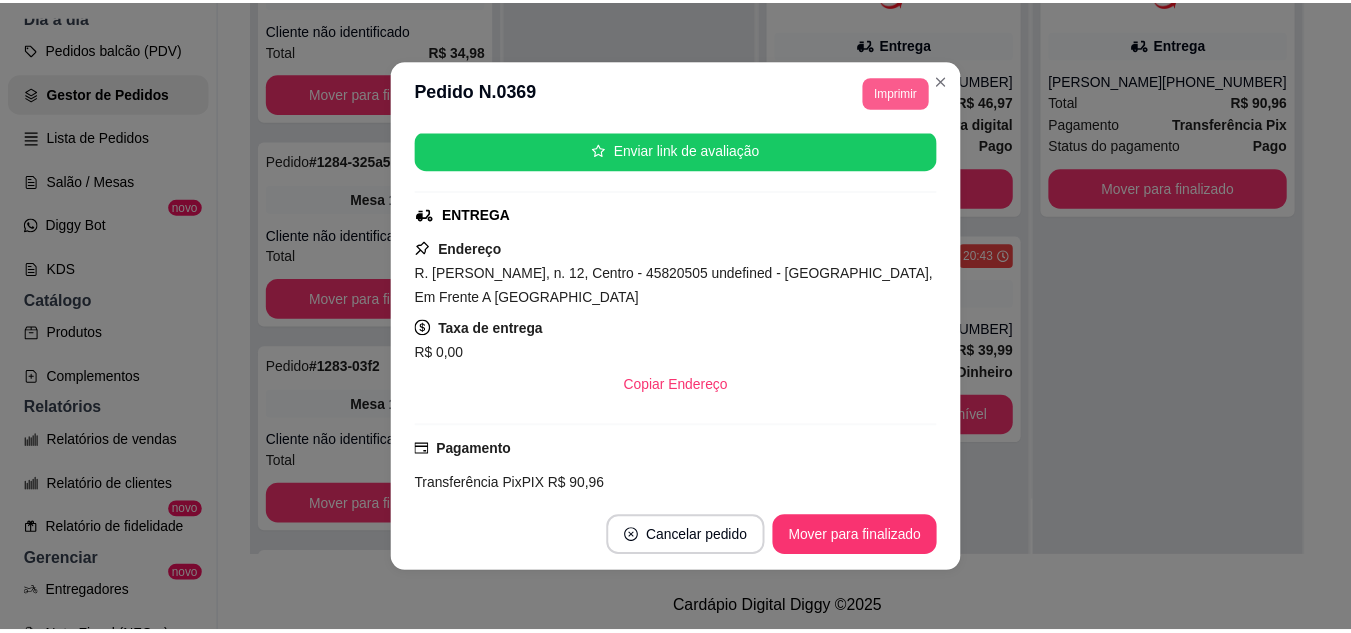 scroll, scrollTop: 0, scrollLeft: 0, axis: both 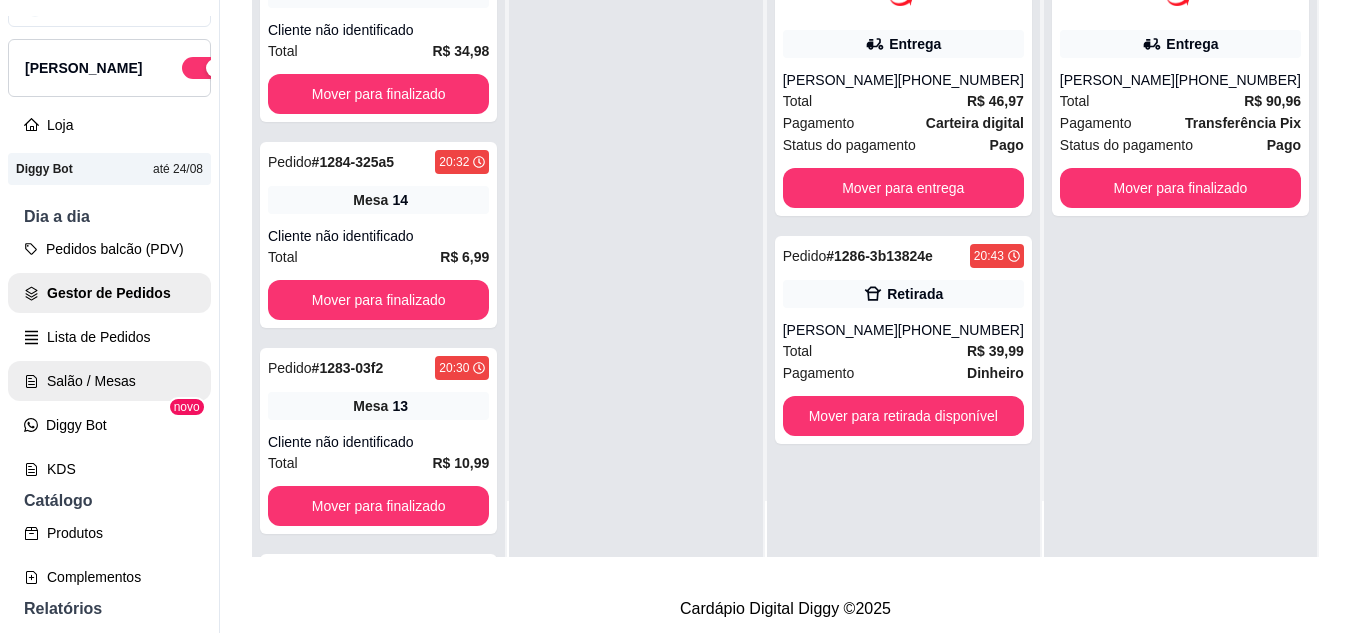 click on "Salão / Mesas" at bounding box center (109, 381) 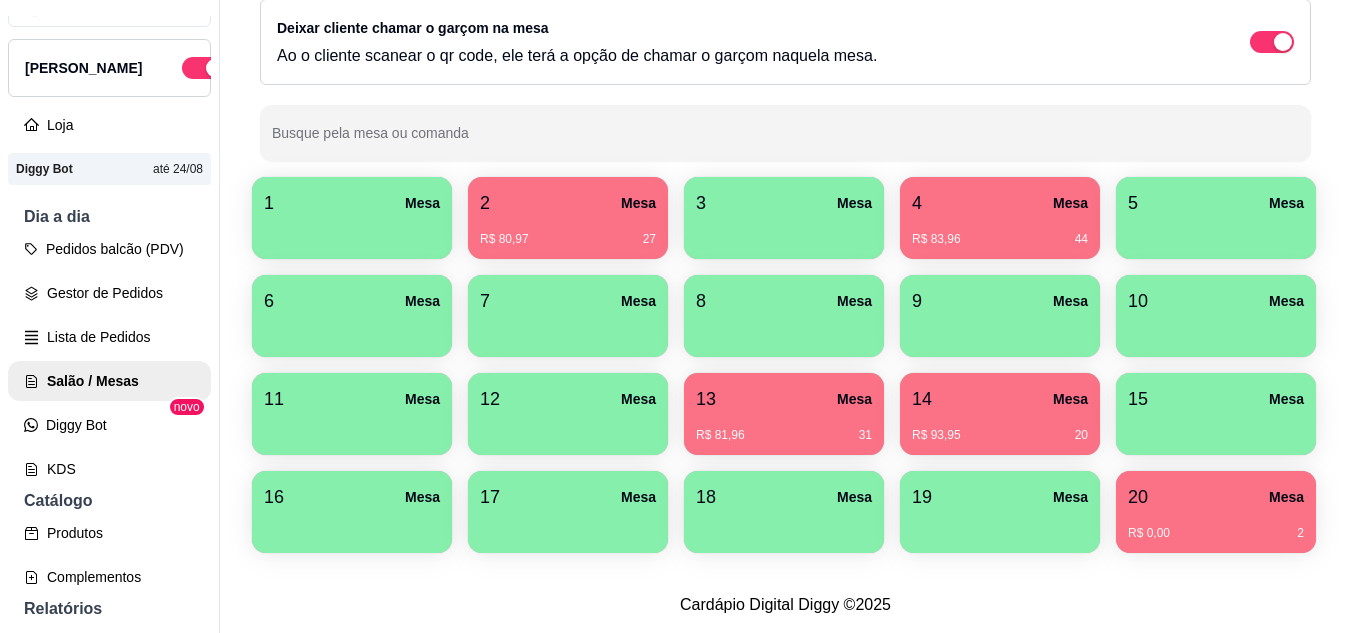 scroll, scrollTop: 294, scrollLeft: 0, axis: vertical 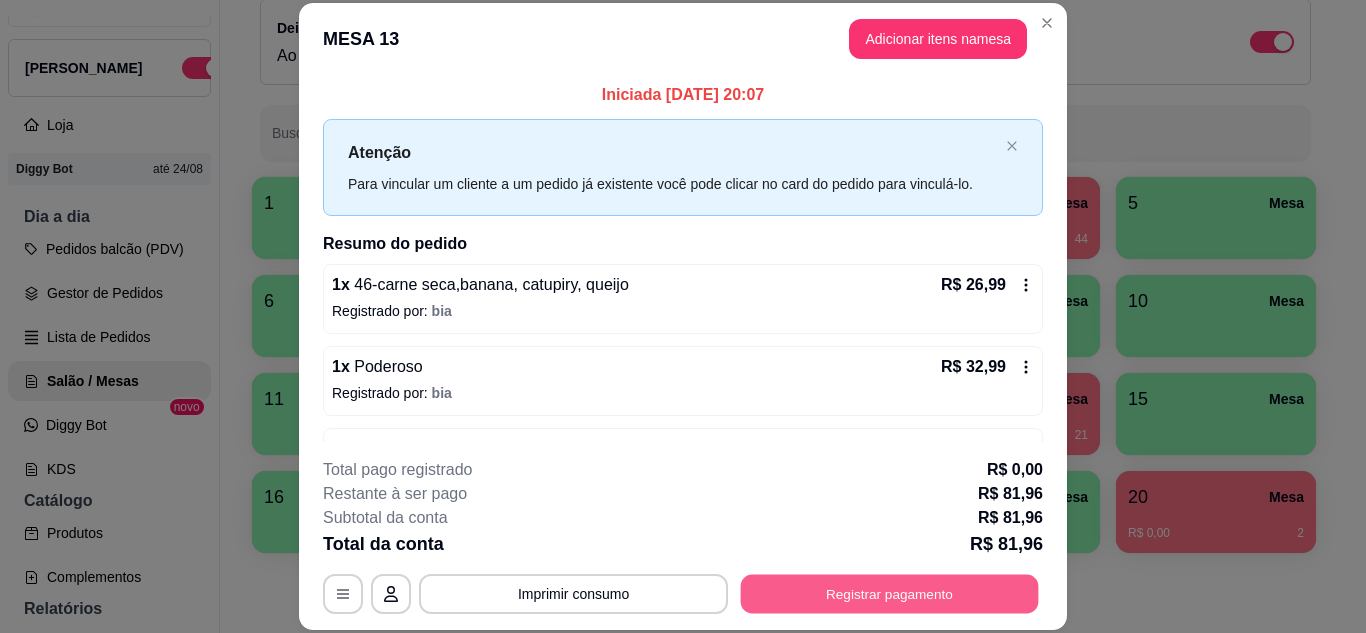 click on "Registrar pagamento" at bounding box center (890, 593) 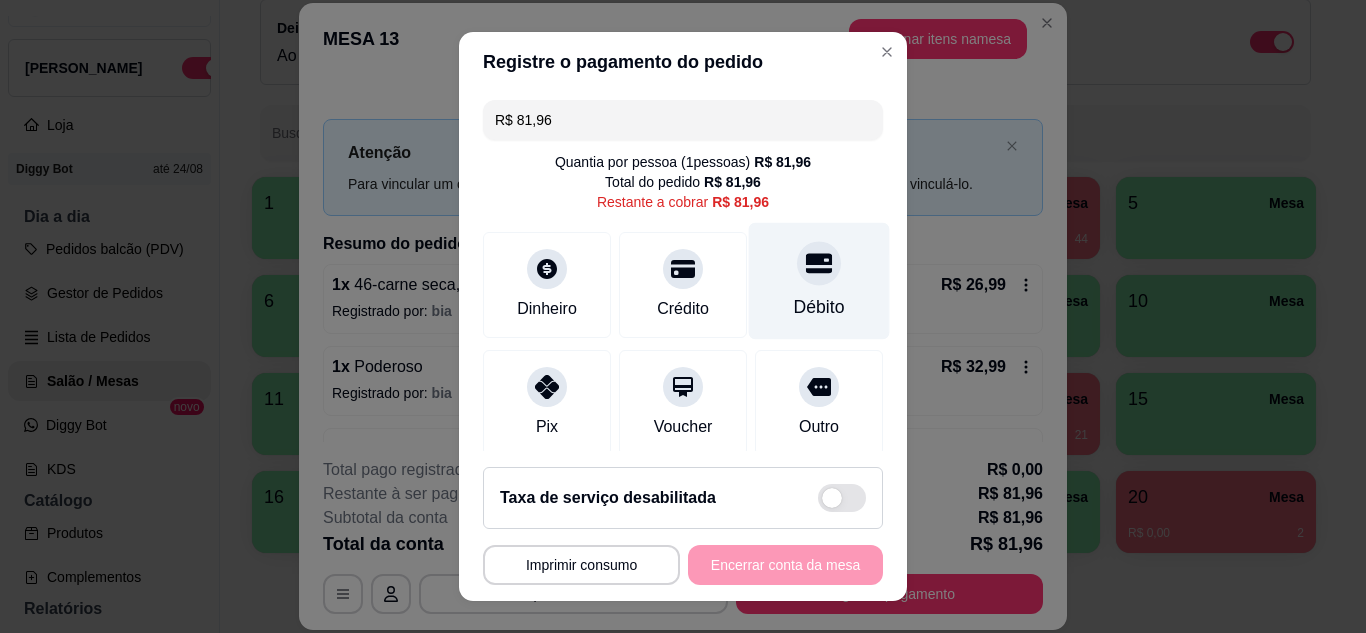click at bounding box center [819, 263] 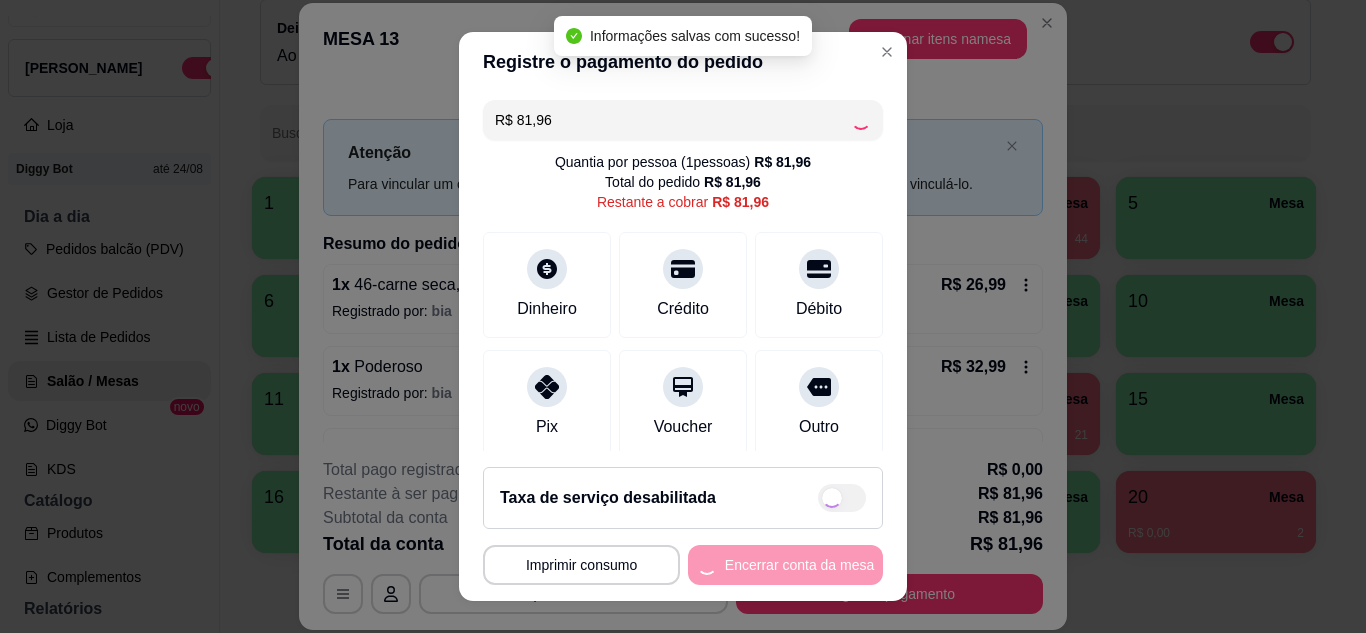 type on "R$ 0,00" 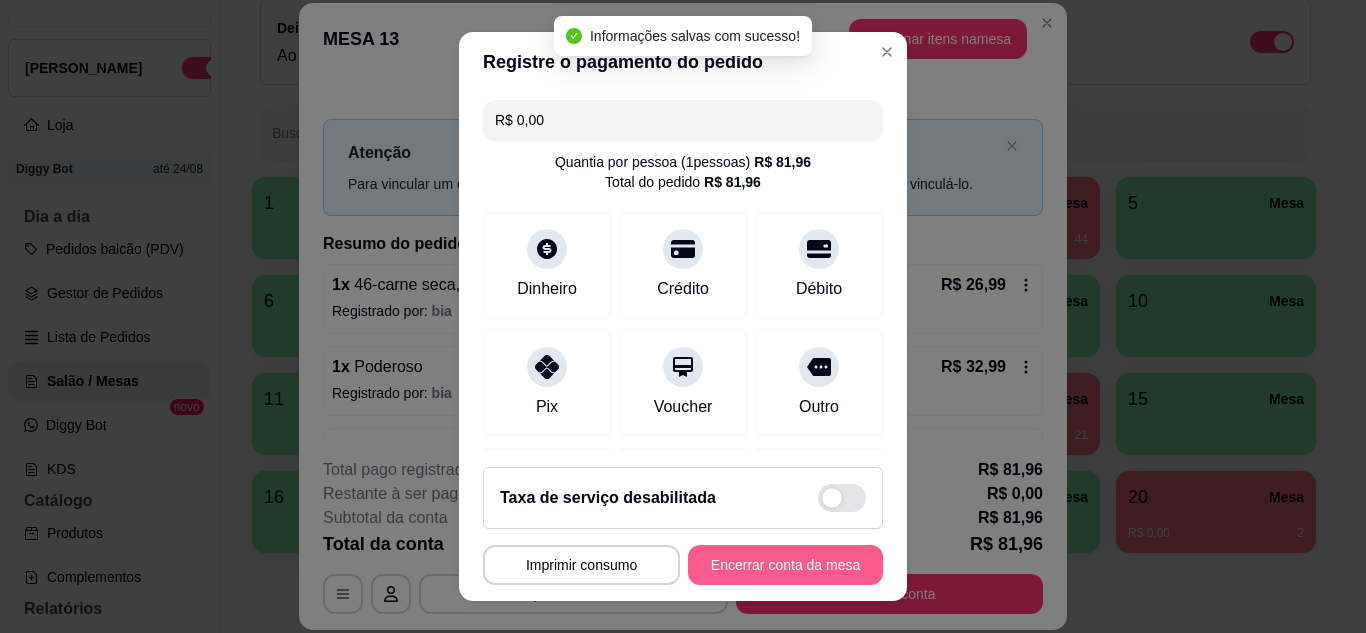 click on "Encerrar conta da mesa" at bounding box center (785, 565) 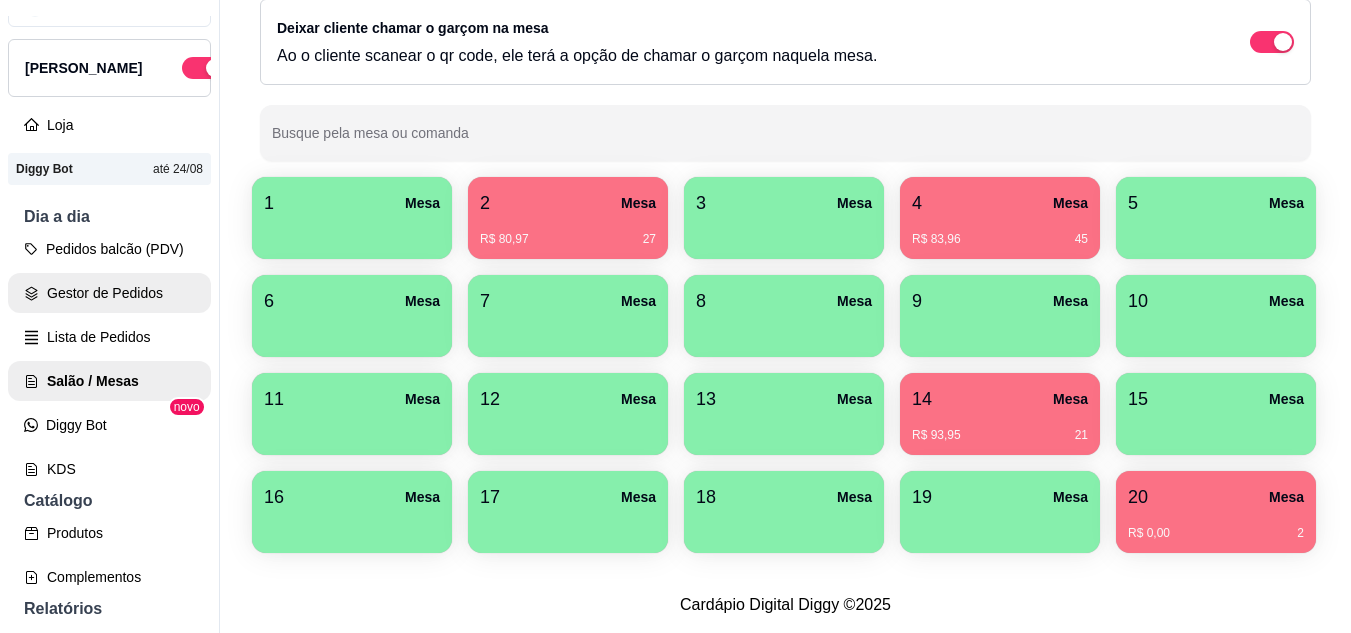 click on "Gestor de Pedidos" at bounding box center [109, 293] 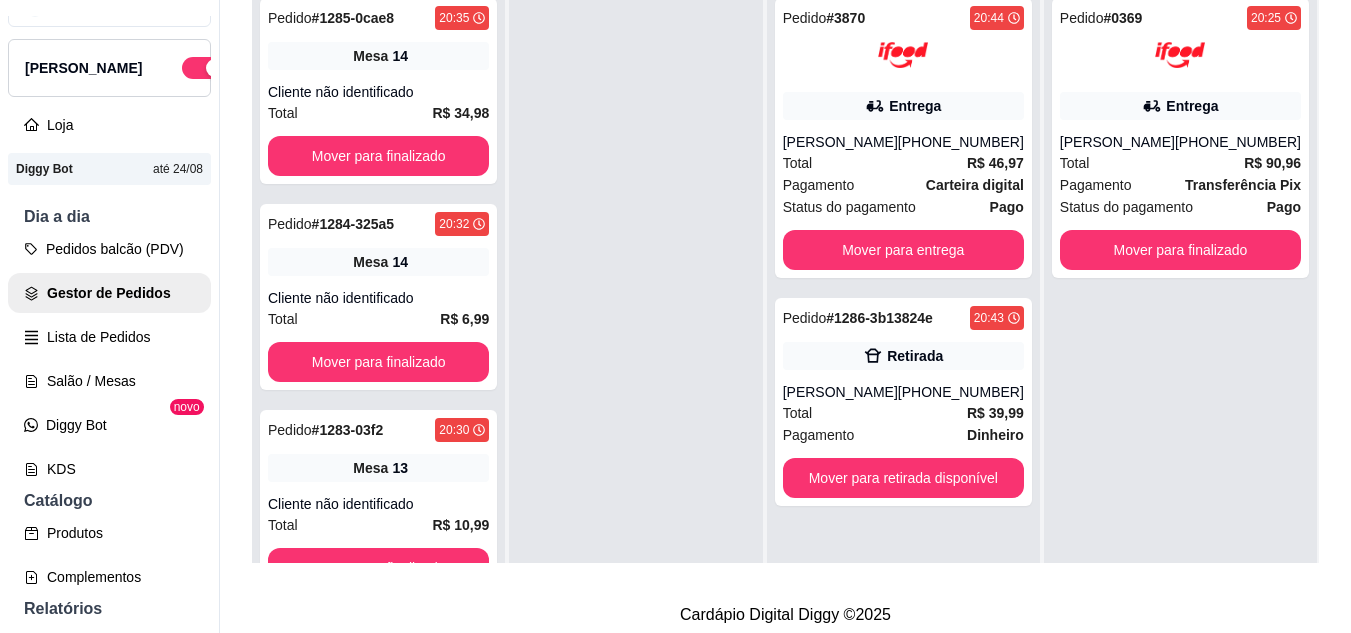 scroll, scrollTop: 0, scrollLeft: 0, axis: both 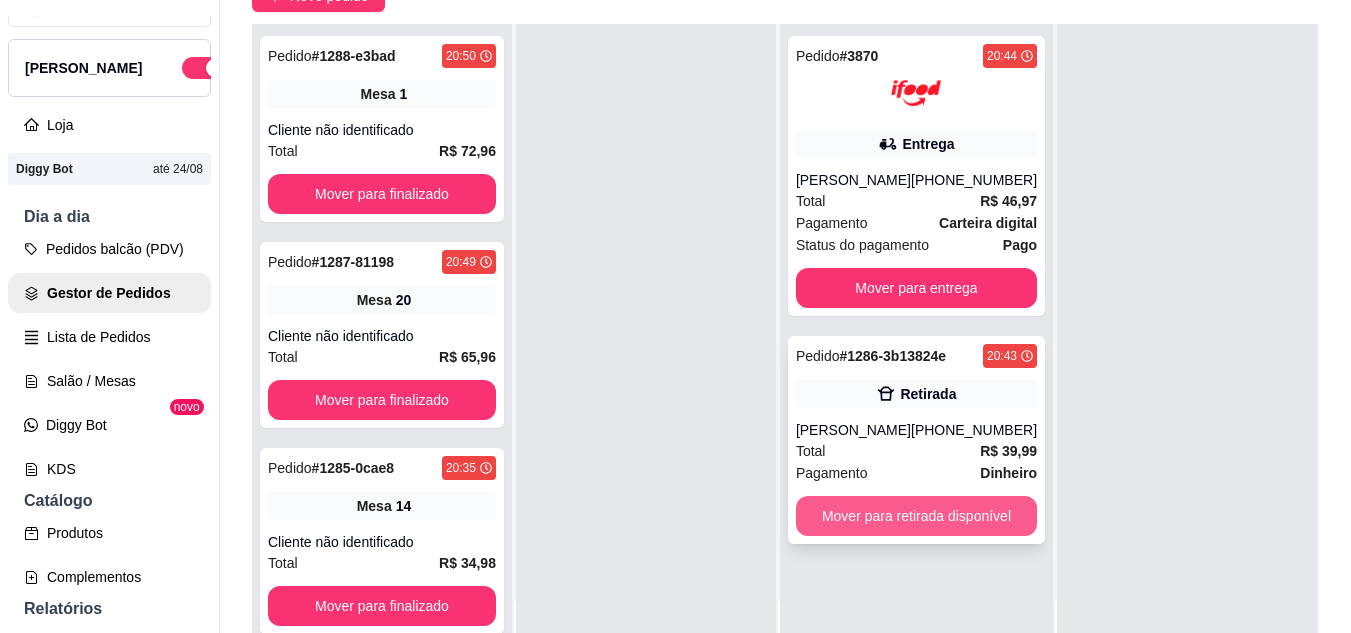 click on "Mover para retirada disponível" at bounding box center [916, 516] 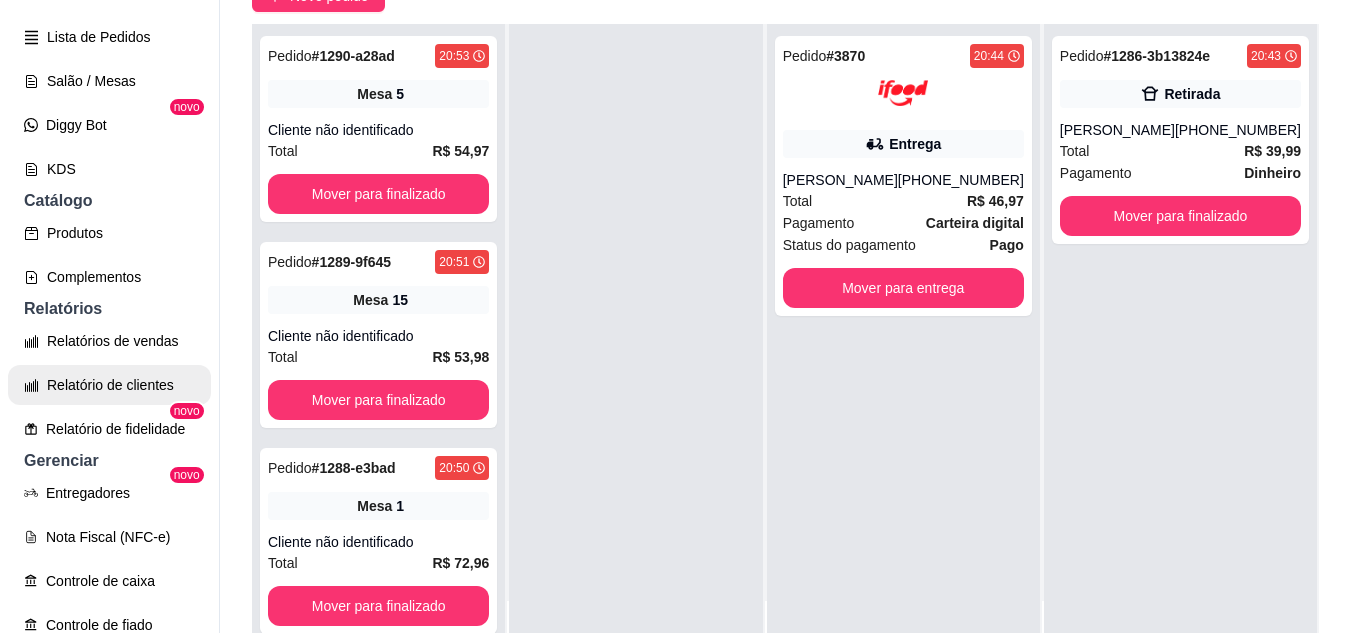 scroll, scrollTop: 537, scrollLeft: 0, axis: vertical 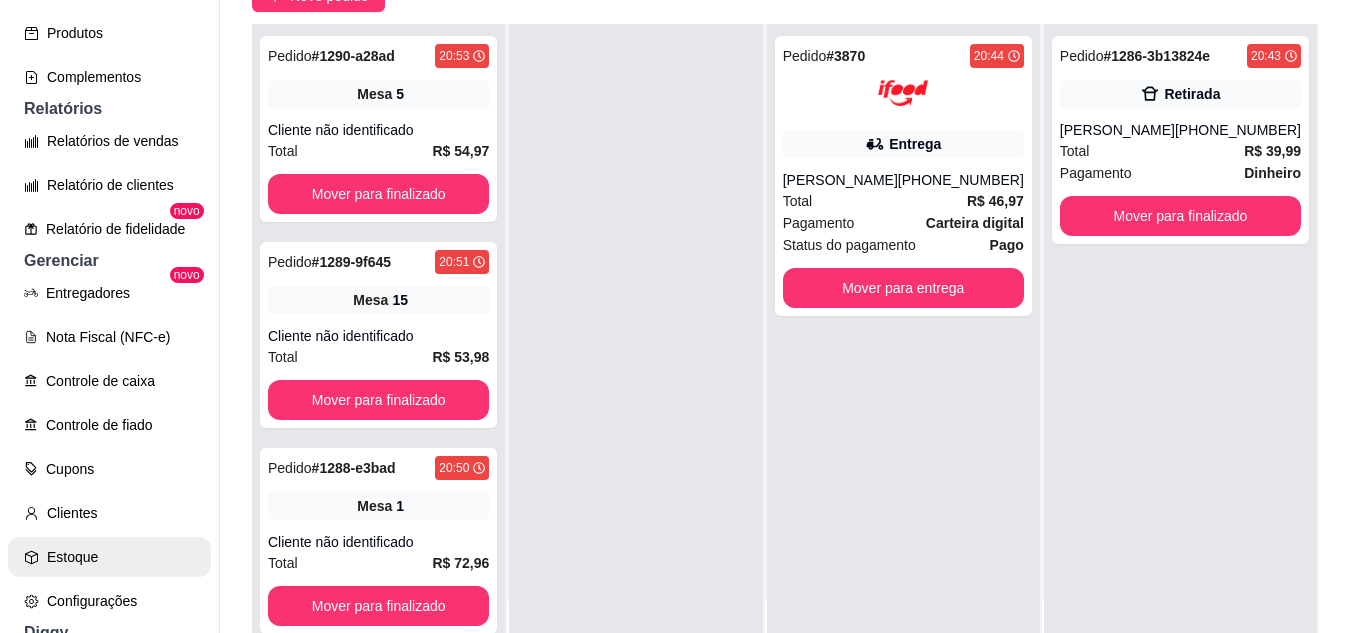 click on "Estoque" at bounding box center (109, 557) 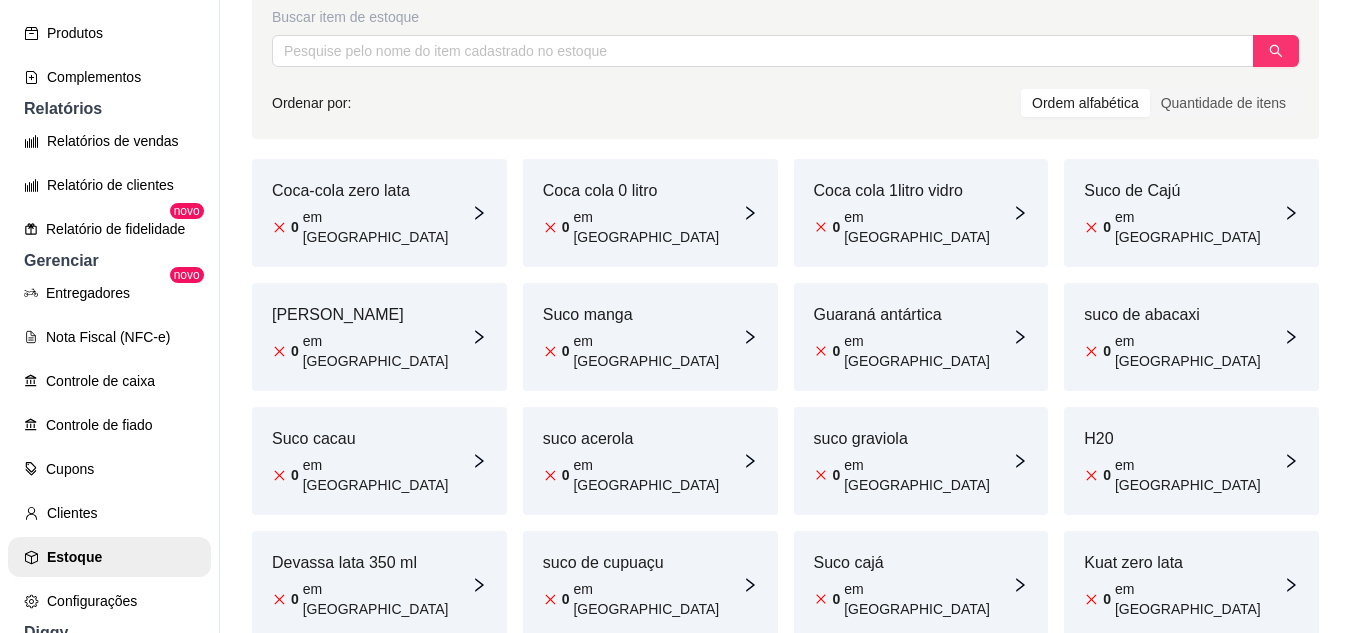 scroll, scrollTop: 200, scrollLeft: 0, axis: vertical 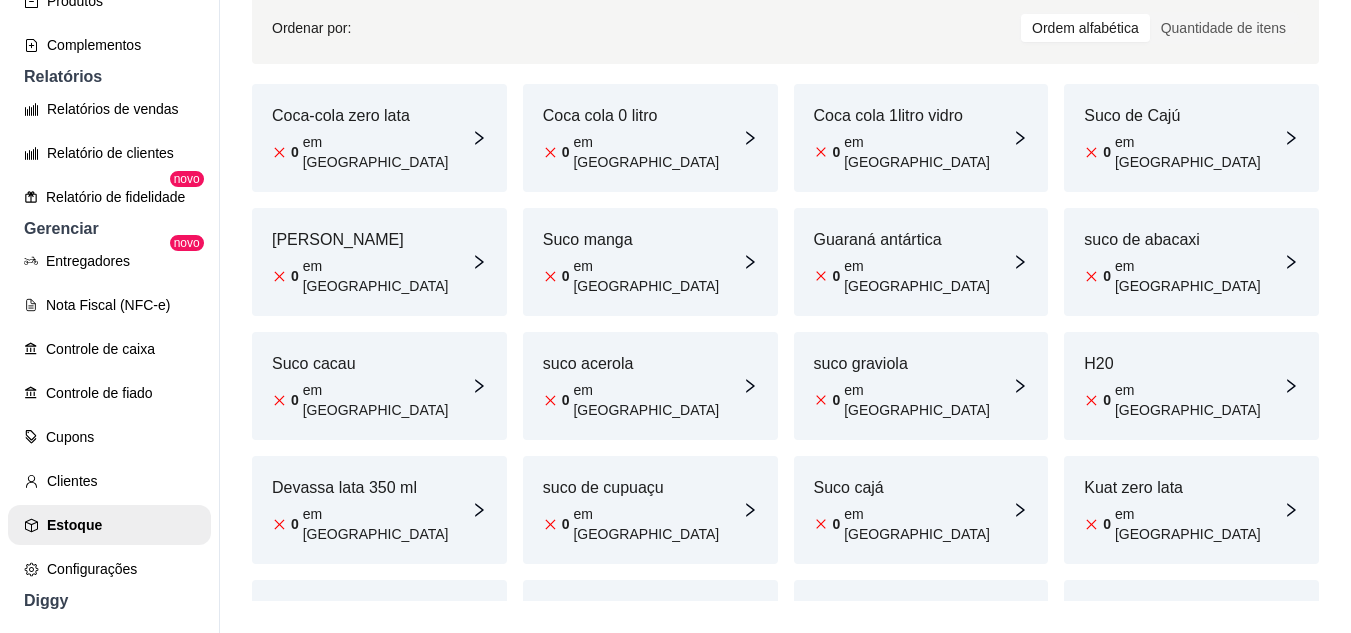 click on "0 em [GEOGRAPHIC_DATA]" at bounding box center (371, 152) 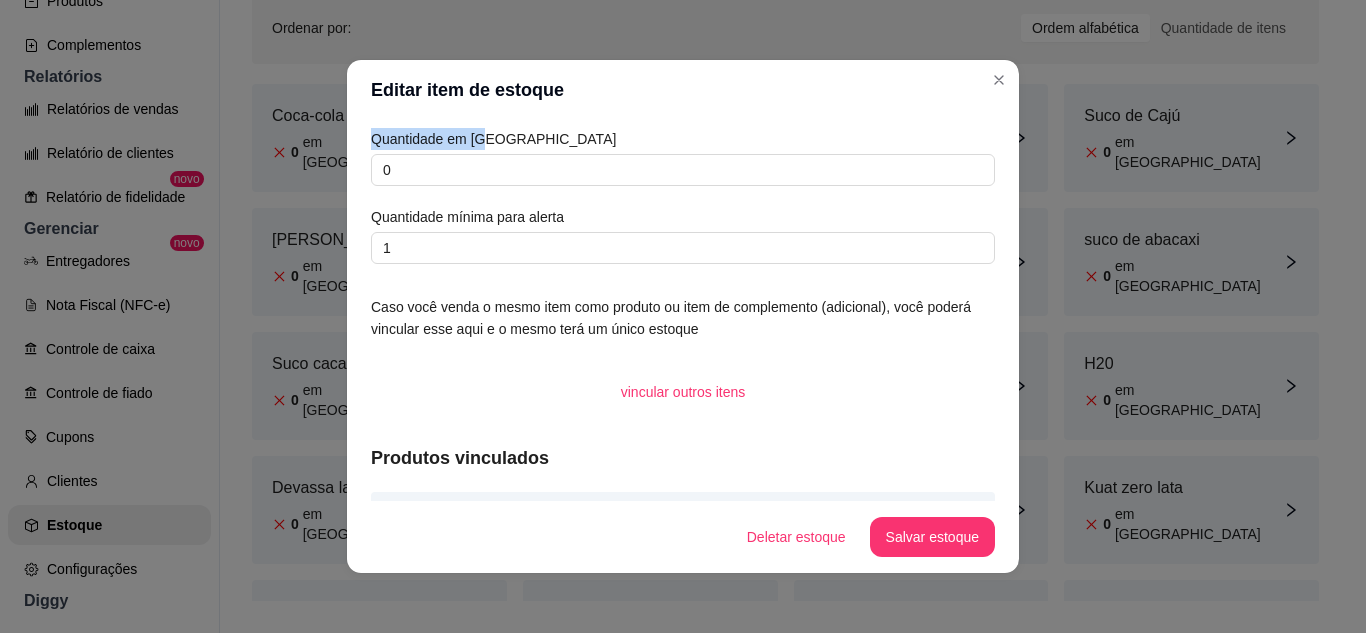click on "Quantidade   em estoque 0 Quantidade   mínima para alerta 1" at bounding box center [683, 196] 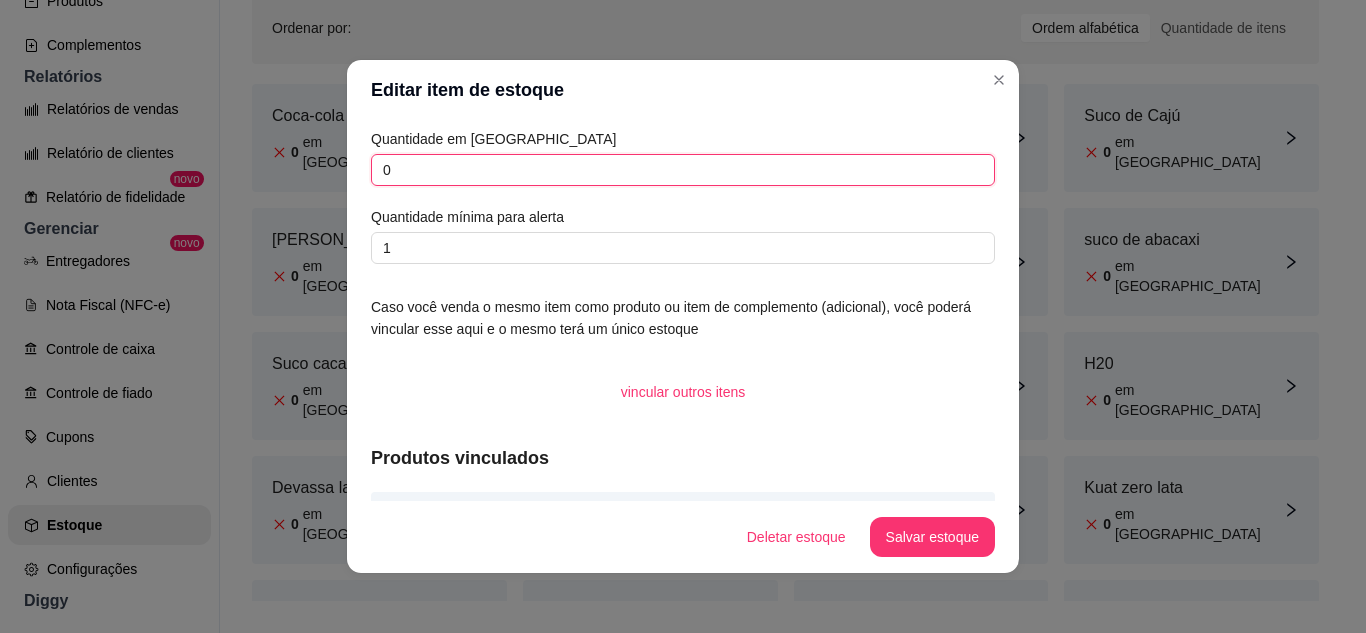 click on "0" at bounding box center [683, 170] 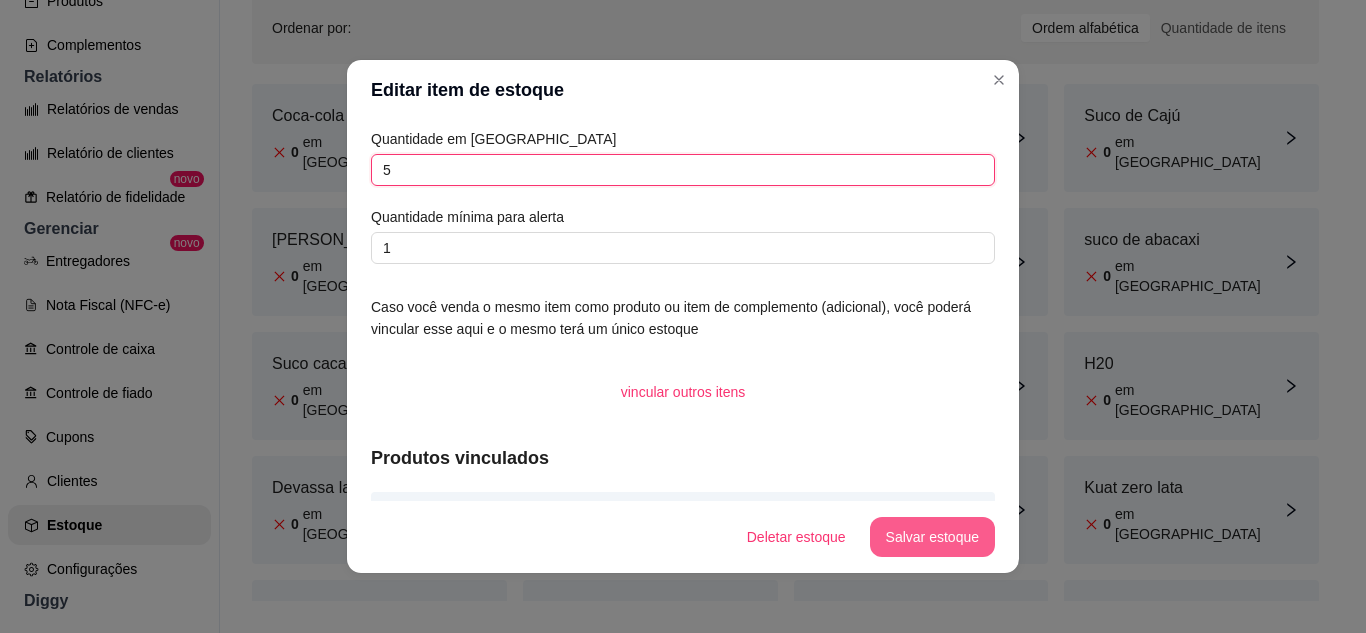 type on "5" 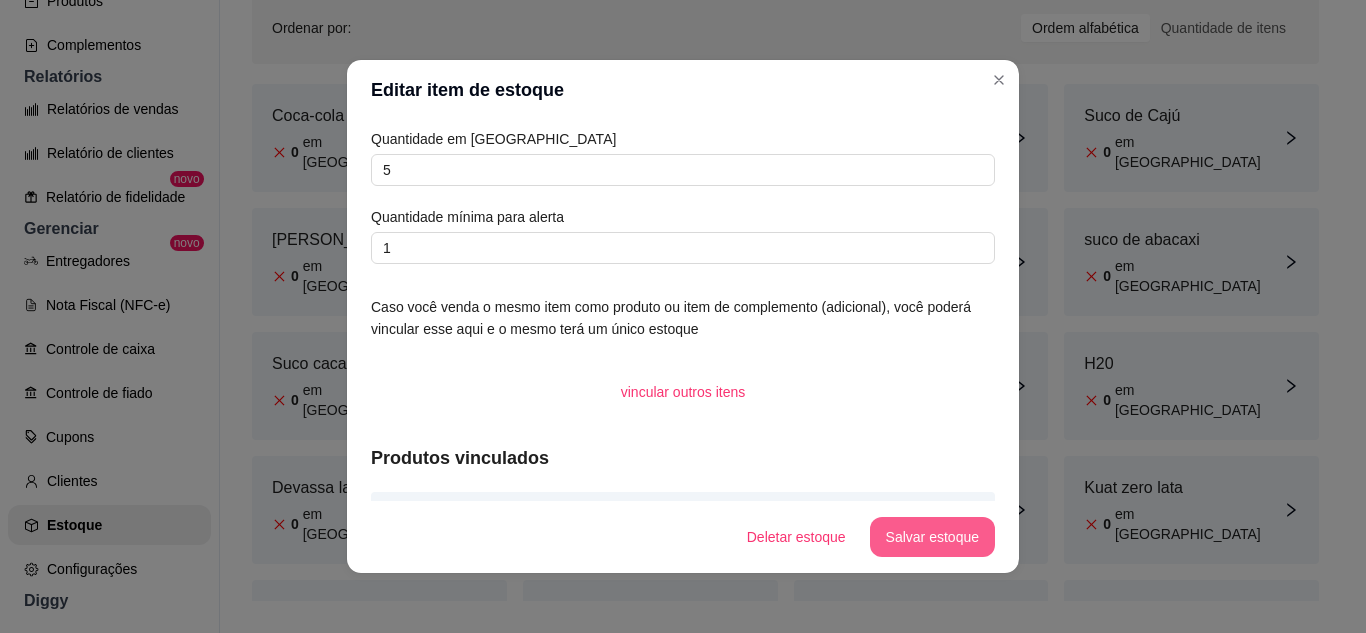 click on "Salvar estoque" at bounding box center (932, 537) 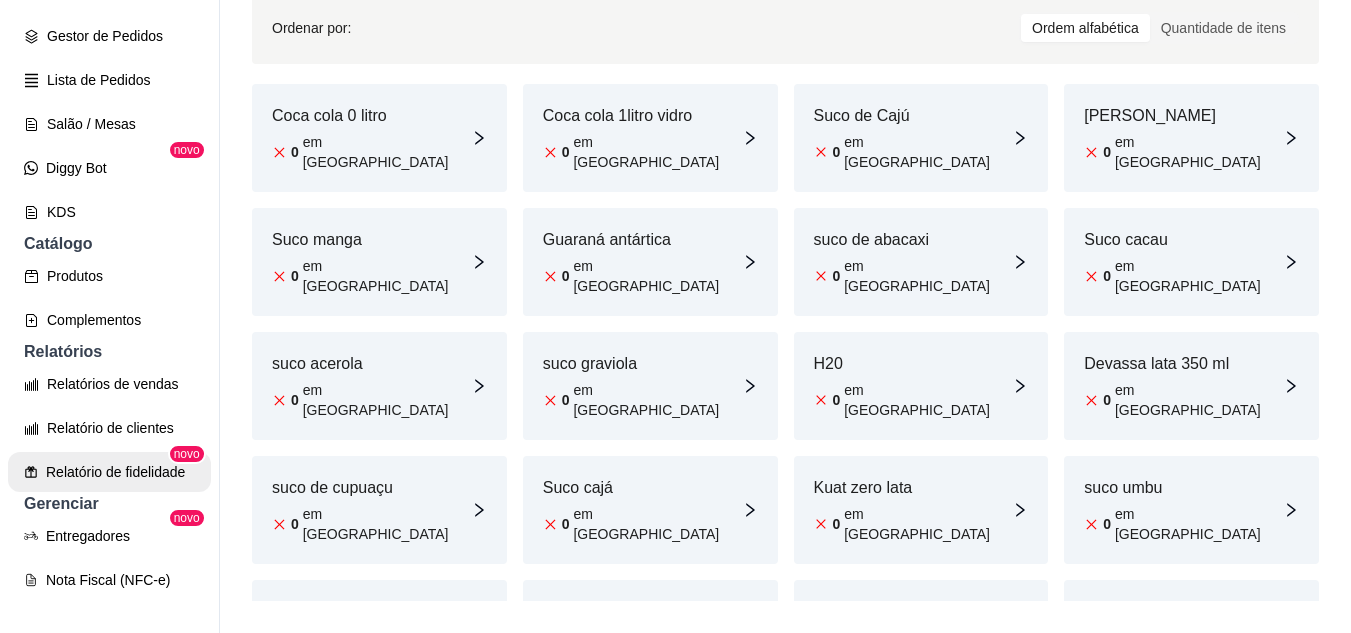 scroll, scrollTop: 237, scrollLeft: 0, axis: vertical 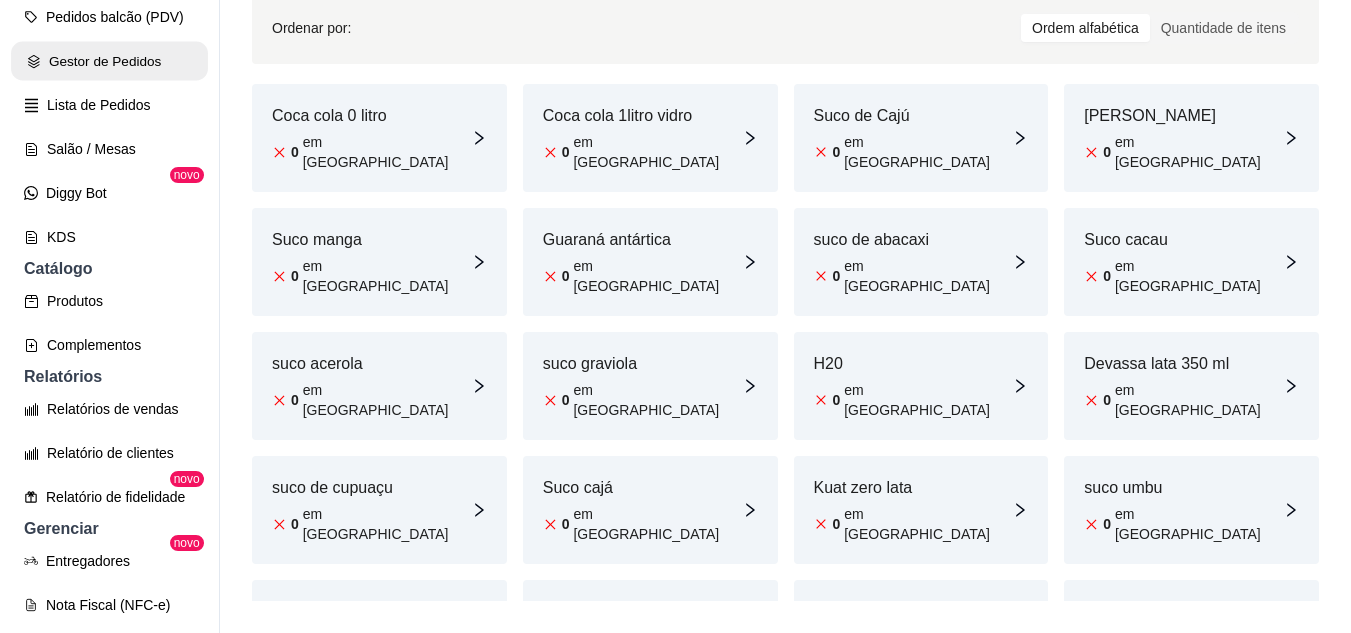 click on "Gestor de Pedidos" at bounding box center [109, 61] 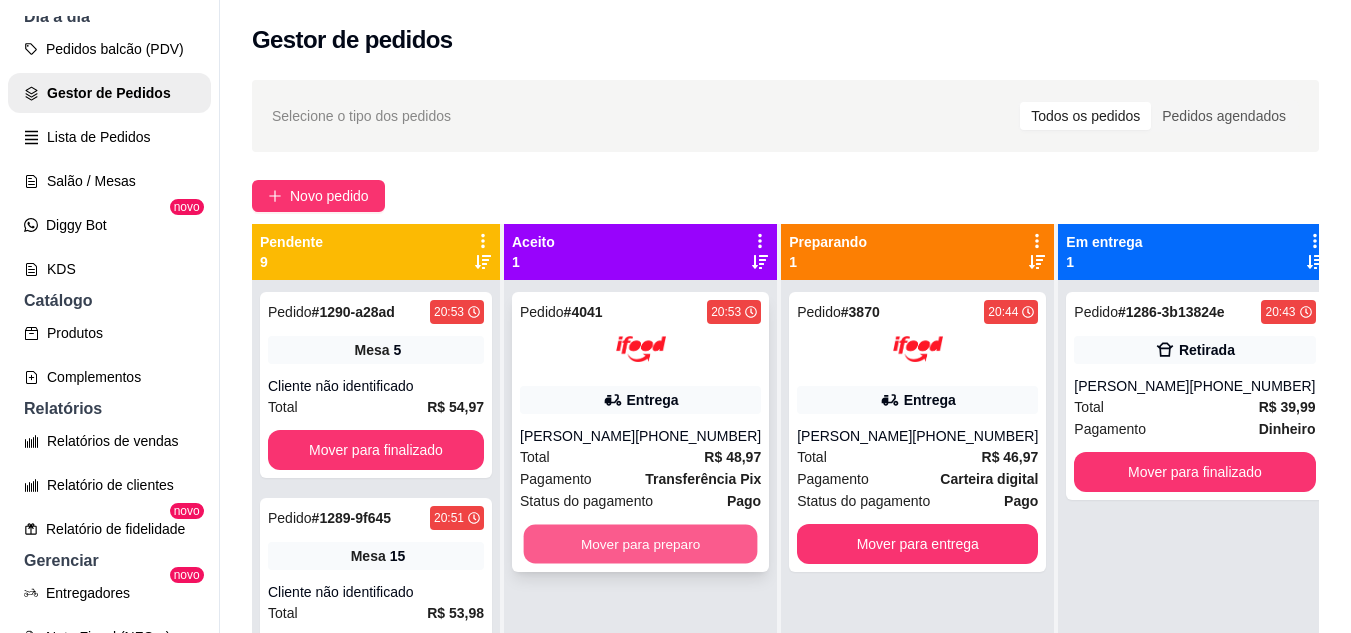 click on "Mover para preparo" at bounding box center [641, 544] 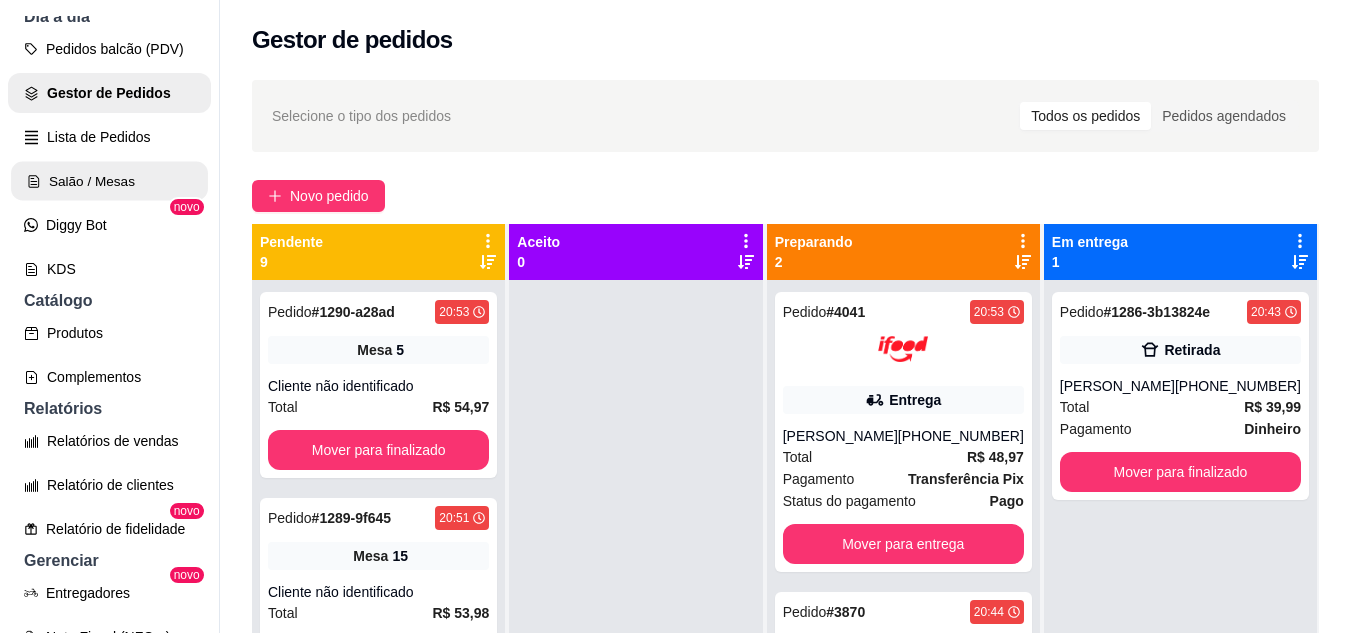 click on "Salão / Mesas" at bounding box center (109, 181) 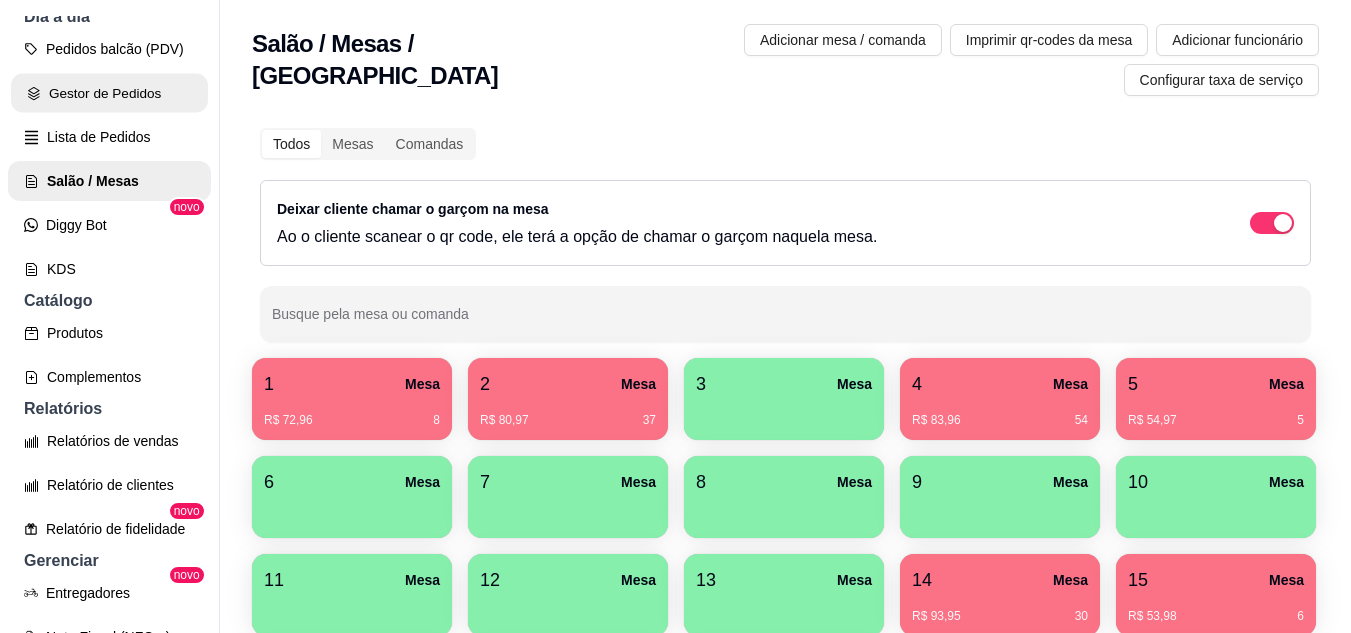 click on "Gestor de Pedidos" at bounding box center (109, 93) 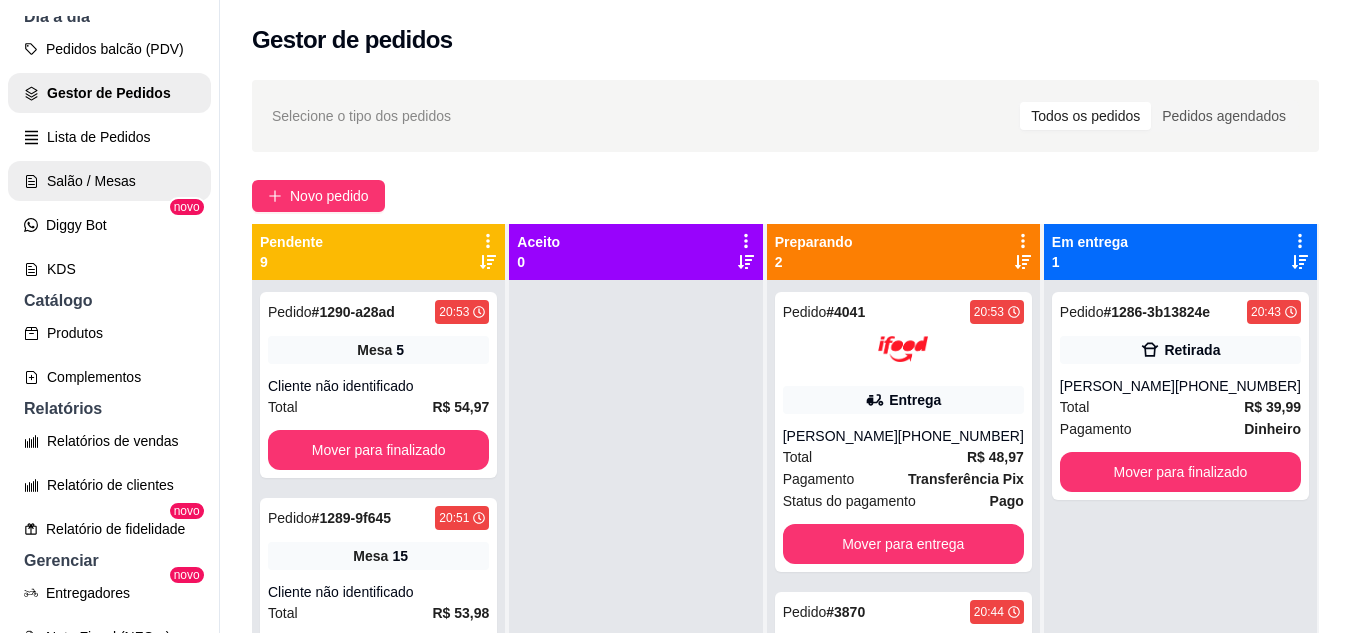 click on "Salão / Mesas" at bounding box center [109, 181] 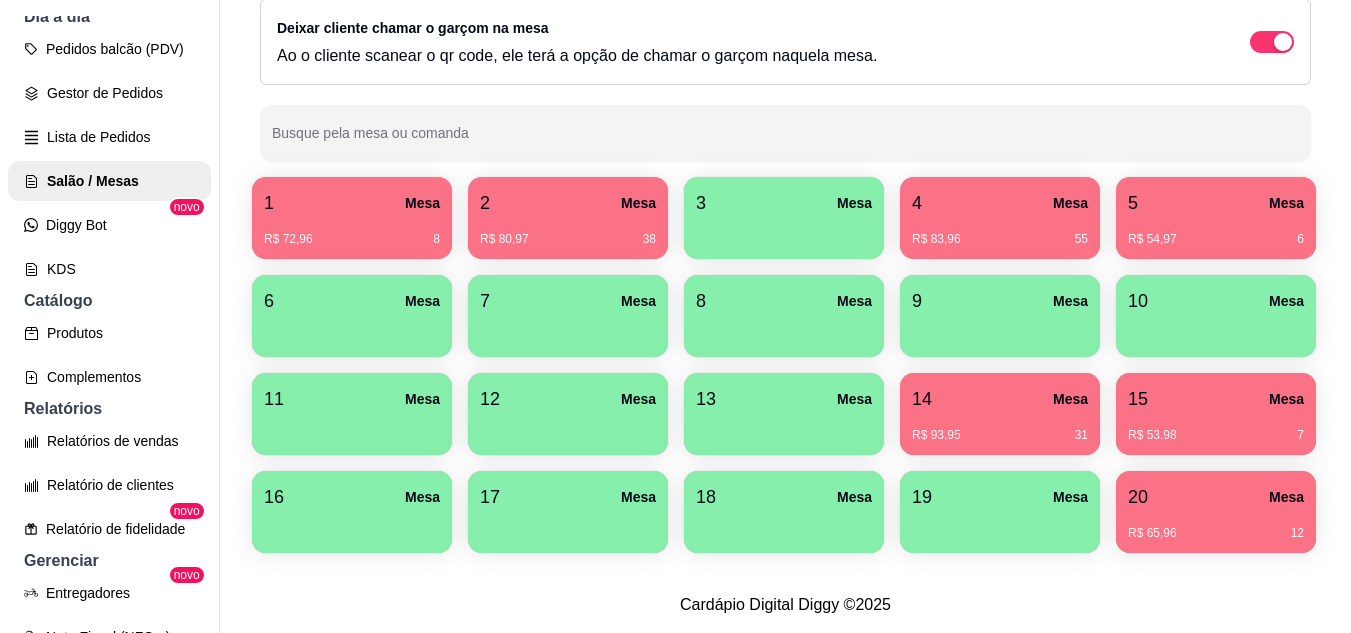 scroll, scrollTop: 294, scrollLeft: 0, axis: vertical 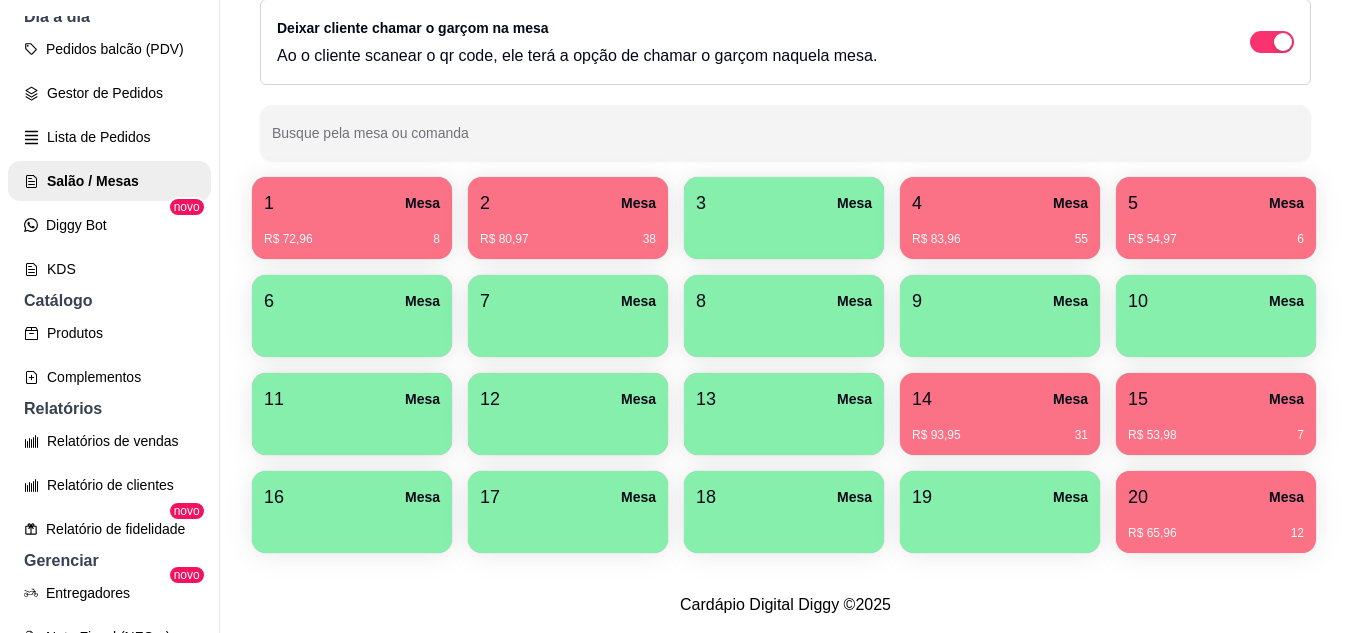 click on "R$ 80,97 38" at bounding box center [568, 232] 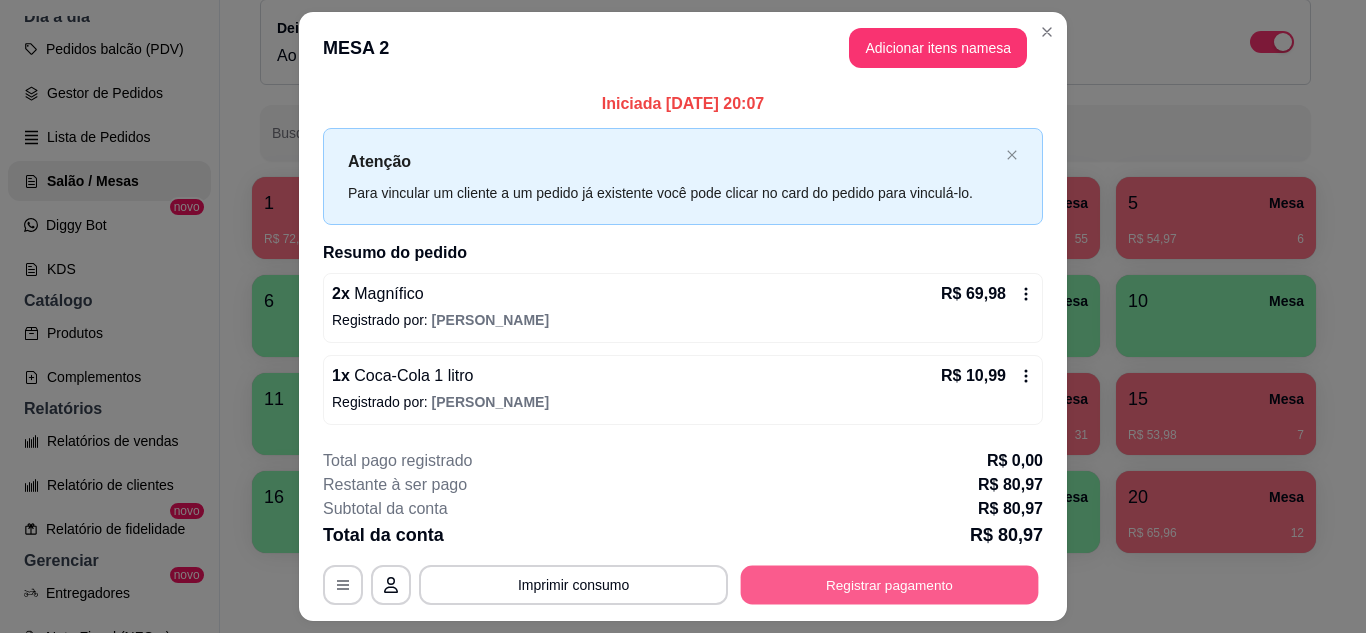 click on "Registrar pagamento" at bounding box center (890, 585) 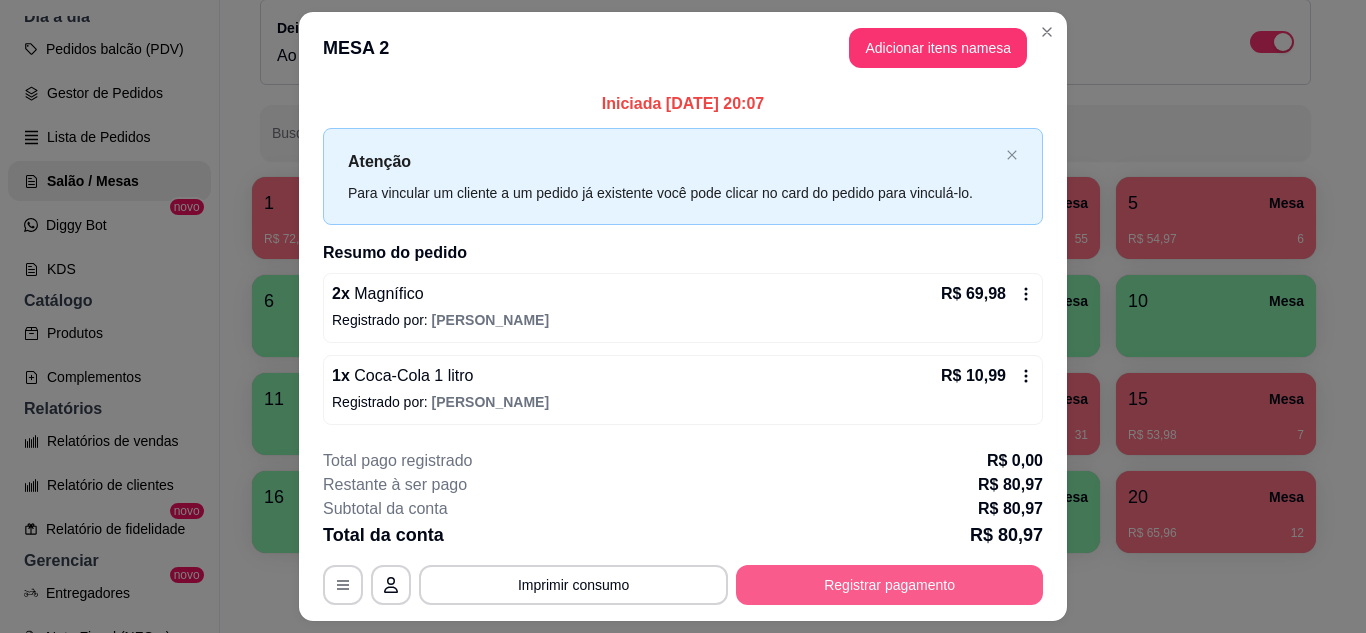 click on "Registrar pagamento" at bounding box center [889, 585] 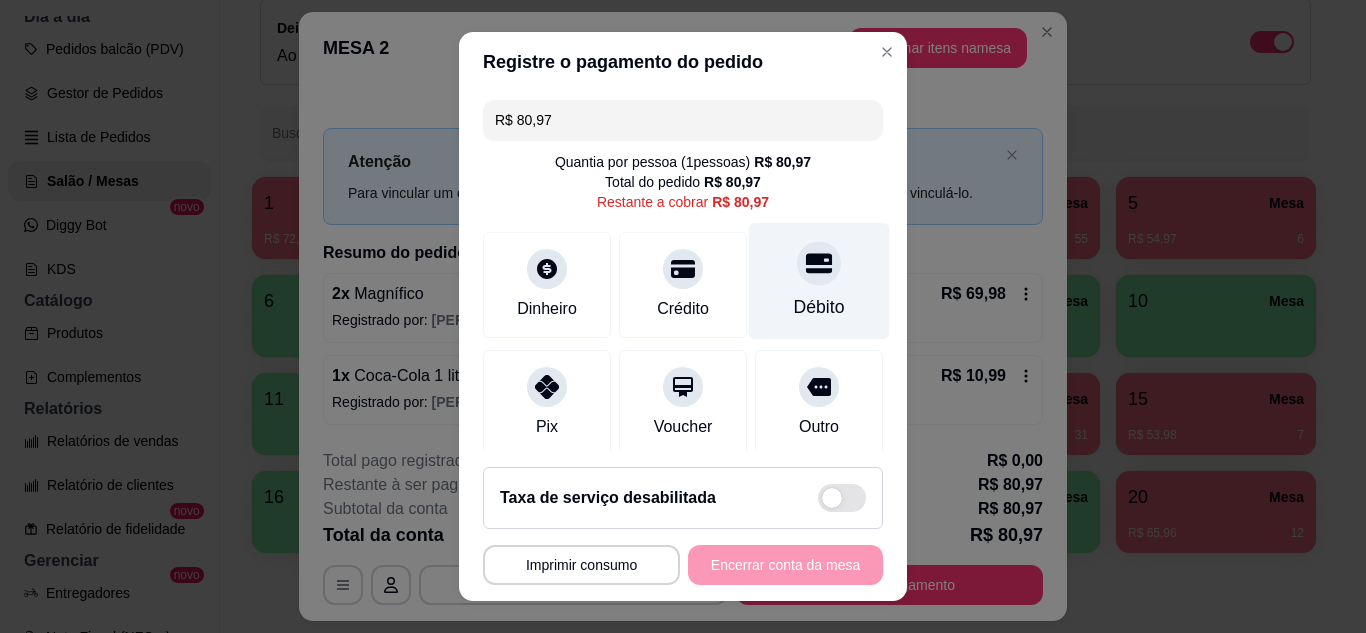 click on "Débito" at bounding box center (819, 307) 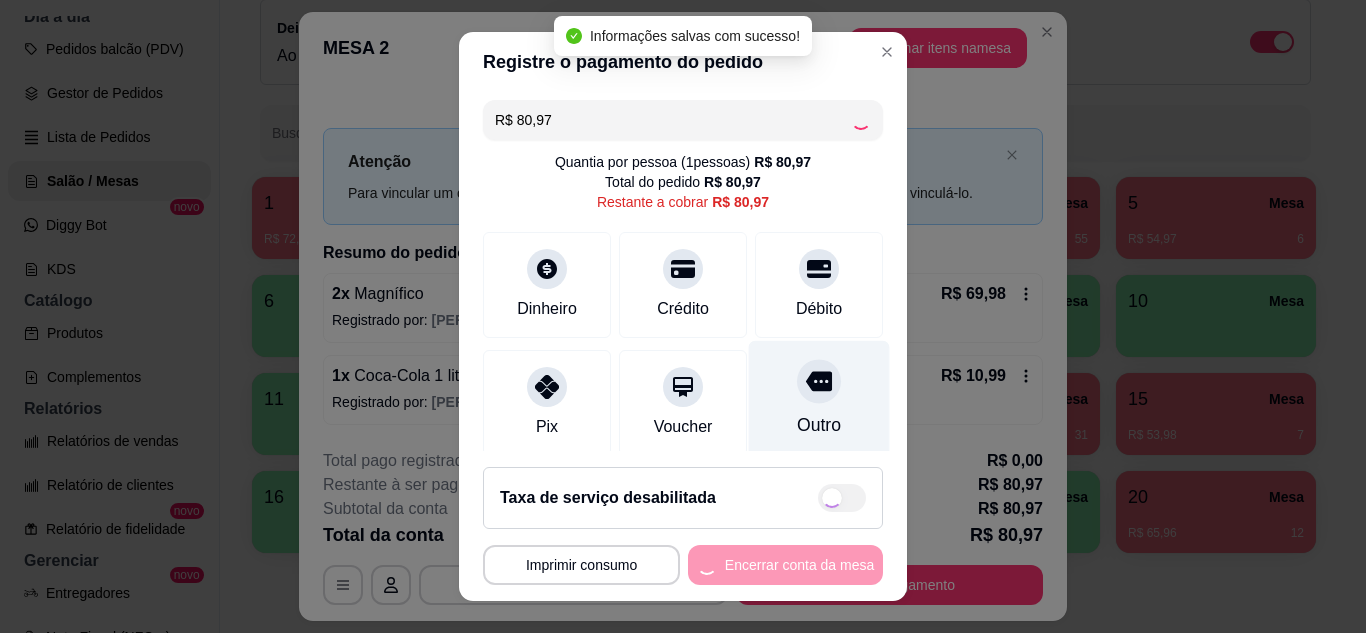 type on "R$ 0,00" 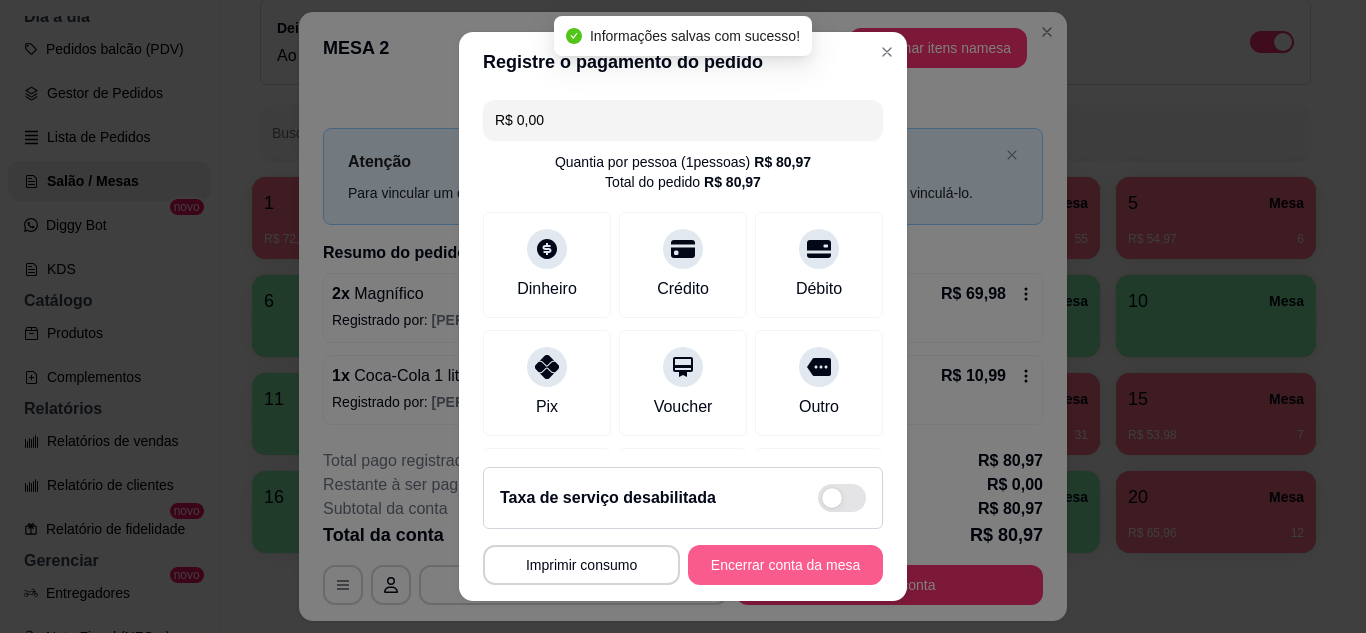 click on "Encerrar conta da mesa" at bounding box center (785, 565) 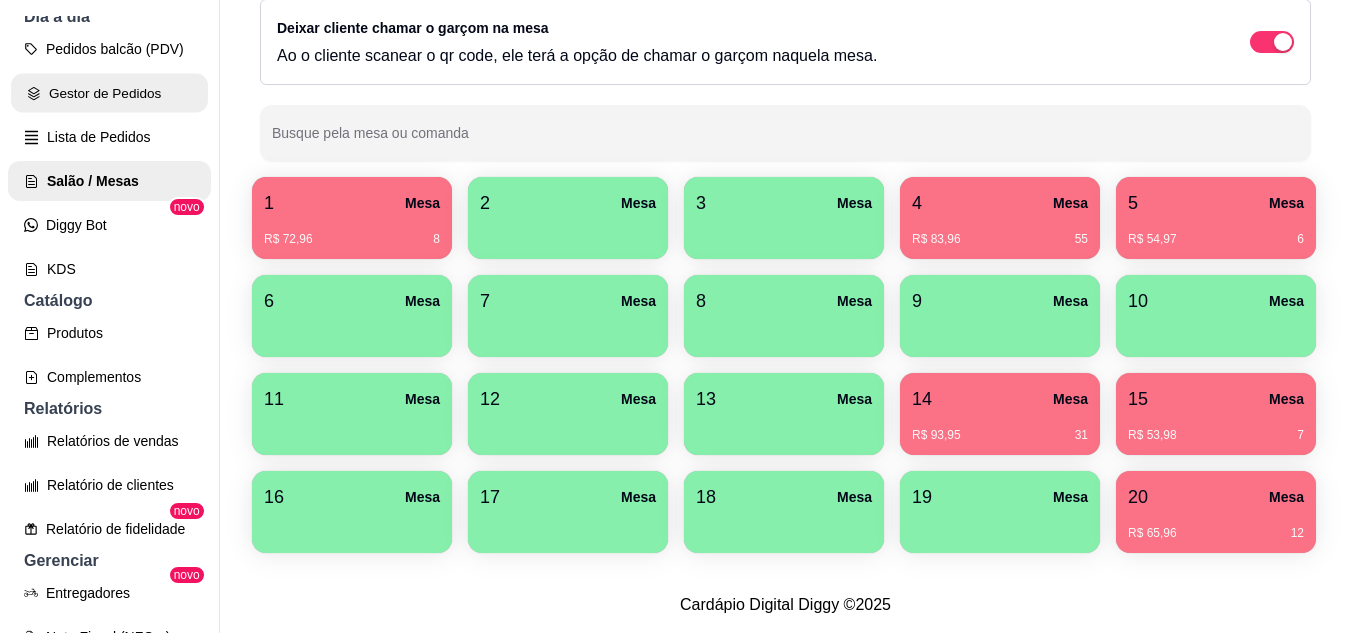 click on "Gestor de Pedidos" at bounding box center [109, 93] 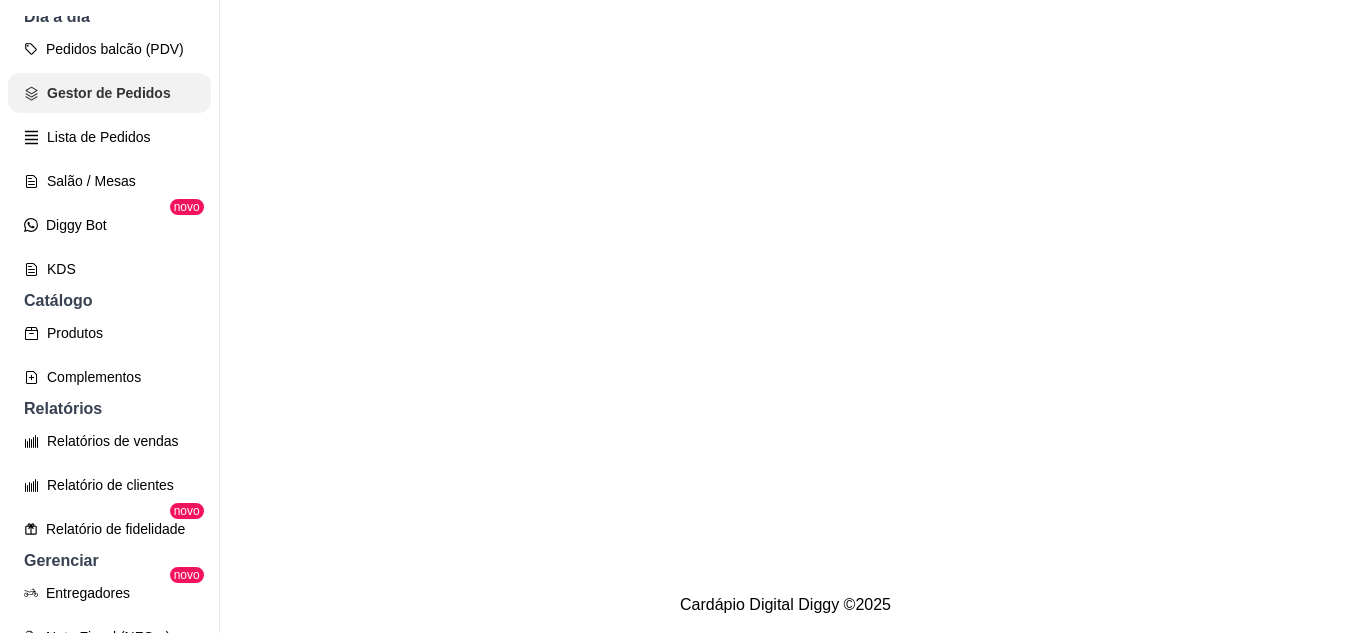 scroll, scrollTop: 0, scrollLeft: 0, axis: both 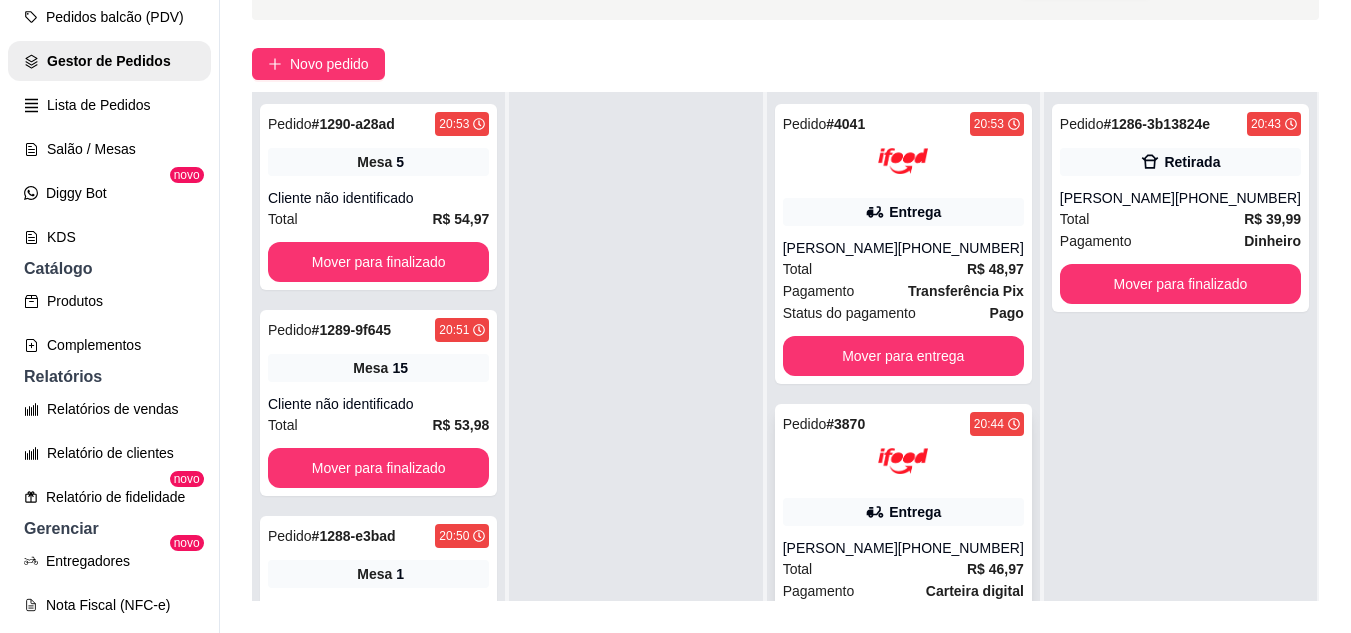 click at bounding box center [903, 461] 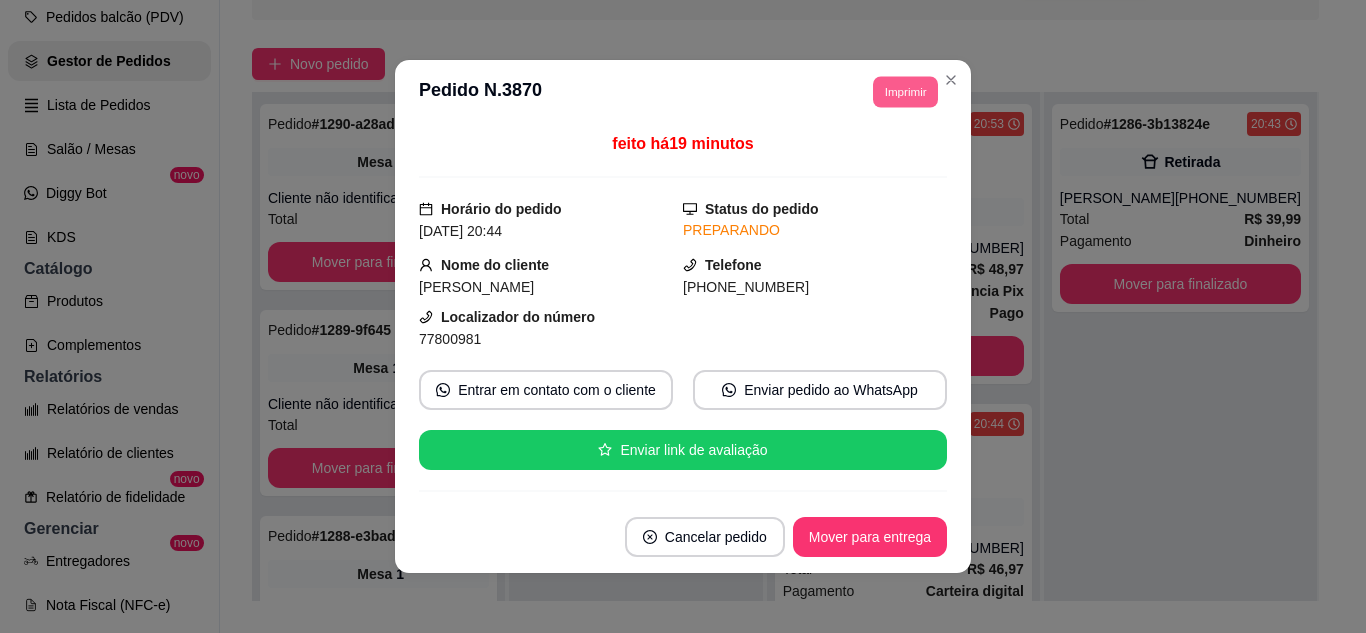 click on "Imprimir" at bounding box center [905, 91] 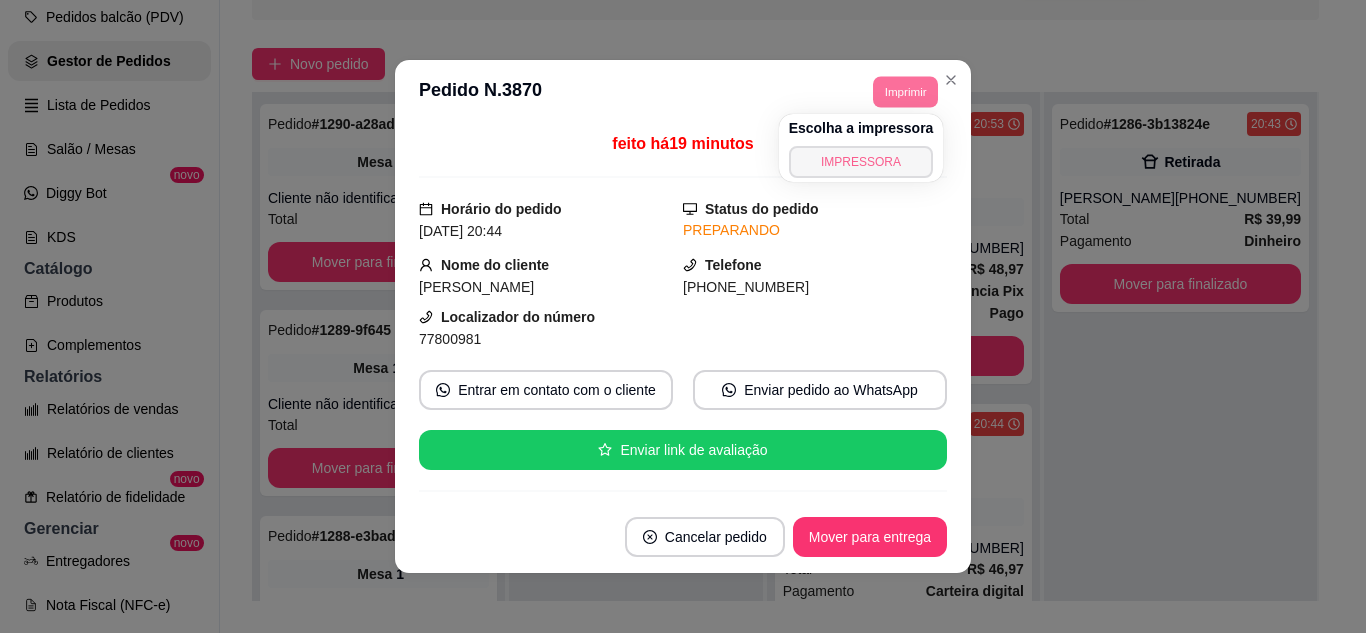 click on "IMPRESSORA" at bounding box center [861, 162] 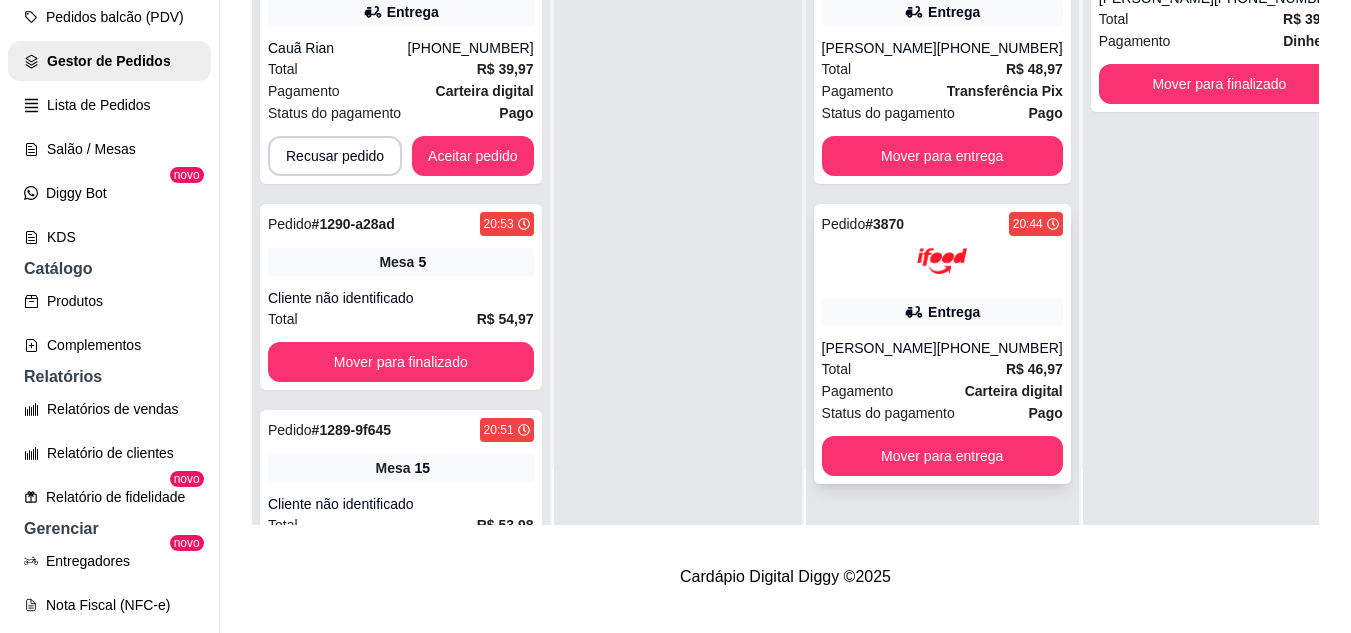 scroll, scrollTop: 300, scrollLeft: 0, axis: vertical 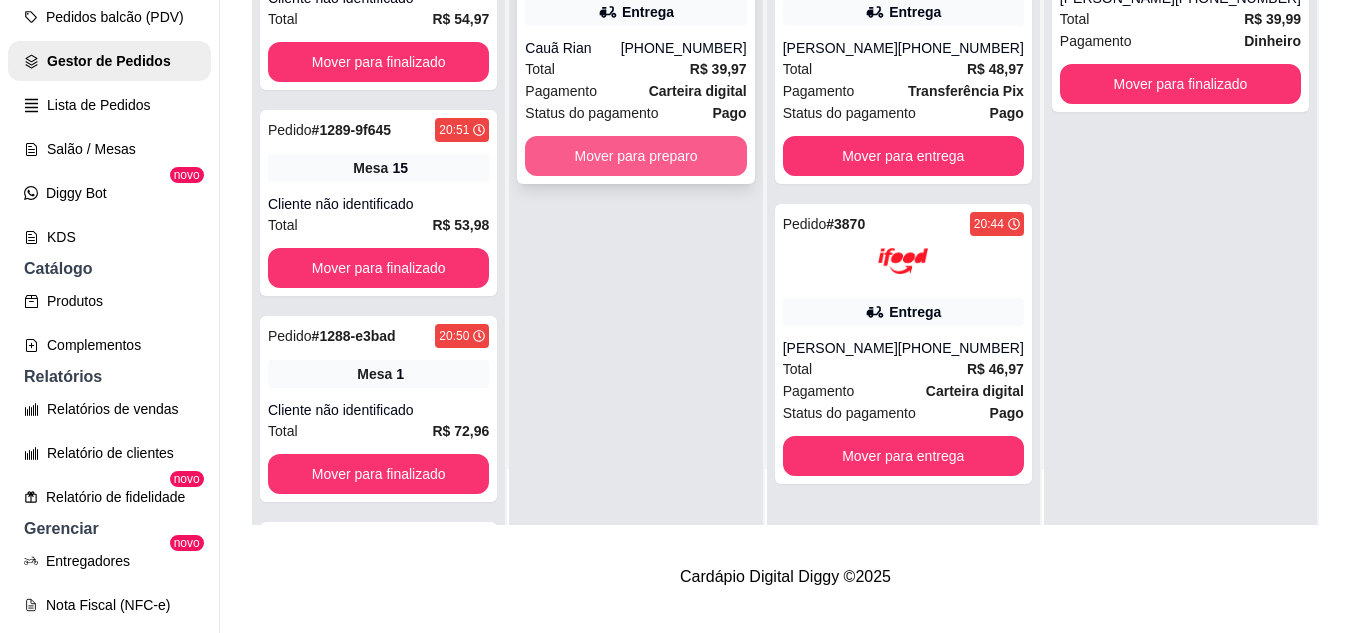 click on "Mover para preparo" at bounding box center (635, 156) 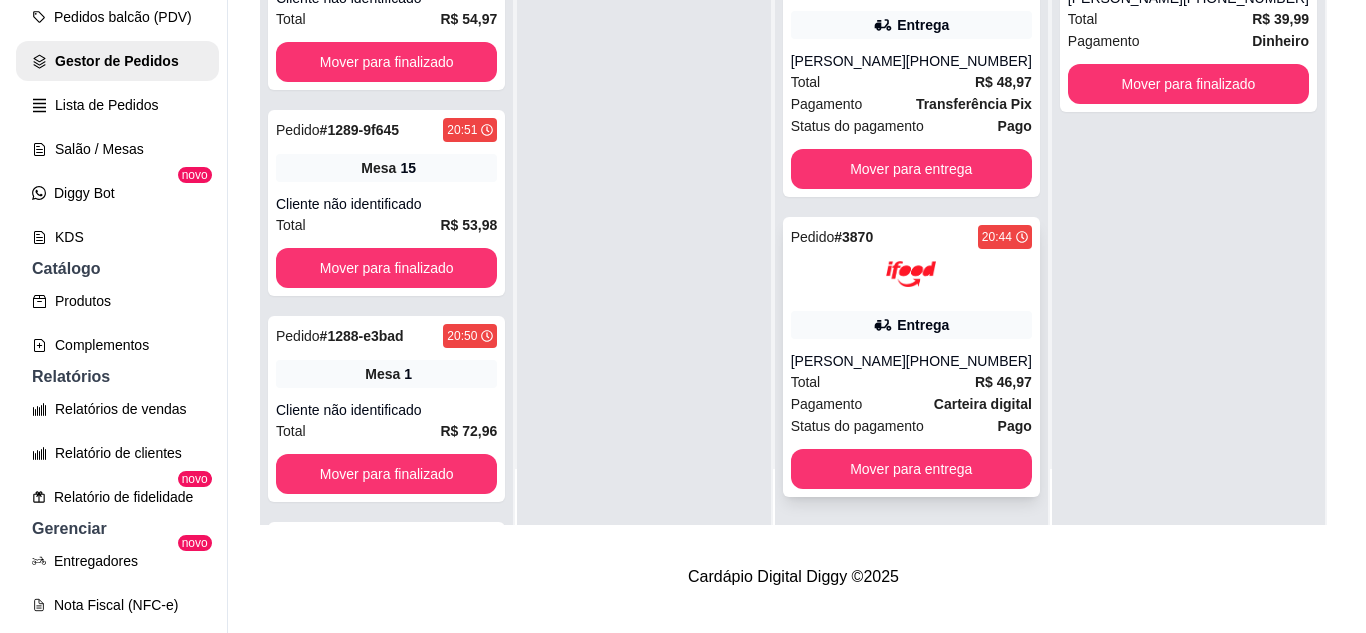 scroll, scrollTop: 307, scrollLeft: 0, axis: vertical 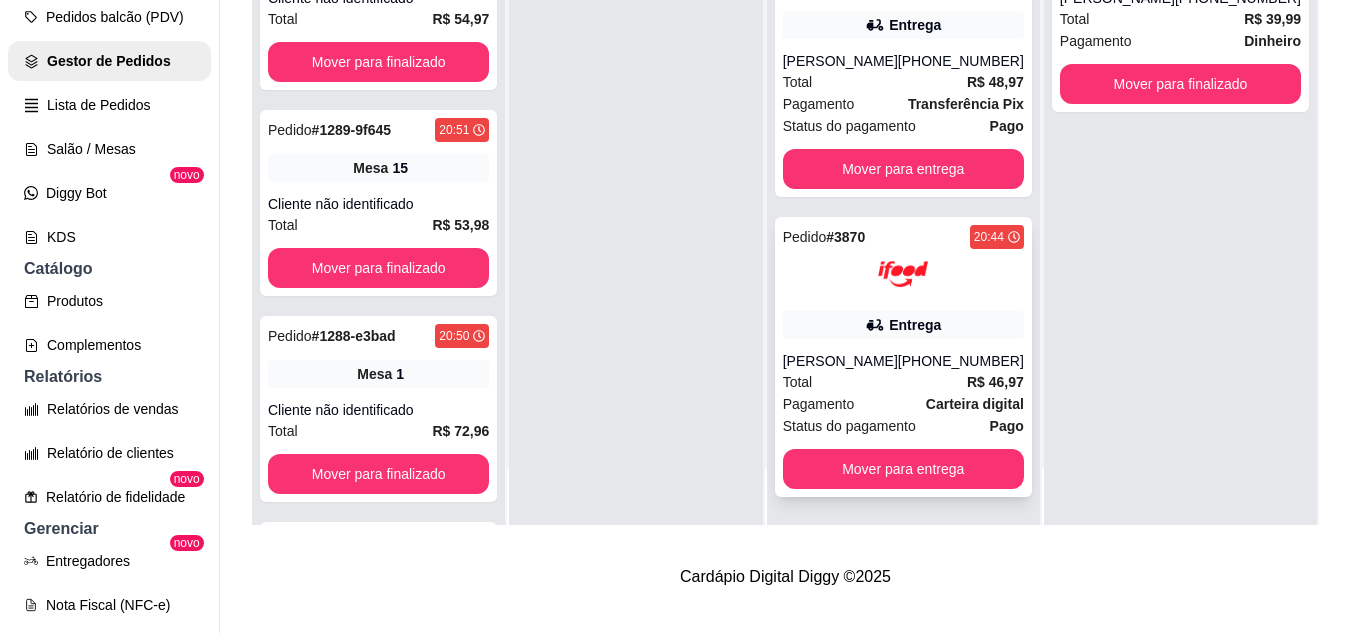 click on "Pedido  # 3870 20:44 Entrega [PERSON_NAME] [PHONE_NUMBER] Total R$ 46,97 Pagamento Carteira digital Status do pagamento Pago Mover para entrega" at bounding box center [903, 357] 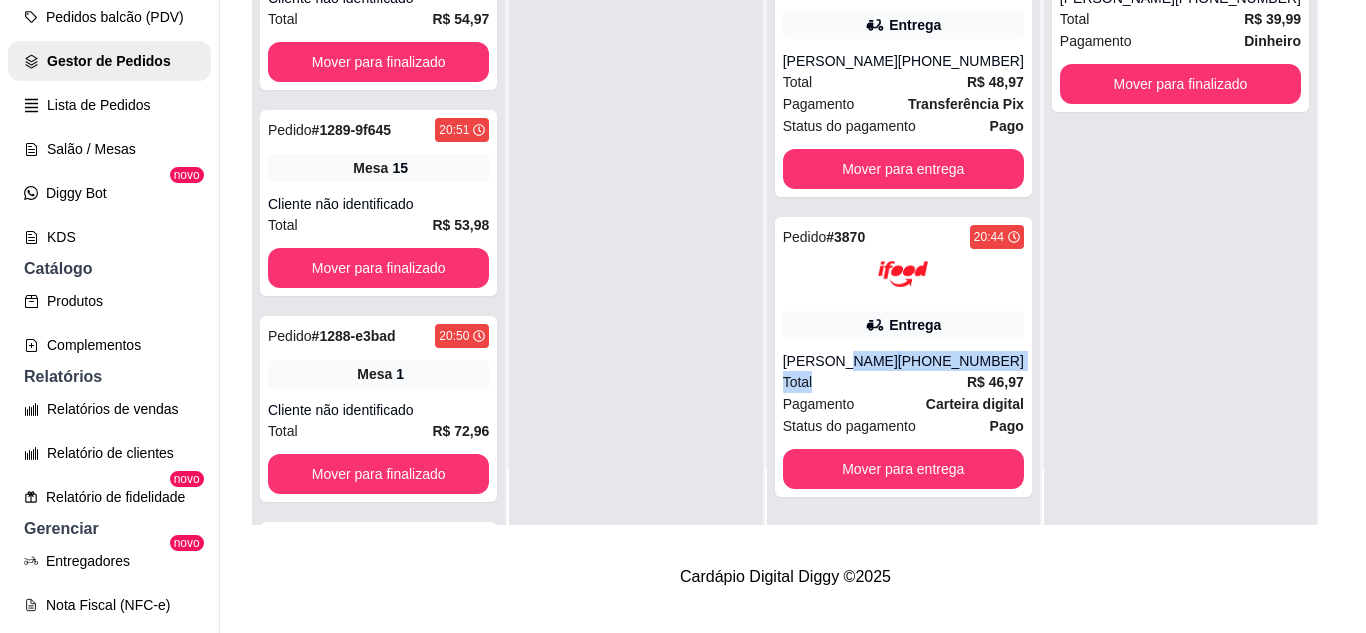 scroll, scrollTop: 100, scrollLeft: 0, axis: vertical 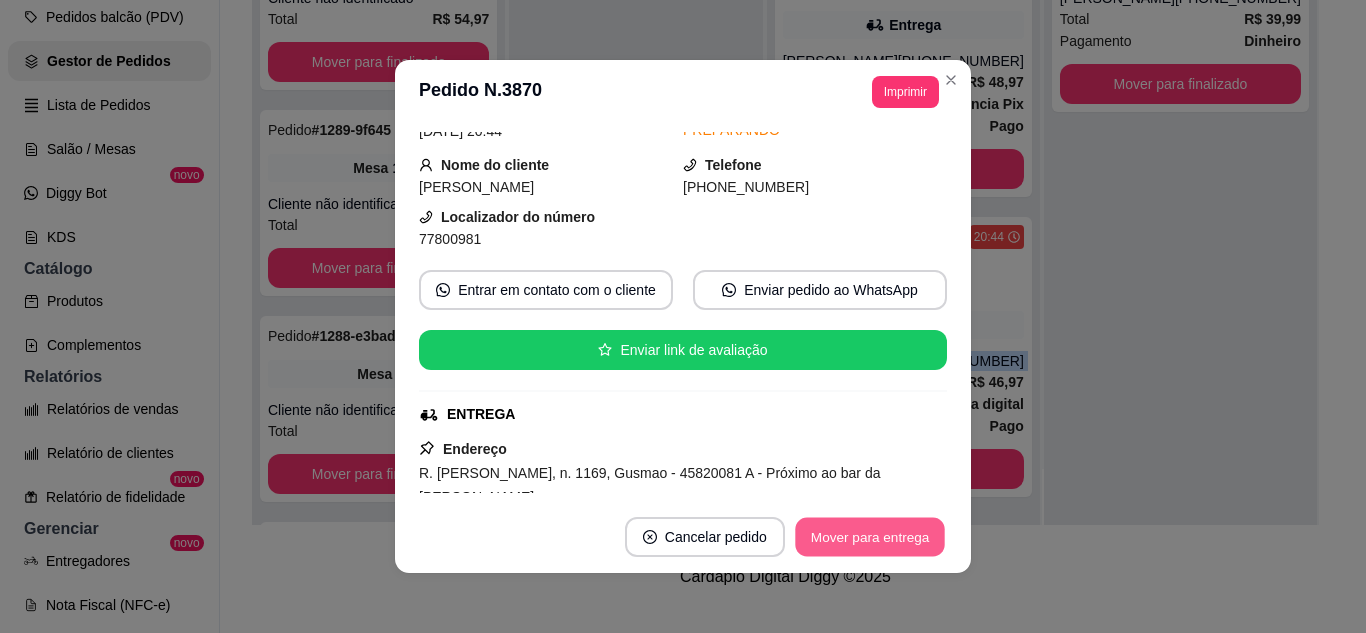 click on "Mover para entrega" at bounding box center (870, 537) 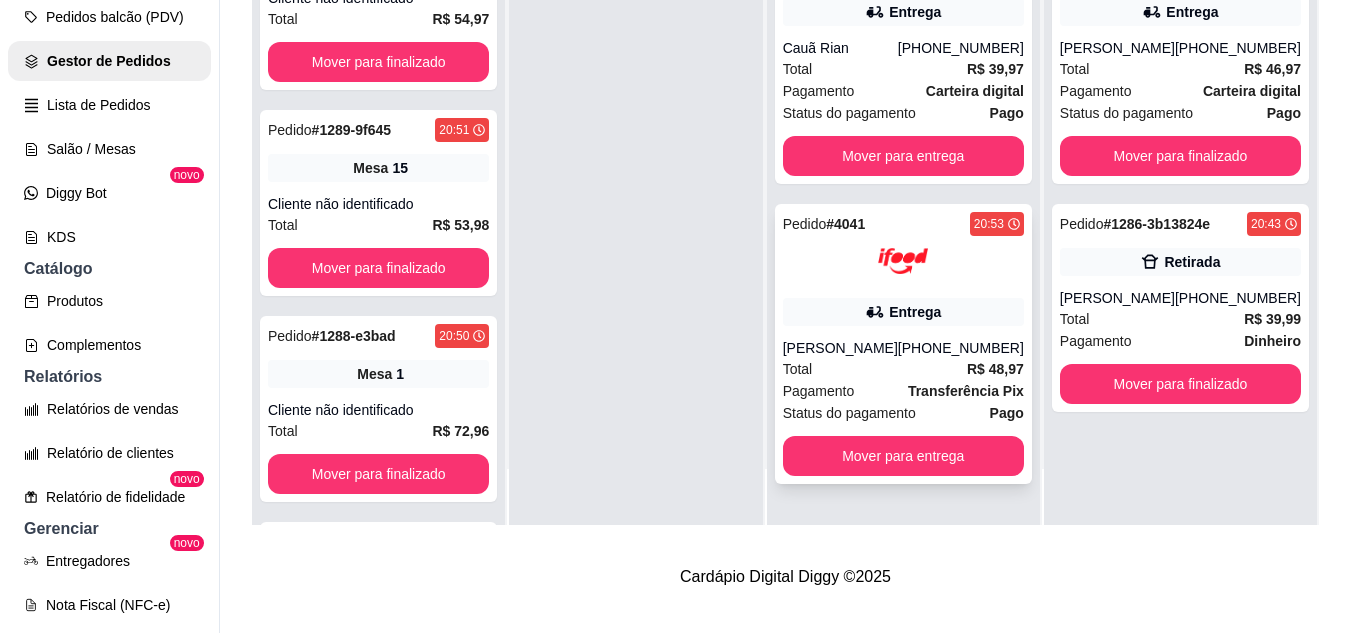 scroll, scrollTop: 0, scrollLeft: 0, axis: both 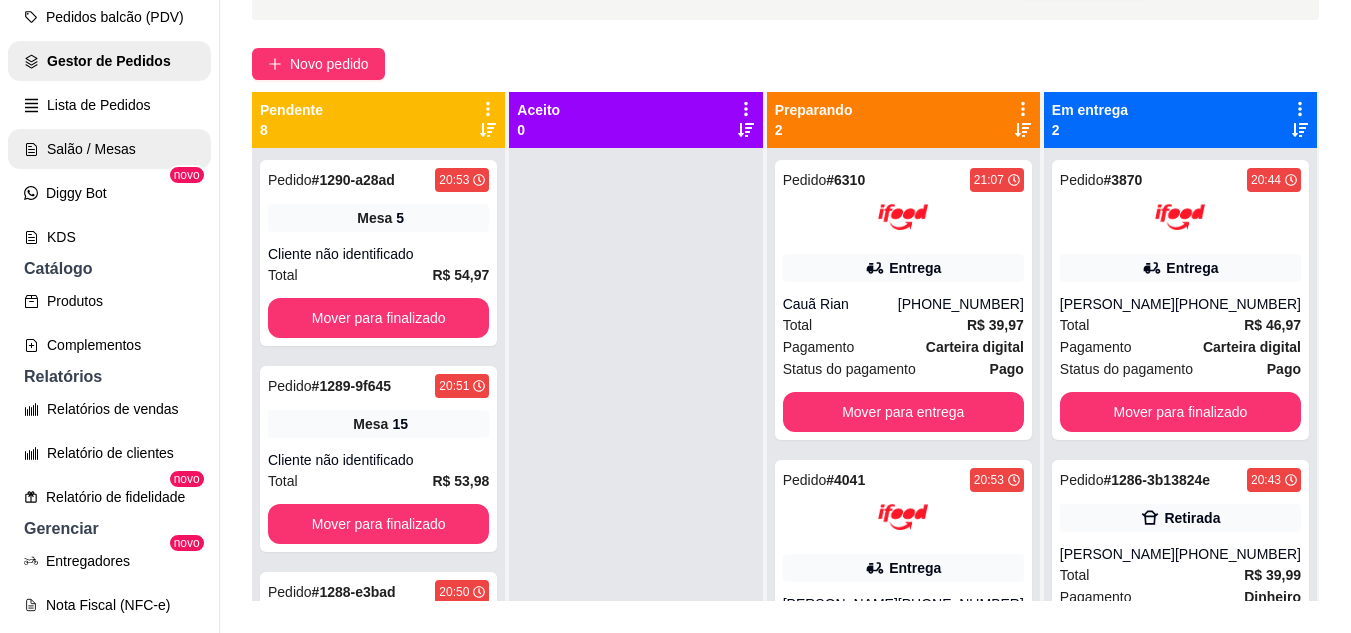 click on "Salão / Mesas" at bounding box center [109, 149] 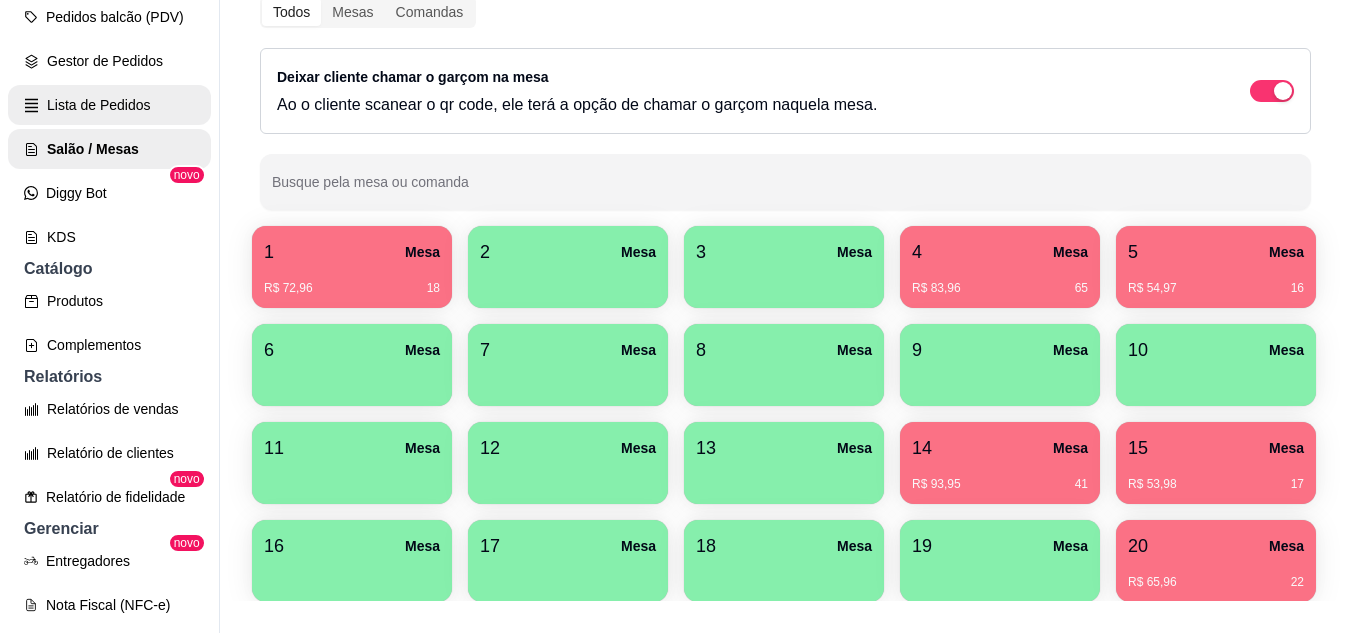 scroll, scrollTop: 0, scrollLeft: 0, axis: both 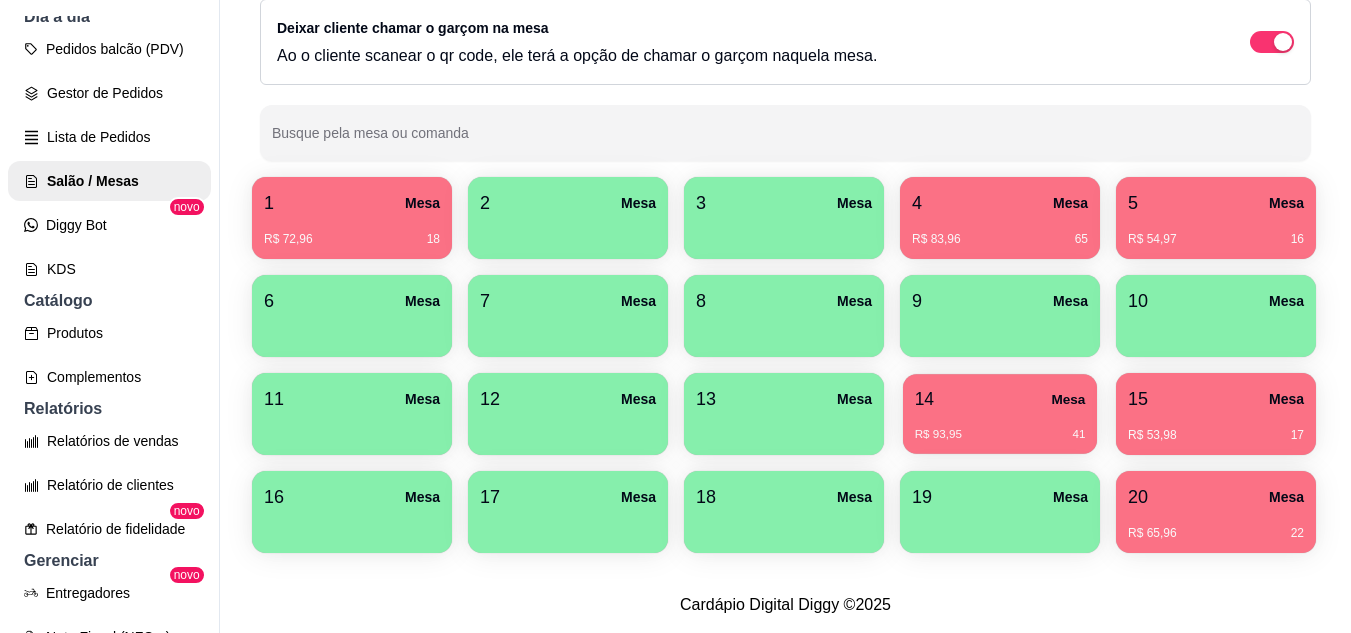 click on "R$ 93,95 41" at bounding box center (1000, 427) 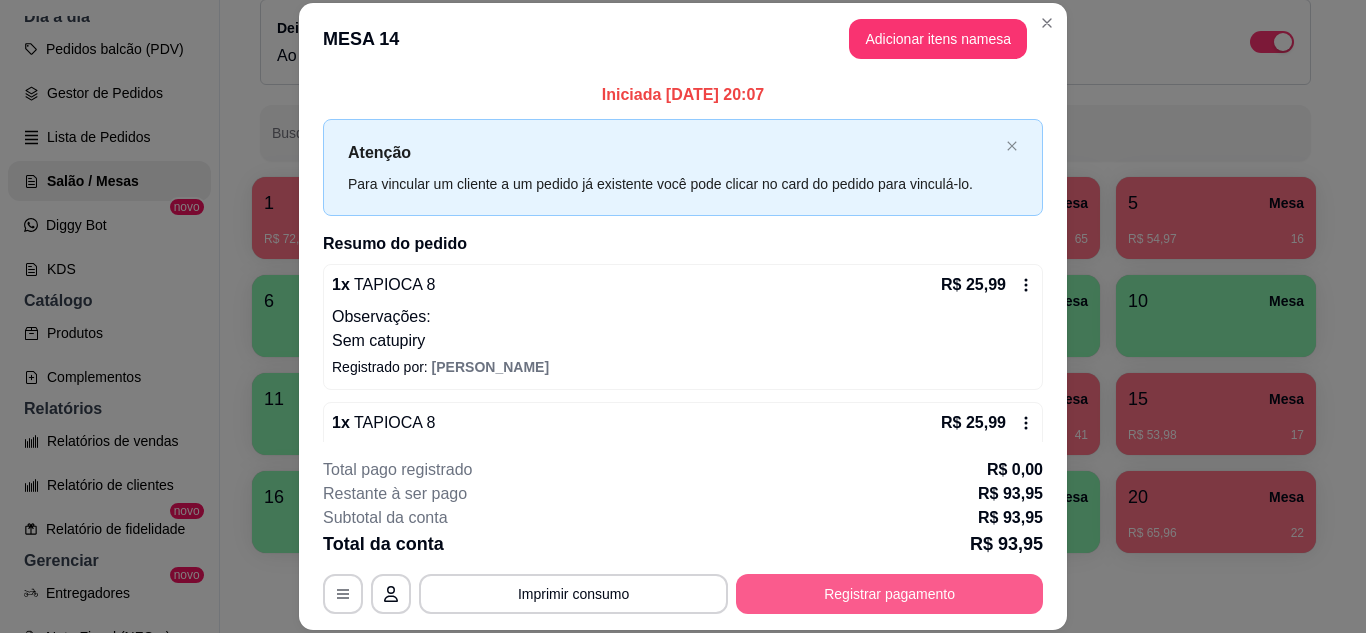 click on "Registrar pagamento" at bounding box center (889, 594) 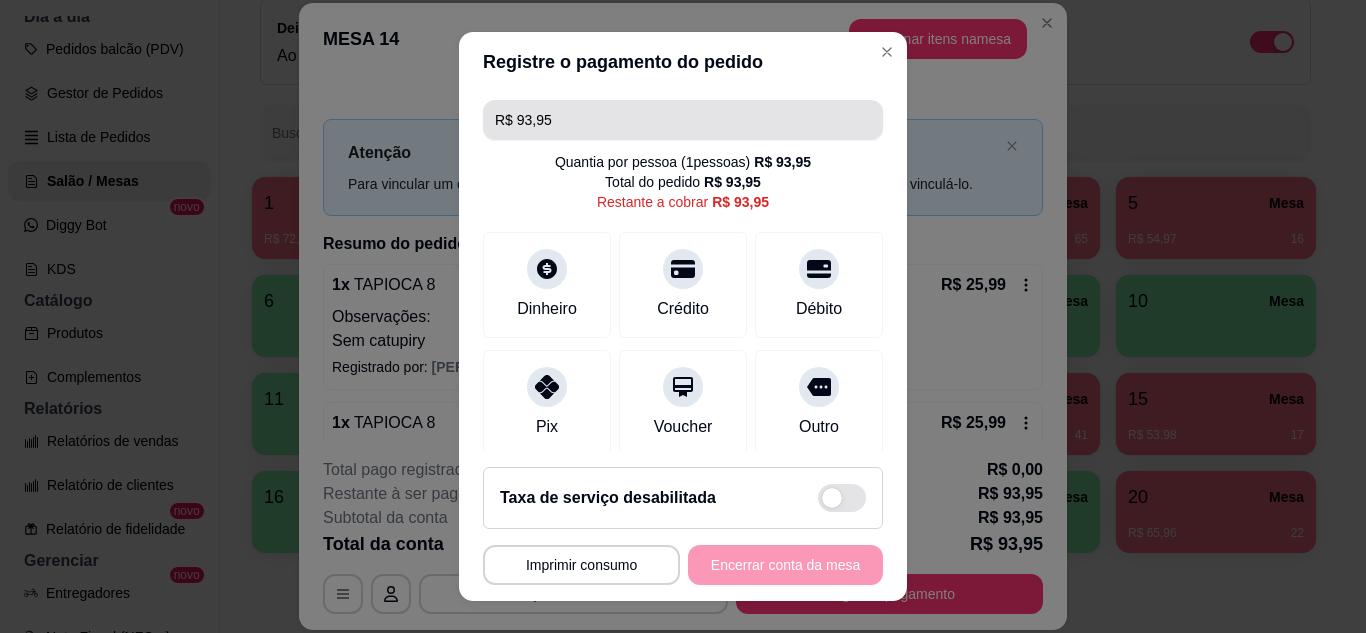 click on "R$ 93,95" at bounding box center (683, 120) 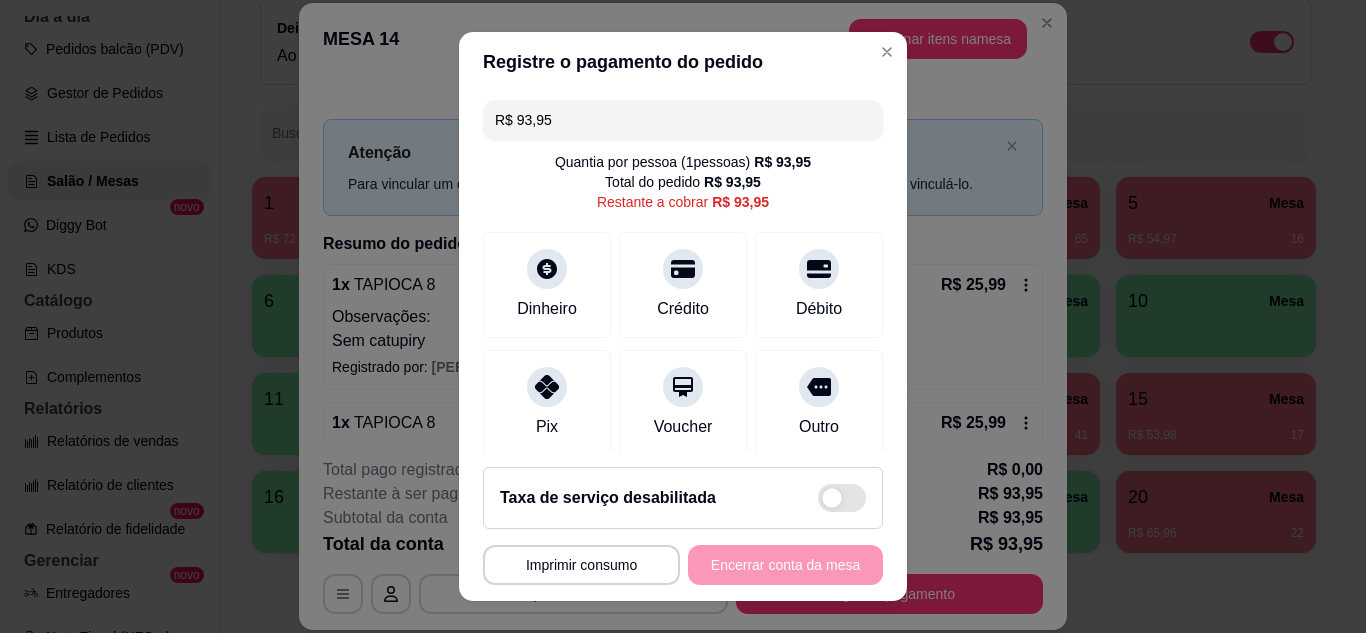 click on "R$ 93,95" at bounding box center (683, 120) 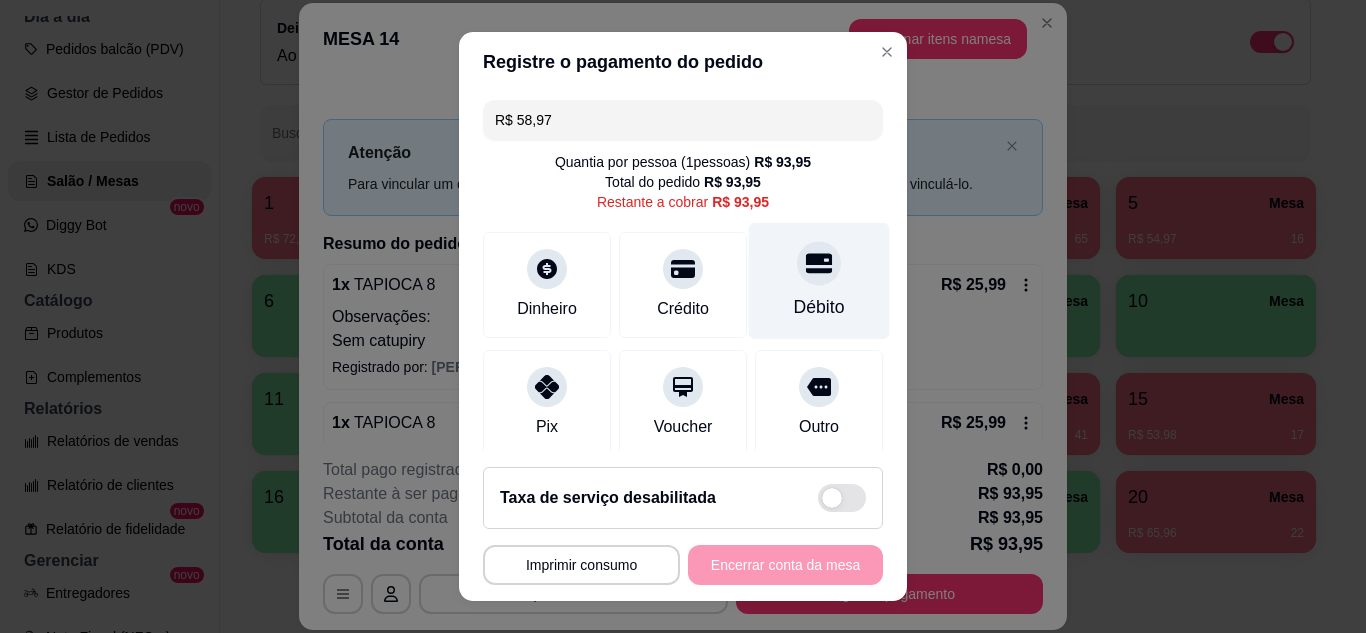 click 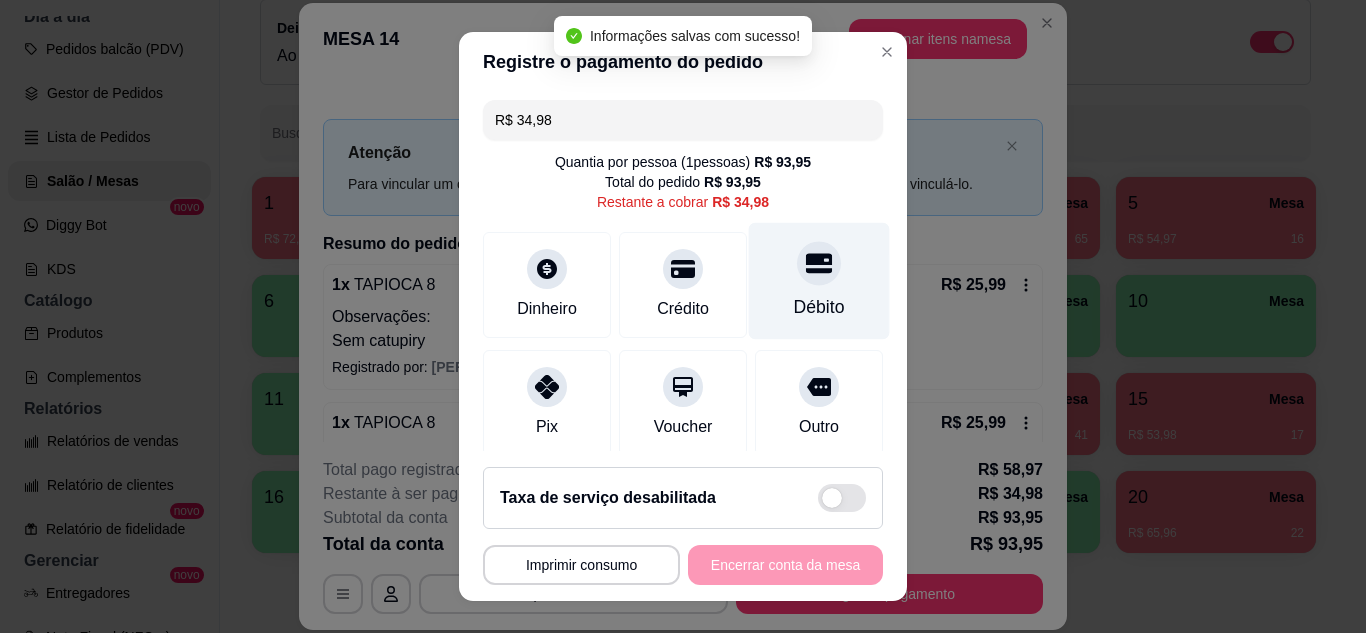 click on "Débito" at bounding box center [819, 280] 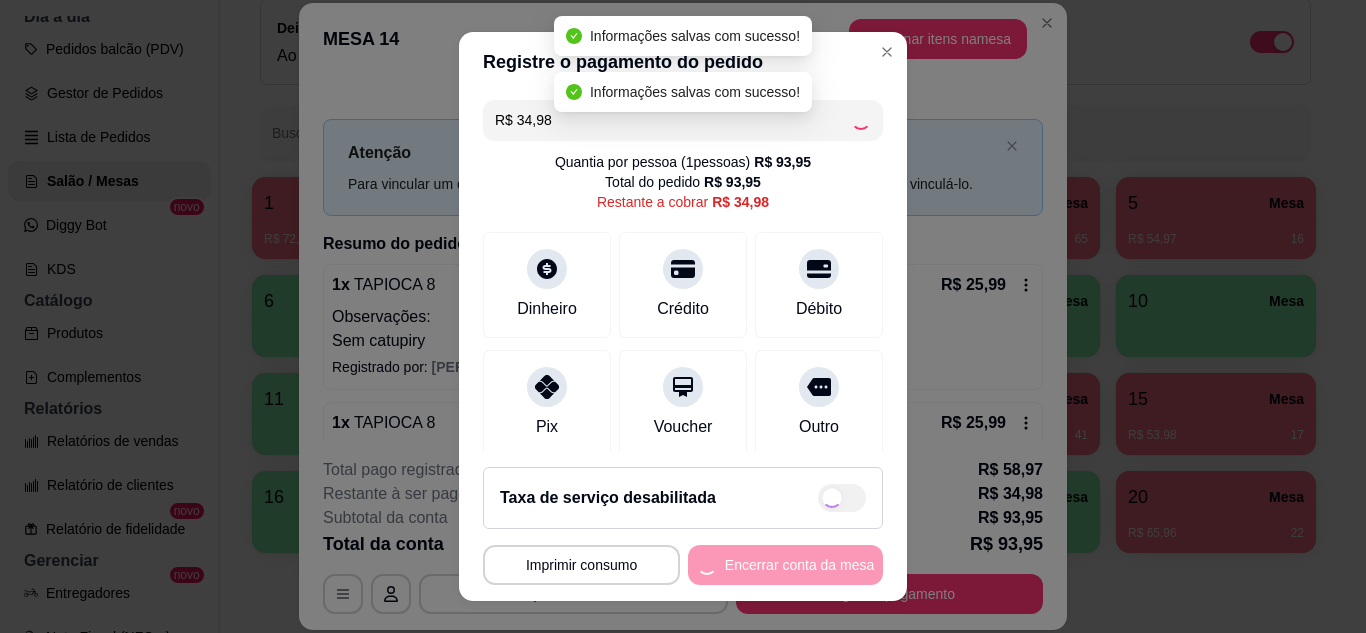 type on "R$ 0,00" 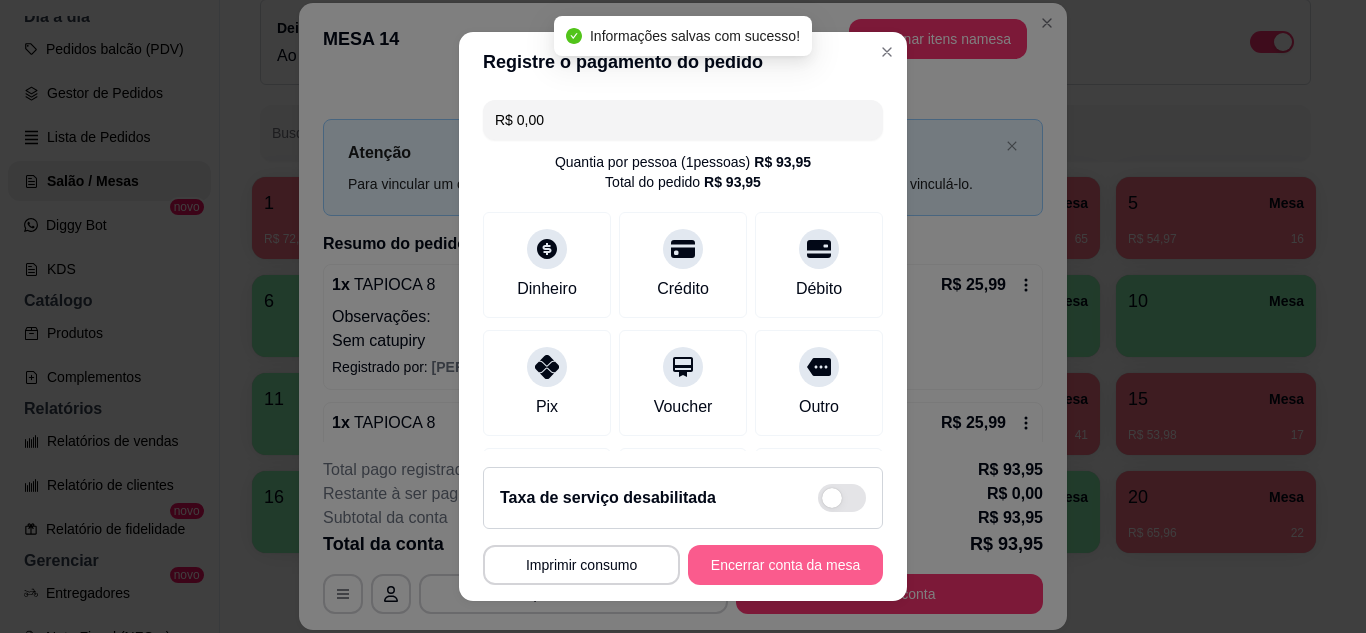 click on "Encerrar conta da mesa" at bounding box center (785, 565) 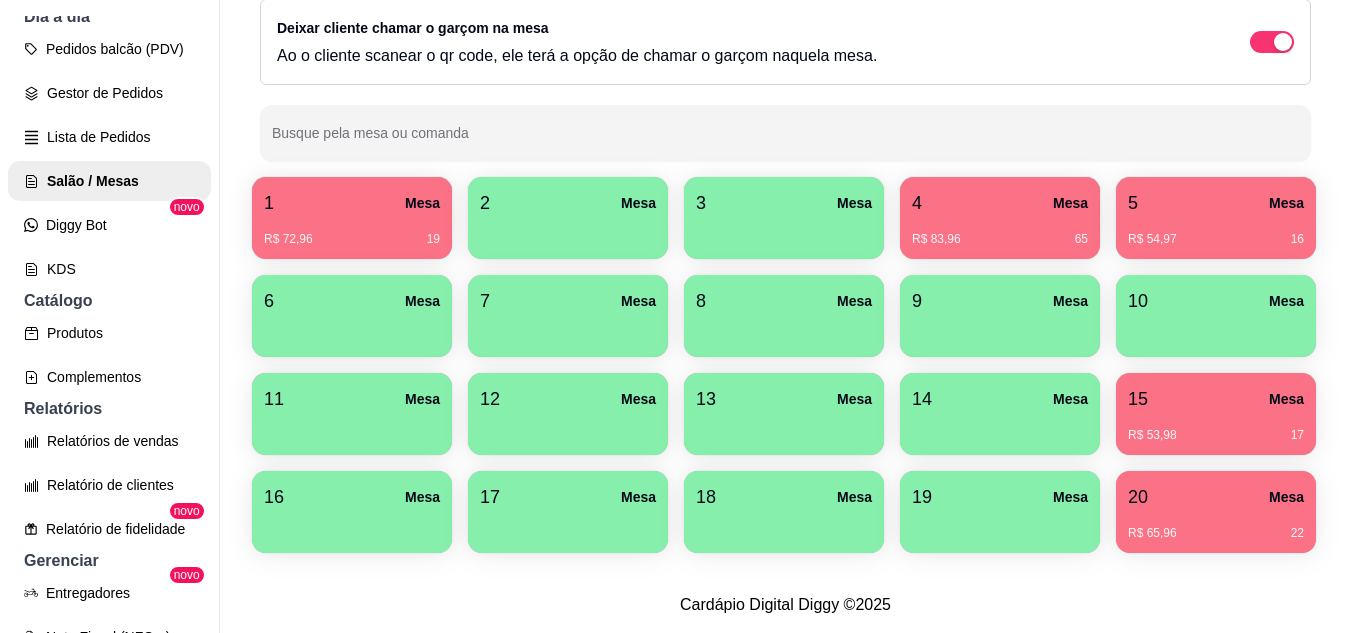 click on "R$ 54,97 16" at bounding box center [1216, 232] 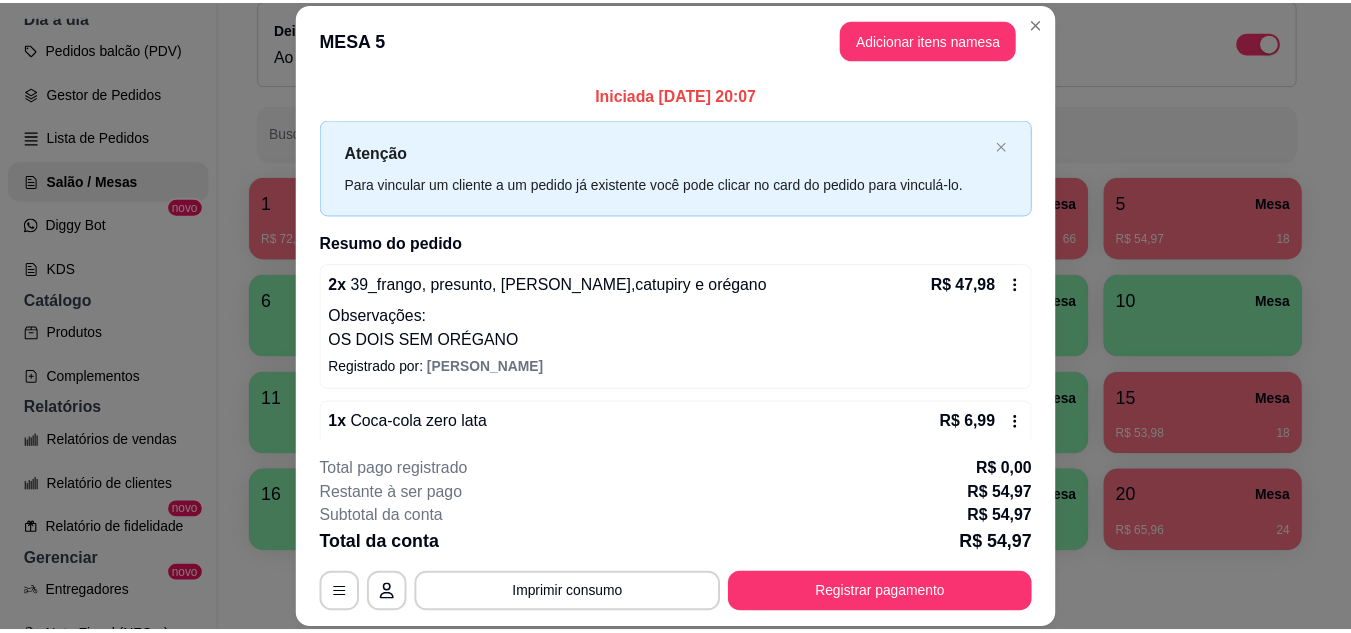 scroll, scrollTop: 38, scrollLeft: 0, axis: vertical 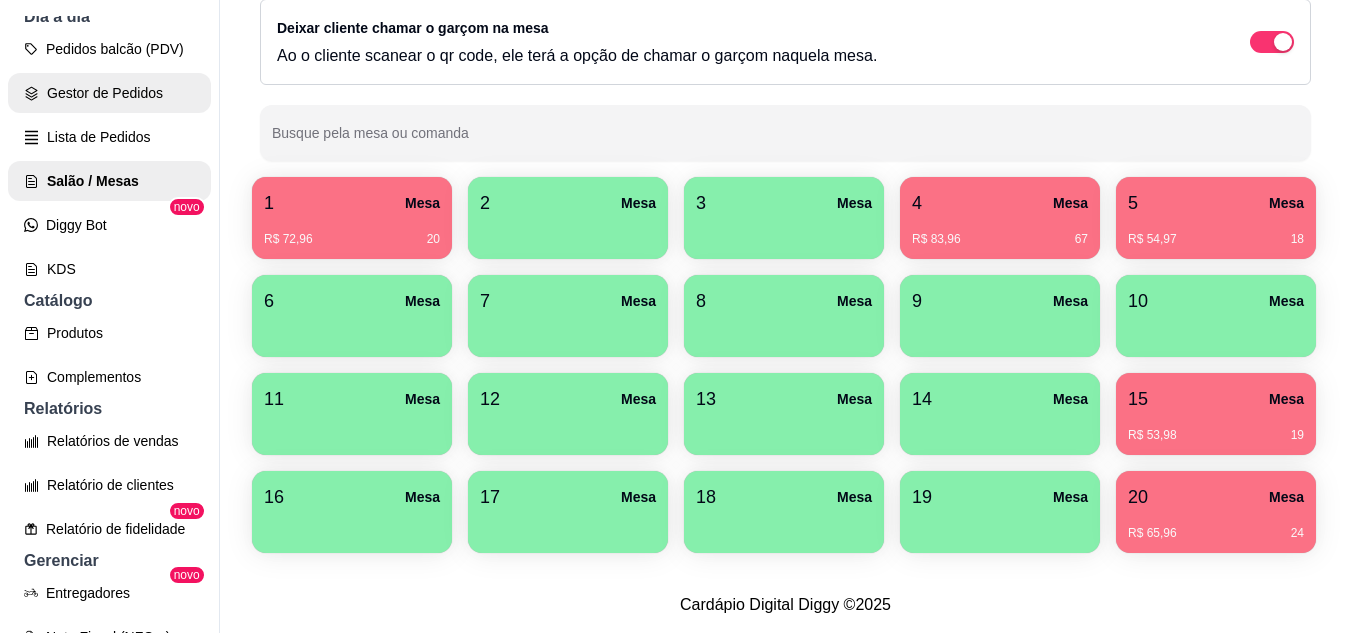 click on "Gestor de Pedidos" at bounding box center [109, 93] 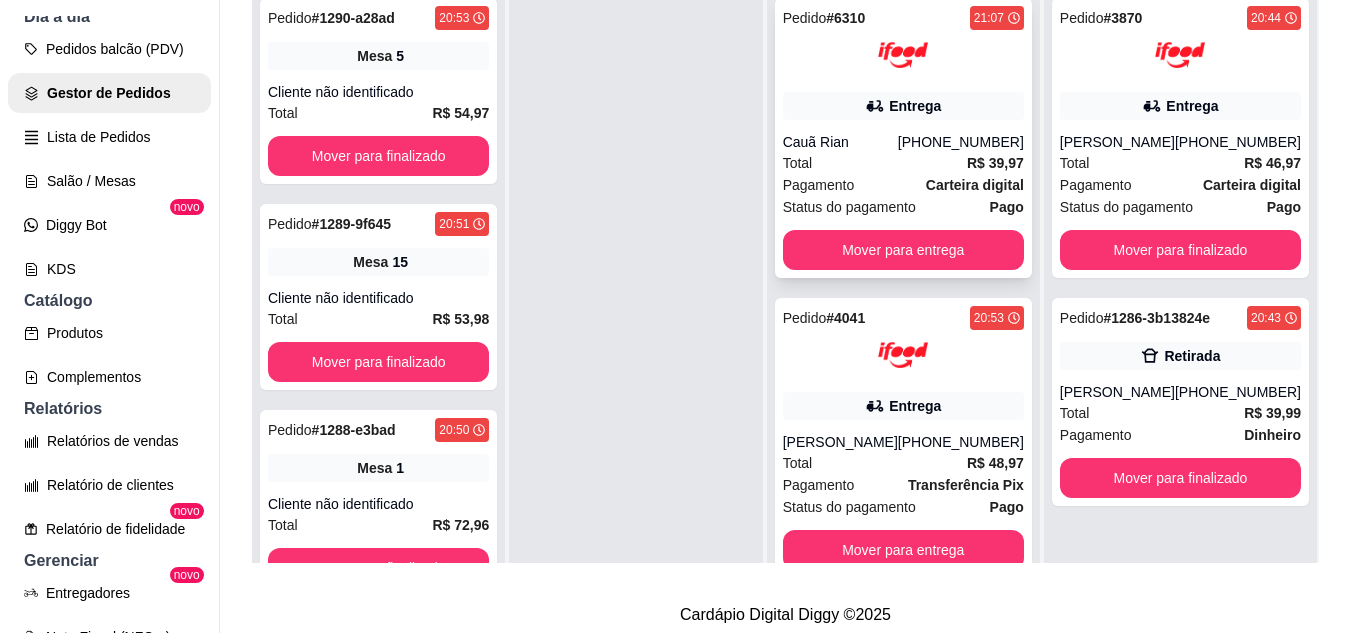 scroll, scrollTop: 0, scrollLeft: 0, axis: both 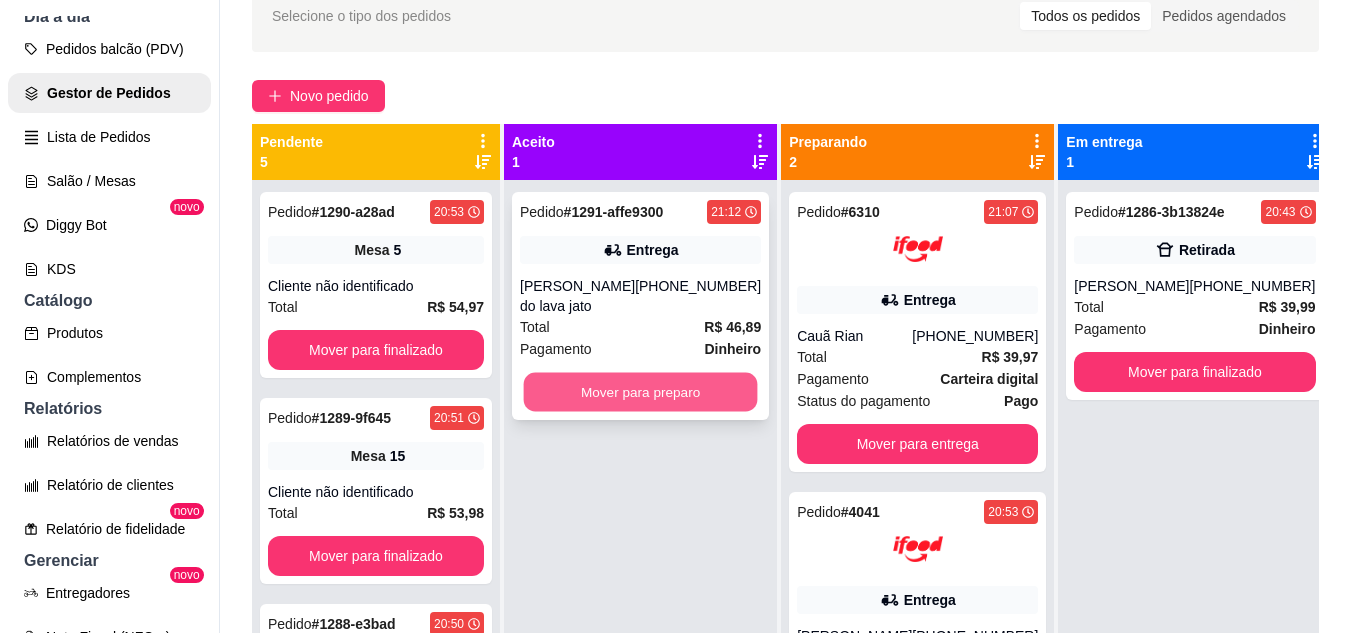 click on "Mover para preparo" at bounding box center [641, 392] 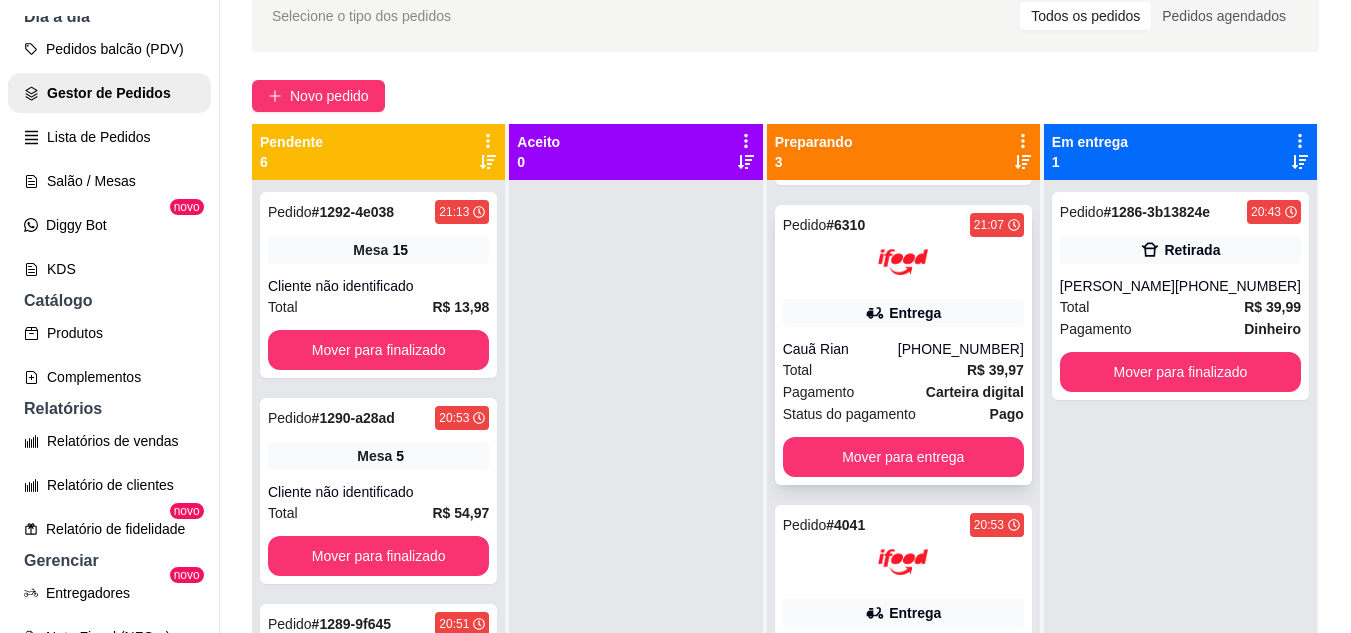 scroll, scrollTop: 255, scrollLeft: 0, axis: vertical 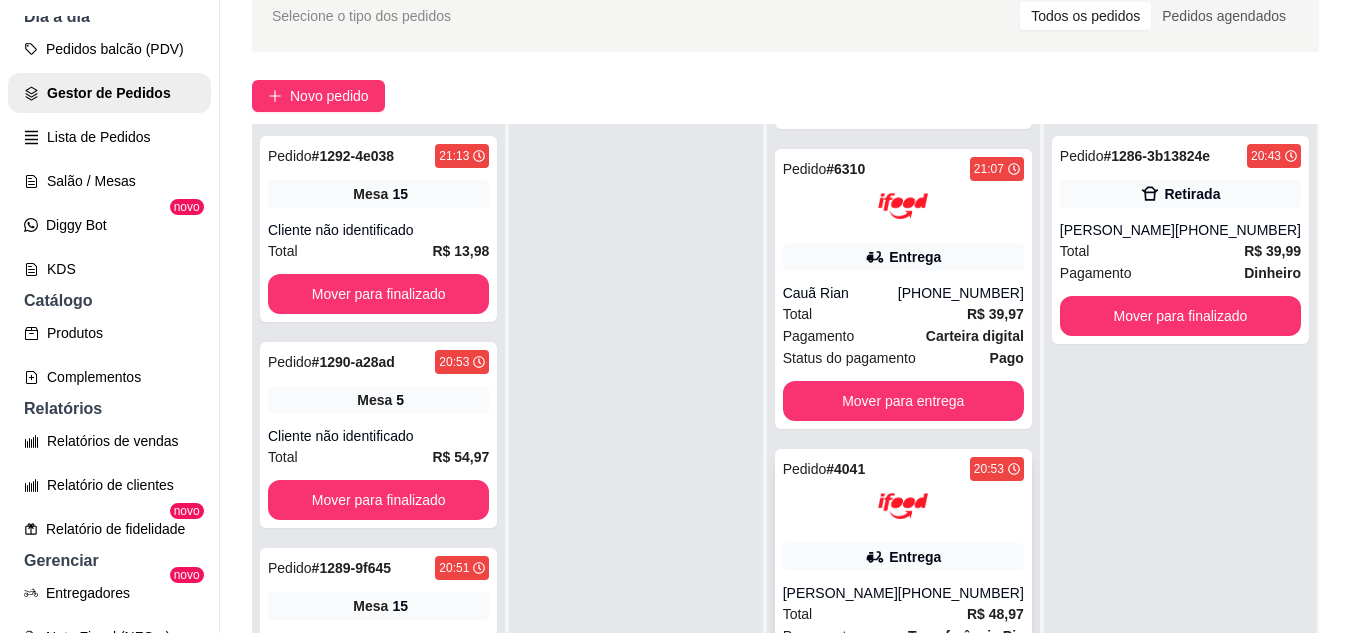 click at bounding box center [903, 506] 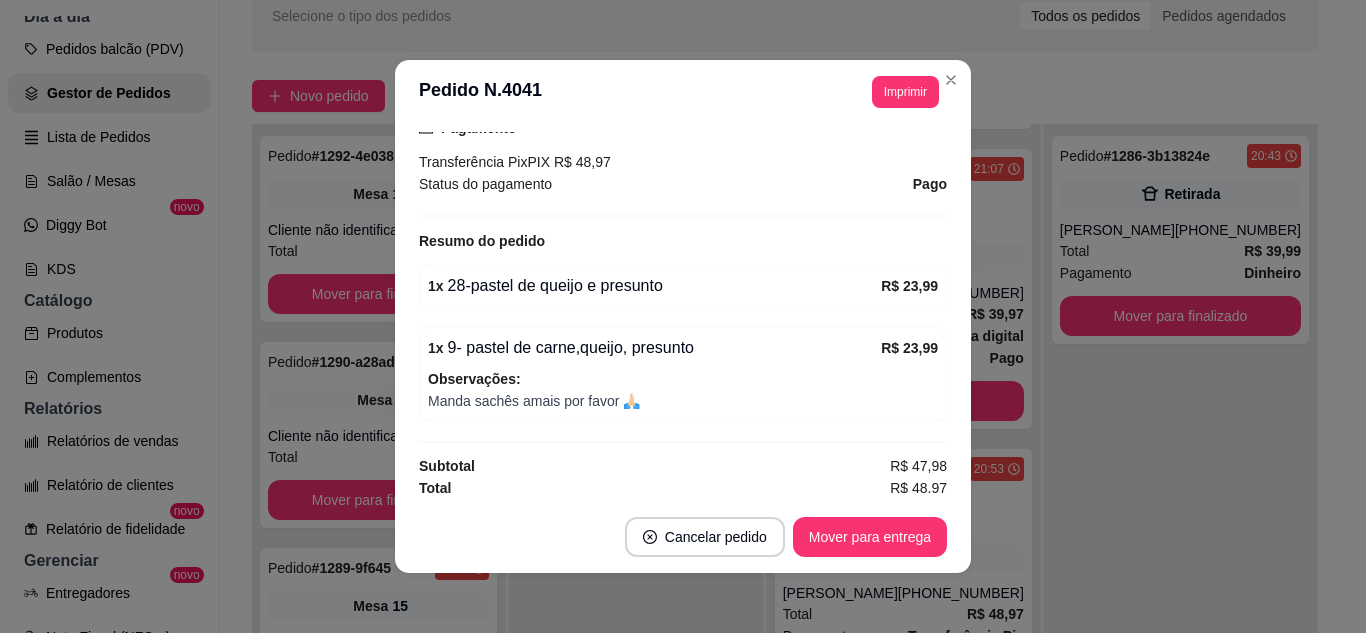 scroll, scrollTop: 628, scrollLeft: 0, axis: vertical 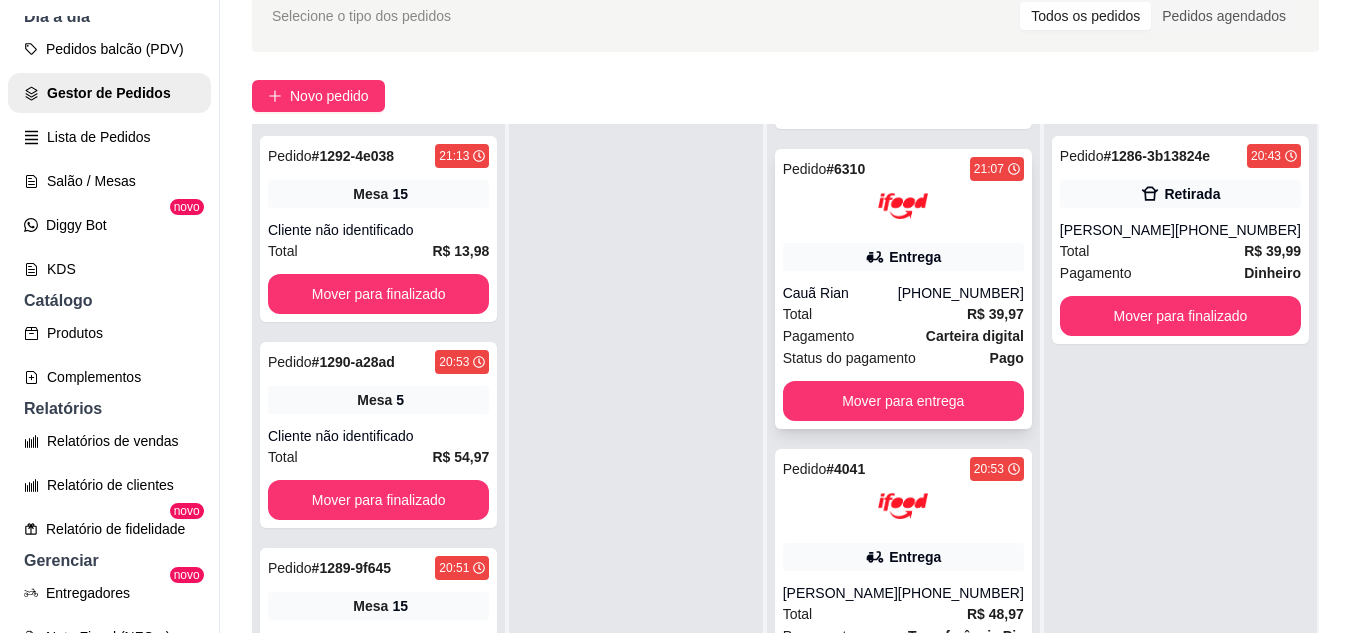 click on "Pedido  # 6310 21:07 Entrega Cauã Rian [PHONE_NUMBER] Total R$ 39,97 Pagamento Carteira digital Status do pagamento Pago Mover para entrega" at bounding box center (903, 289) 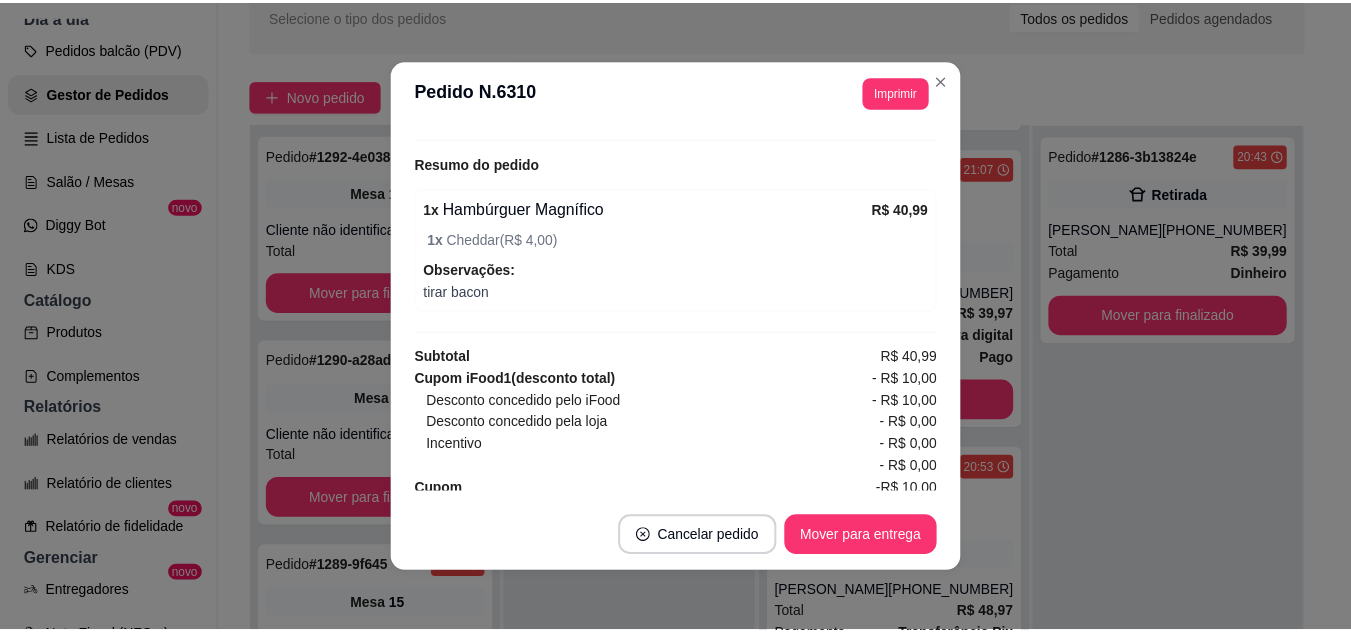 scroll, scrollTop: 700, scrollLeft: 0, axis: vertical 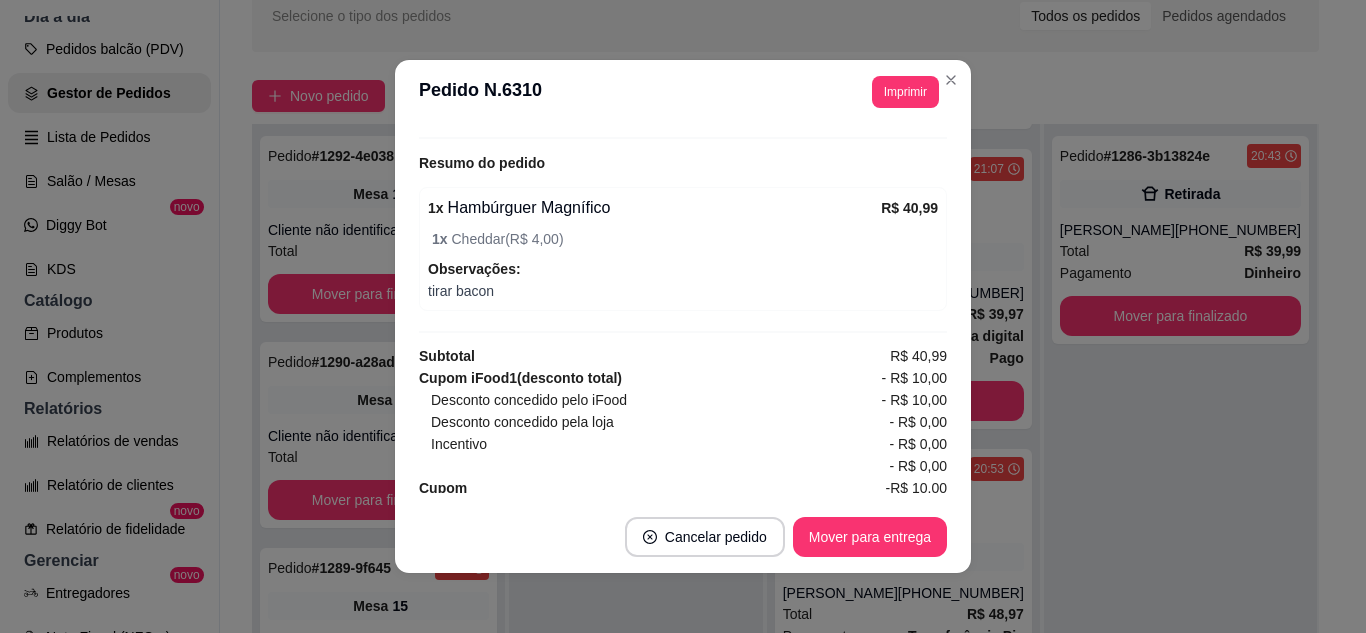 click on "**********" at bounding box center [683, 92] 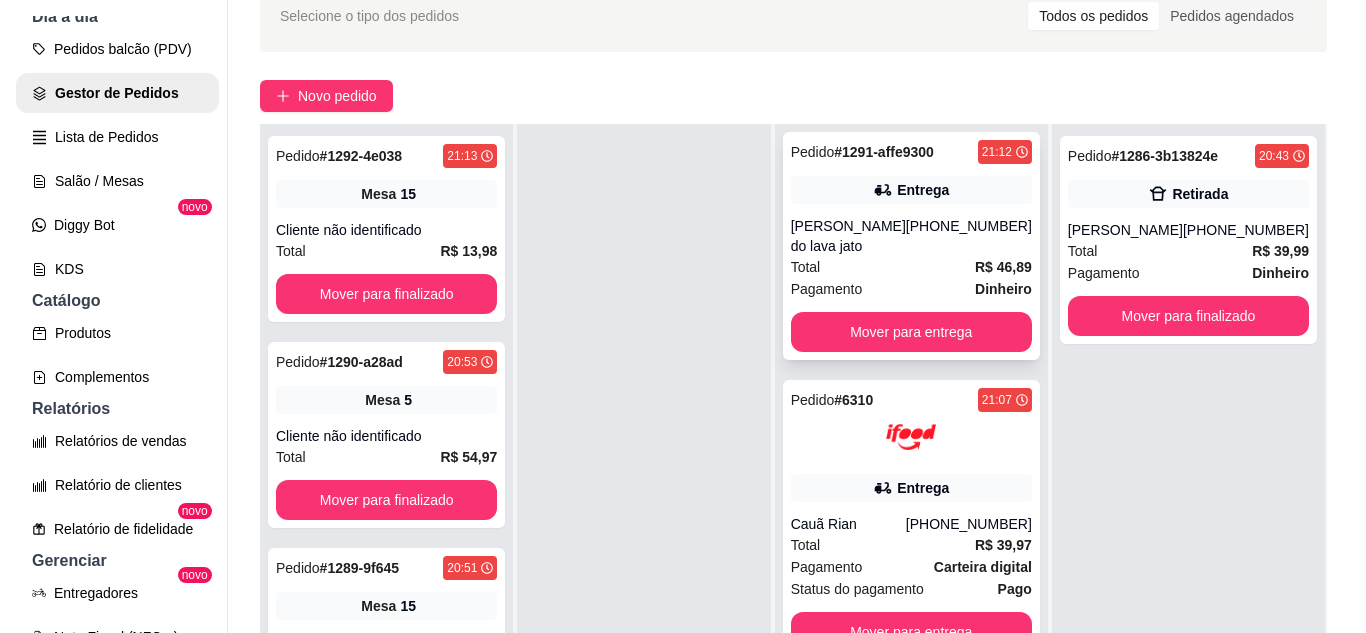 scroll, scrollTop: 0, scrollLeft: 0, axis: both 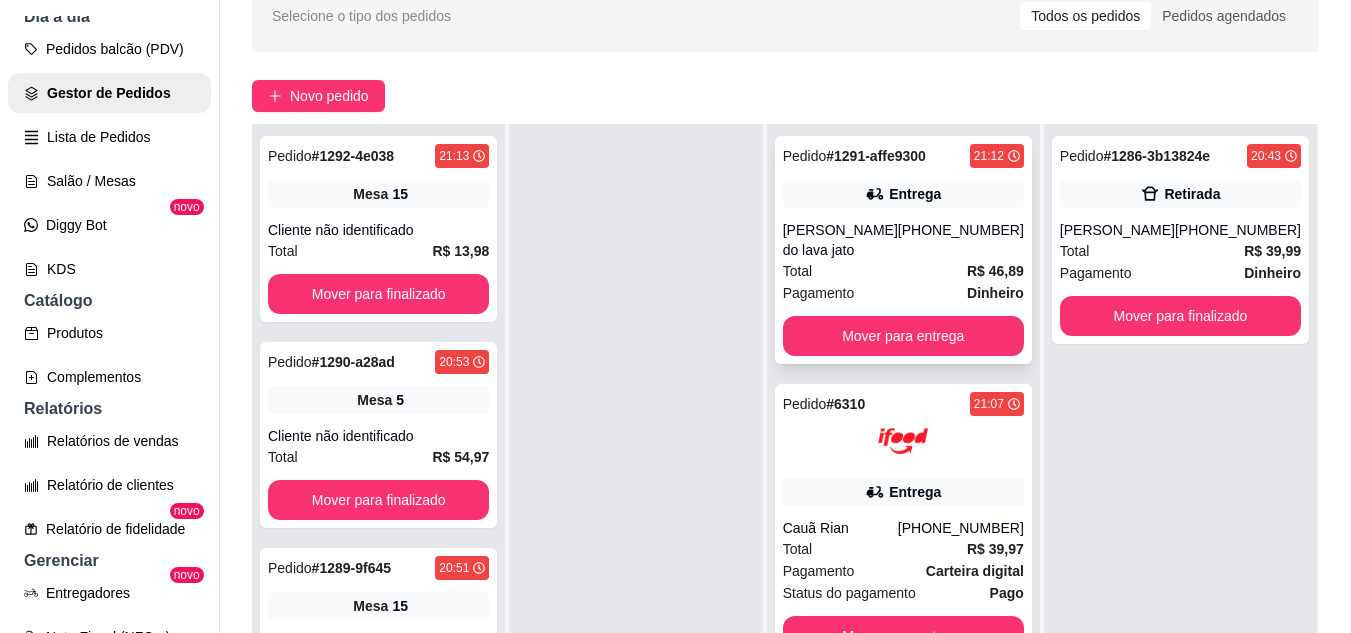 click on "Pedido  # 1291-affe9300 21:12 Entrega [PERSON_NAME] do lava jato  [PHONE_NUMBER] Total R$ 46,89 Pagamento Dinheiro Mover para entrega" at bounding box center [903, 250] 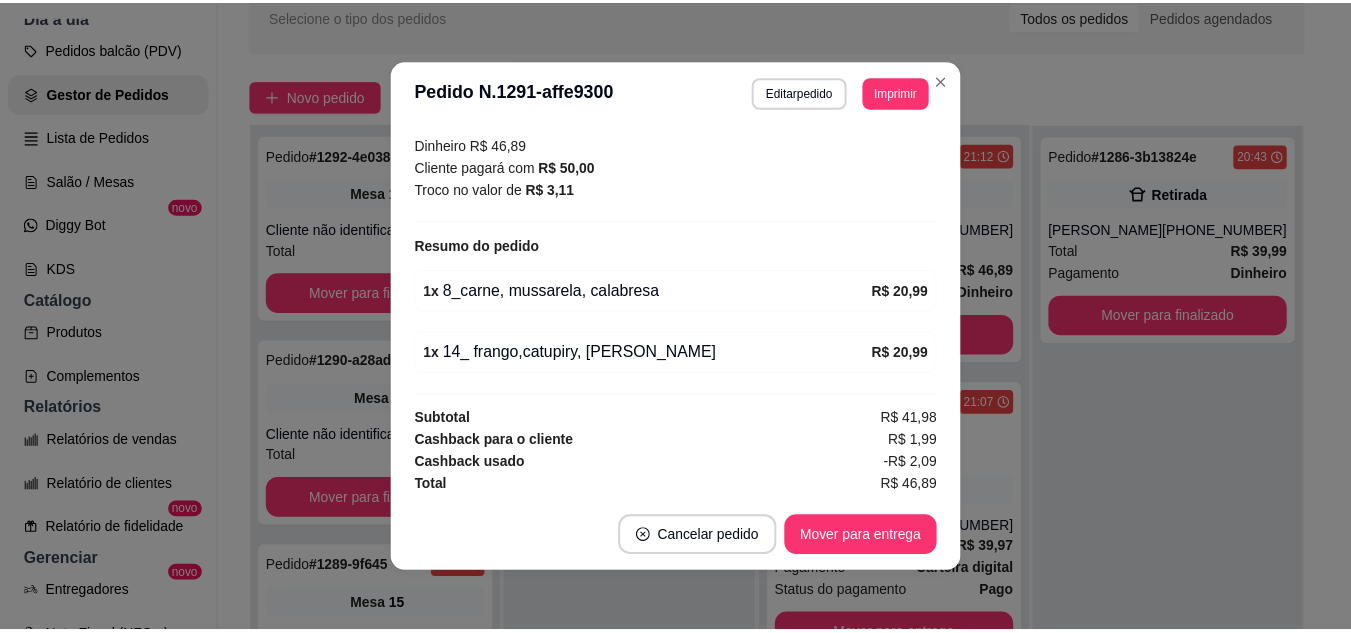 scroll, scrollTop: 566, scrollLeft: 0, axis: vertical 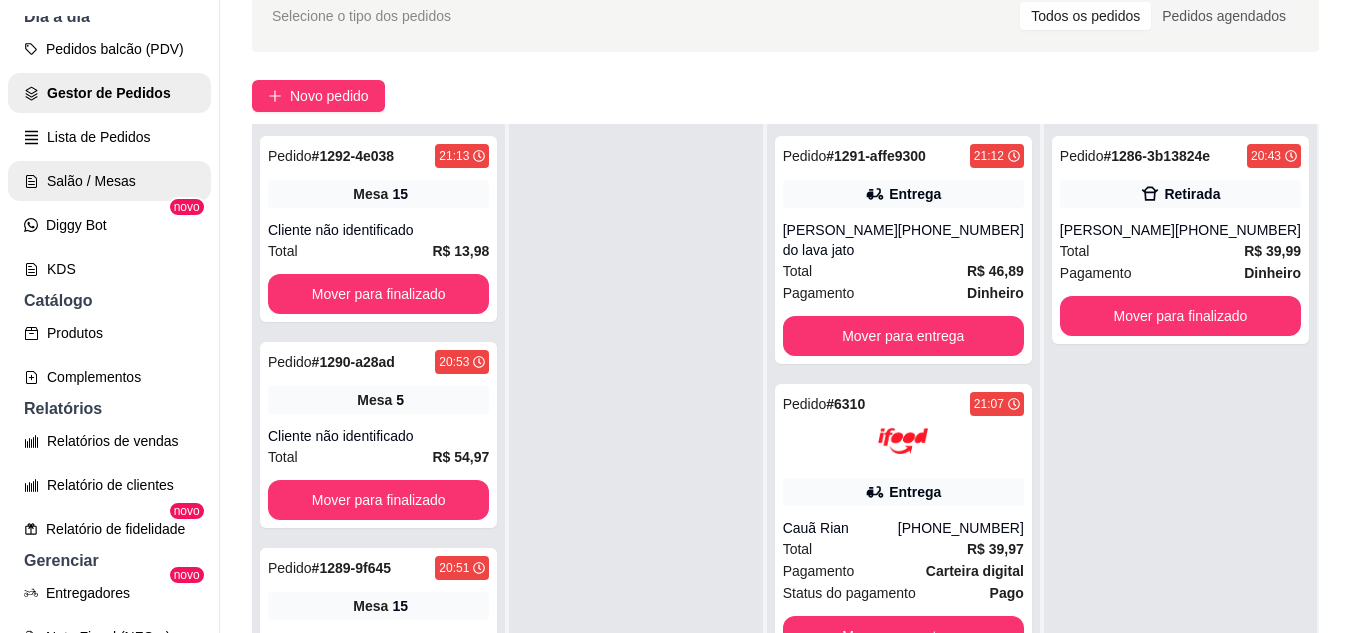 click on "Salão / Mesas" at bounding box center [109, 181] 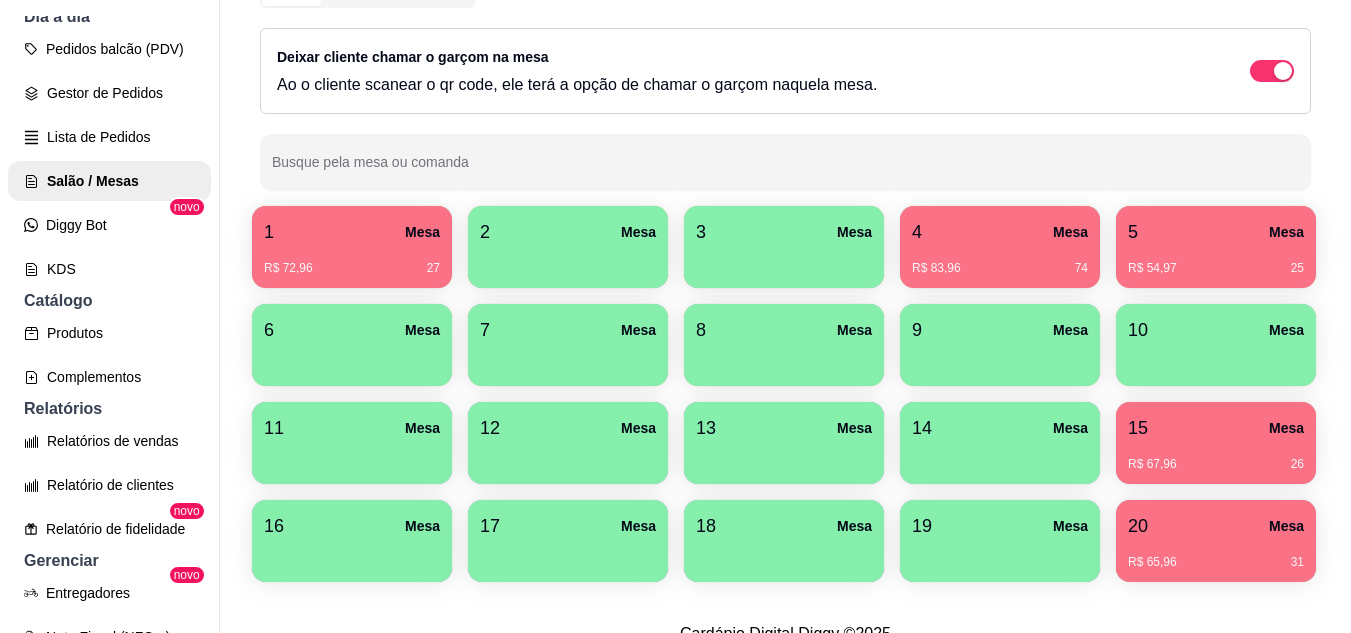 scroll, scrollTop: 294, scrollLeft: 0, axis: vertical 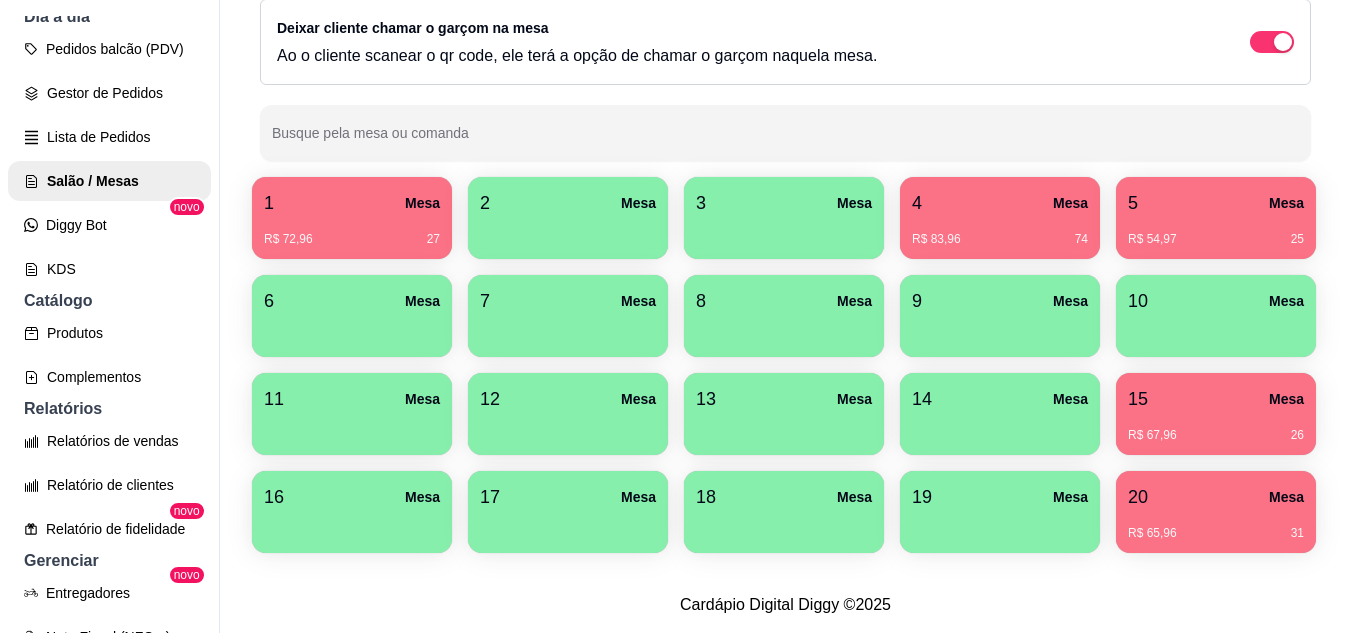 click on "R$ 65,96 31" at bounding box center [1216, 526] 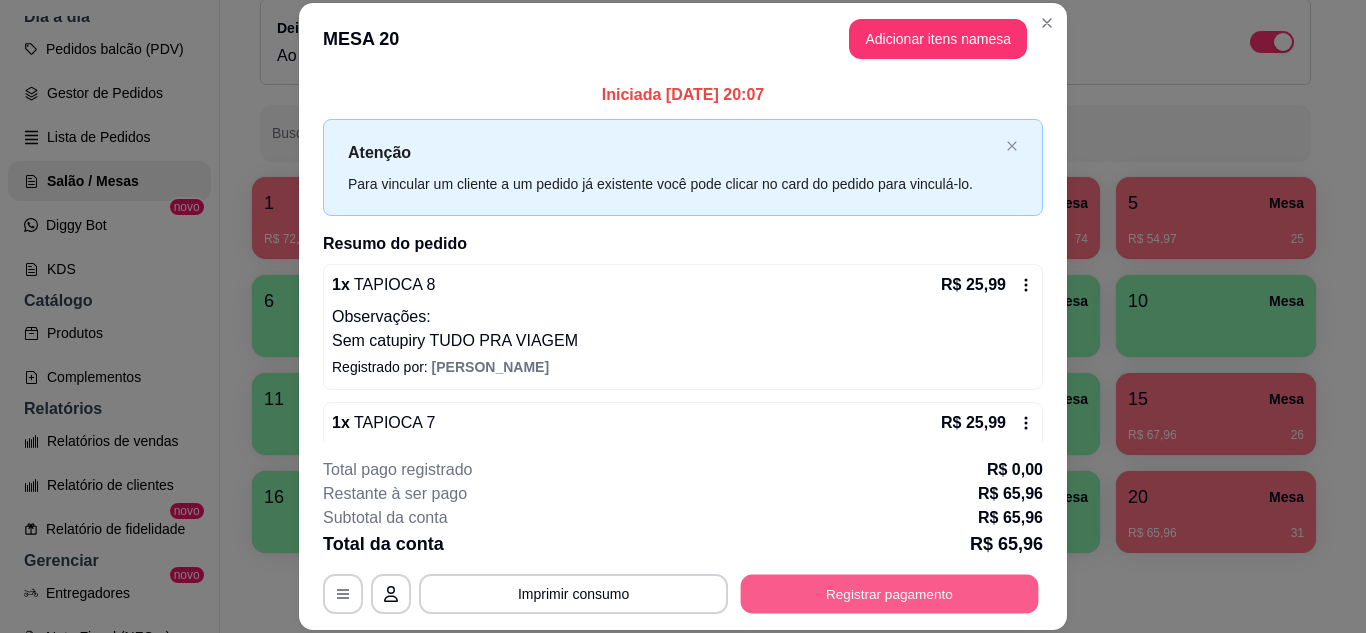 click on "Registrar pagamento" at bounding box center [890, 593] 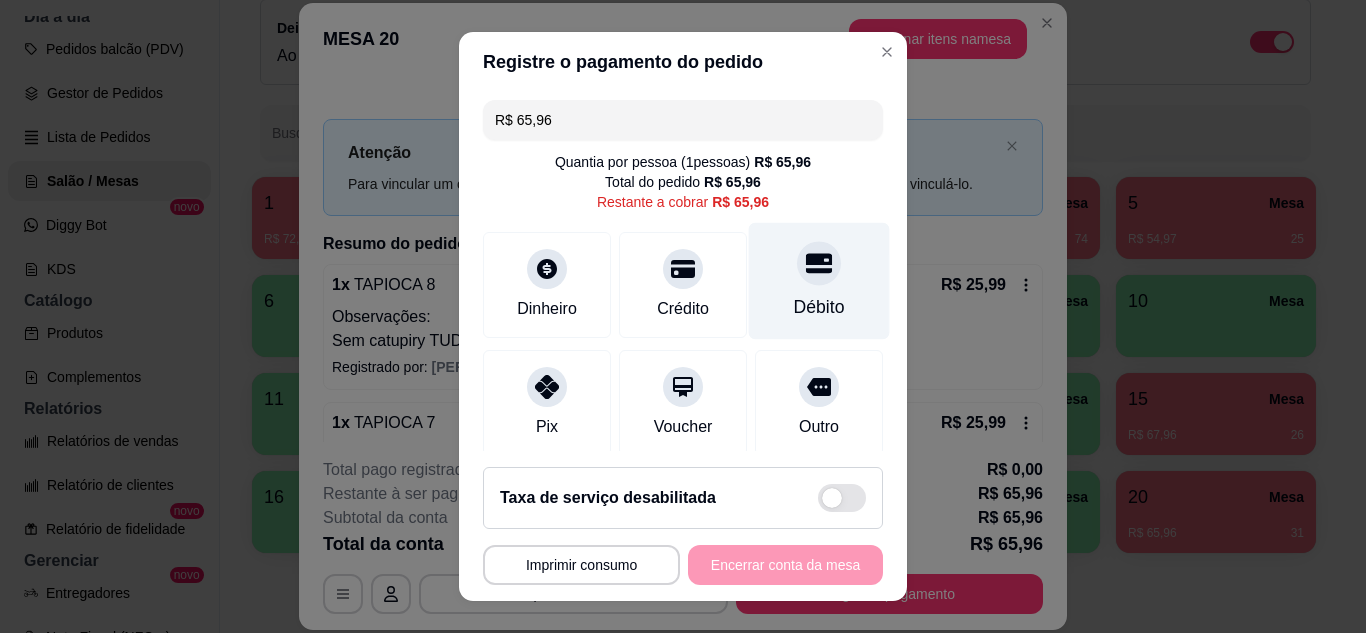 click on "Débito" at bounding box center (819, 307) 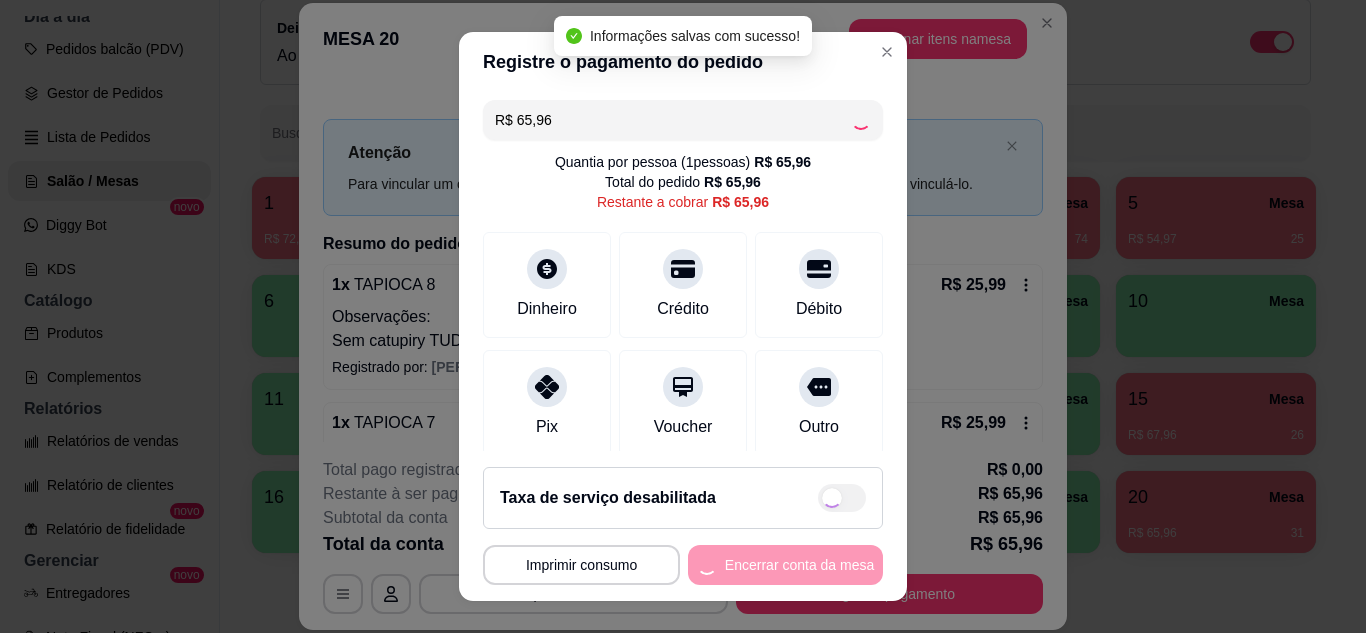 type on "R$ 0,00" 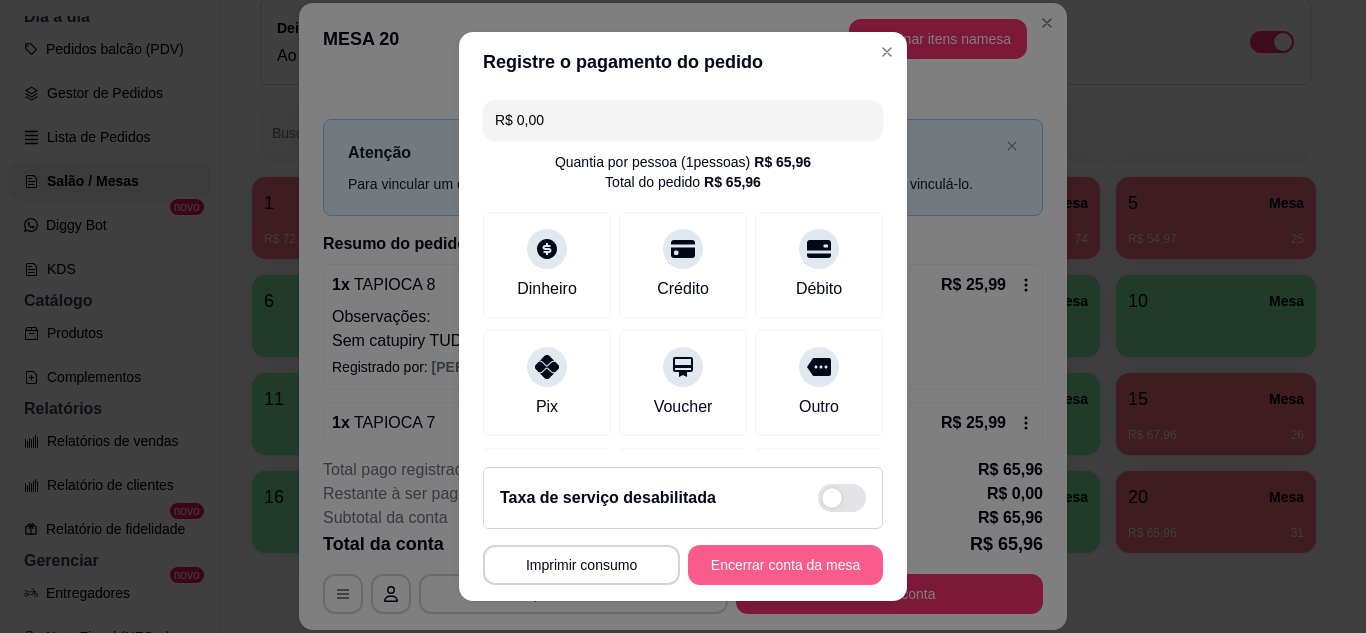 click on "Encerrar conta da mesa" at bounding box center [785, 565] 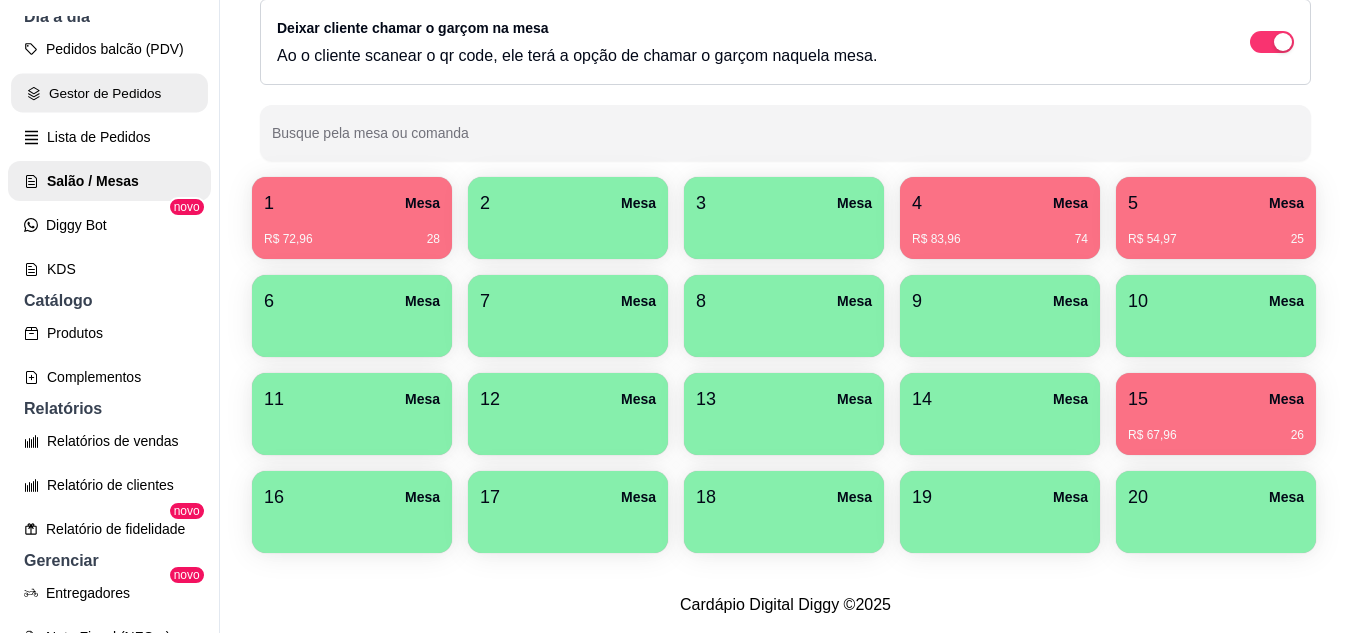 click on "Gestor de Pedidos" at bounding box center (109, 93) 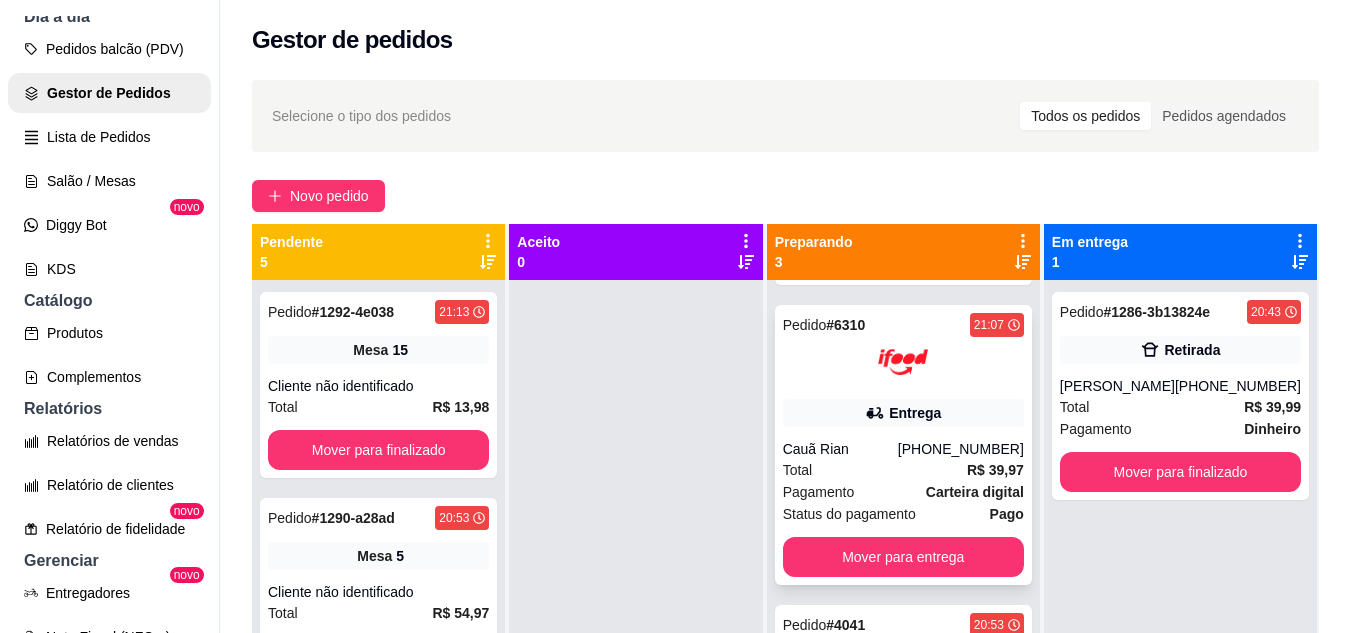 scroll, scrollTop: 255, scrollLeft: 0, axis: vertical 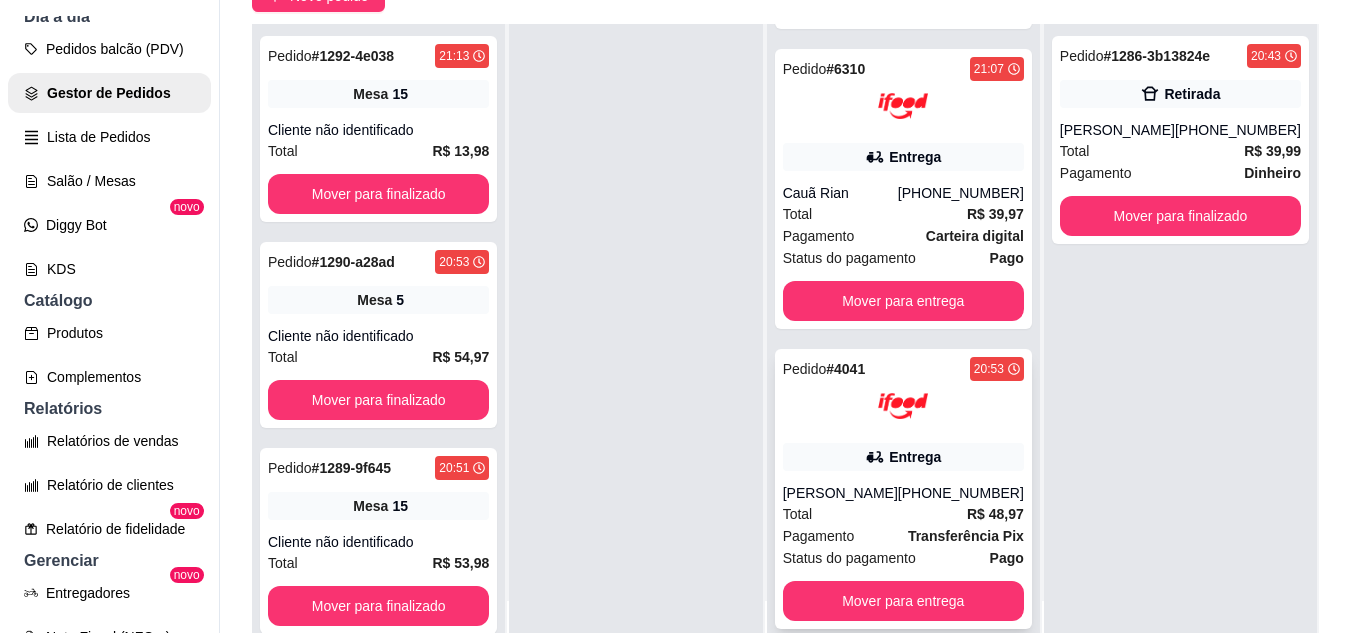 click on "Pedido  # 4041 20:53 Entrega [PERSON_NAME] [PHONE_NUMBER] Total R$ 48,97 Pagamento Transferência Pix Status do pagamento Pago Mover para entrega" at bounding box center [903, 489] 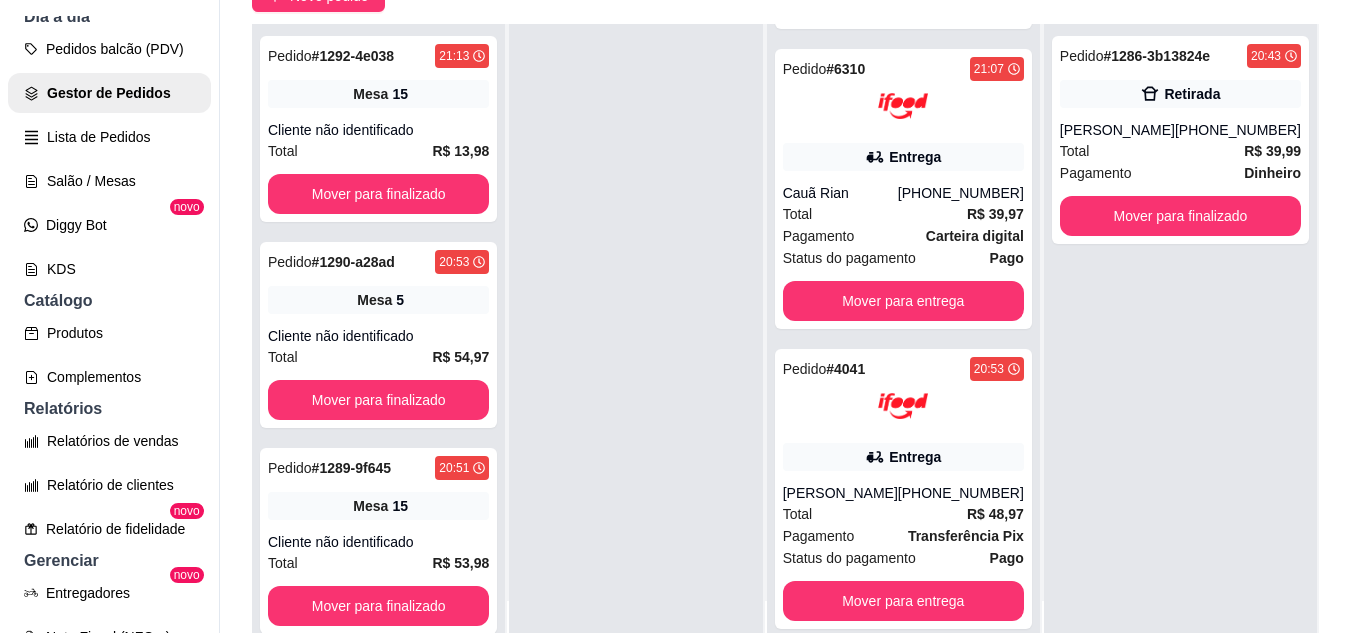 scroll, scrollTop: 200, scrollLeft: 0, axis: vertical 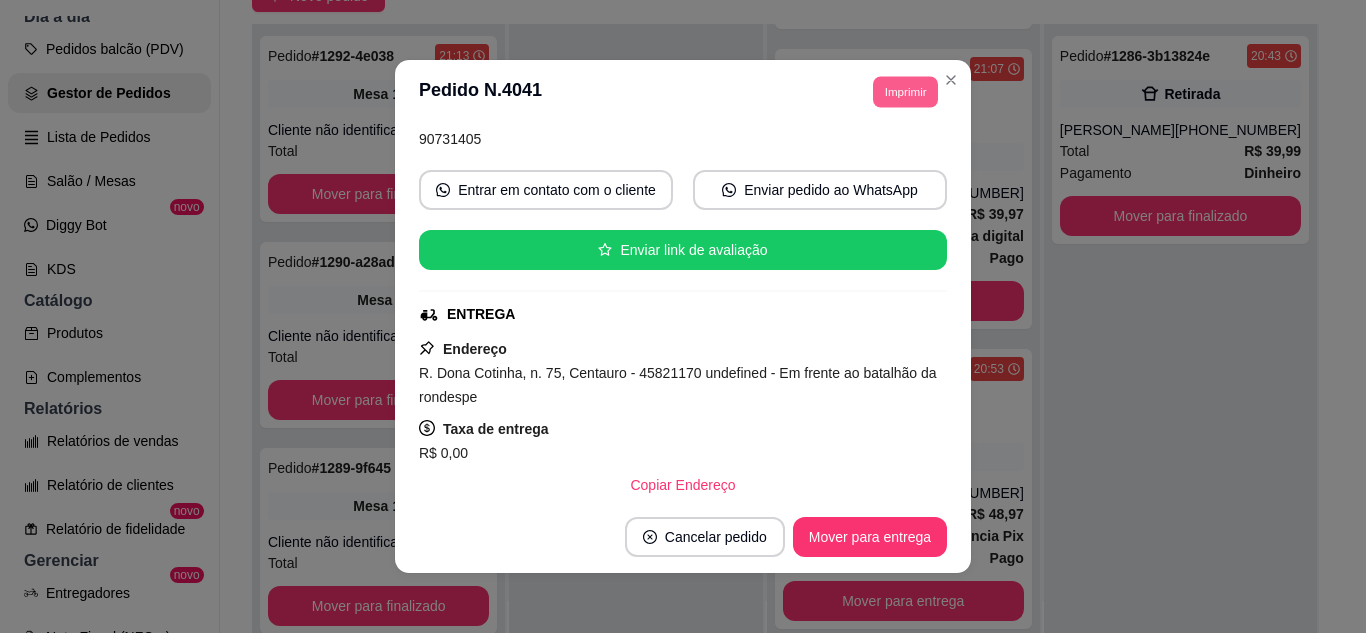 click on "Imprimir" at bounding box center (905, 91) 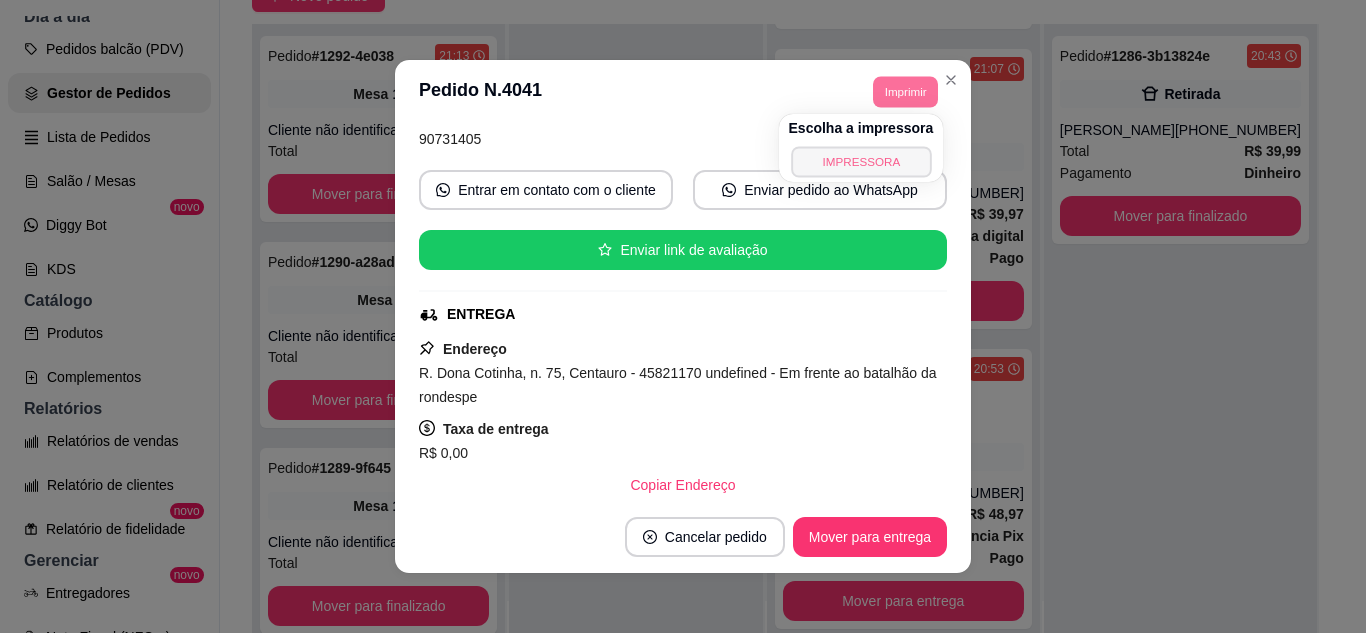click on "IMPRESSORA" at bounding box center [861, 161] 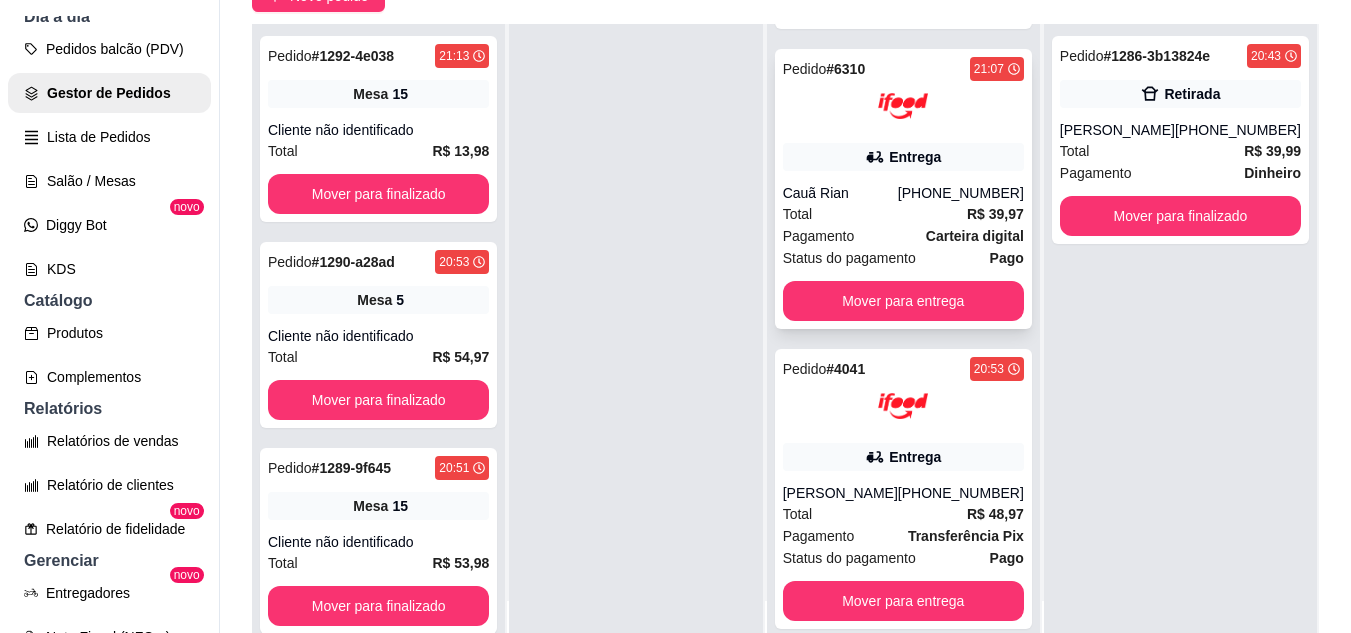 click at bounding box center (903, 106) 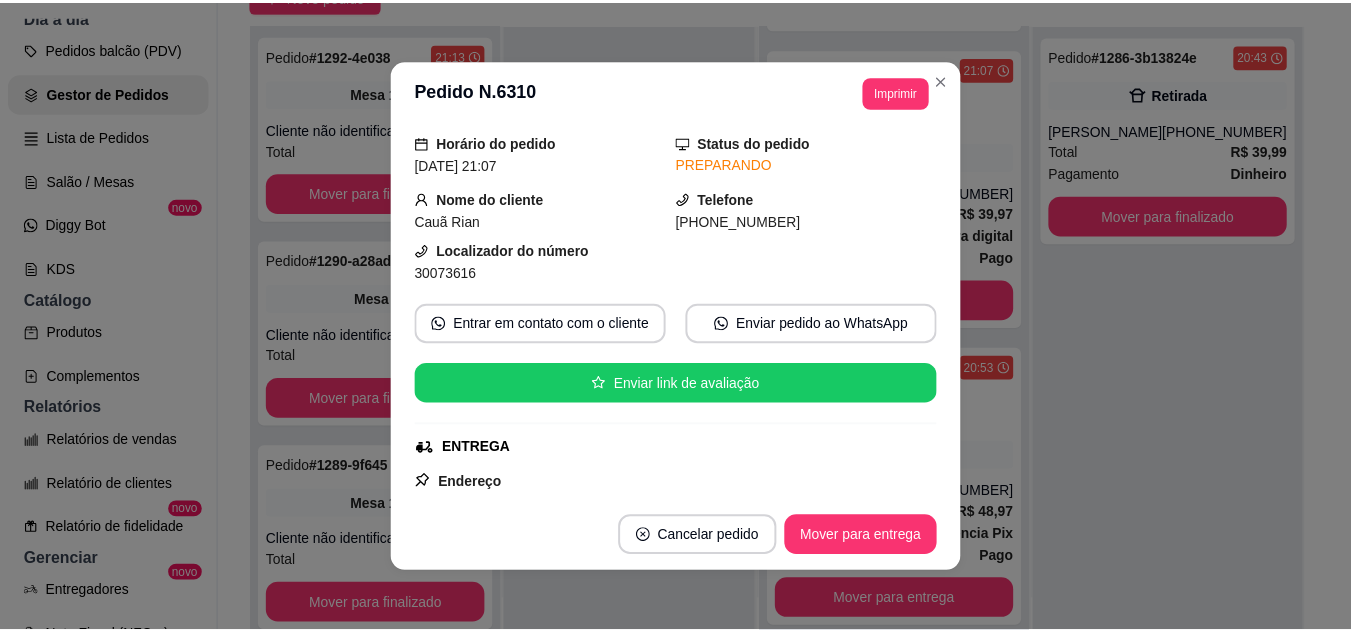 scroll, scrollTop: 100, scrollLeft: 0, axis: vertical 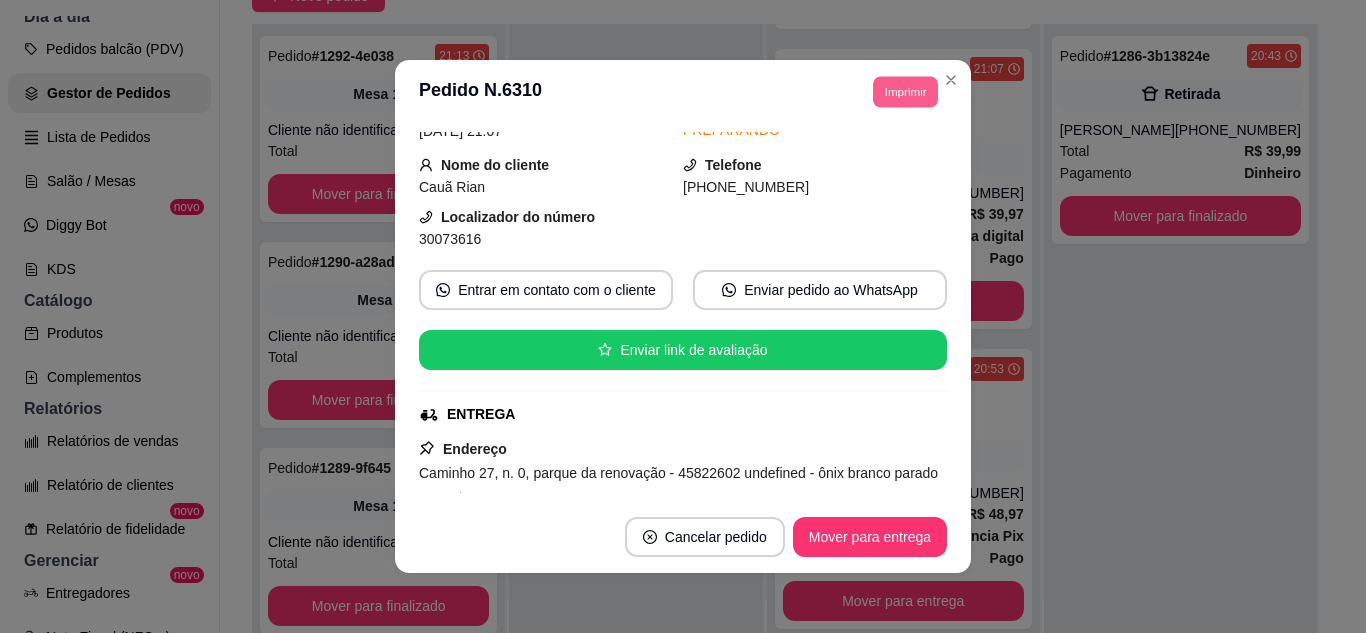 click on "Imprimir" at bounding box center (905, 91) 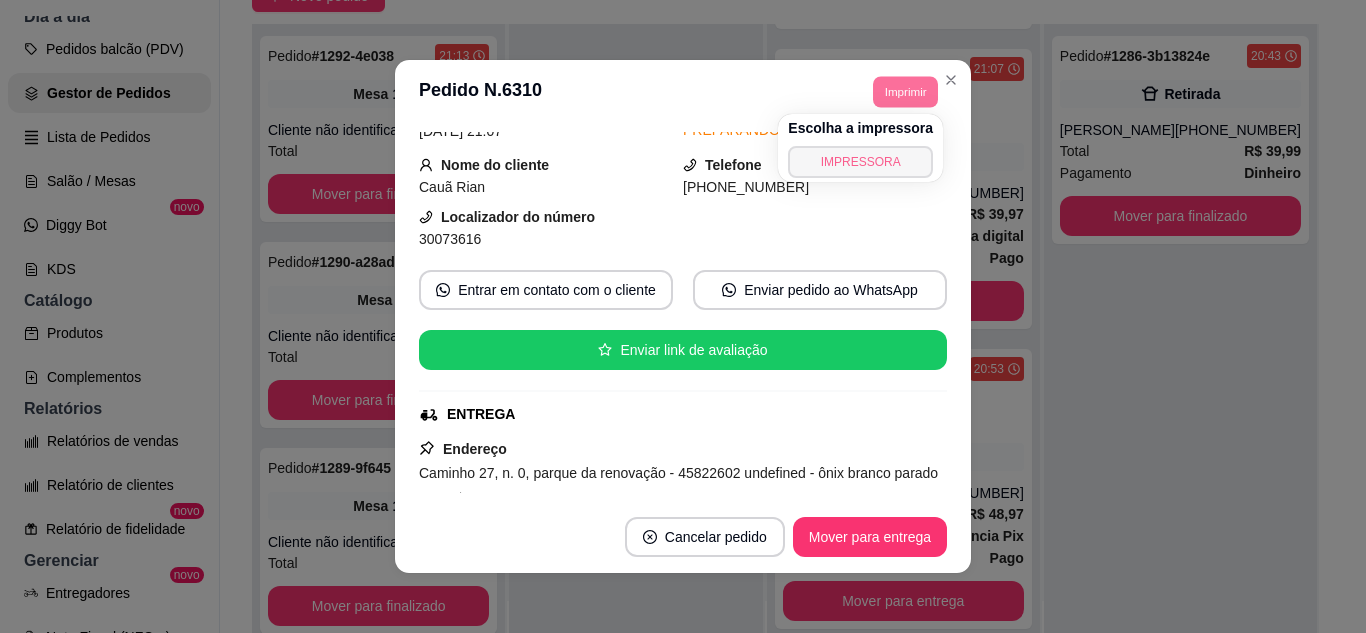 click on "IMPRESSORA" at bounding box center (860, 162) 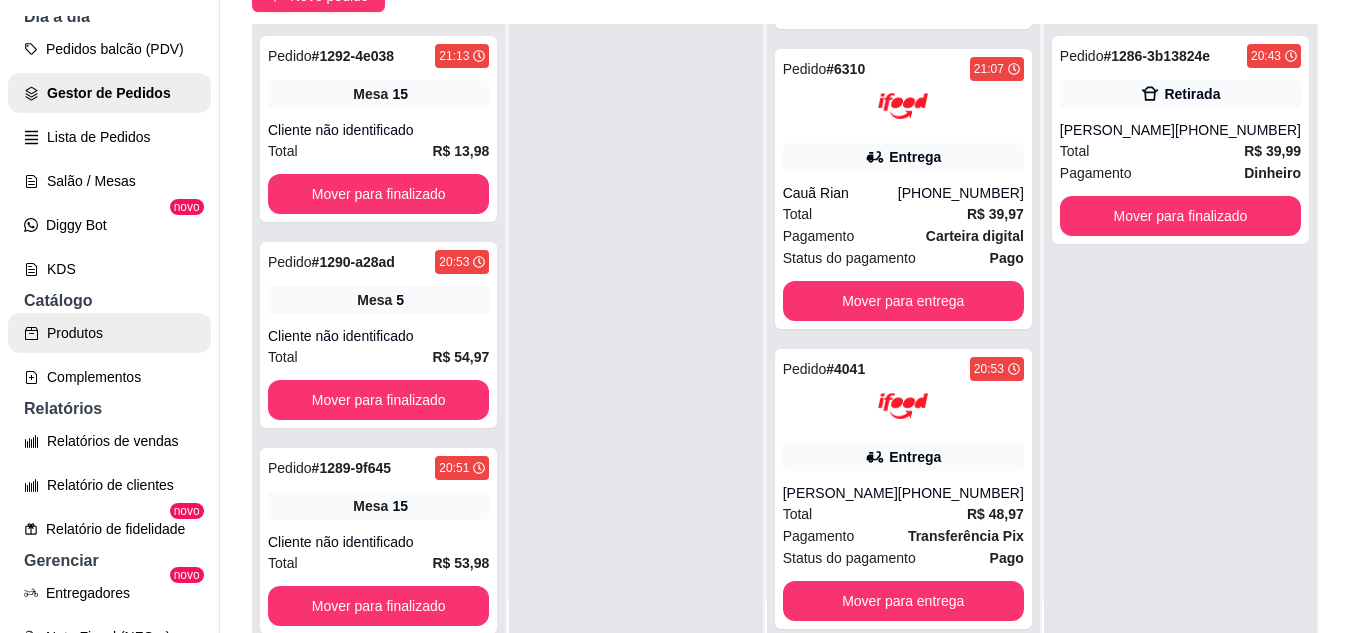 click on "Produtos" at bounding box center [109, 333] 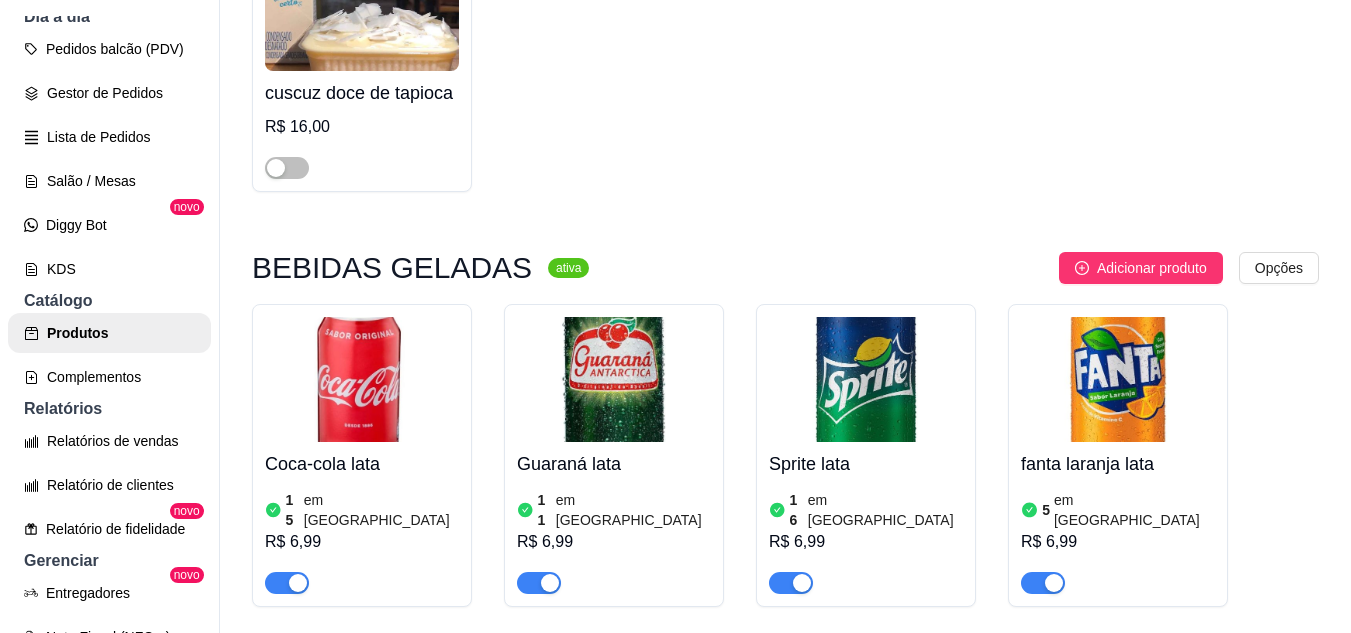 scroll, scrollTop: 9400, scrollLeft: 0, axis: vertical 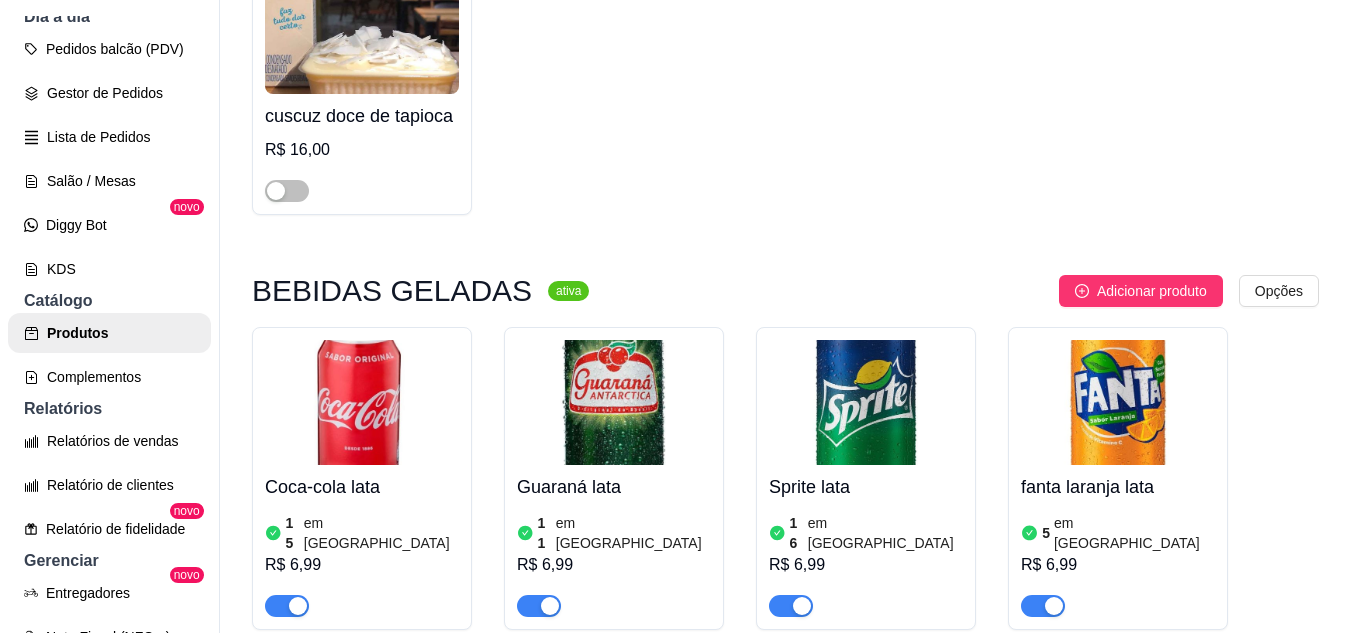 click at bounding box center [1054, 941] 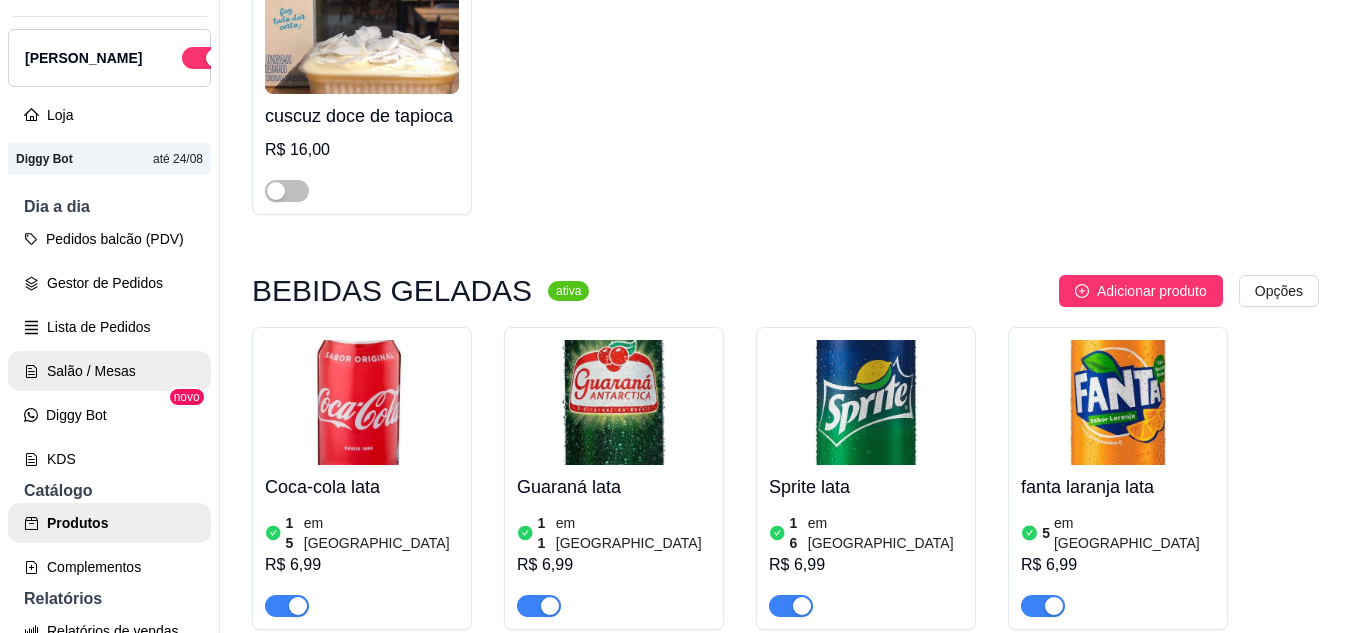 scroll, scrollTop: 37, scrollLeft: 0, axis: vertical 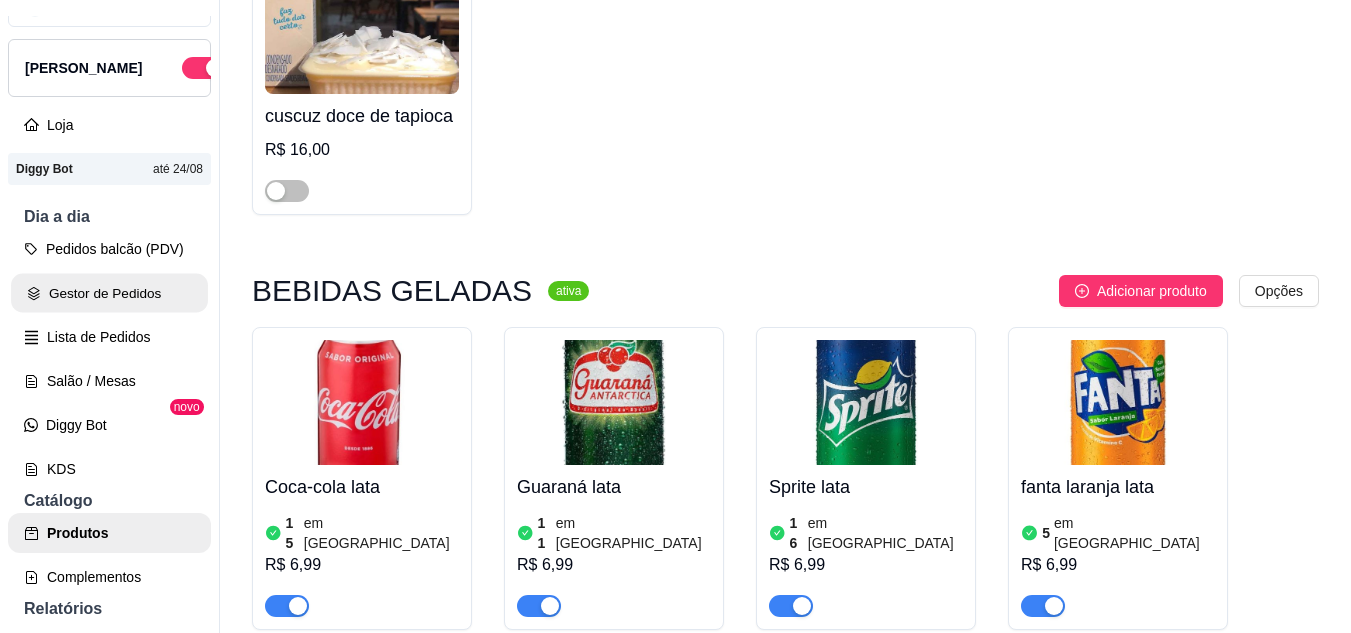 click on "Gestor de Pedidos" at bounding box center (109, 293) 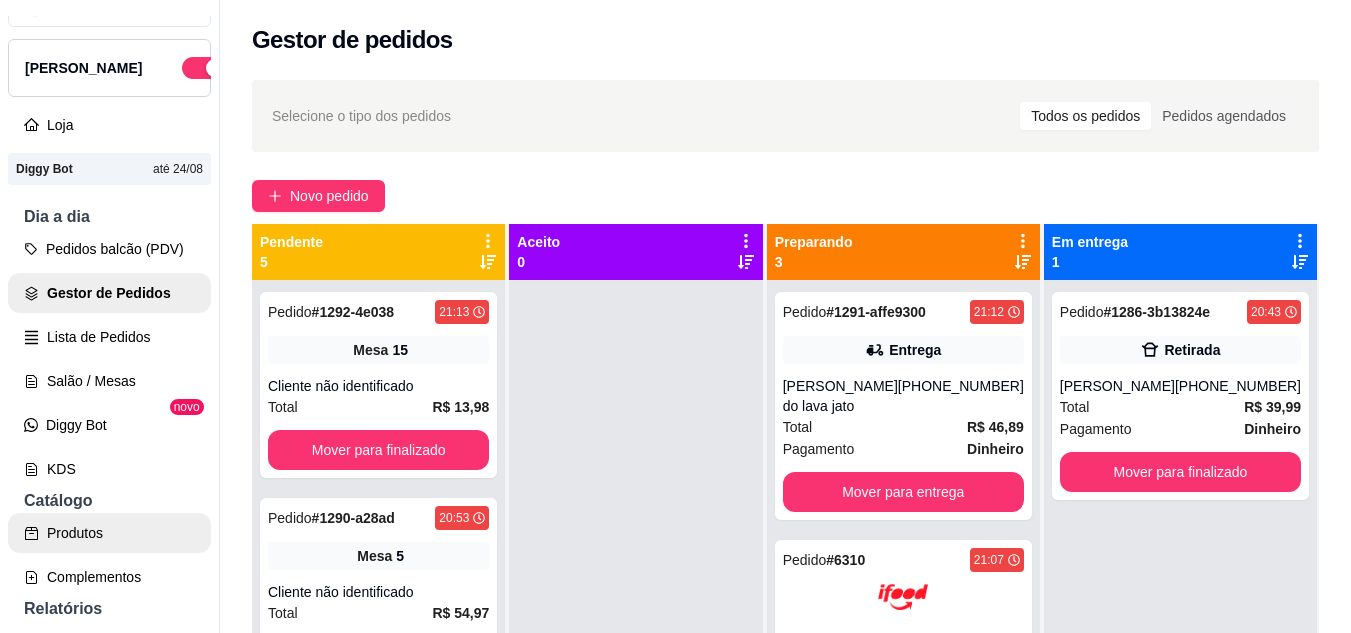 click on "Produtos" at bounding box center [109, 533] 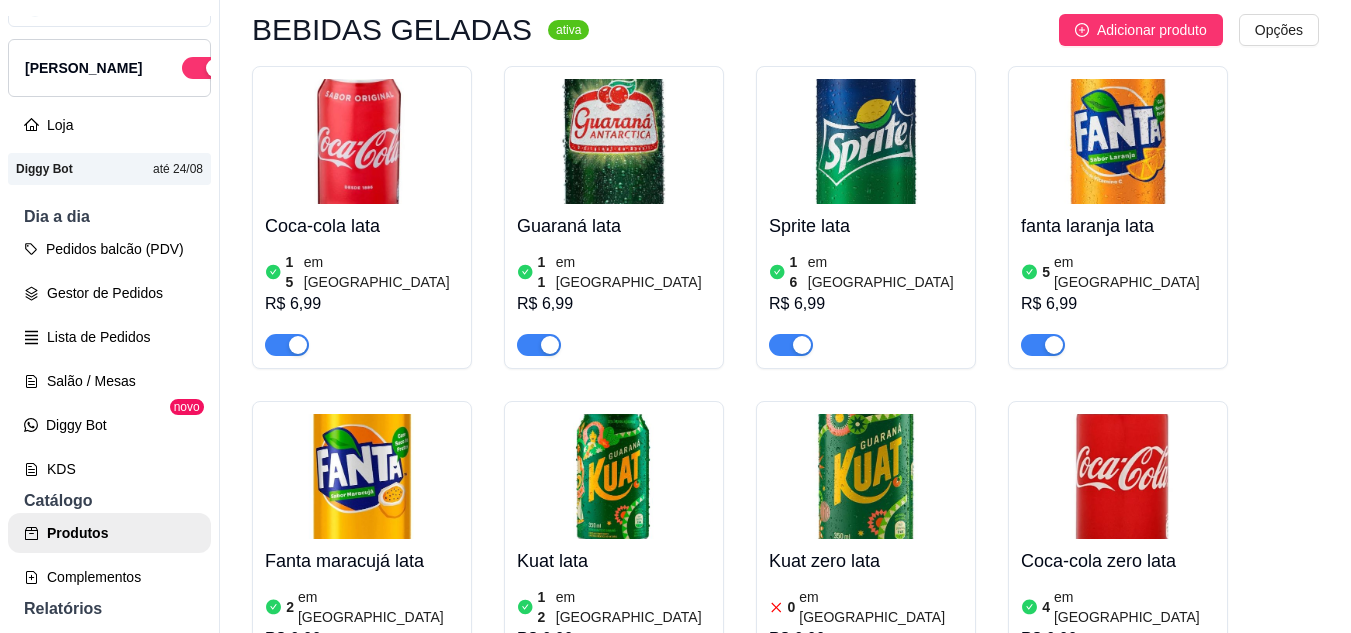 scroll, scrollTop: 9700, scrollLeft: 0, axis: vertical 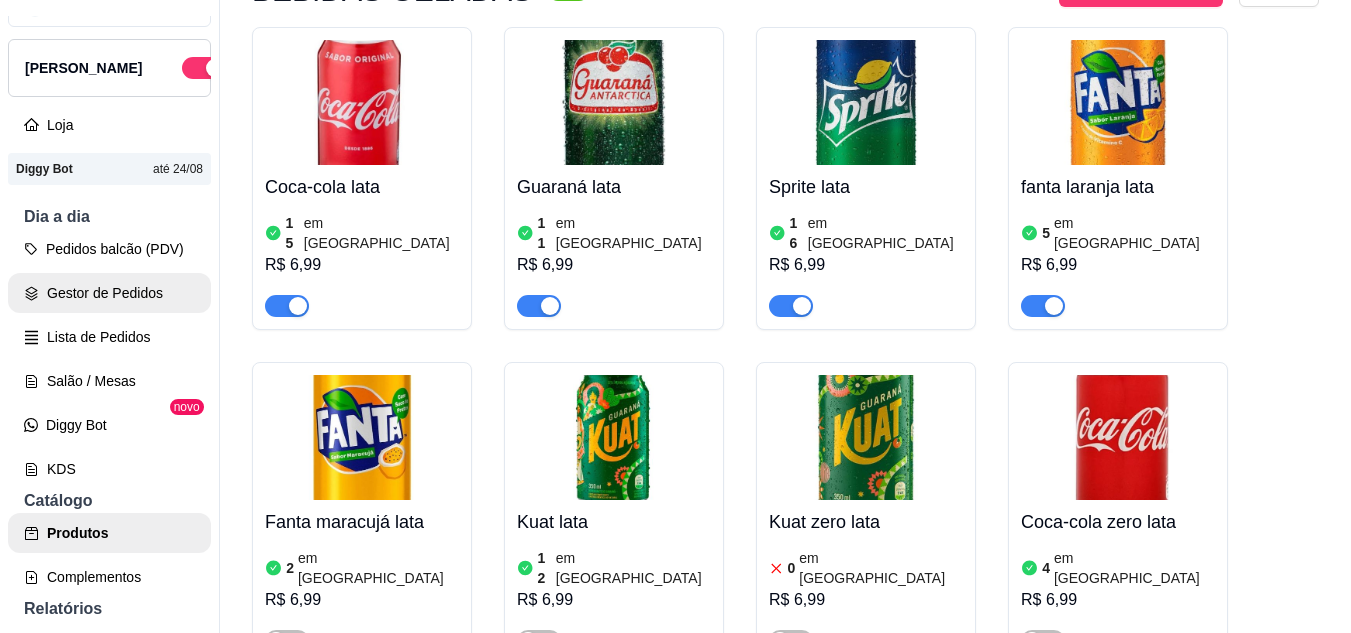click on "Gestor de Pedidos" at bounding box center (109, 293) 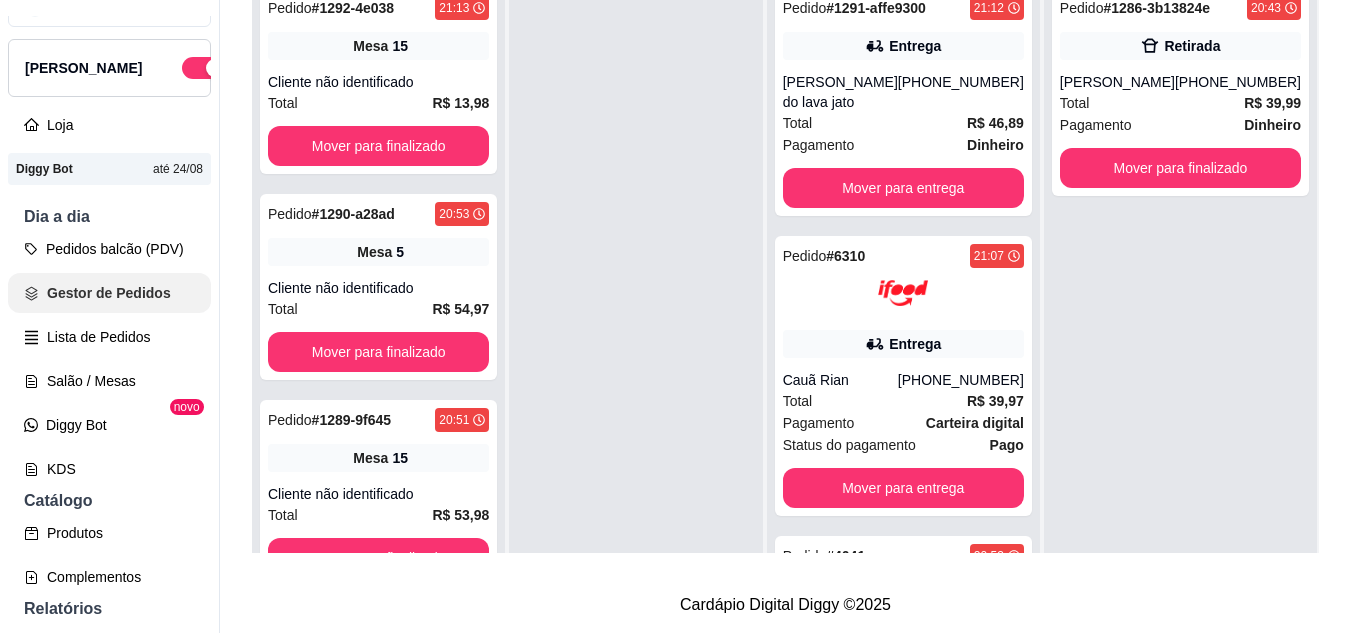 scroll, scrollTop: 0, scrollLeft: 0, axis: both 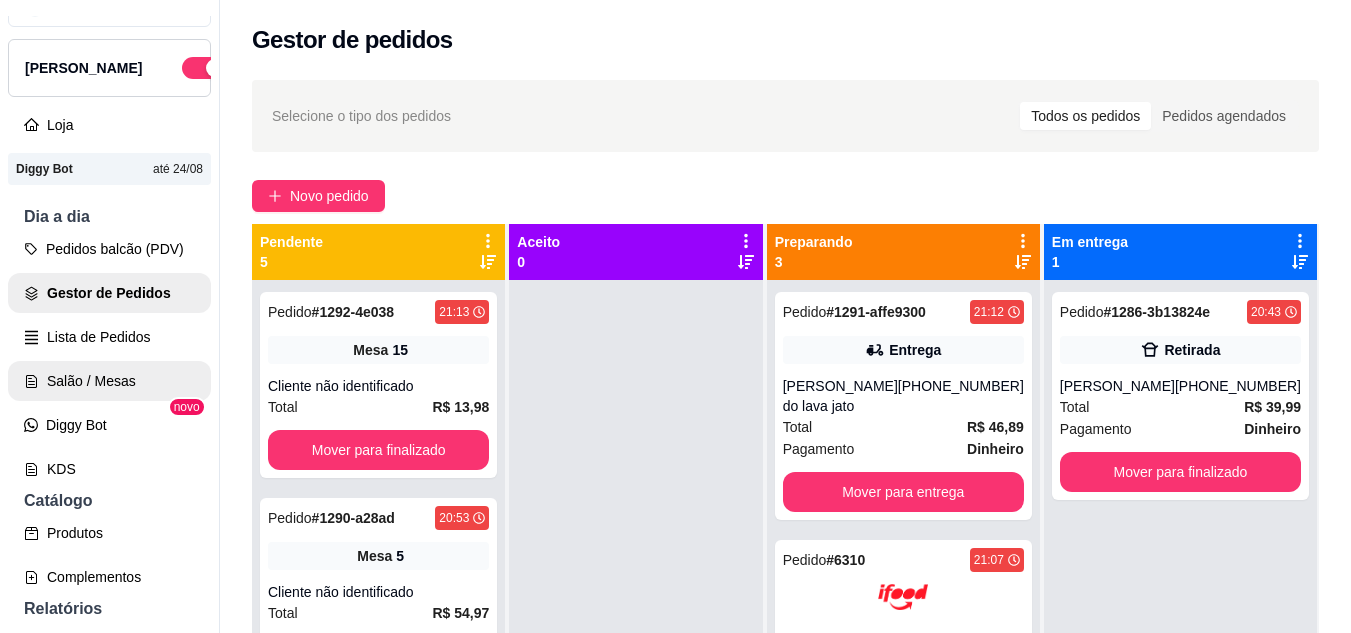 click on "Salão / Mesas" at bounding box center [109, 381] 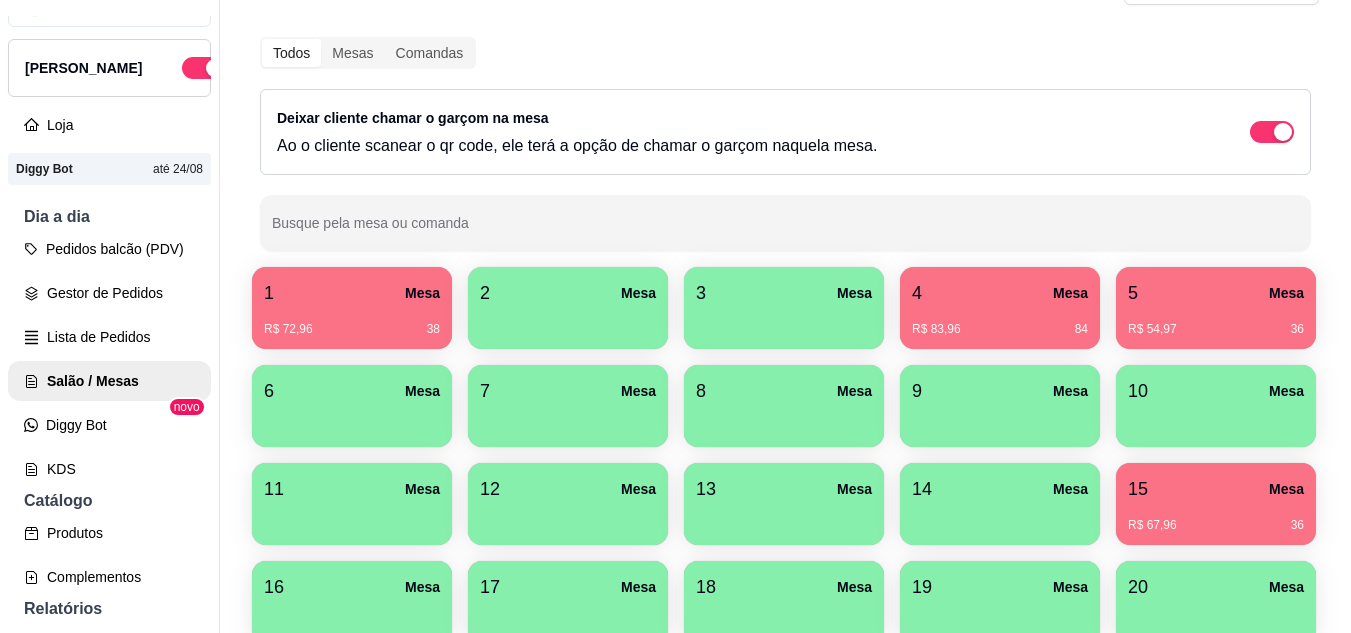 scroll, scrollTop: 294, scrollLeft: 0, axis: vertical 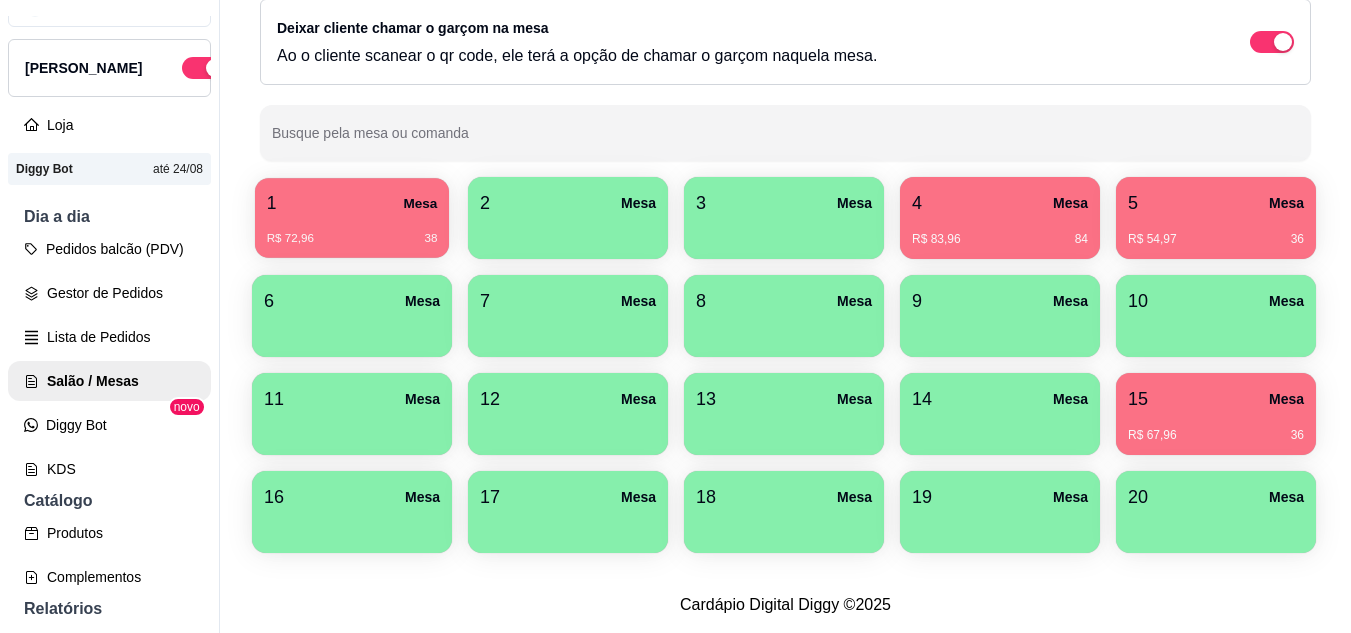 click on "R$ 72,96 38" at bounding box center [352, 239] 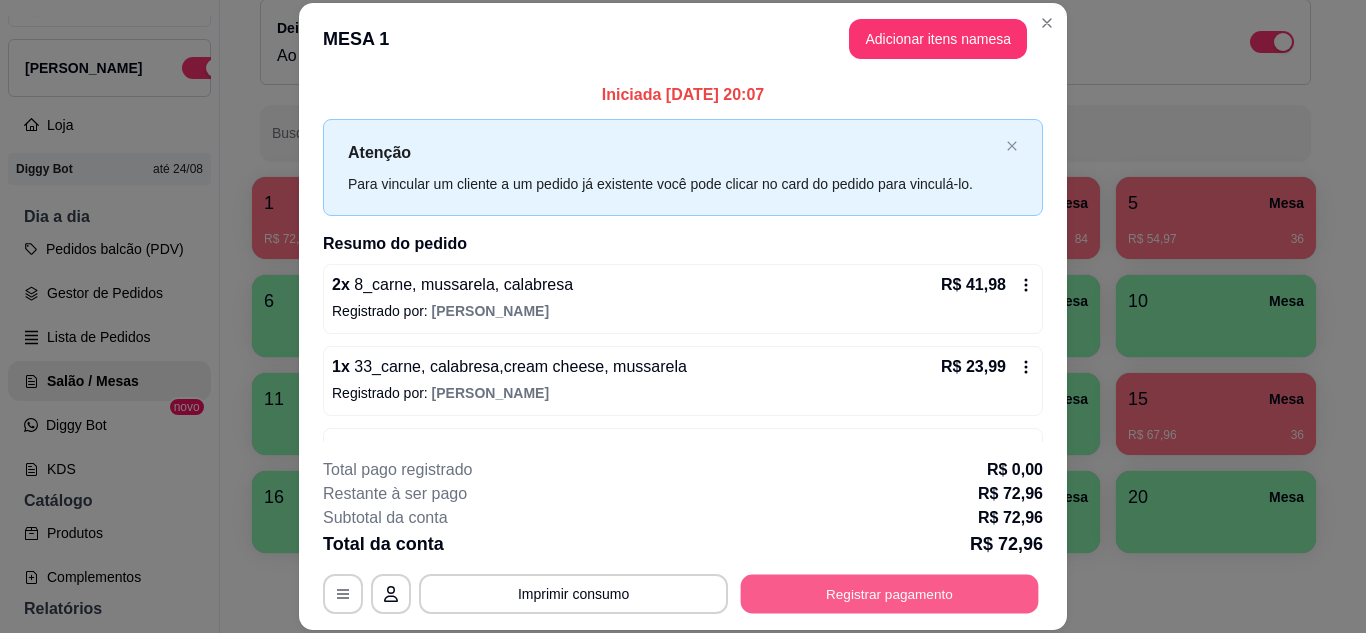 click on "Registrar pagamento" at bounding box center [890, 593] 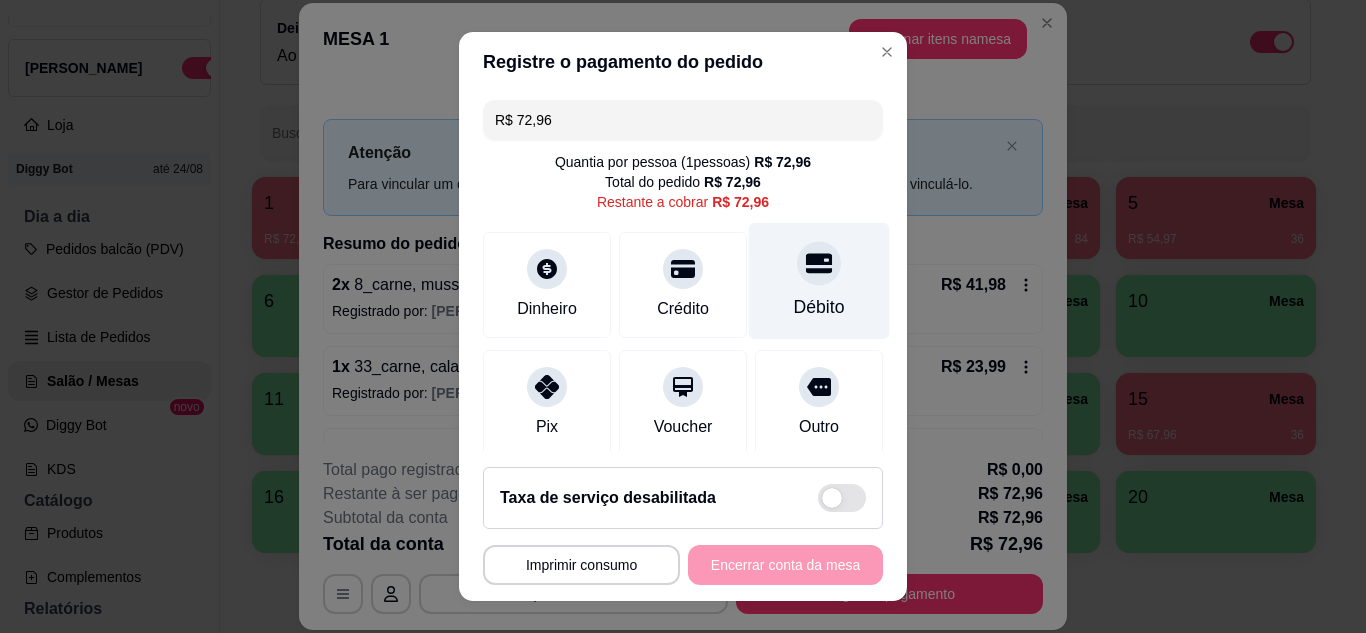 click on "Débito" at bounding box center [819, 307] 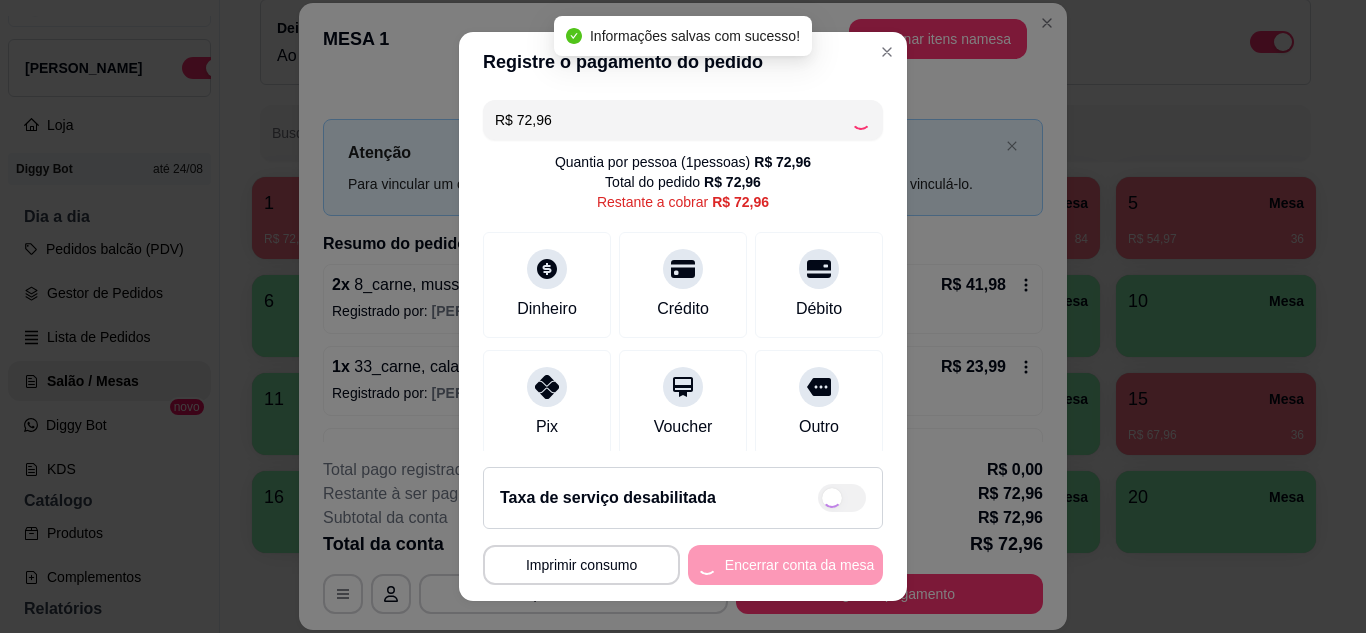 type on "R$ 0,00" 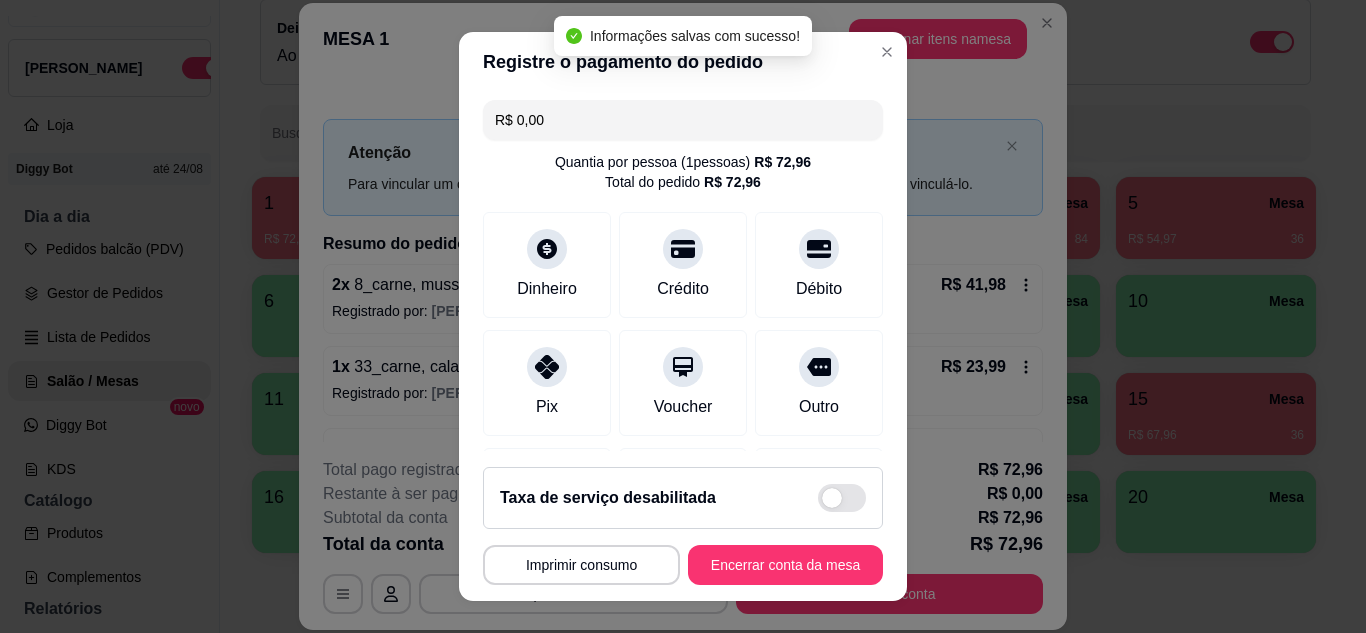 click on "**********" at bounding box center (683, 526) 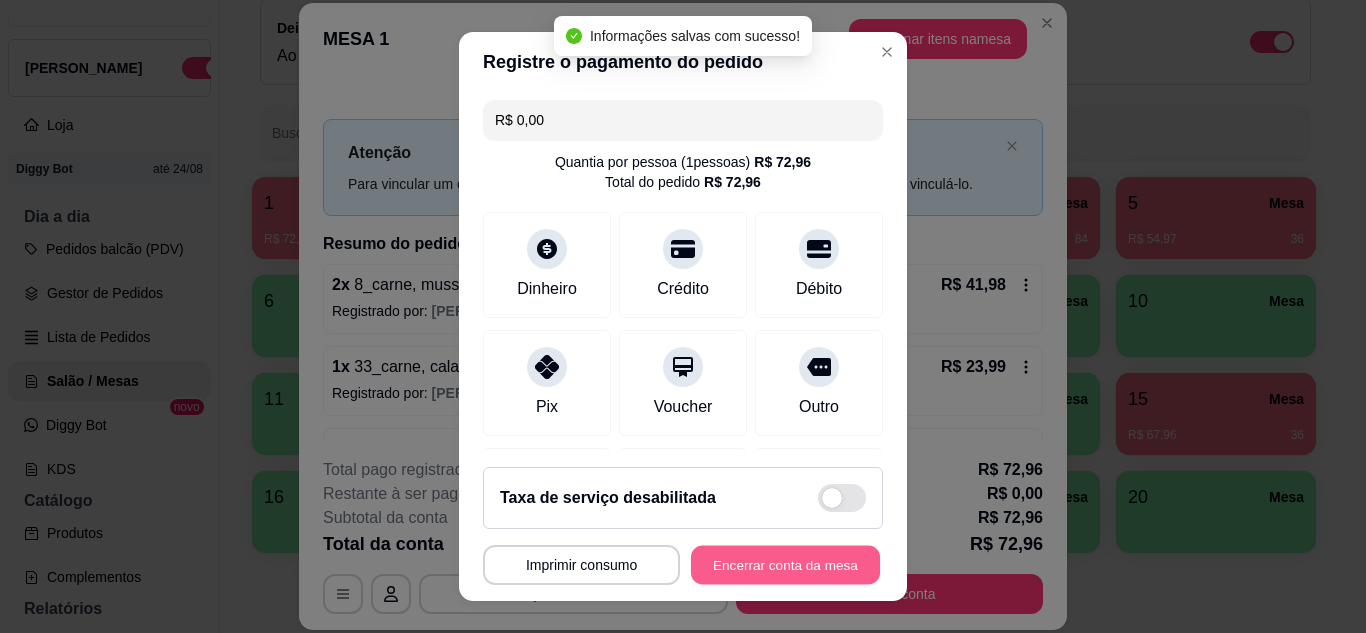 click on "Encerrar conta da mesa" at bounding box center (785, 565) 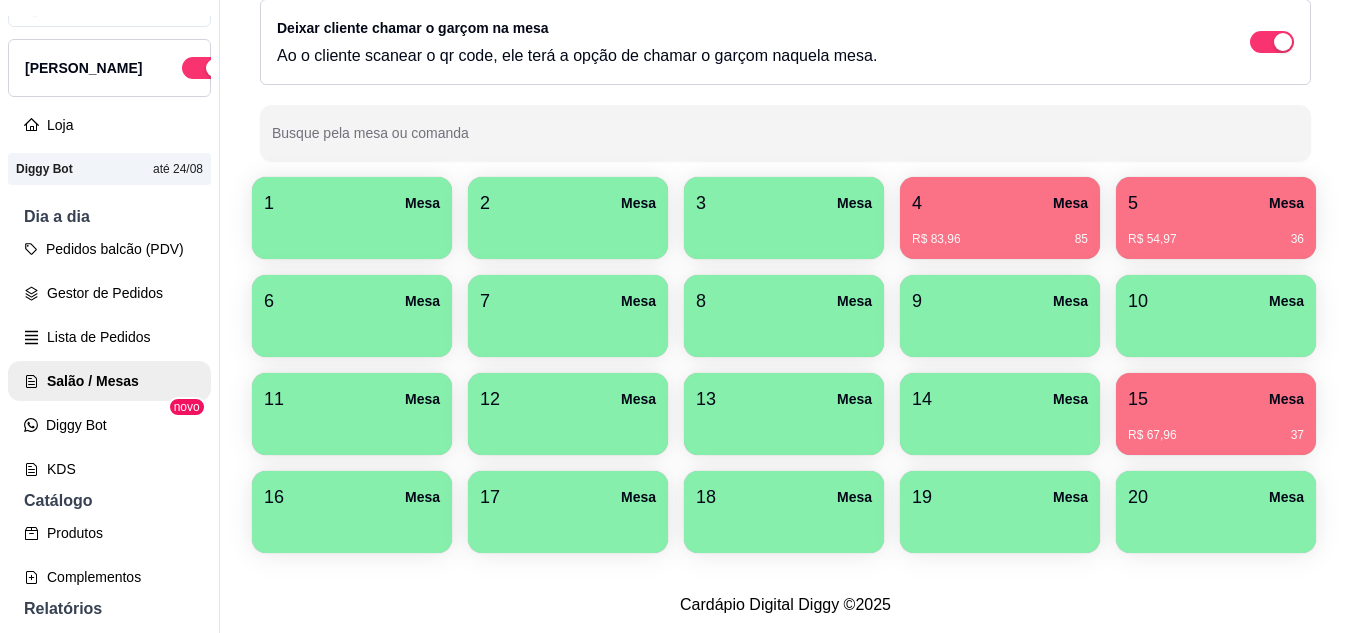 click on "Pedidos balcão (PDV) Gestor de Pedidos Lista de Pedidos Salão / Mesas Diggy Bot novo KDS" at bounding box center [109, 359] 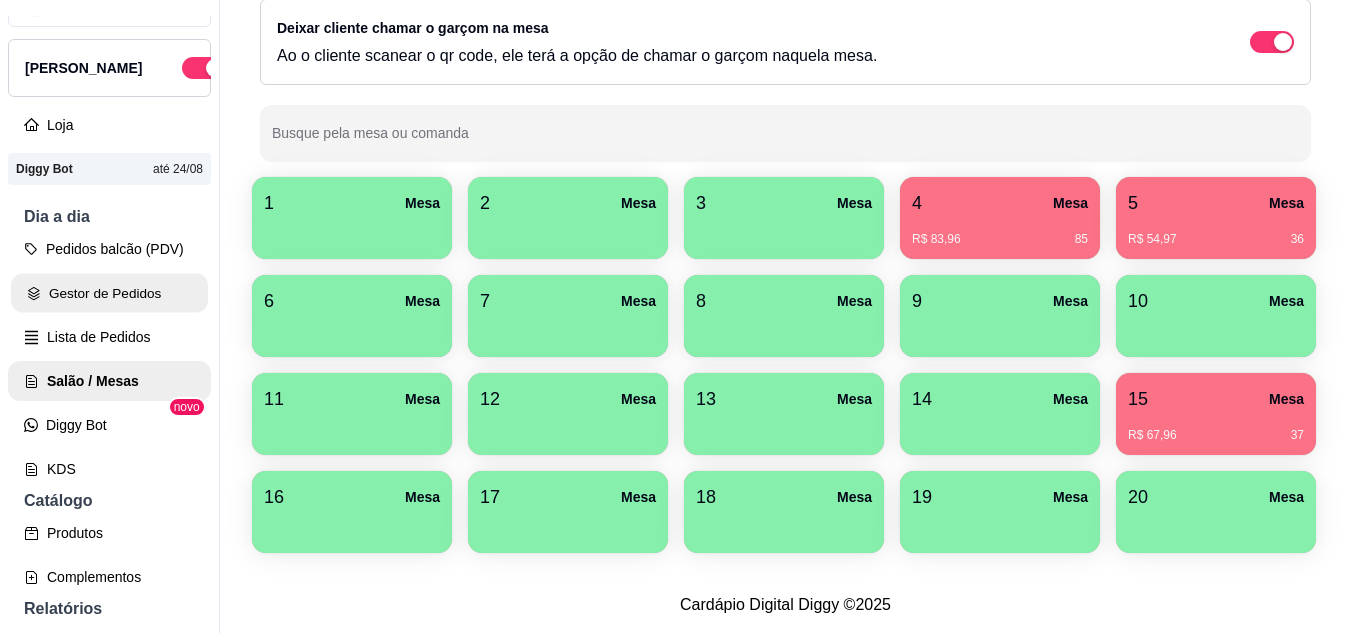 click on "Gestor de Pedidos" at bounding box center [109, 293] 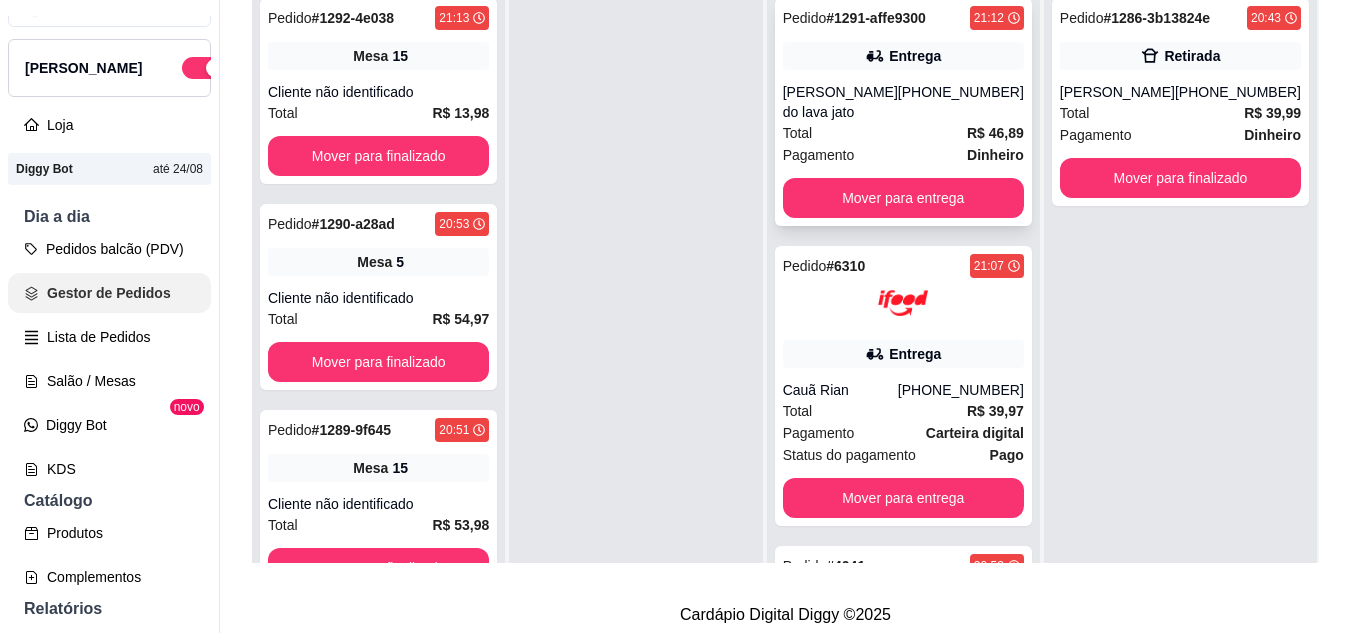 scroll, scrollTop: 0, scrollLeft: 0, axis: both 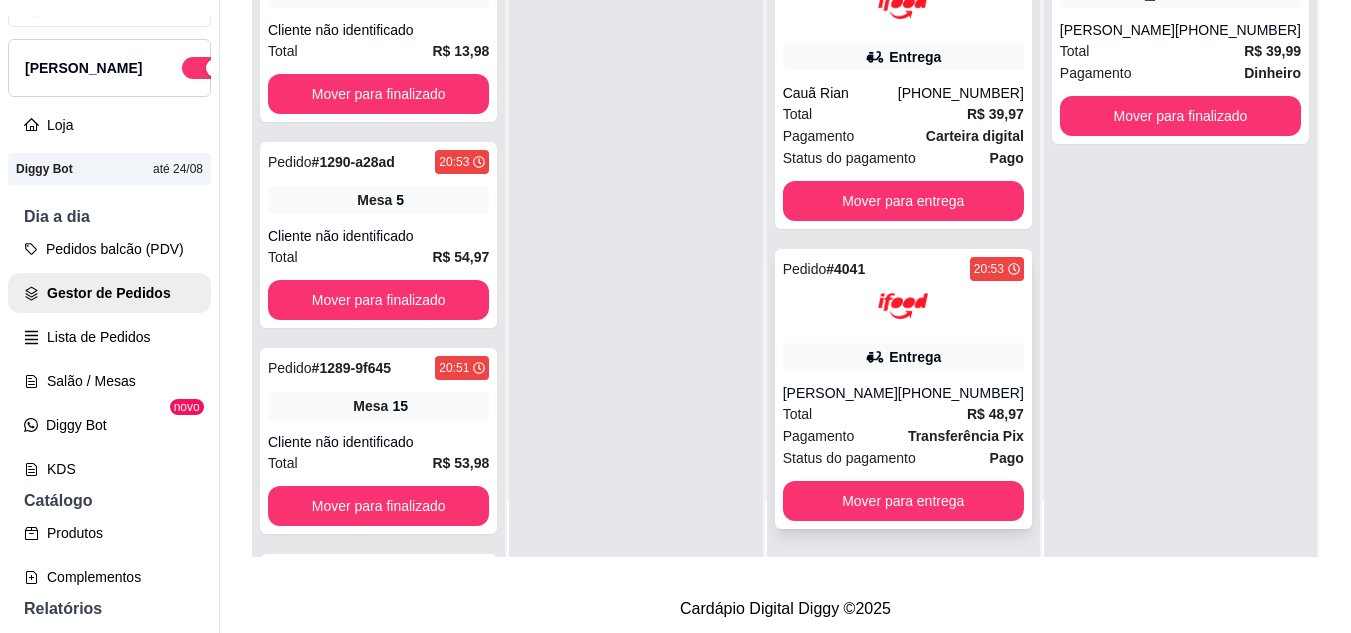 click on "Mover para entrega" at bounding box center [903, 501] 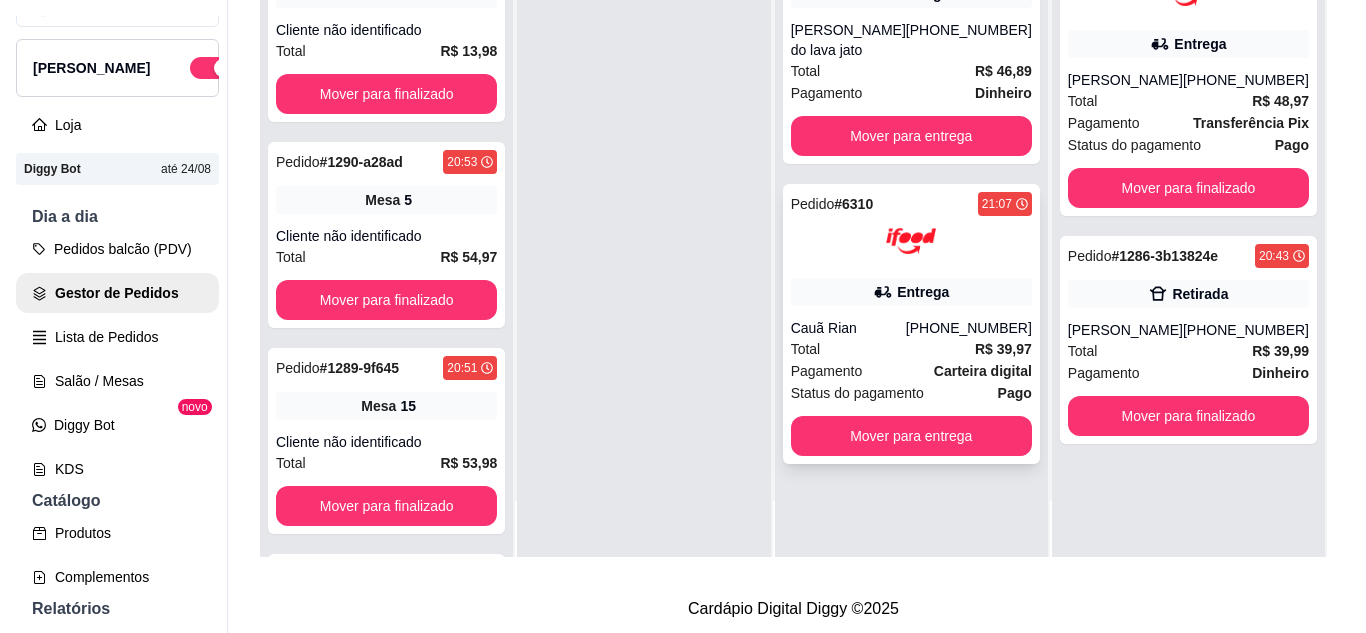 scroll, scrollTop: 0, scrollLeft: 0, axis: both 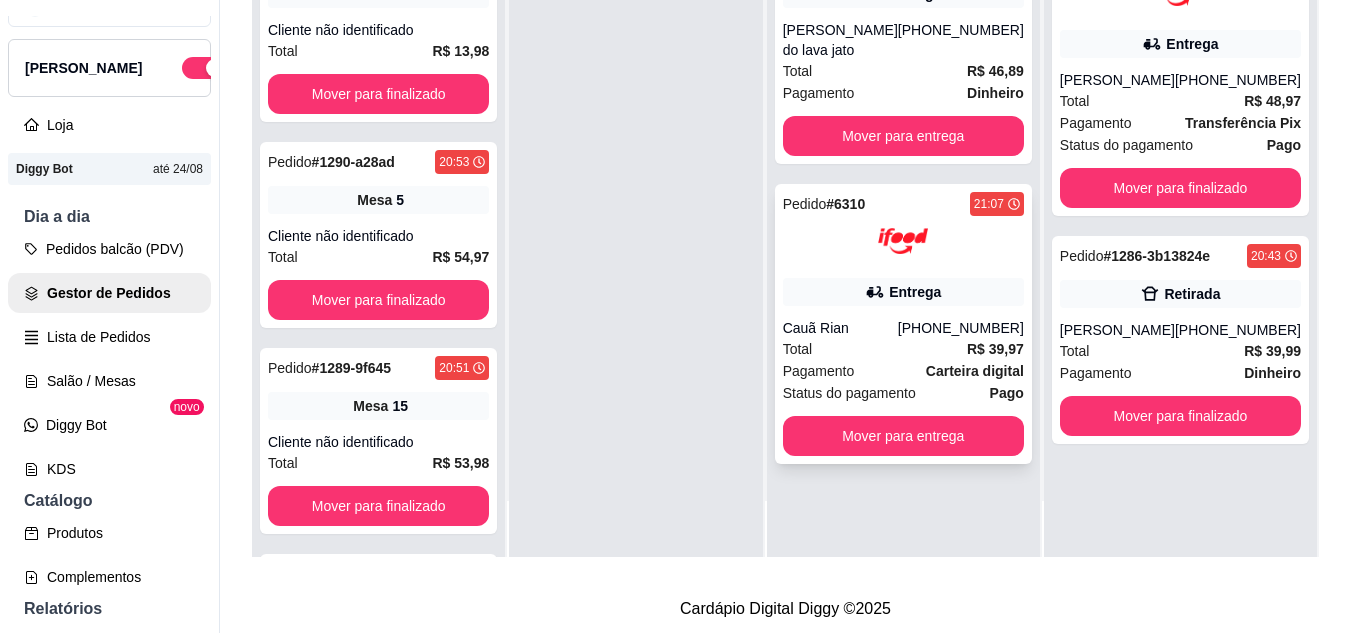 click on "Total R$ 39,97" at bounding box center (903, 349) 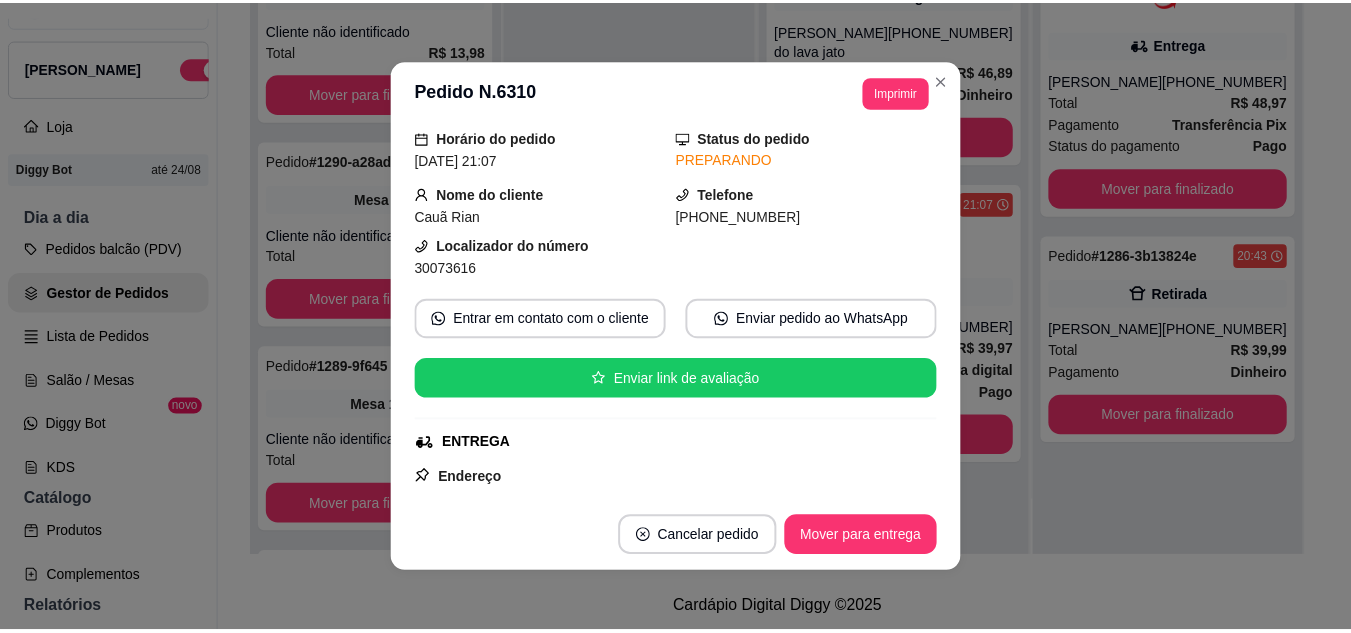 scroll, scrollTop: 100, scrollLeft: 0, axis: vertical 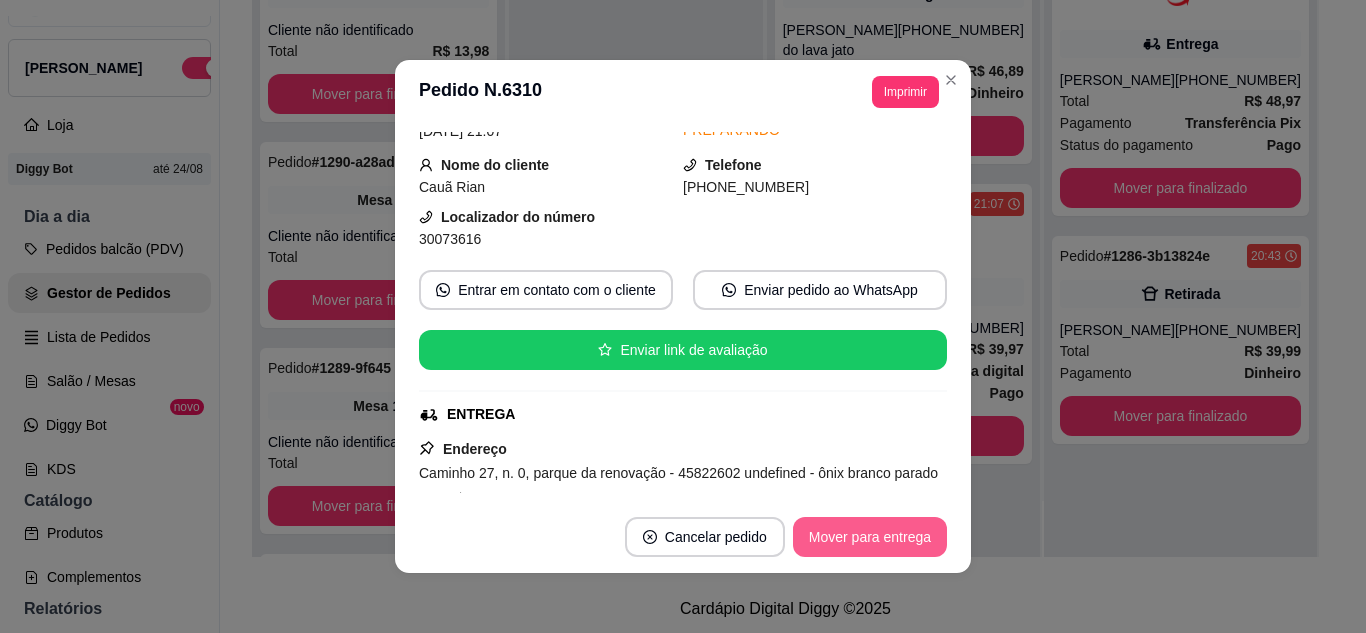 click on "Mover para entrega" at bounding box center (870, 537) 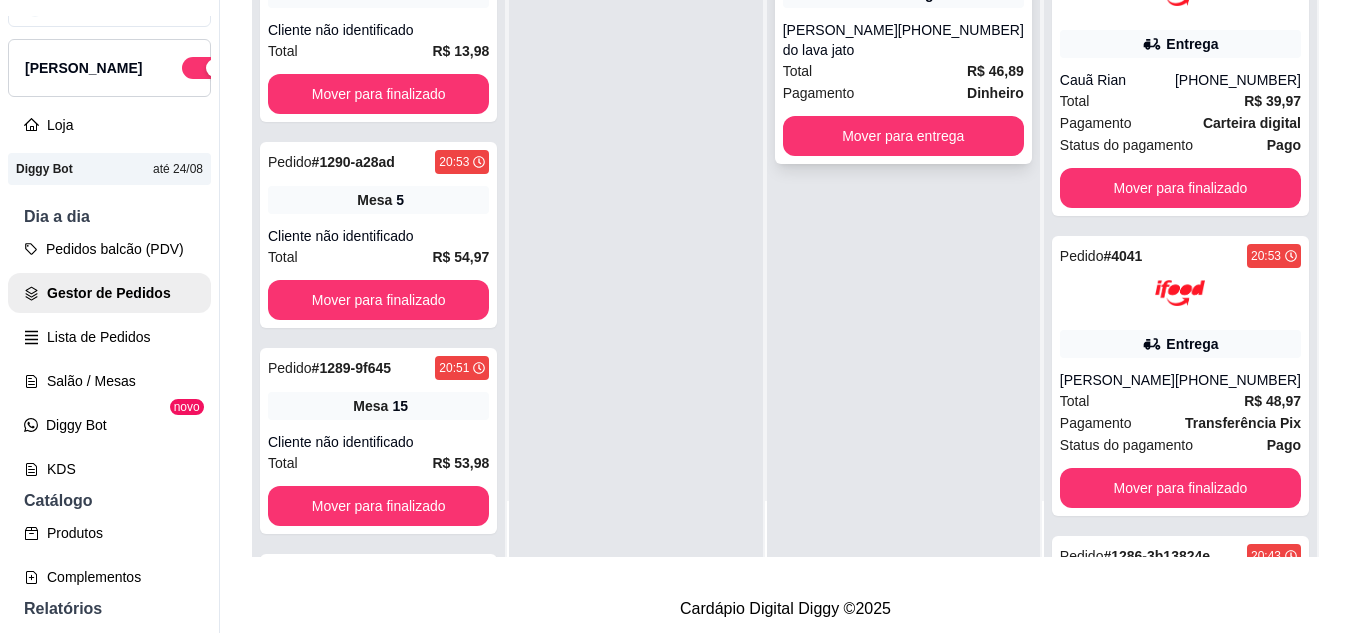 click on "Total R$ 46,89" at bounding box center [903, 71] 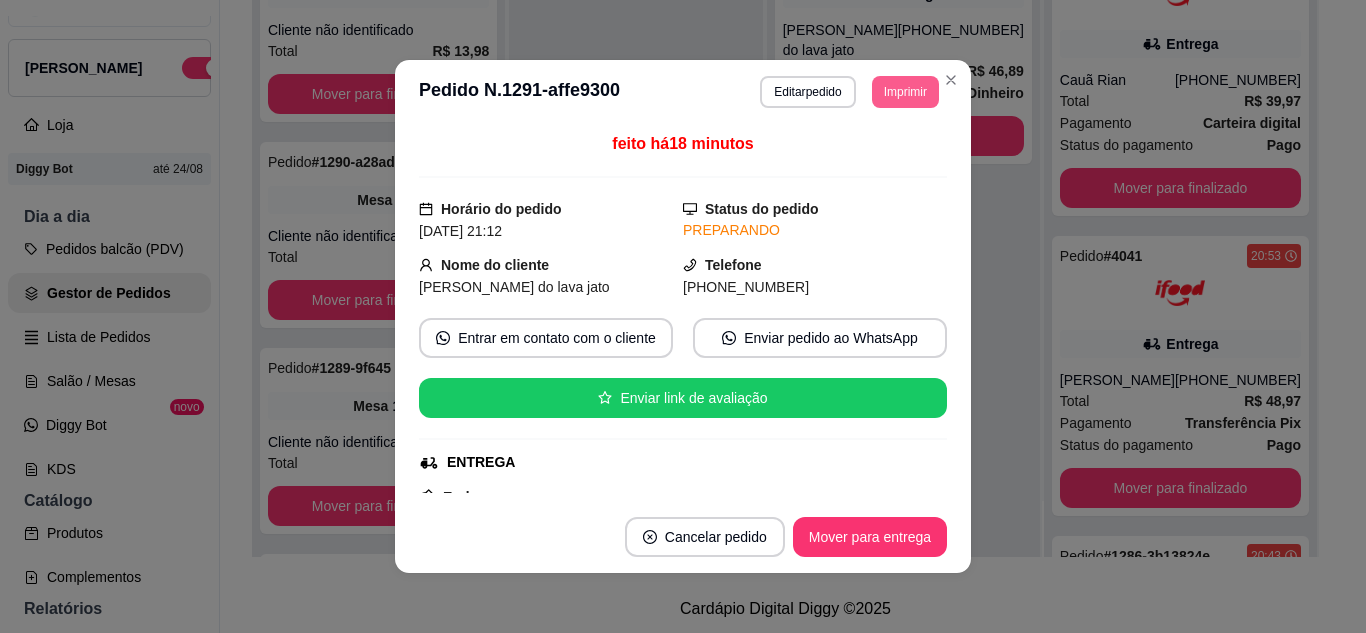 click on "Imprimir" at bounding box center [905, 92] 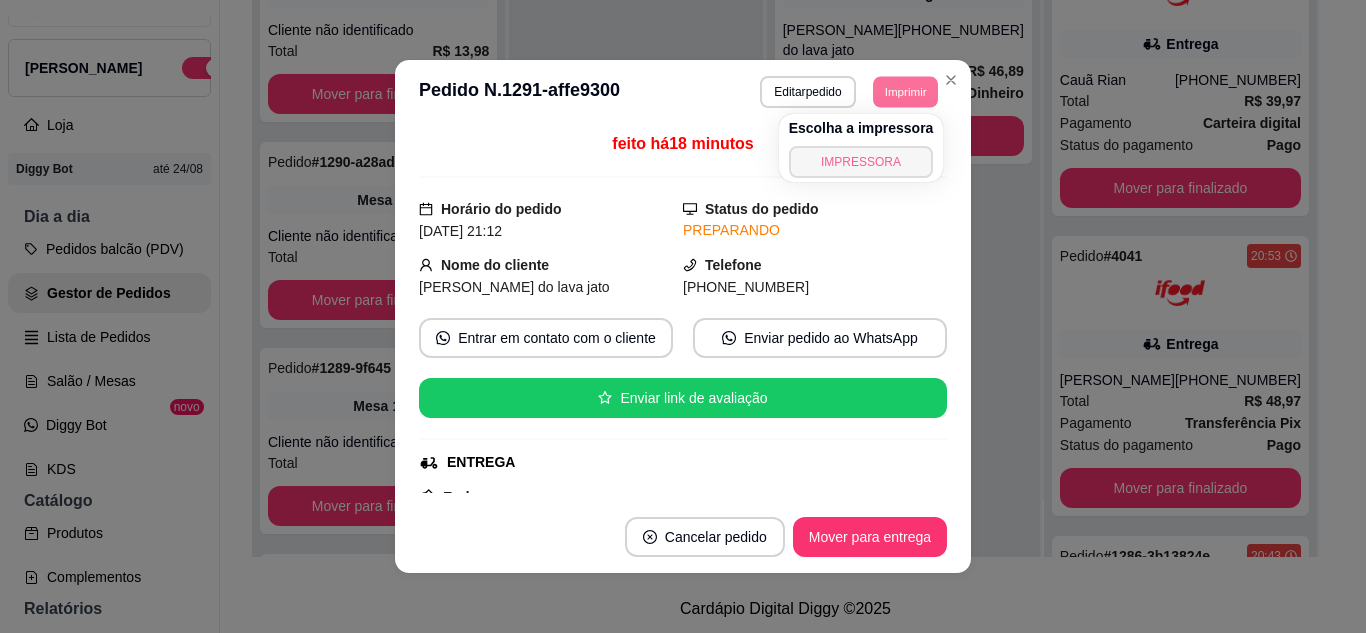 click on "IMPRESSORA" at bounding box center (861, 162) 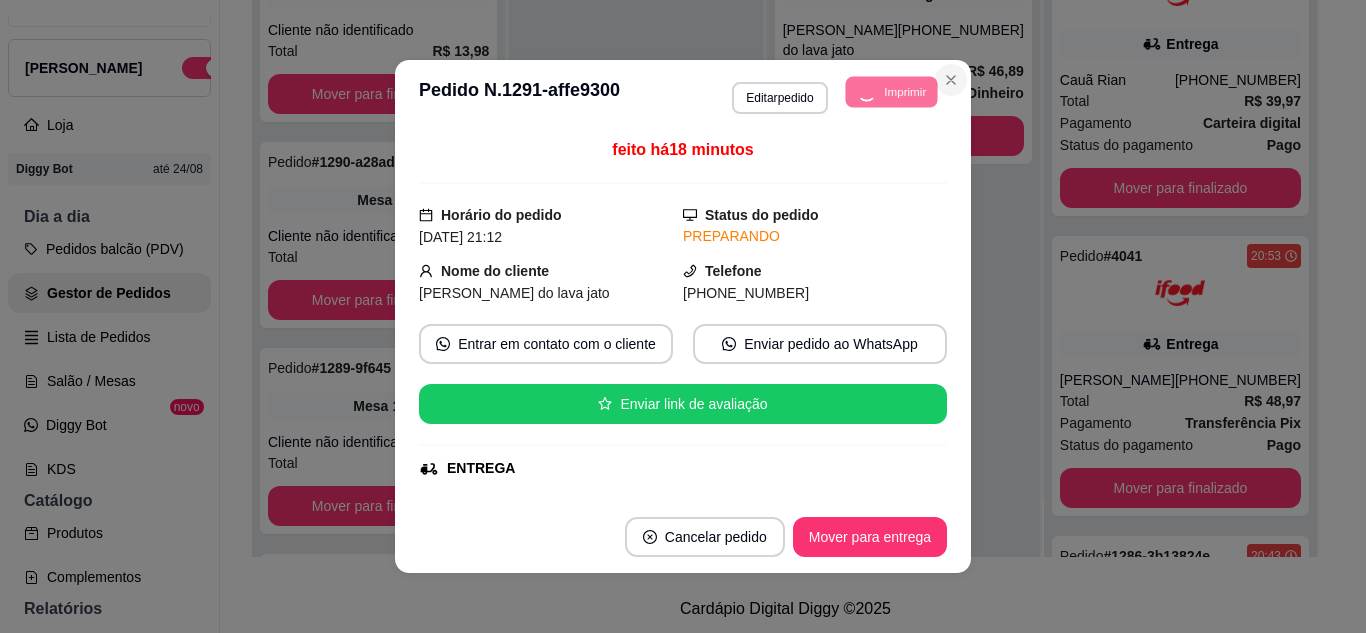 click 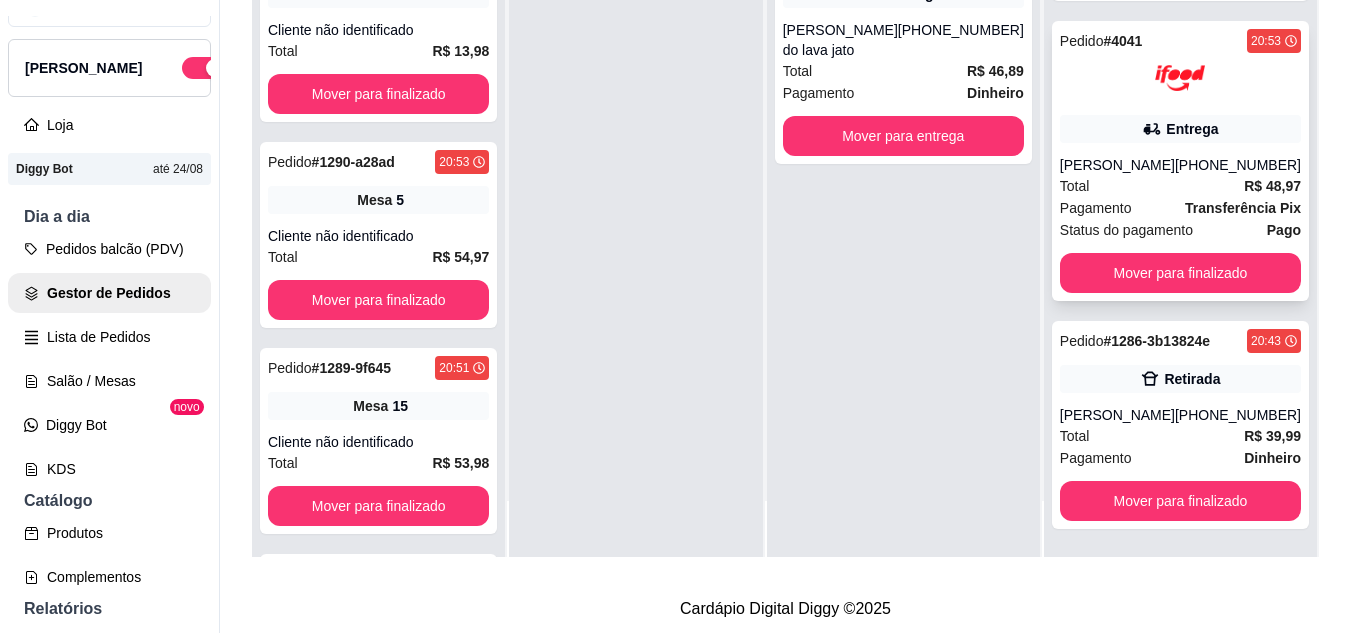 scroll, scrollTop: 235, scrollLeft: 0, axis: vertical 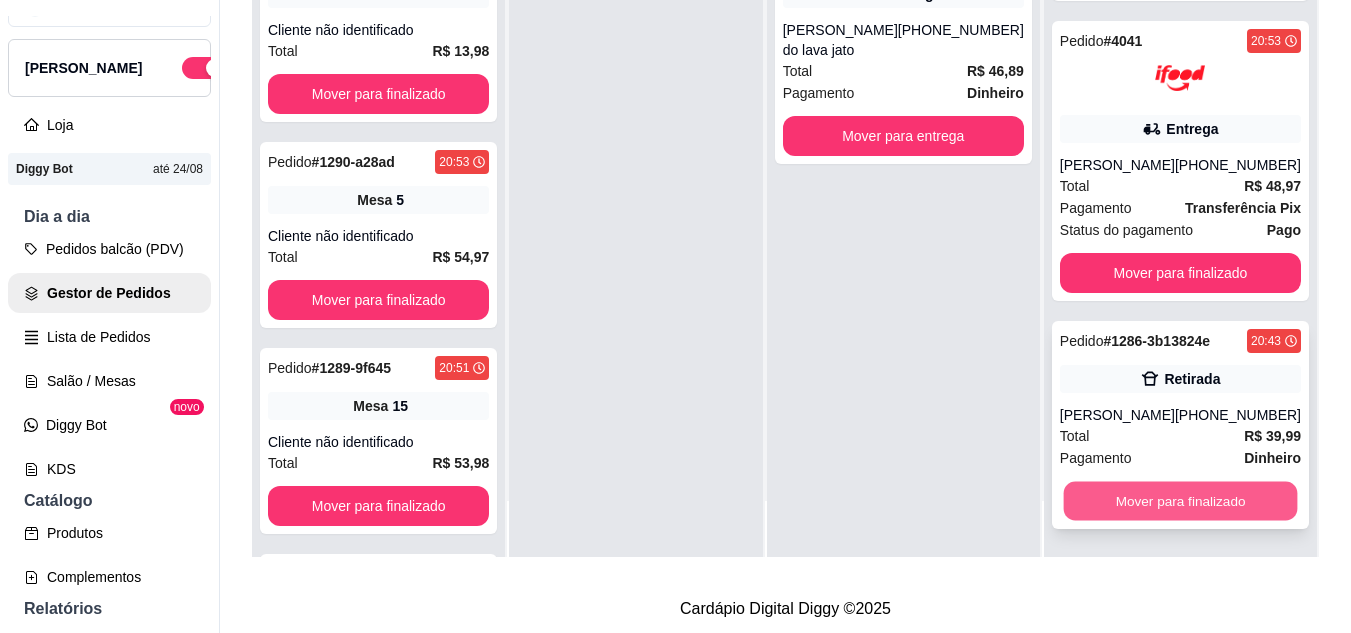 click on "Mover para finalizado" at bounding box center [1180, 501] 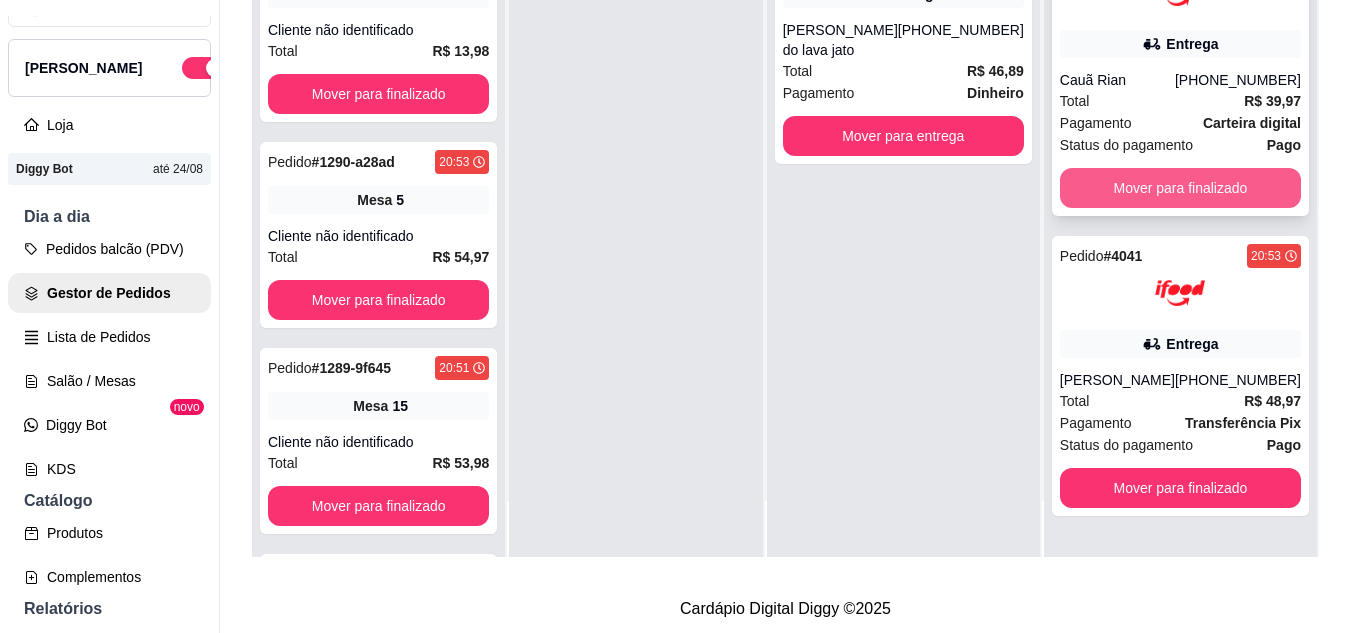 scroll, scrollTop: 7, scrollLeft: 0, axis: vertical 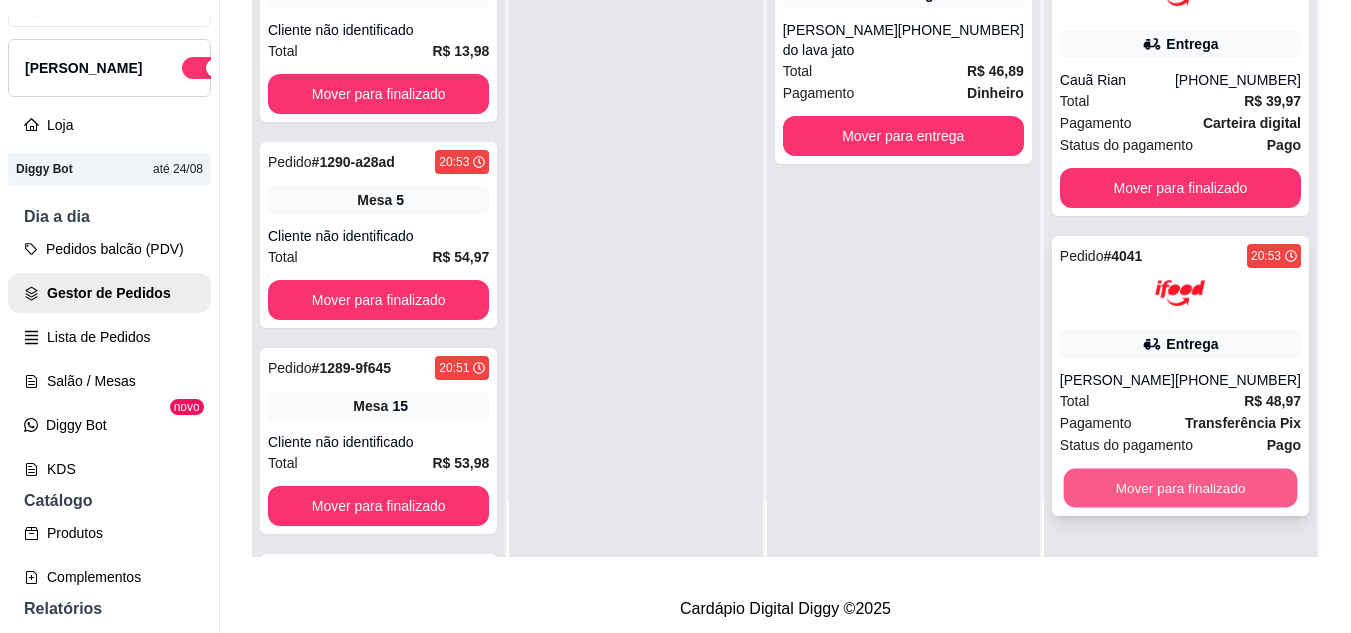 click on "Mover para finalizado" at bounding box center (1180, 488) 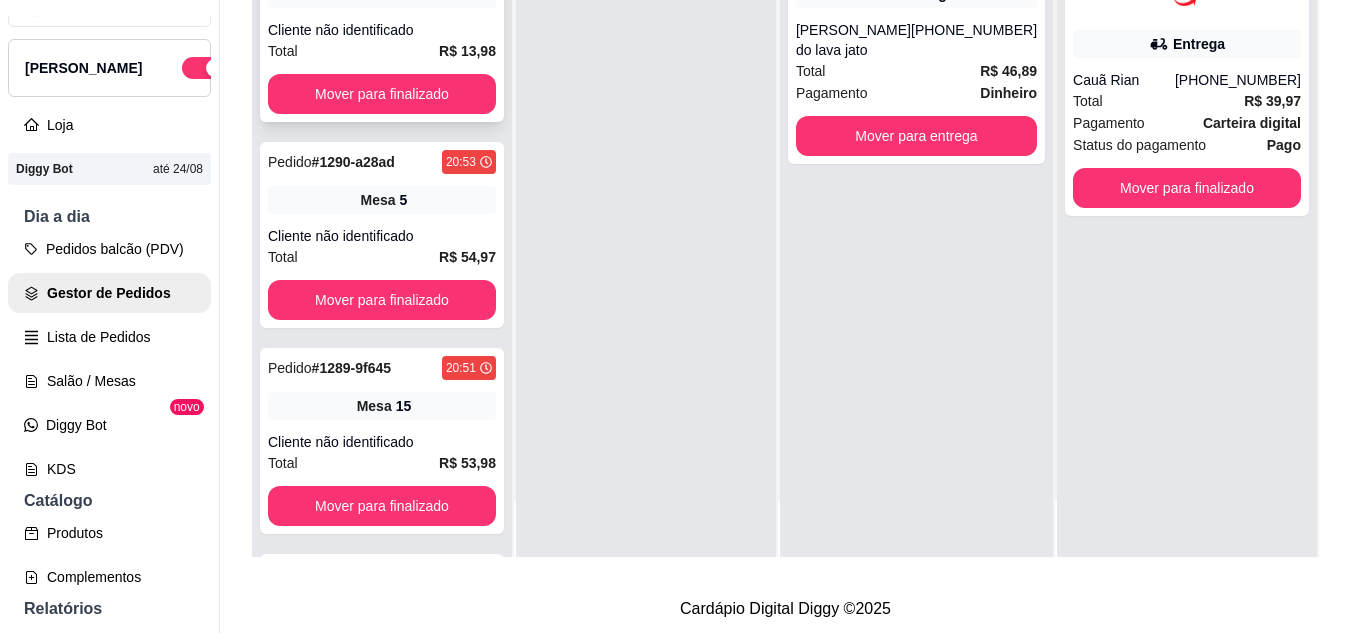 scroll, scrollTop: 0, scrollLeft: 0, axis: both 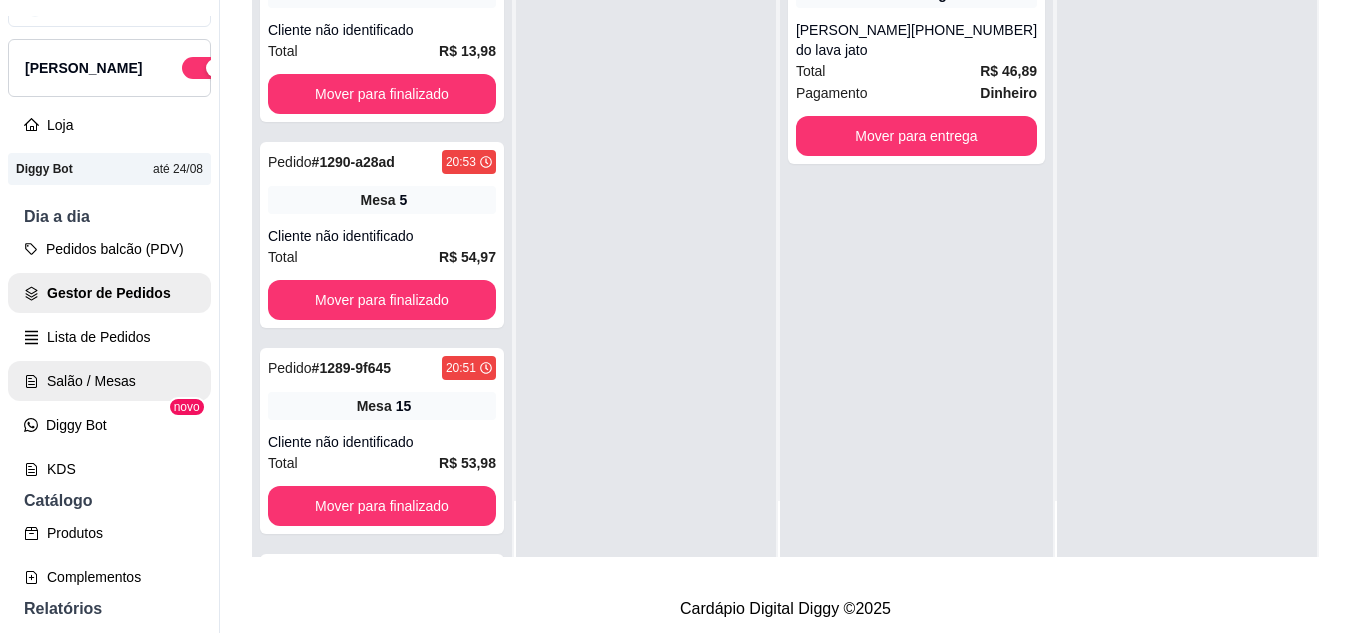 click on "Salão / Mesas" at bounding box center [109, 381] 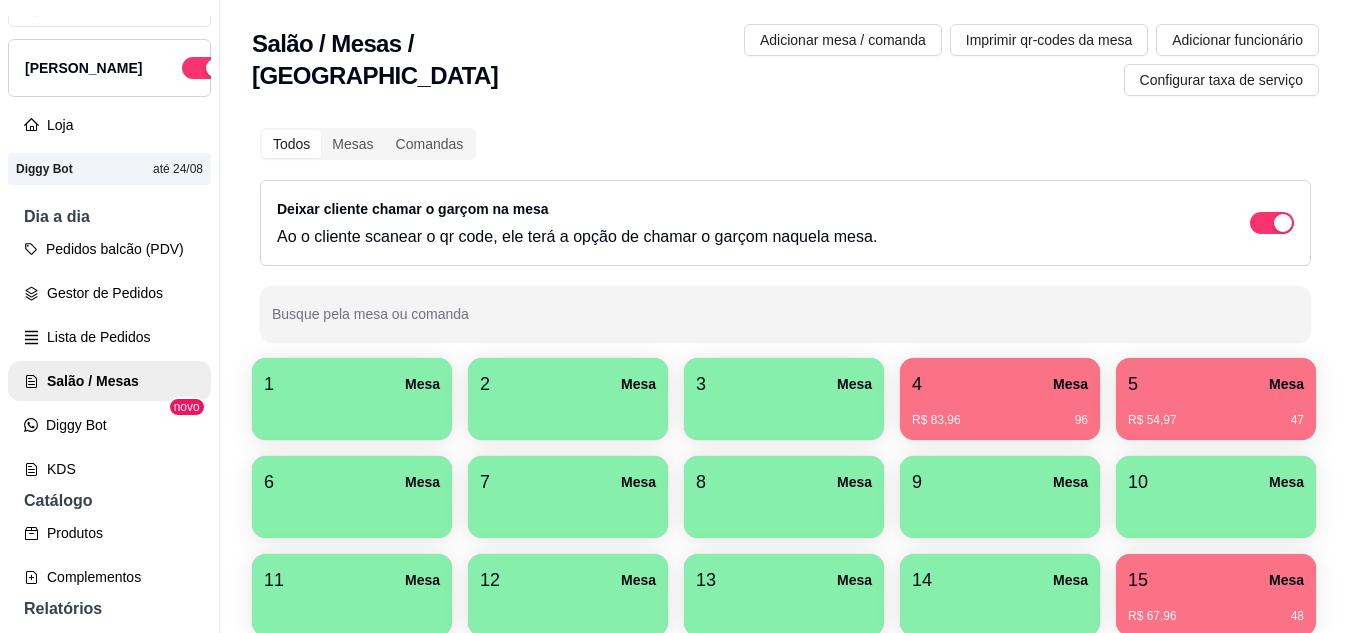 scroll, scrollTop: 100, scrollLeft: 0, axis: vertical 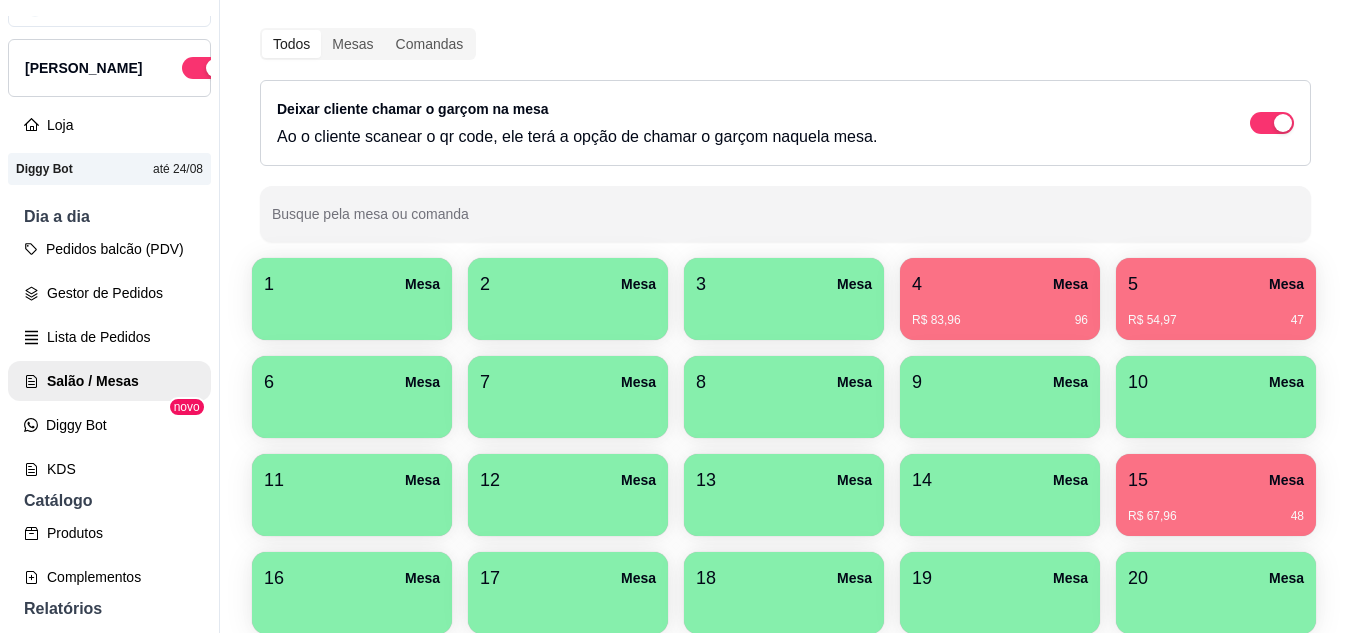 click on "4 Mesa" at bounding box center (1000, 284) 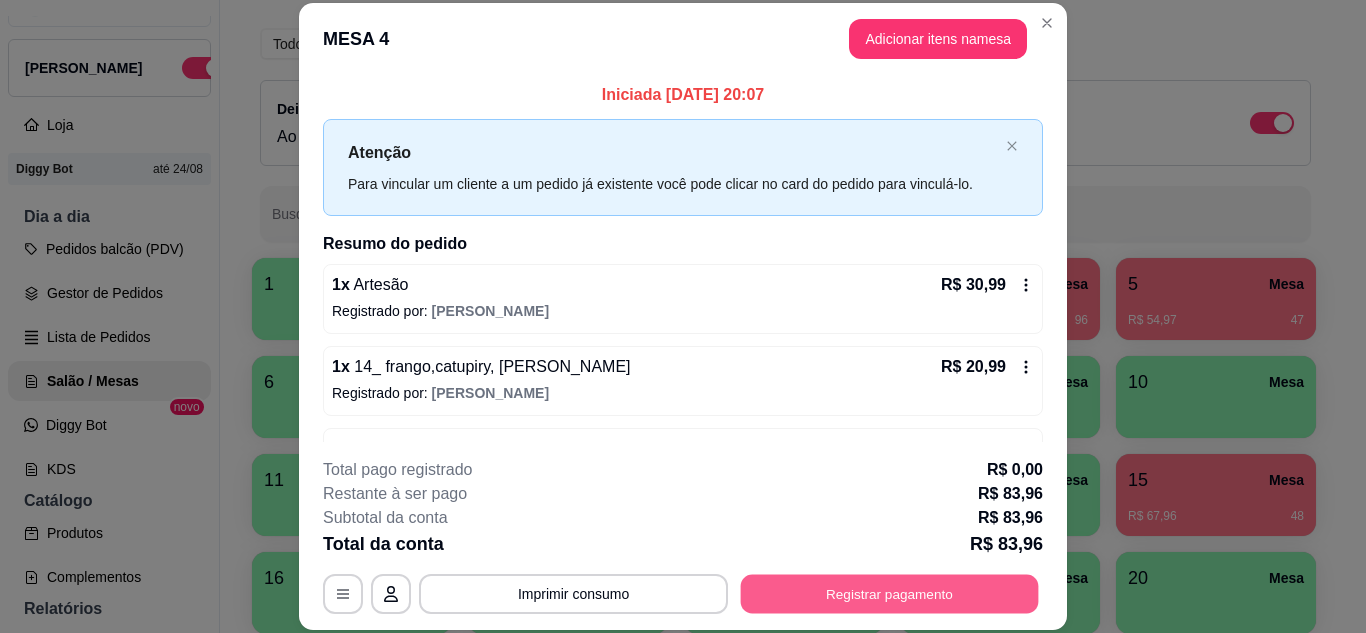 click on "Registrar pagamento" at bounding box center [890, 593] 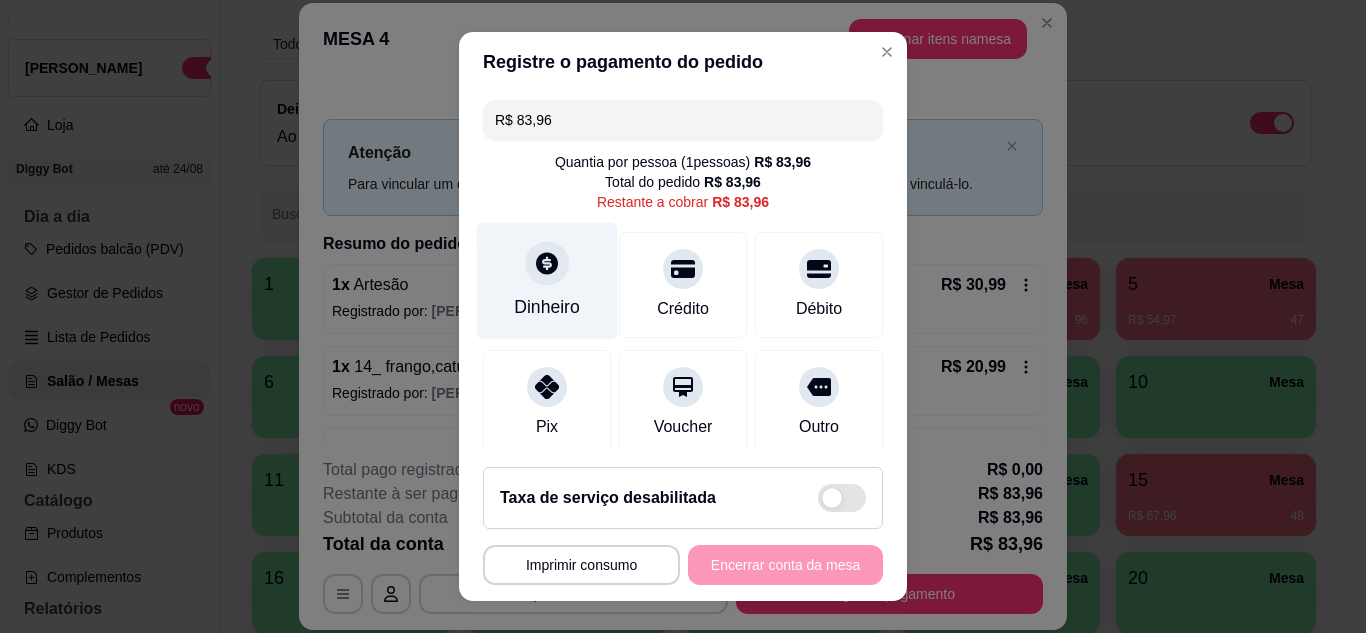 click on "Dinheiro" at bounding box center (547, 280) 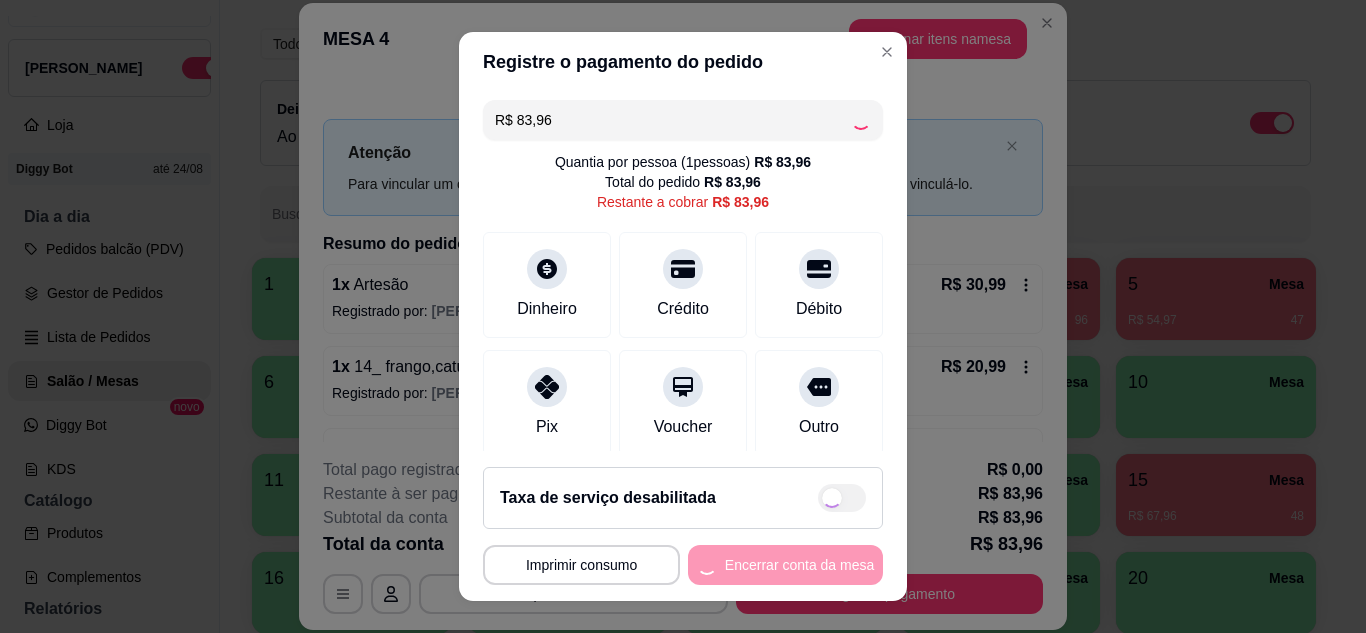type on "R$ 0,00" 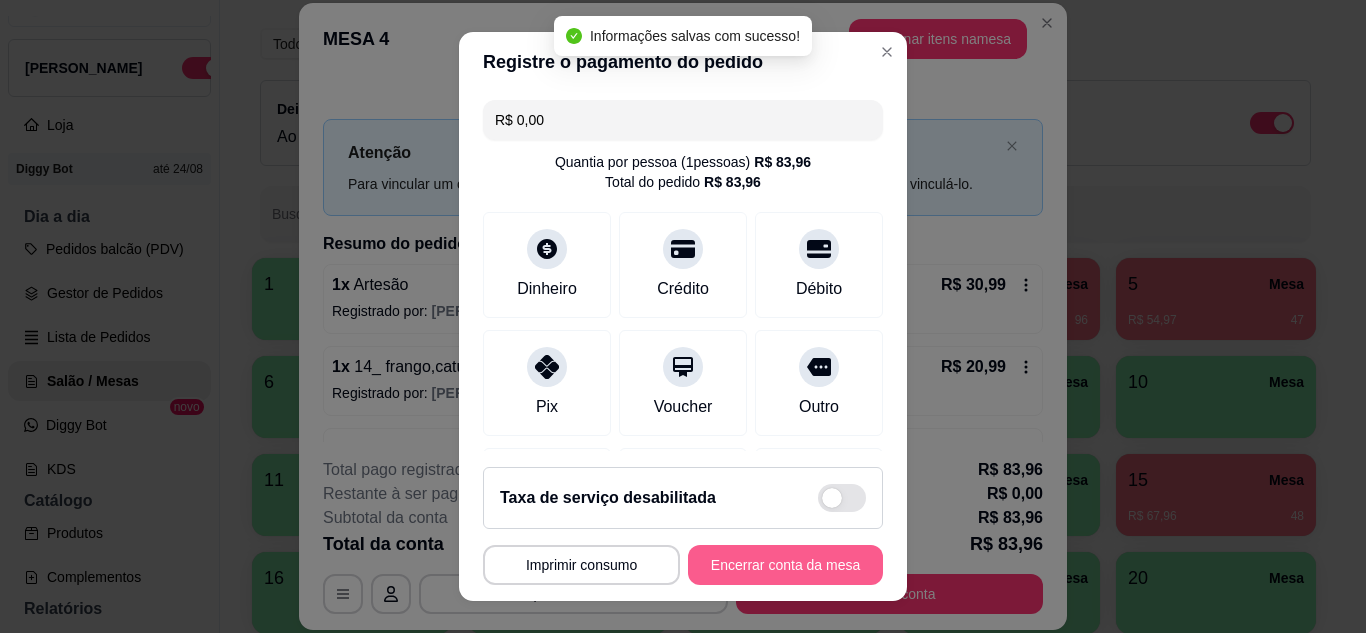 click on "Encerrar conta da mesa" at bounding box center (785, 565) 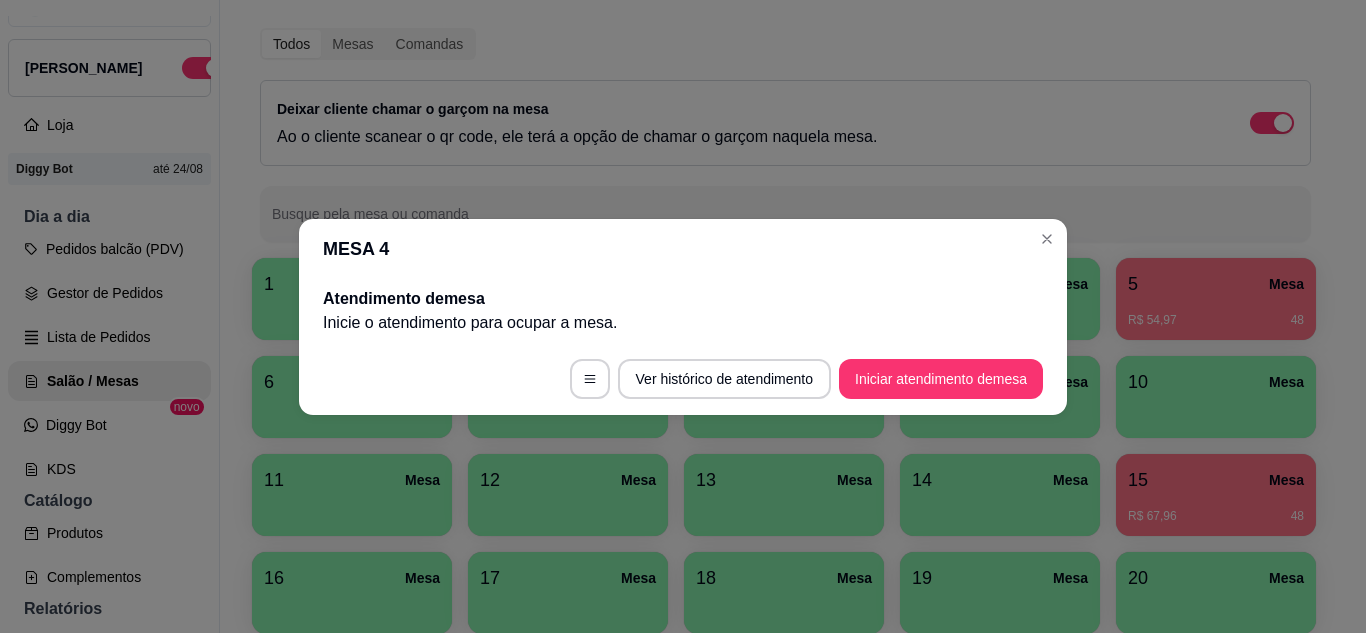 click on "MESA 4" at bounding box center [683, 249] 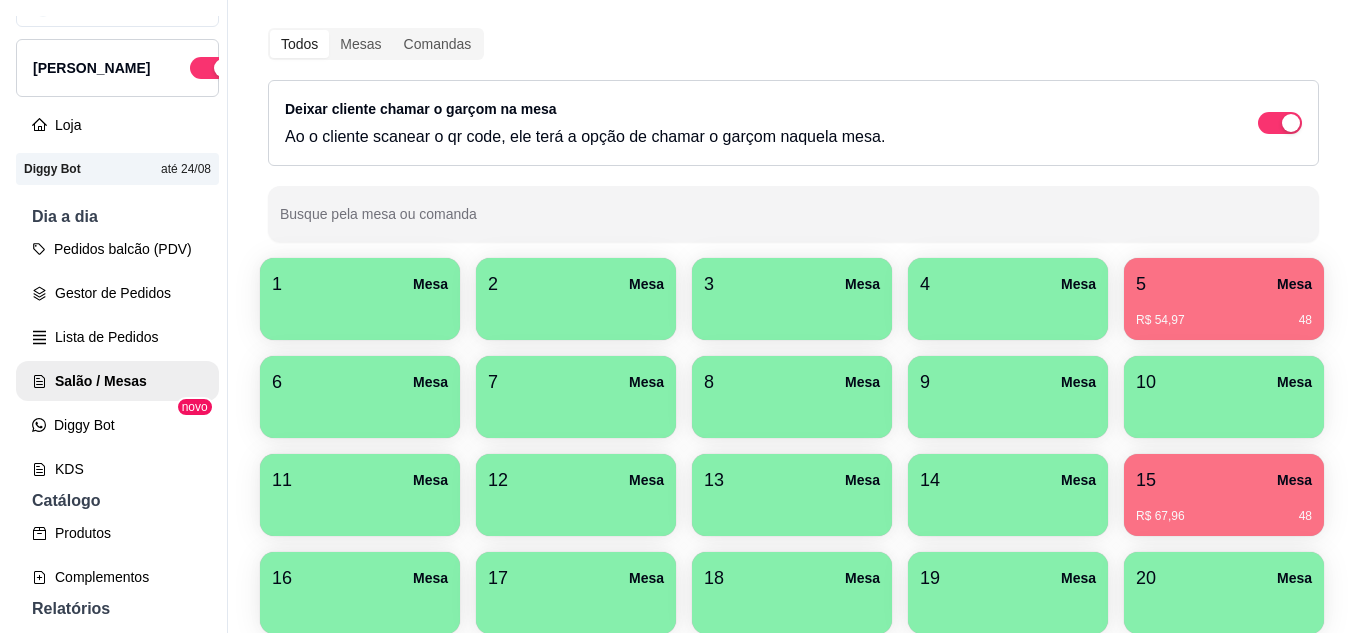 scroll, scrollTop: 294, scrollLeft: 0, axis: vertical 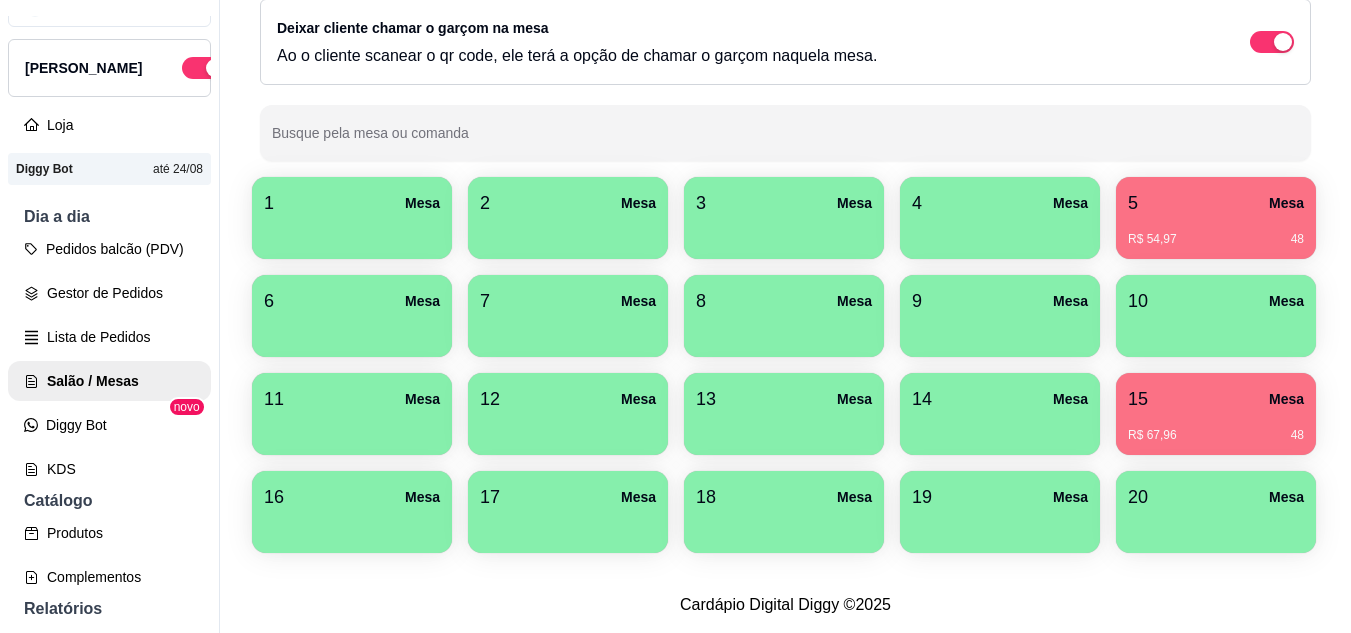 click on "R$ 67,96 48" at bounding box center (1216, 428) 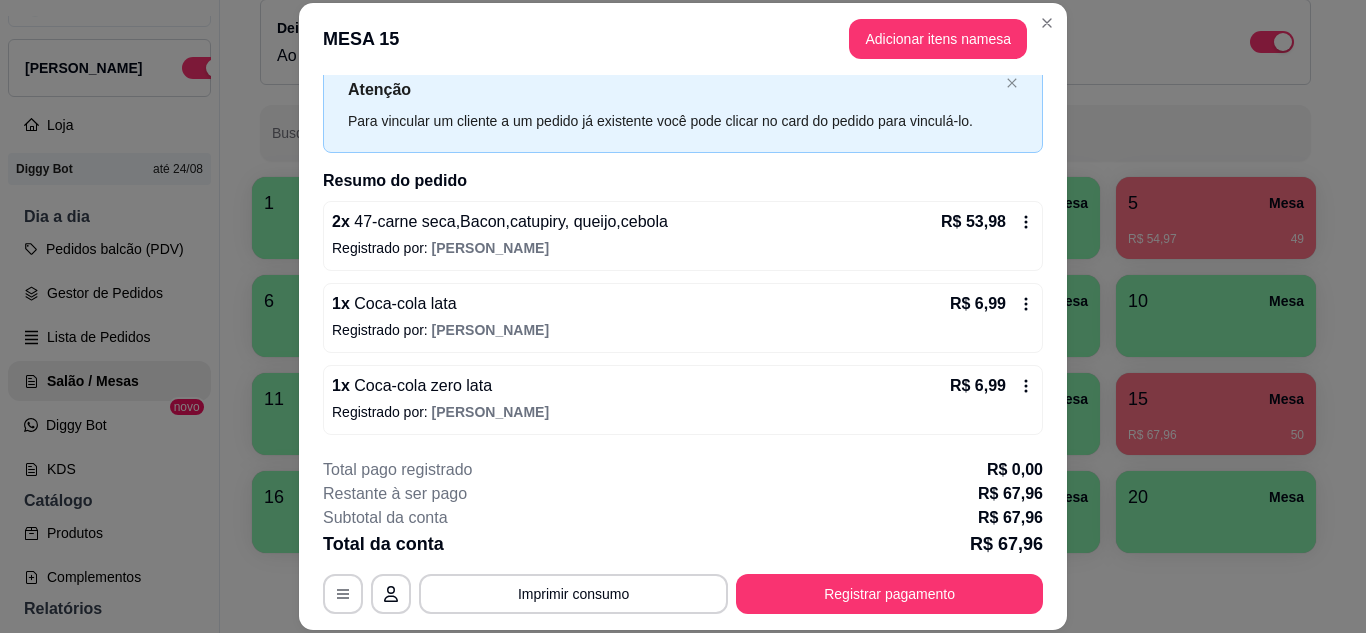 scroll, scrollTop: 64, scrollLeft: 0, axis: vertical 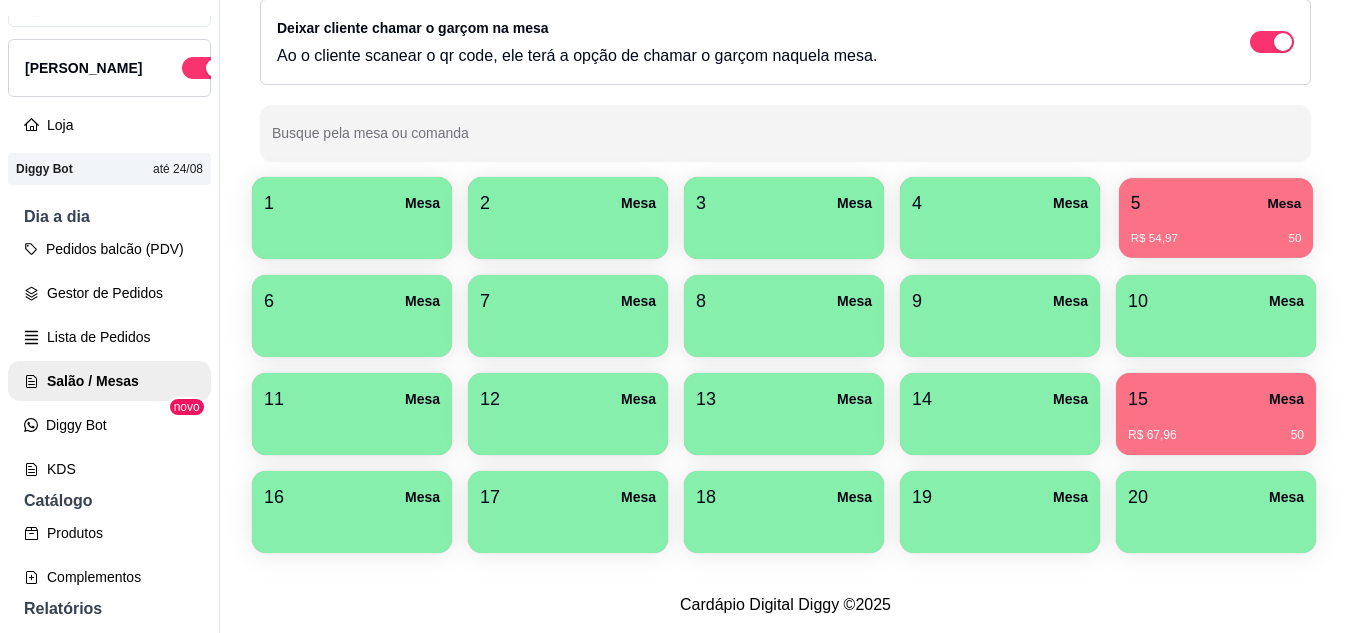 click on "5 Mesa" at bounding box center (1216, 203) 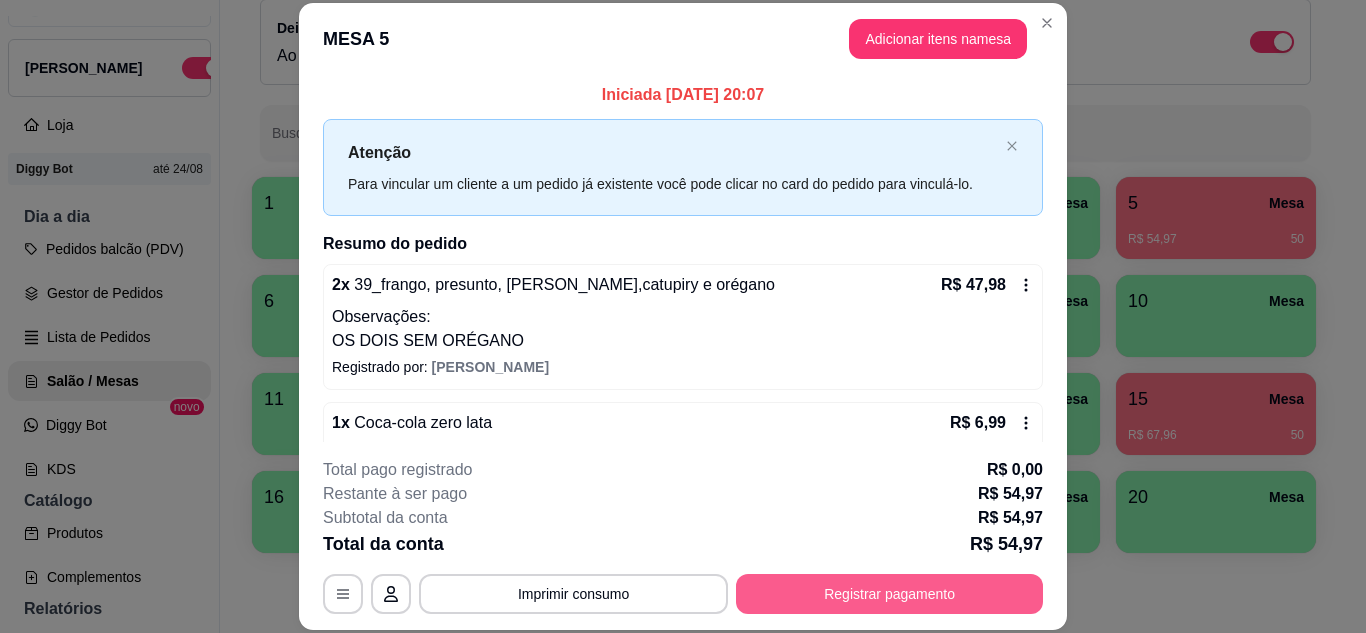 click on "Registrar pagamento" at bounding box center [889, 594] 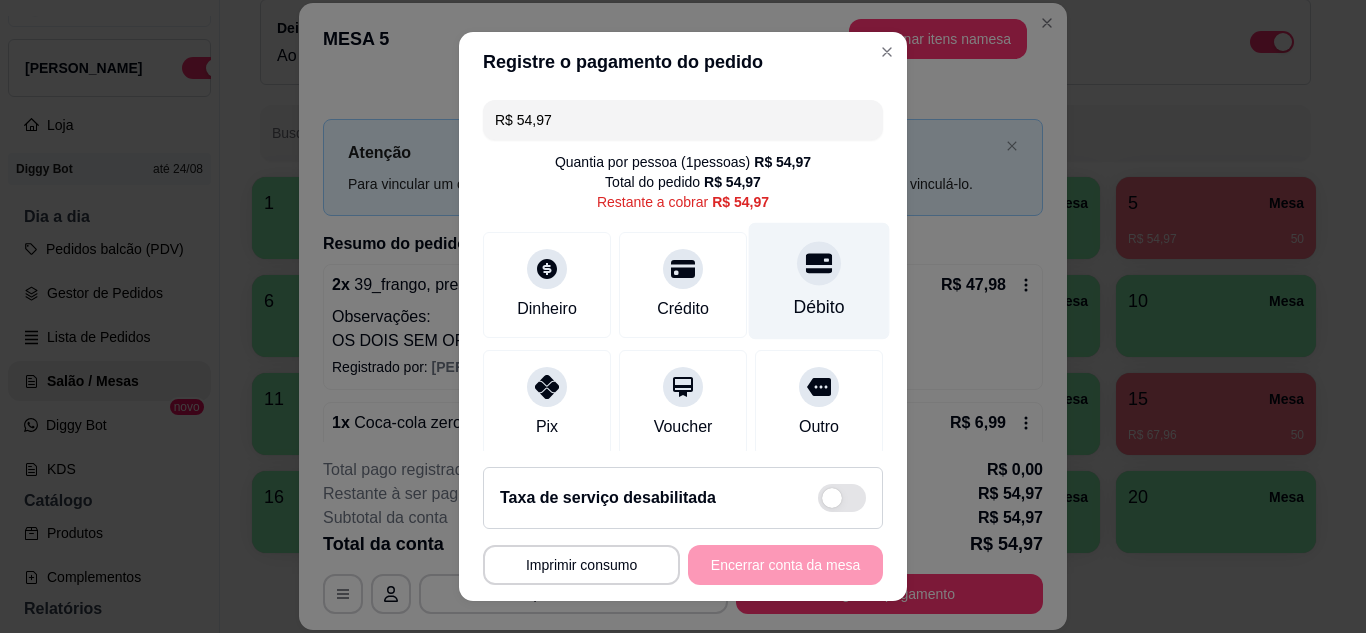 click on "Débito" at bounding box center [819, 280] 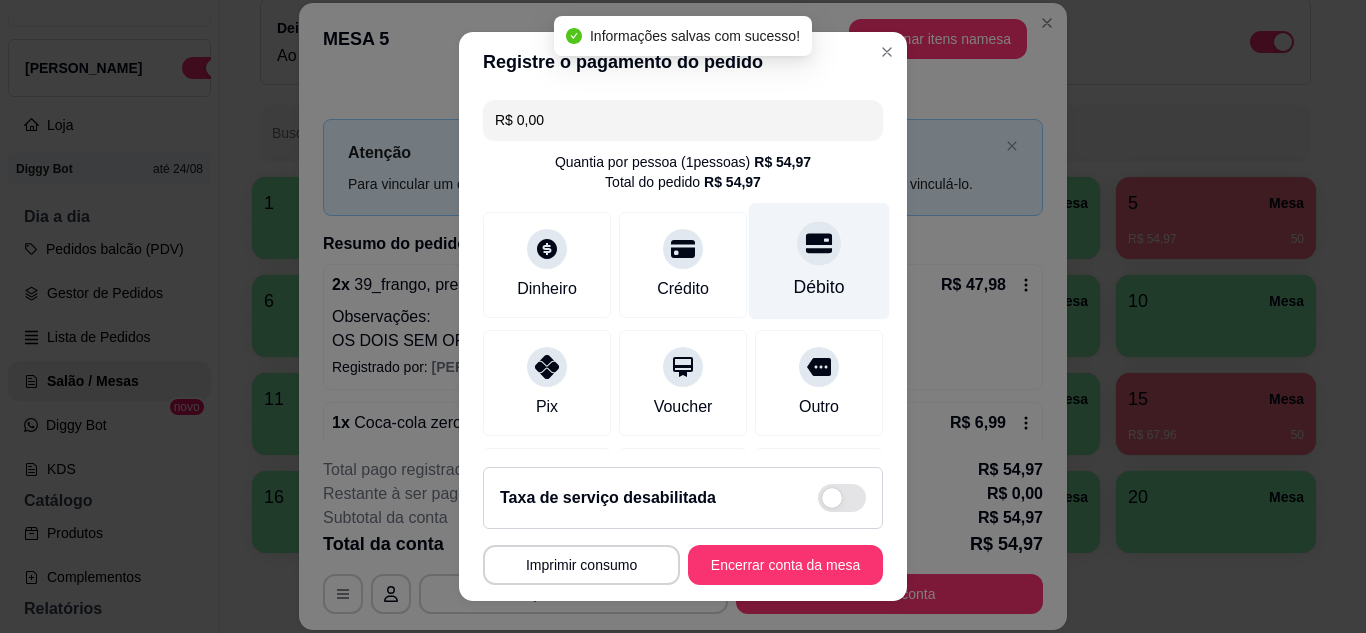 type on "R$ 0,00" 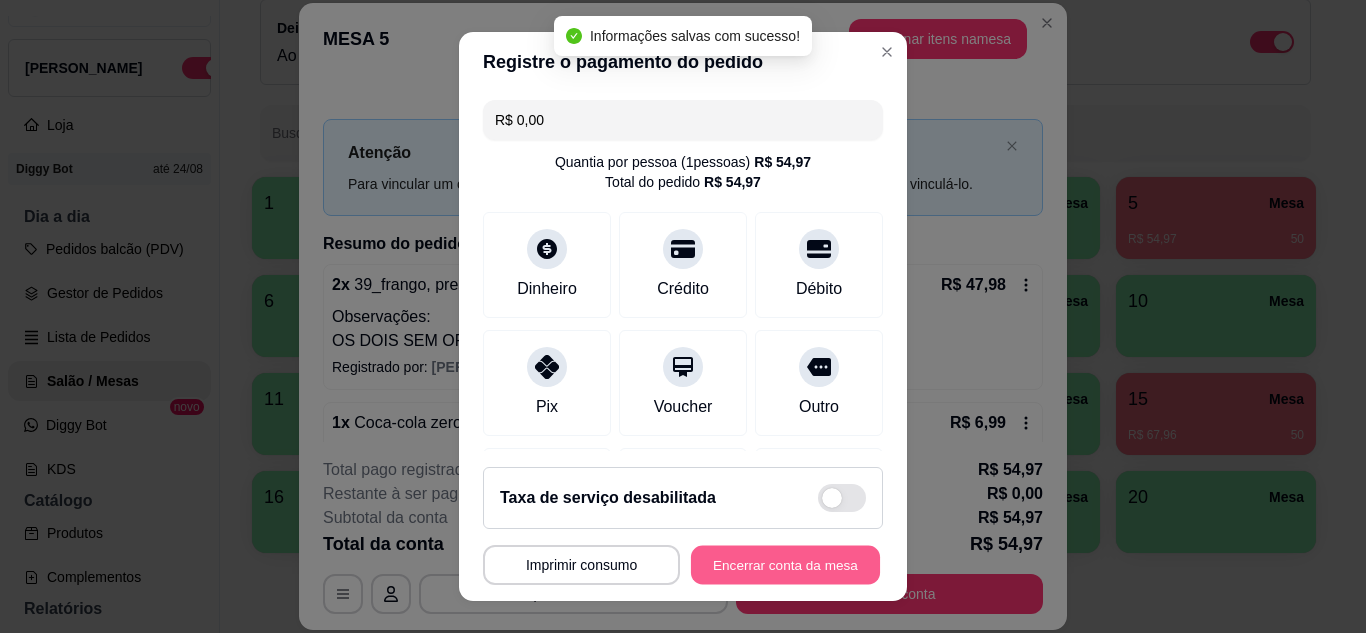 click on "Encerrar conta da mesa" at bounding box center [785, 565] 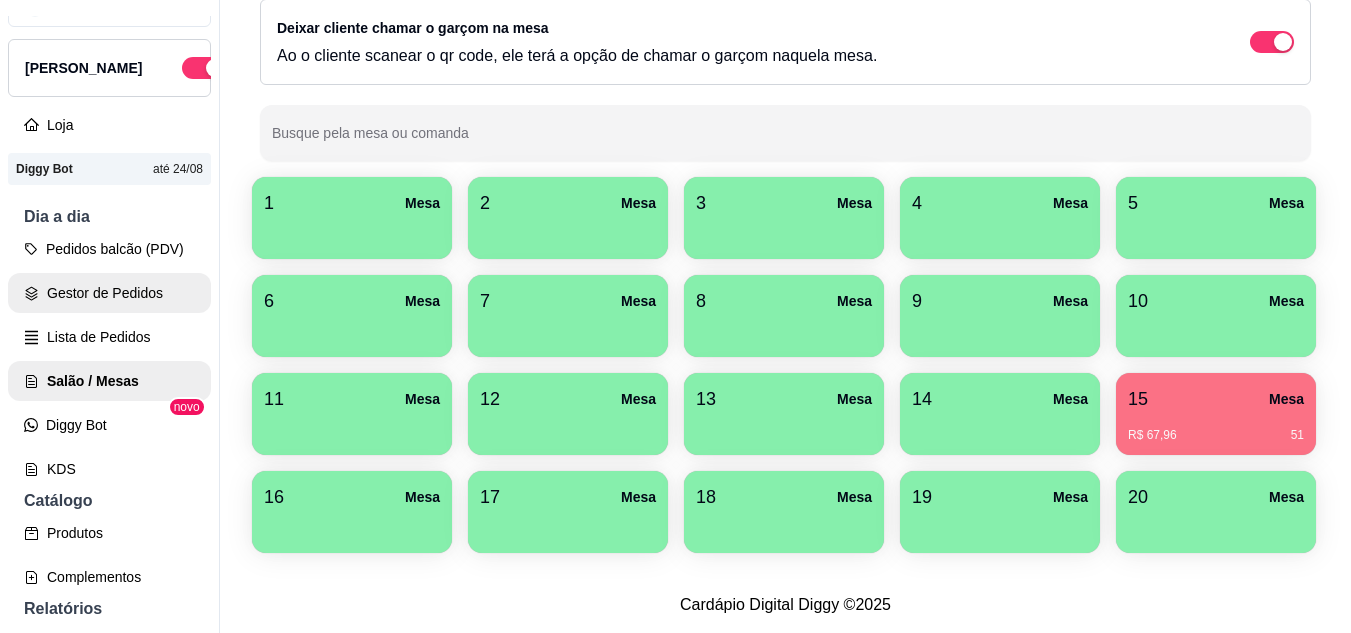 click on "Gestor de Pedidos" at bounding box center (109, 293) 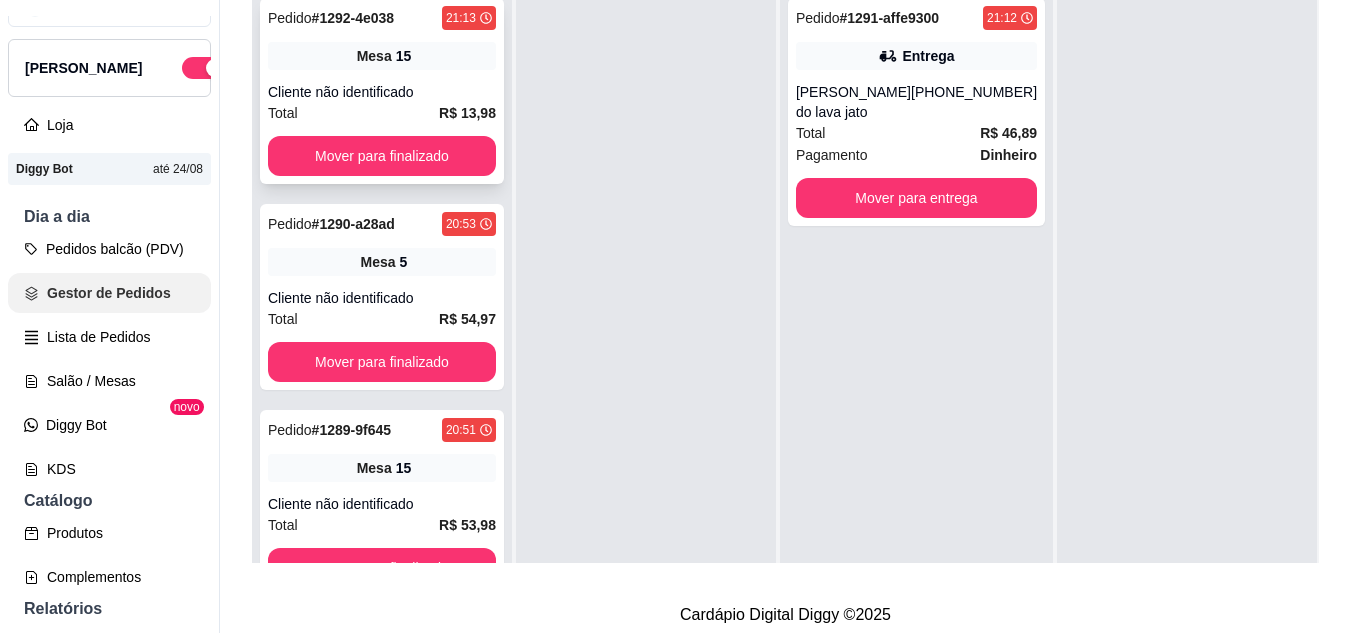 scroll, scrollTop: 0, scrollLeft: 0, axis: both 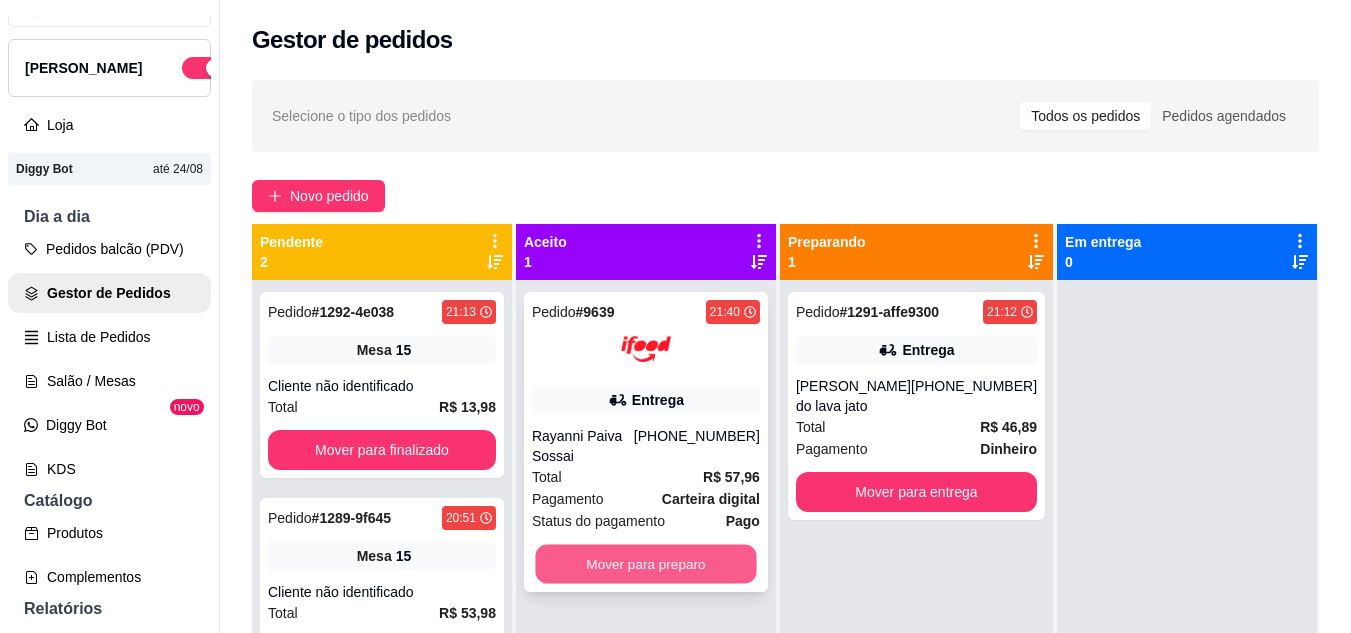 click on "Mover para preparo" at bounding box center (645, 564) 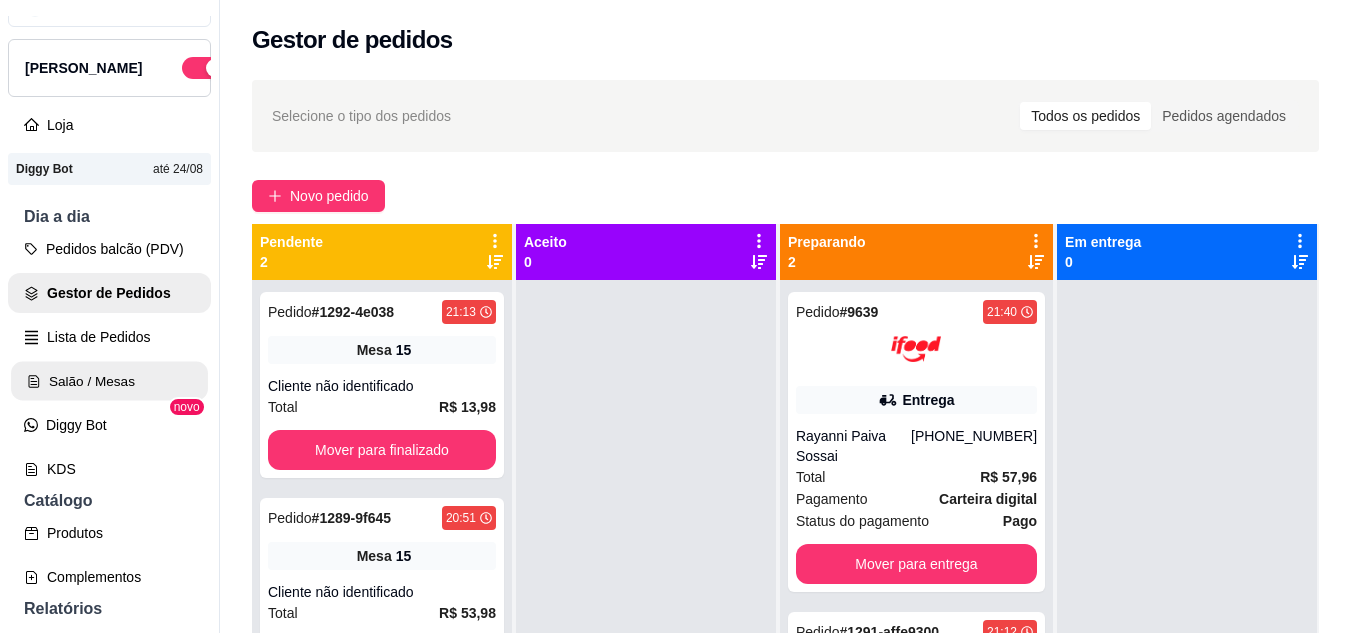 click on "Salão / Mesas" at bounding box center [109, 381] 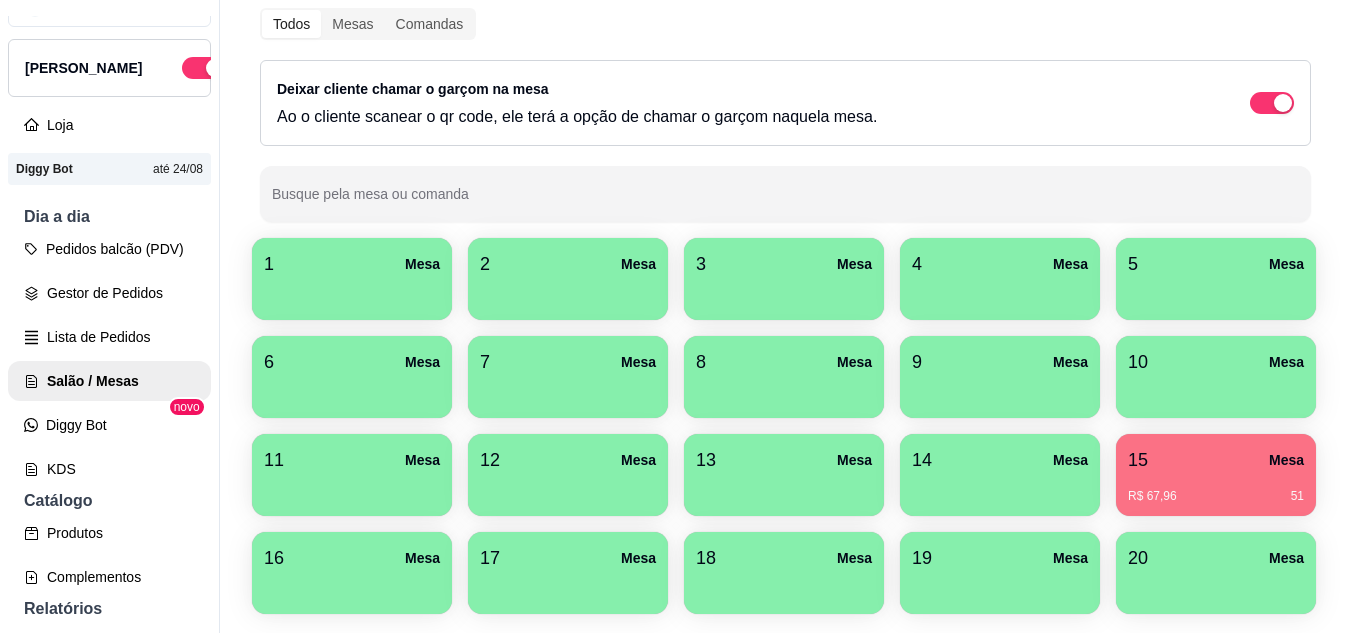 scroll, scrollTop: 294, scrollLeft: 0, axis: vertical 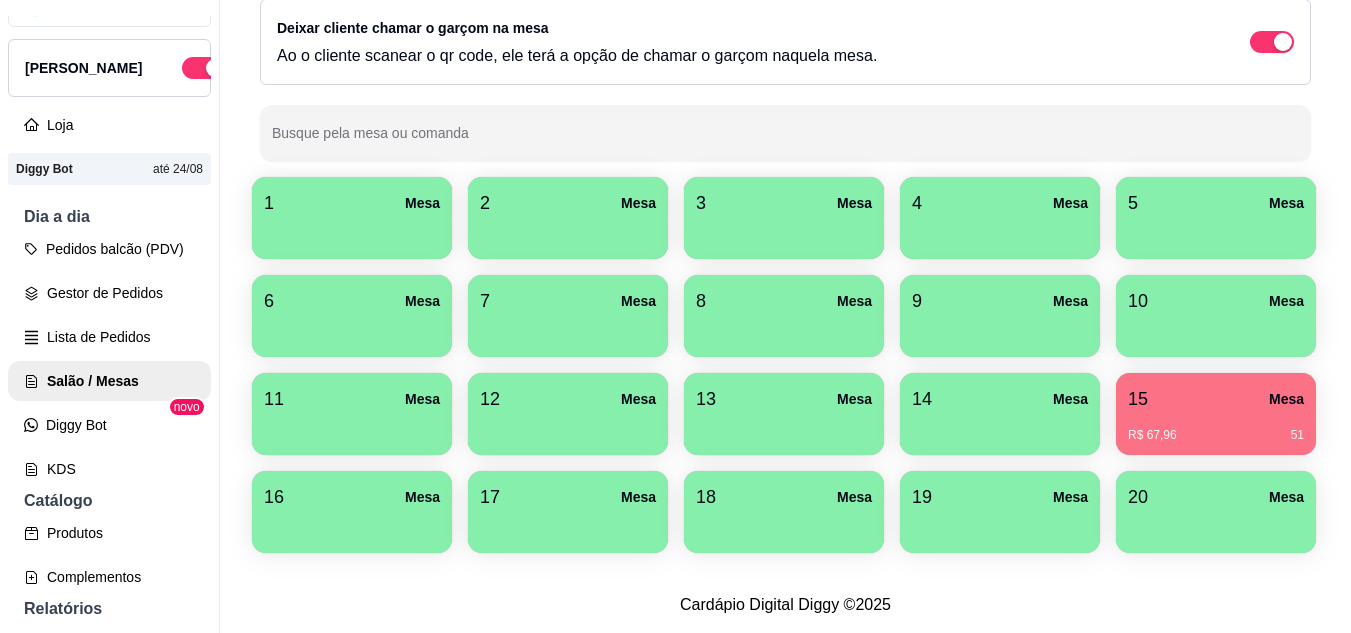 click on "R$ 67,96" at bounding box center [1152, 435] 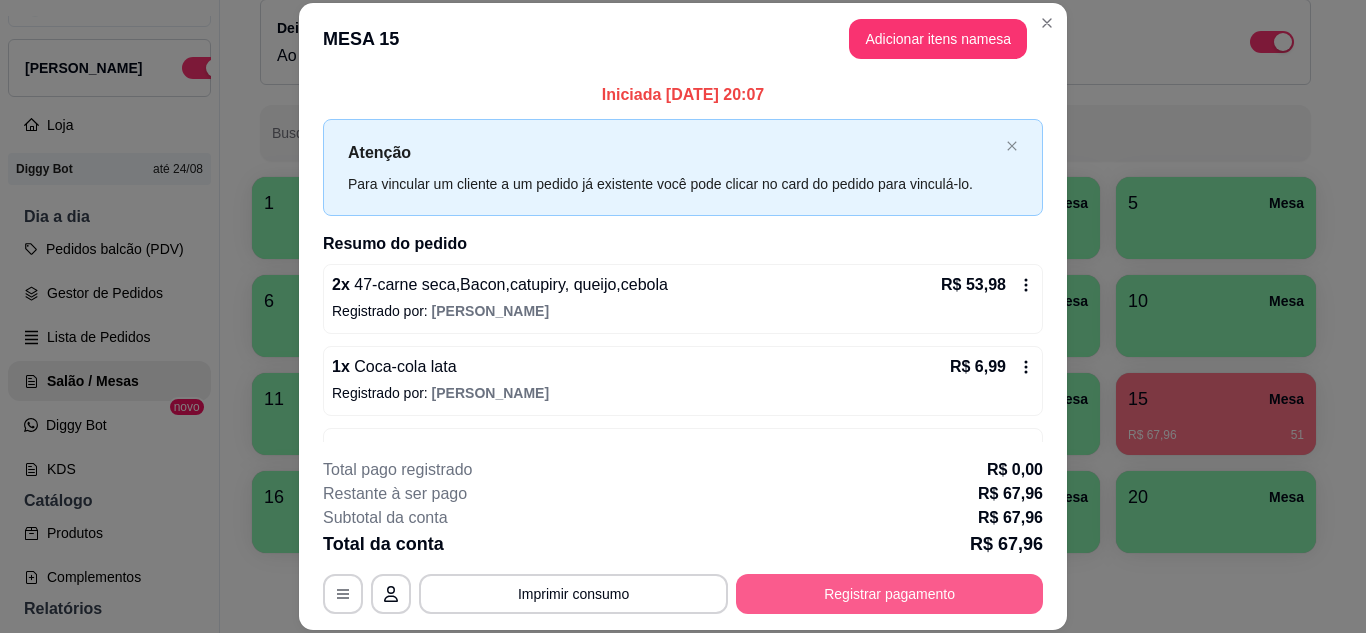 click on "Registrar pagamento" at bounding box center [889, 594] 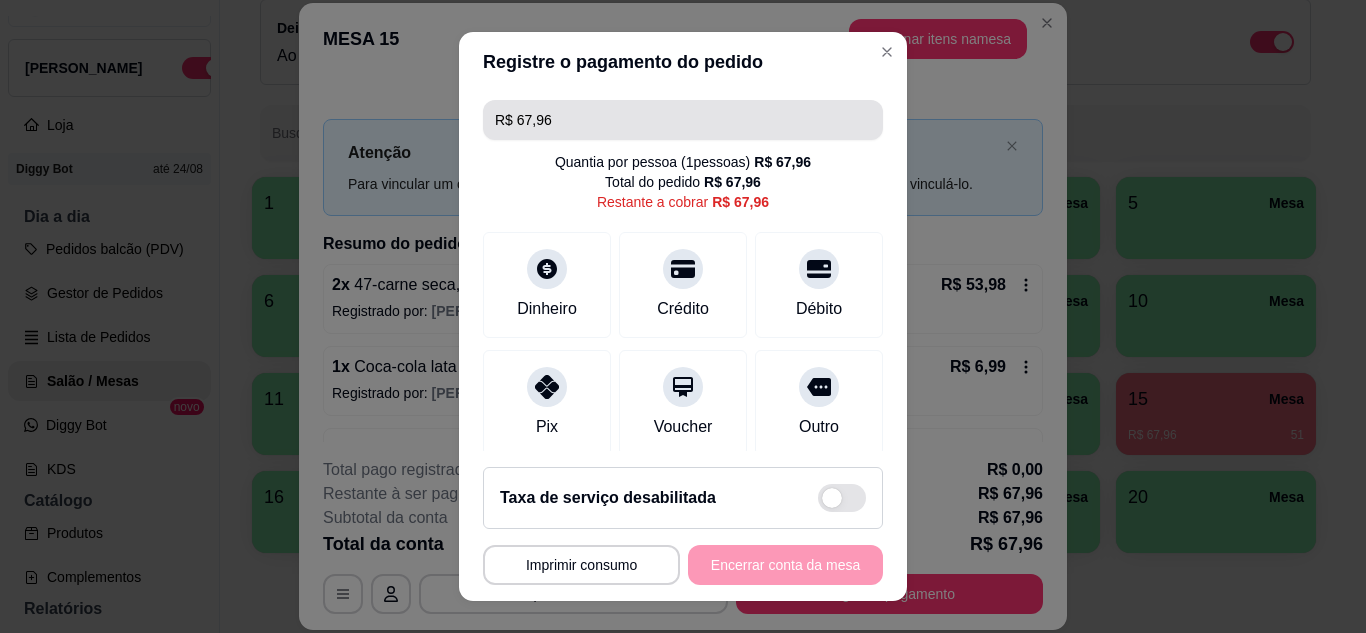 click on "R$ 67,96" at bounding box center (683, 120) 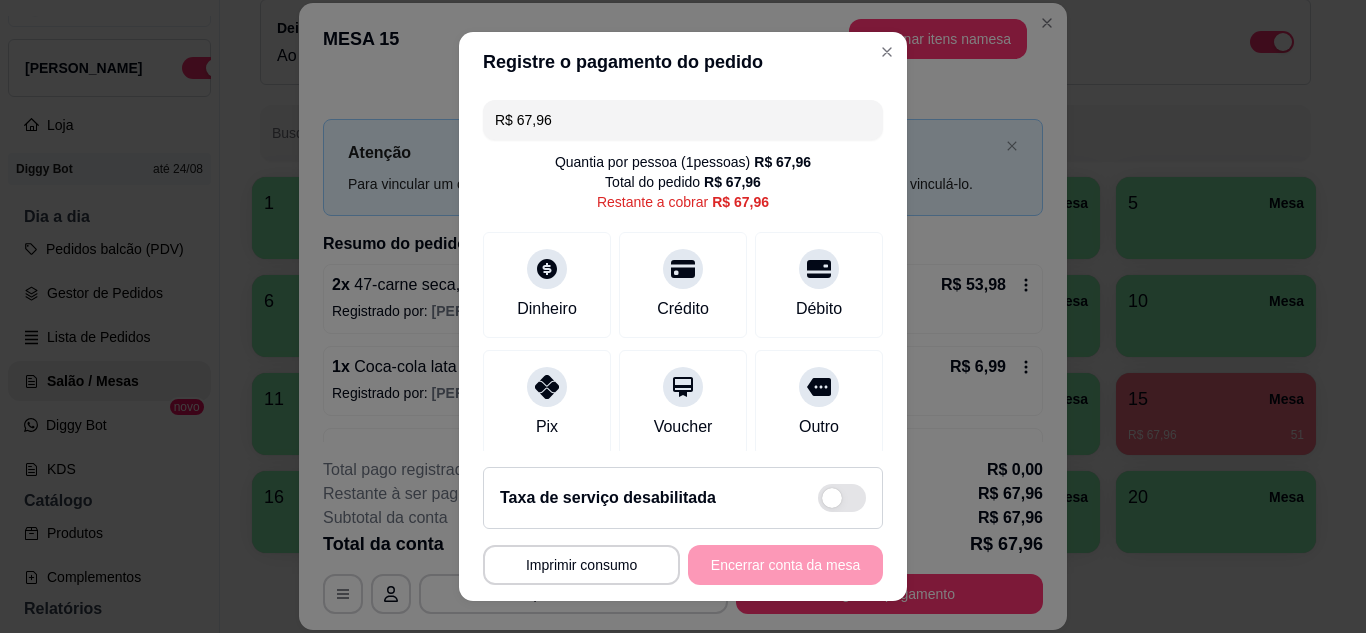 click on "R$ 67,96" at bounding box center (683, 120) 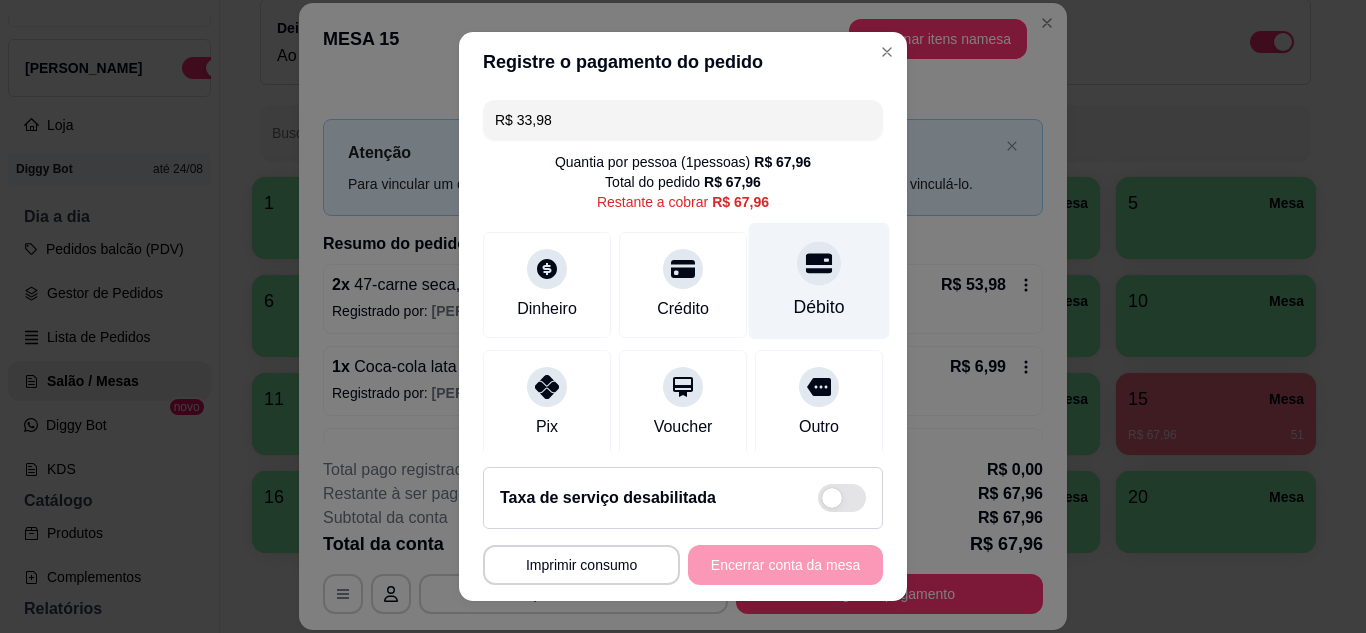 click on "Débito" at bounding box center (819, 280) 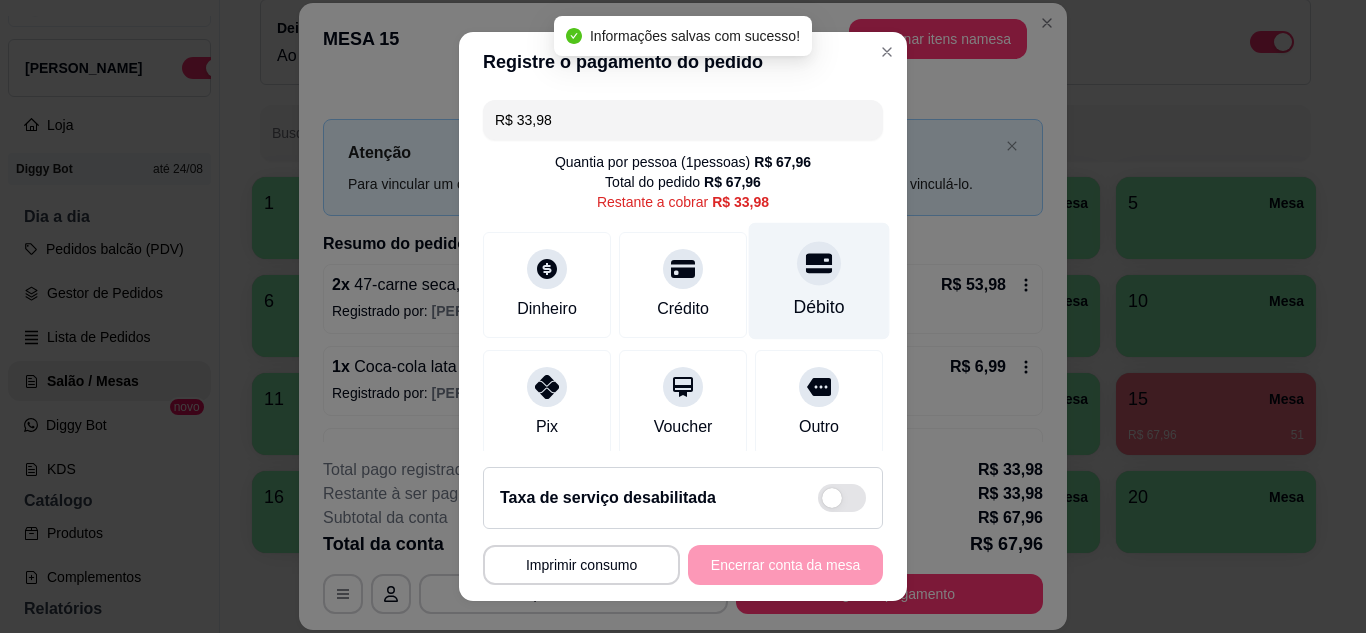 click 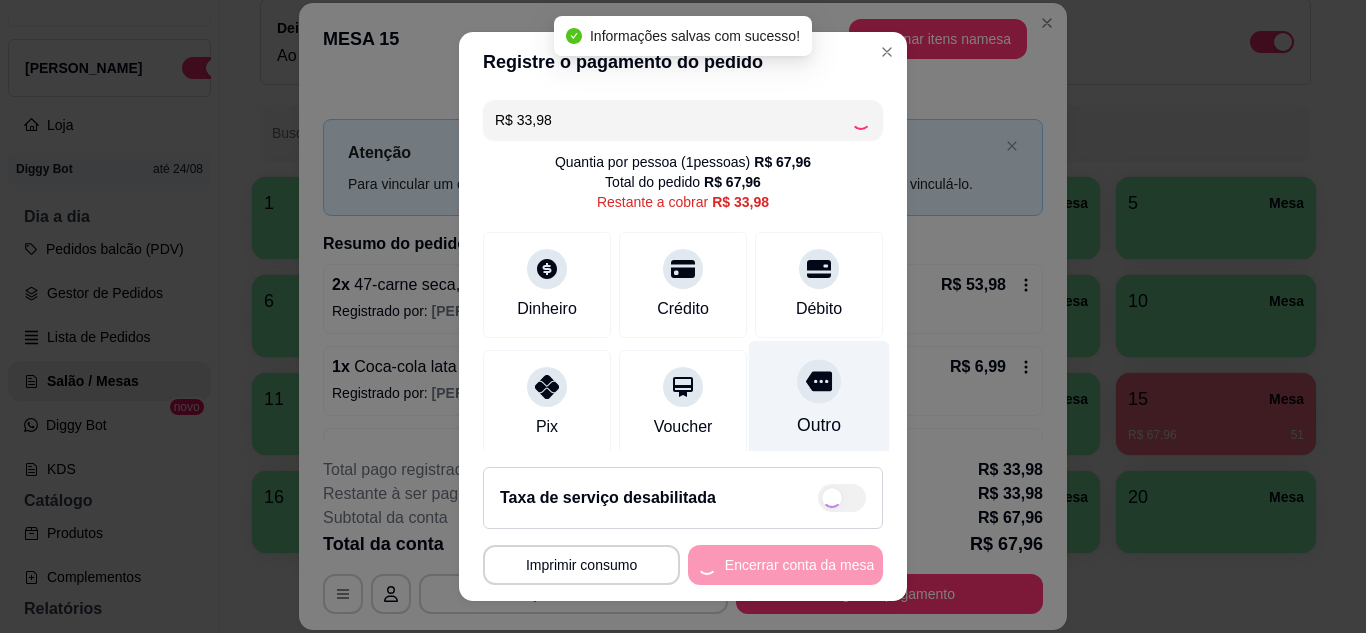 type on "R$ 0,00" 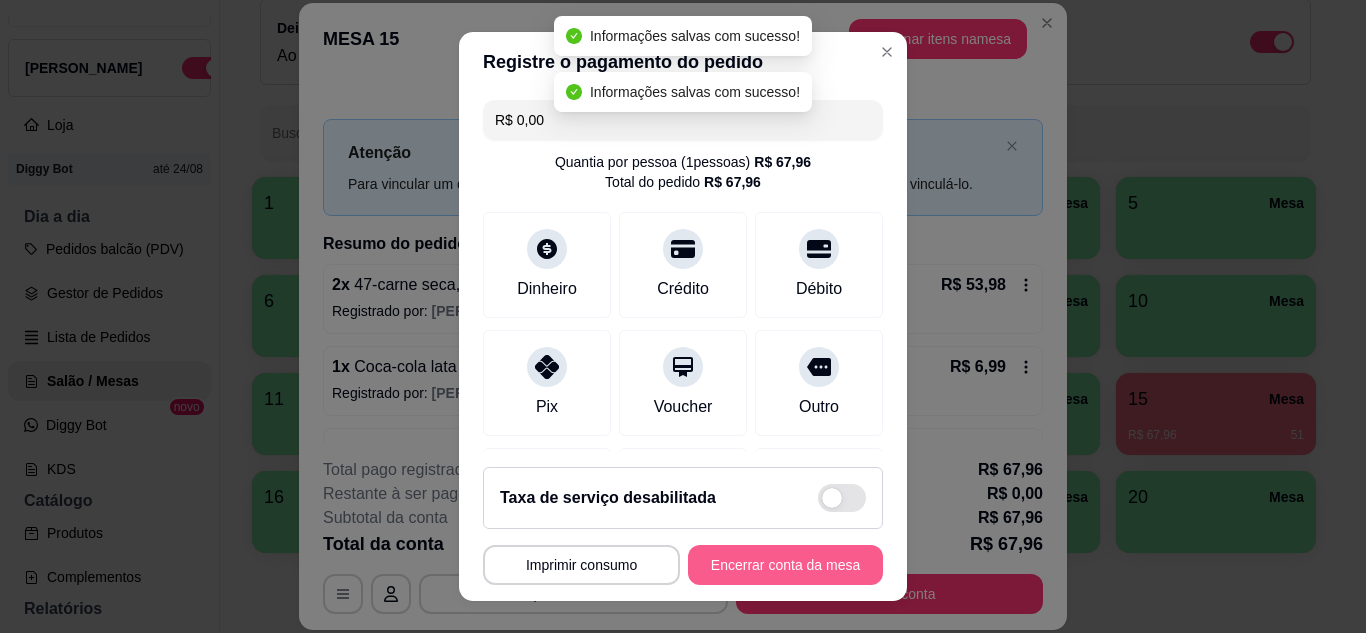 click on "Encerrar conta da mesa" at bounding box center (785, 565) 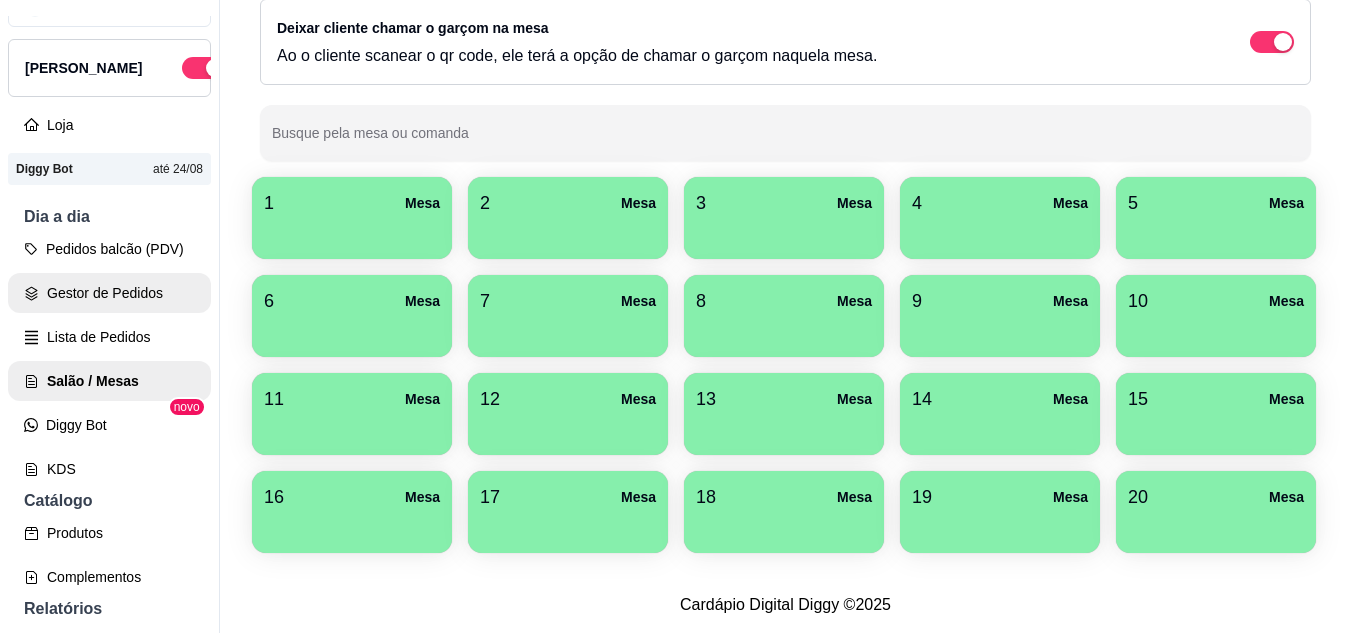 click on "Gestor de Pedidos" at bounding box center [109, 293] 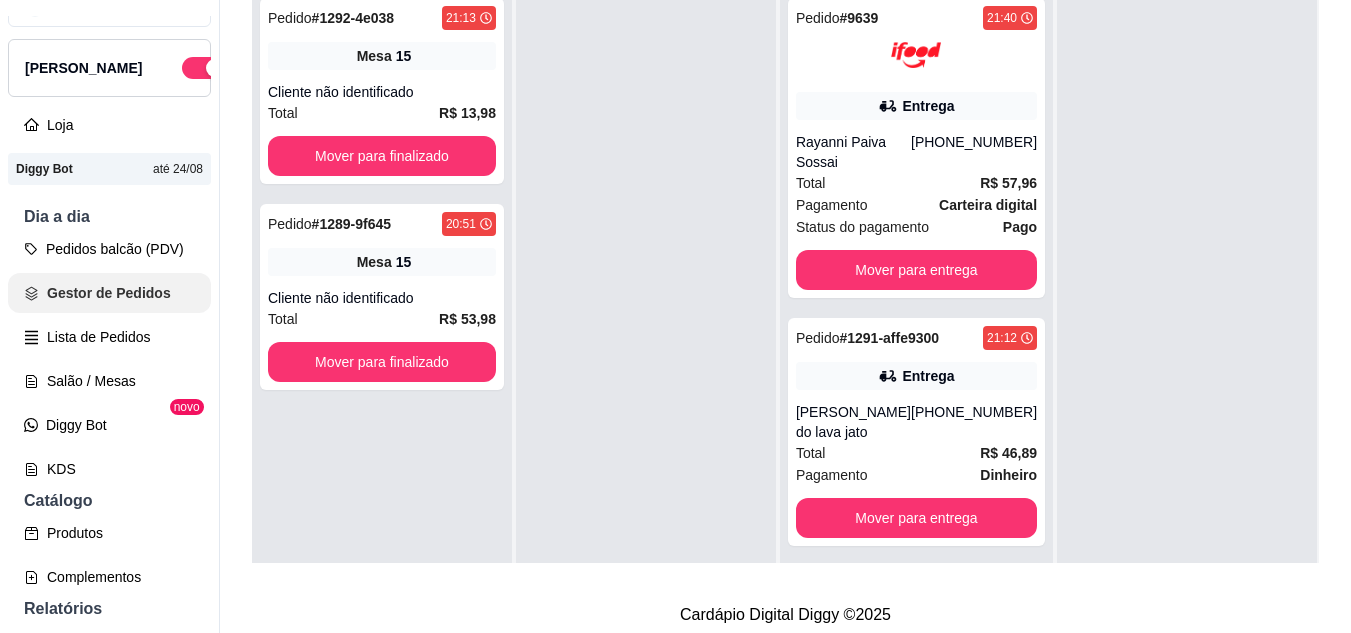 scroll, scrollTop: 0, scrollLeft: 0, axis: both 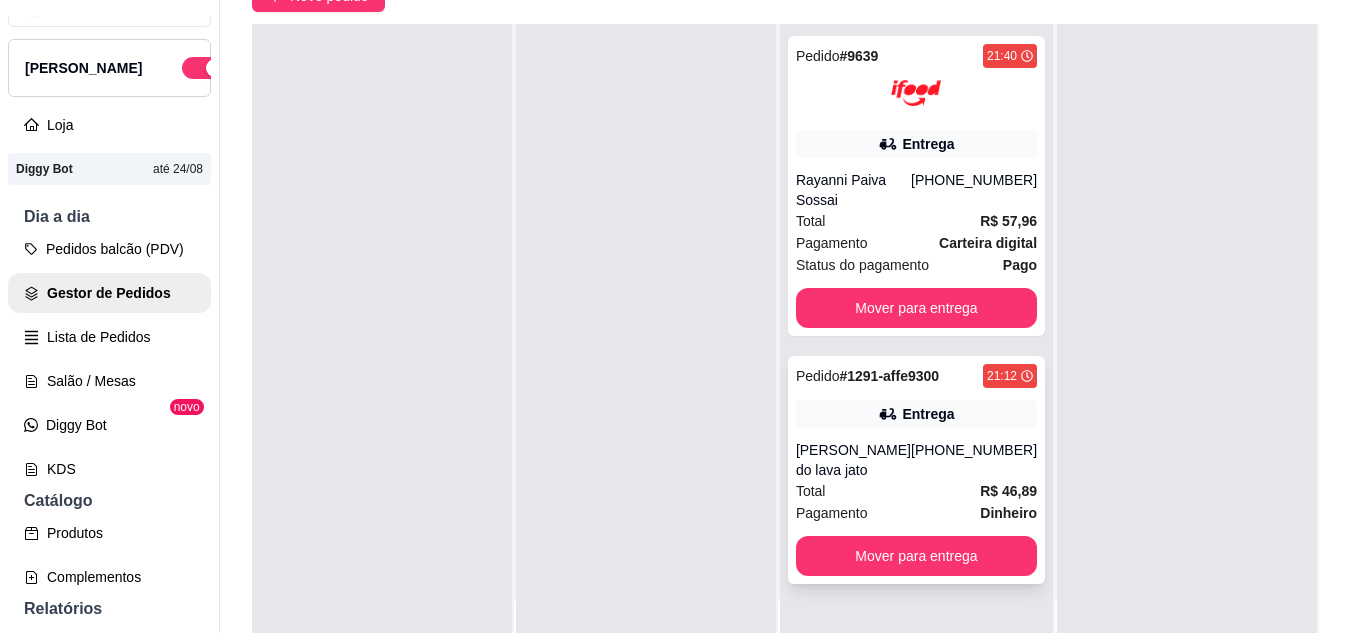 click on "Pedido  # 1291-affe9300 21:12 Entrega [PERSON_NAME] do lava jato  [PHONE_NUMBER] Total R$ 46,89 Pagamento Dinheiro Mover para entrega" at bounding box center (916, 470) 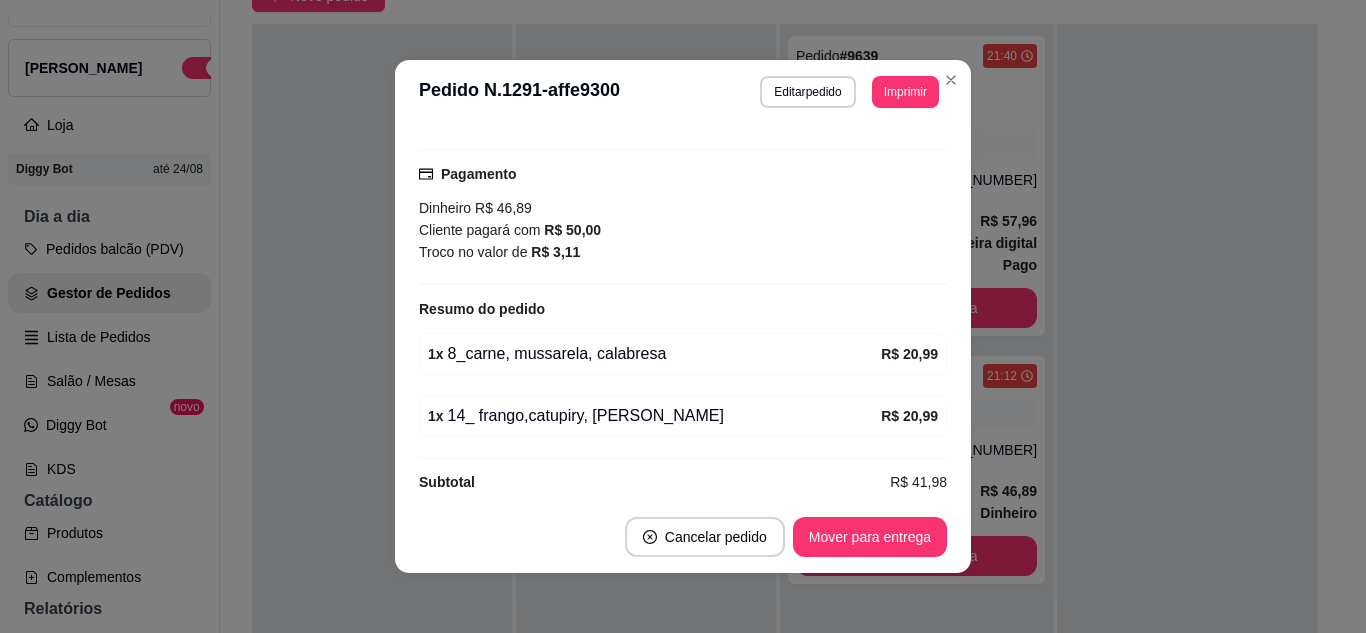 scroll, scrollTop: 566, scrollLeft: 0, axis: vertical 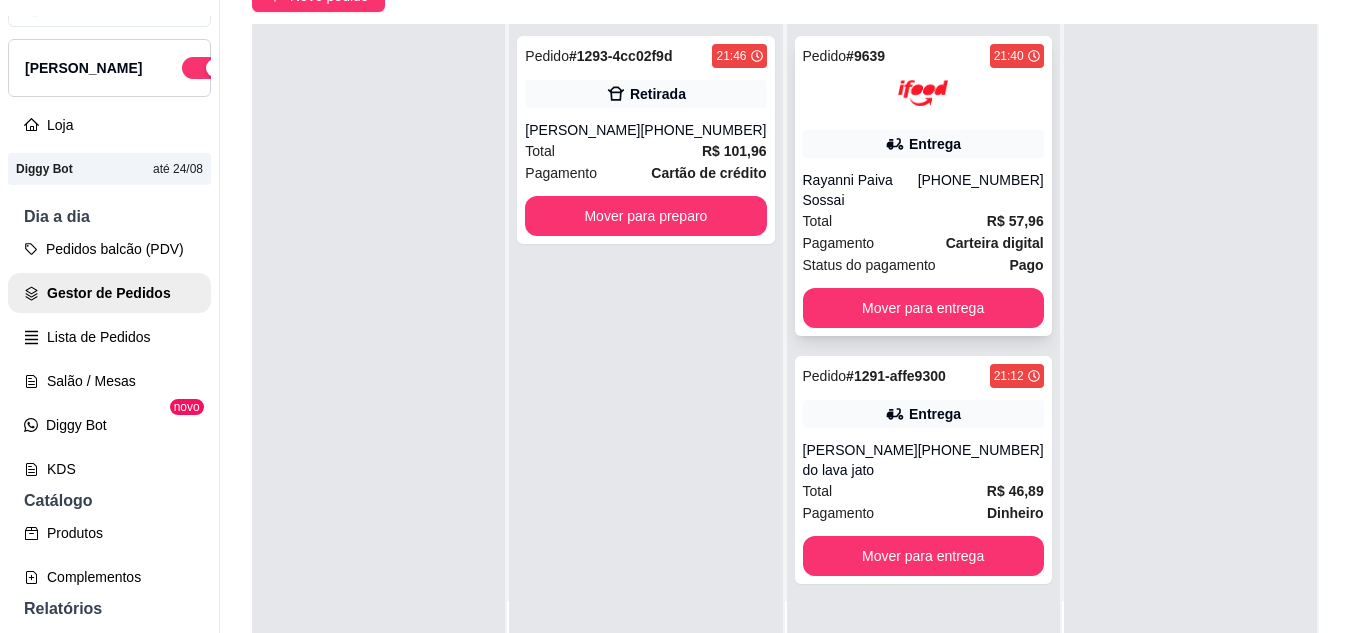 click on "Entrega" at bounding box center (935, 144) 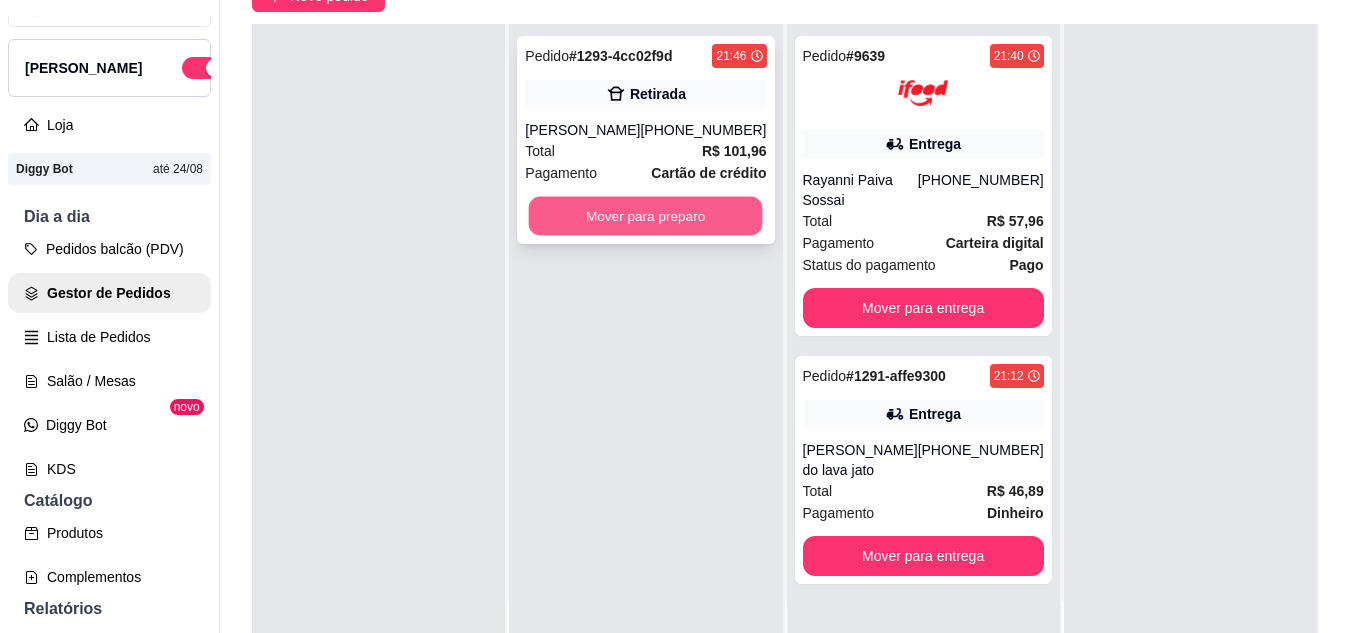 click on "Mover para preparo" at bounding box center [646, 216] 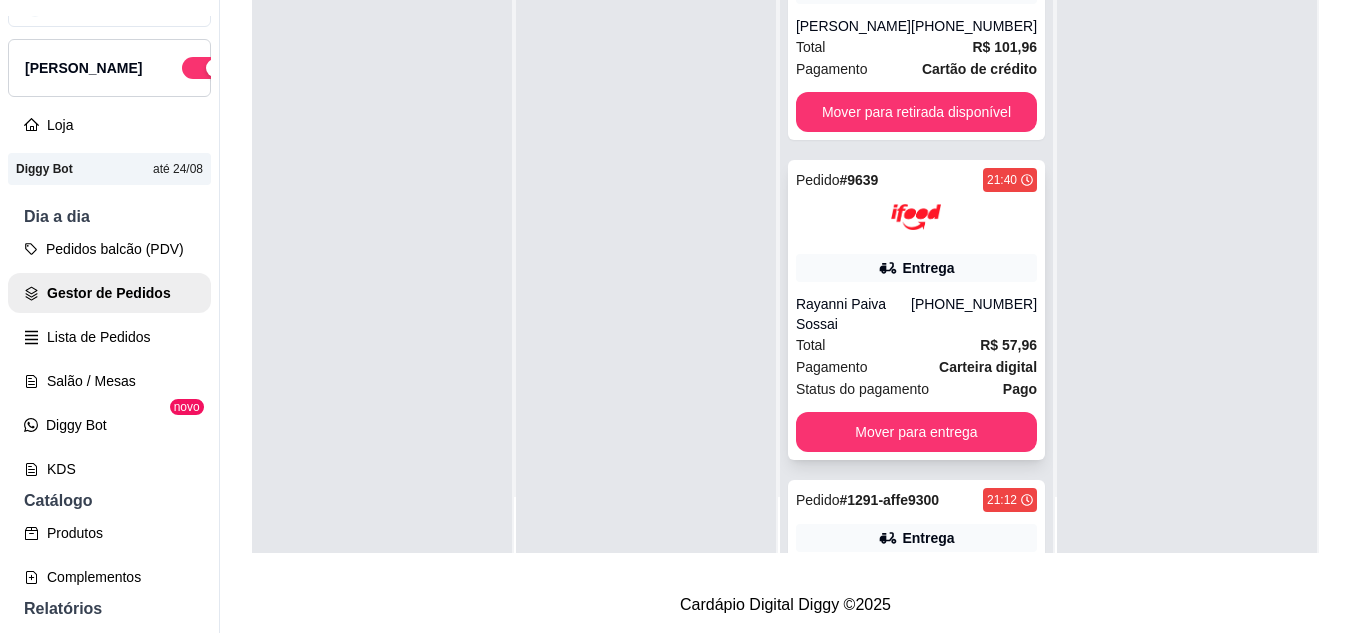 scroll, scrollTop: 319, scrollLeft: 0, axis: vertical 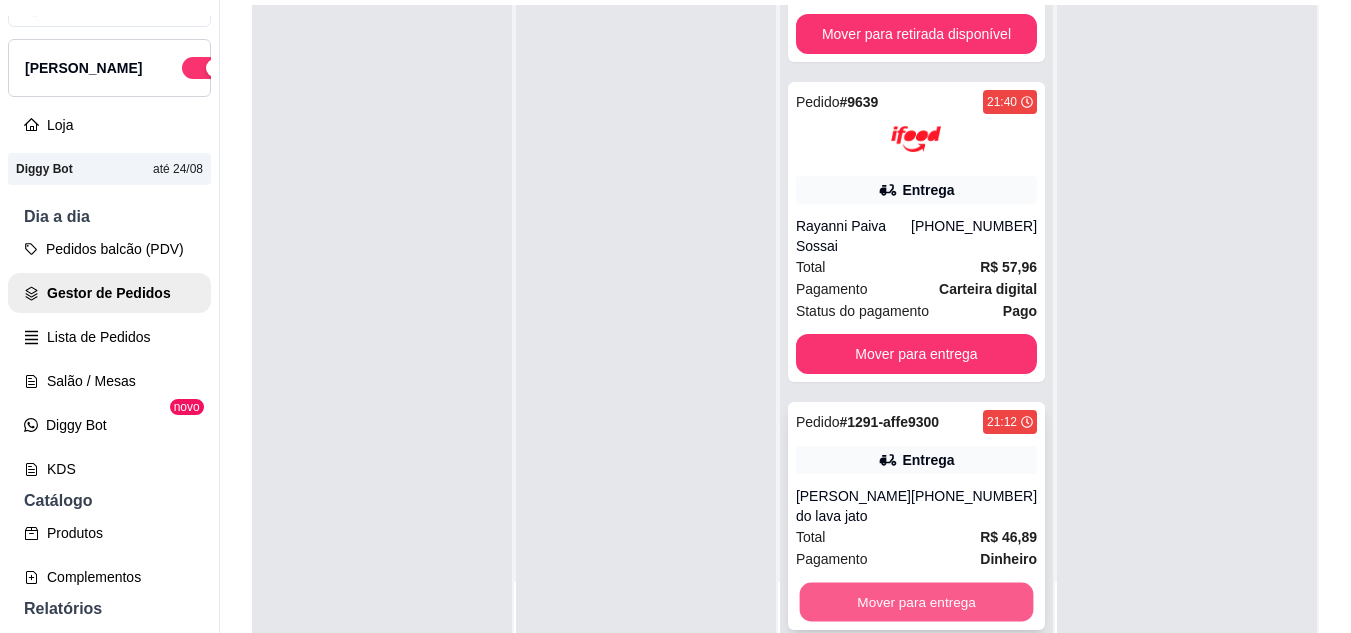 click on "Mover para entrega" at bounding box center [916, 602] 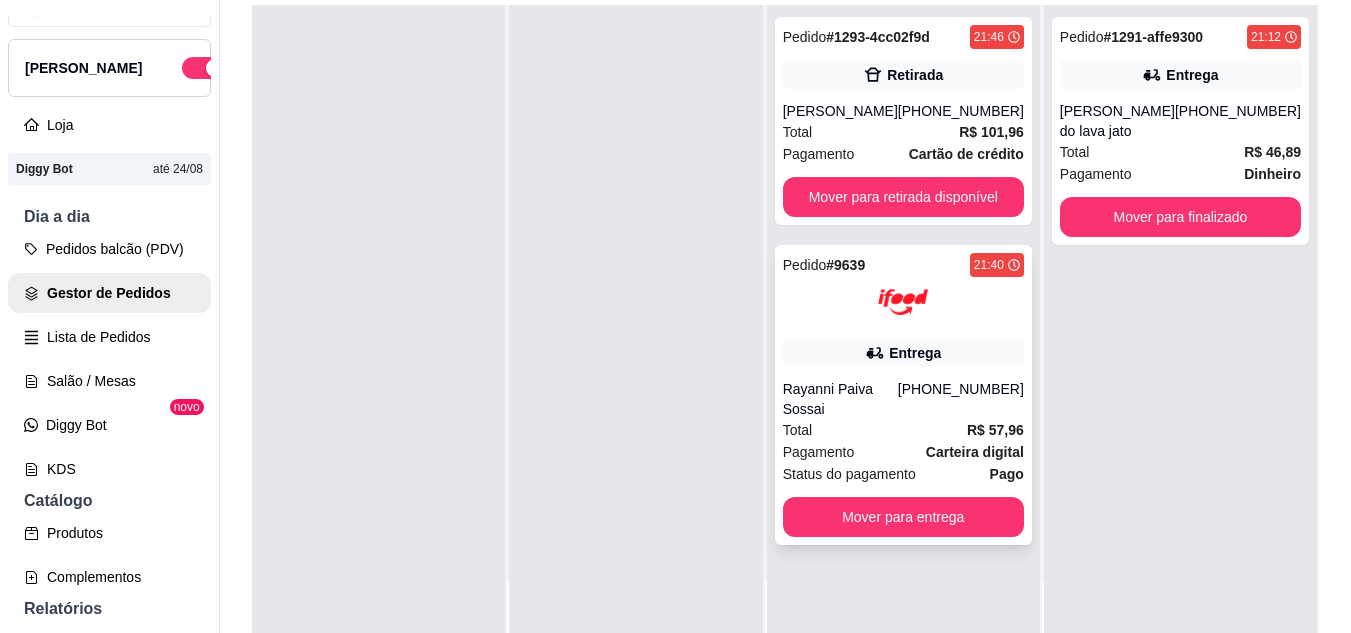 scroll, scrollTop: 0, scrollLeft: 0, axis: both 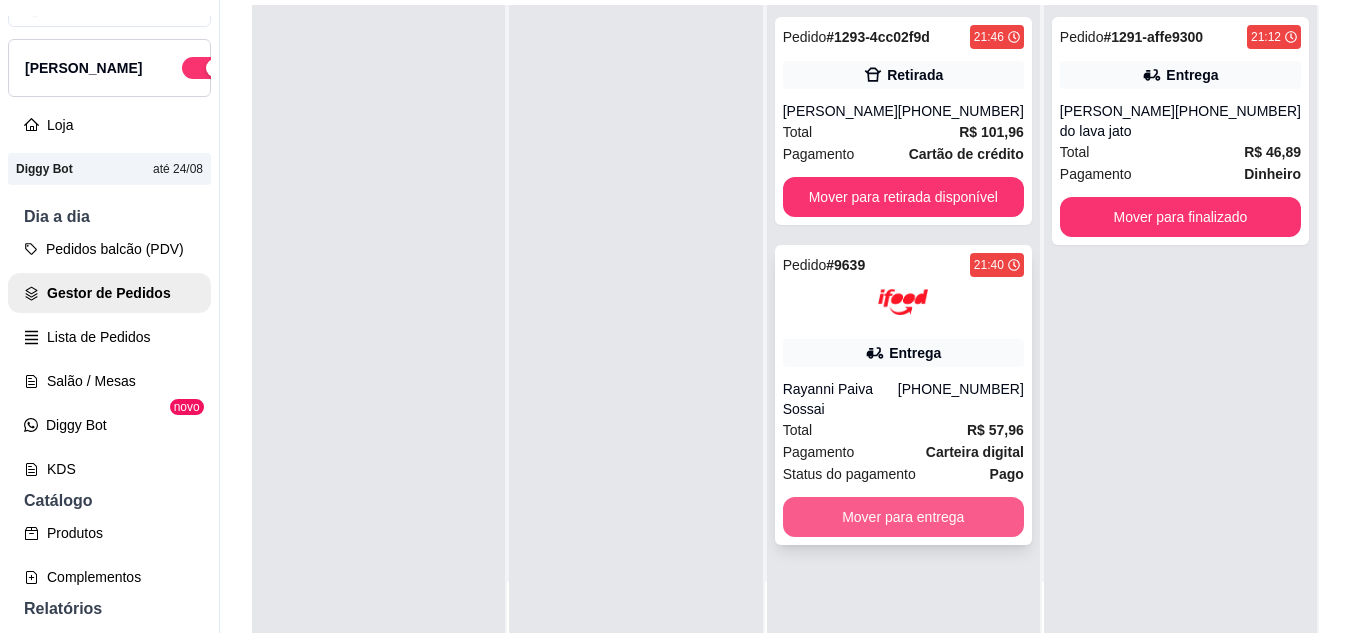 click on "Mover para entrega" at bounding box center [903, 517] 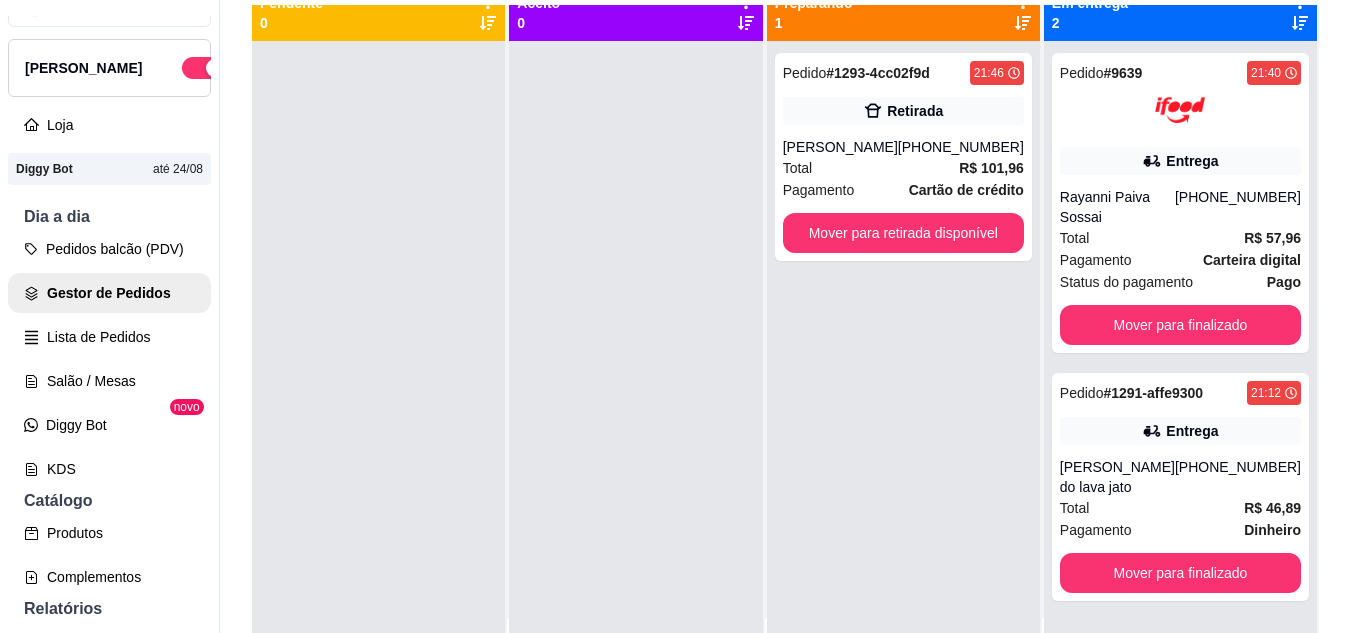 scroll, scrollTop: 0, scrollLeft: 0, axis: both 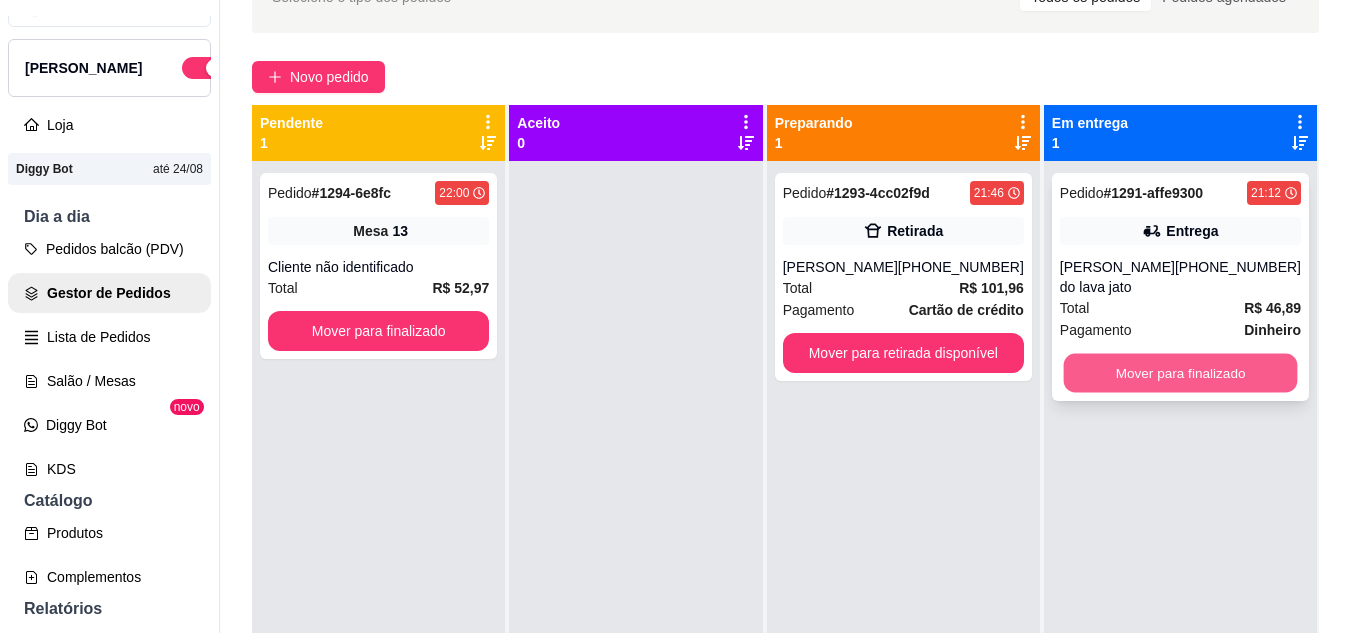 click on "Mover para finalizado" at bounding box center (1180, 373) 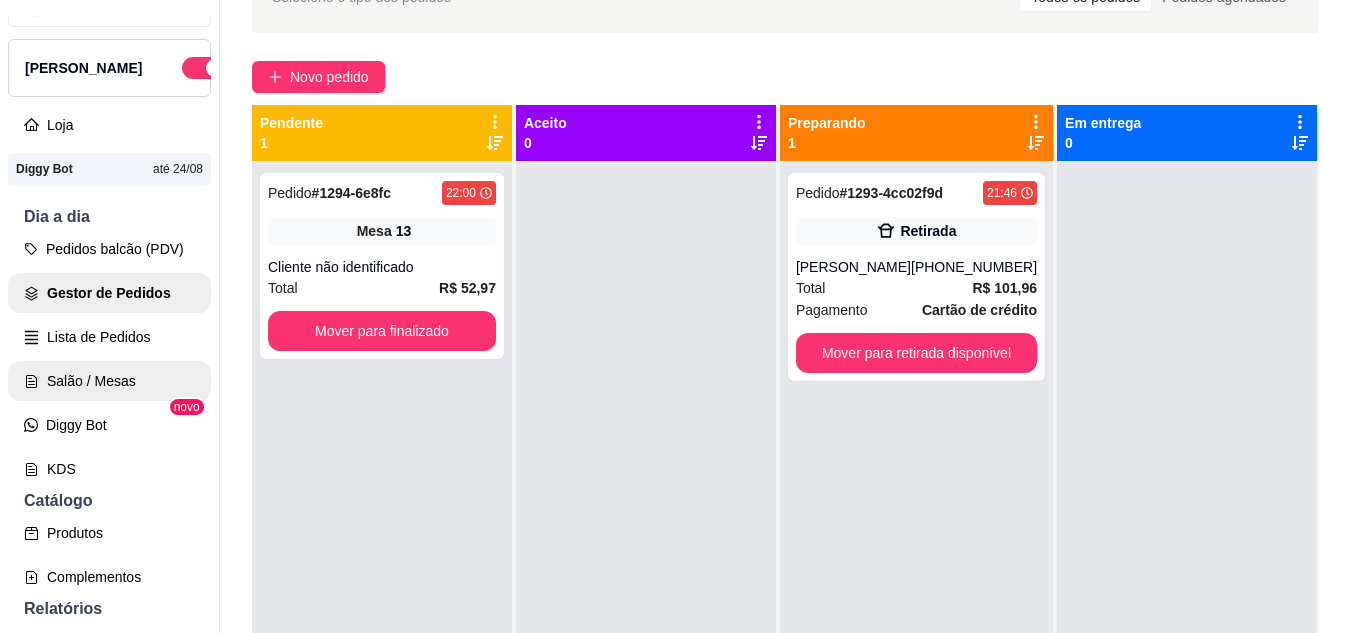 click on "Salão / Mesas" at bounding box center (109, 381) 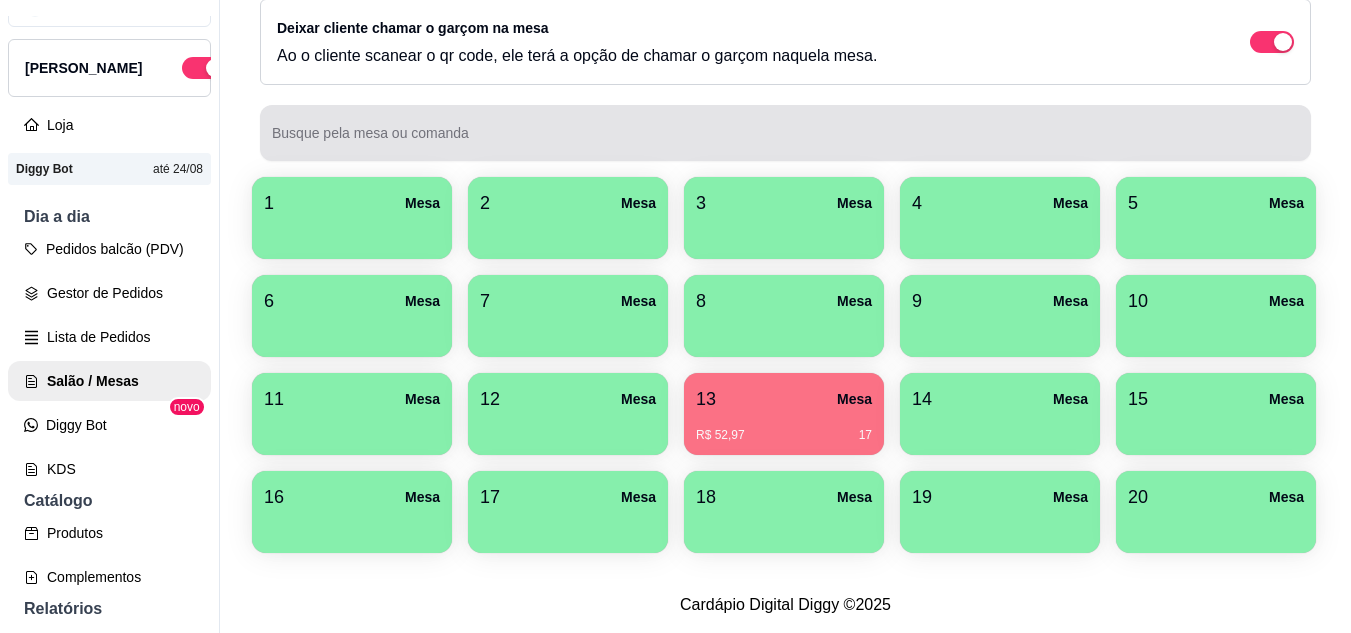 scroll, scrollTop: 294, scrollLeft: 0, axis: vertical 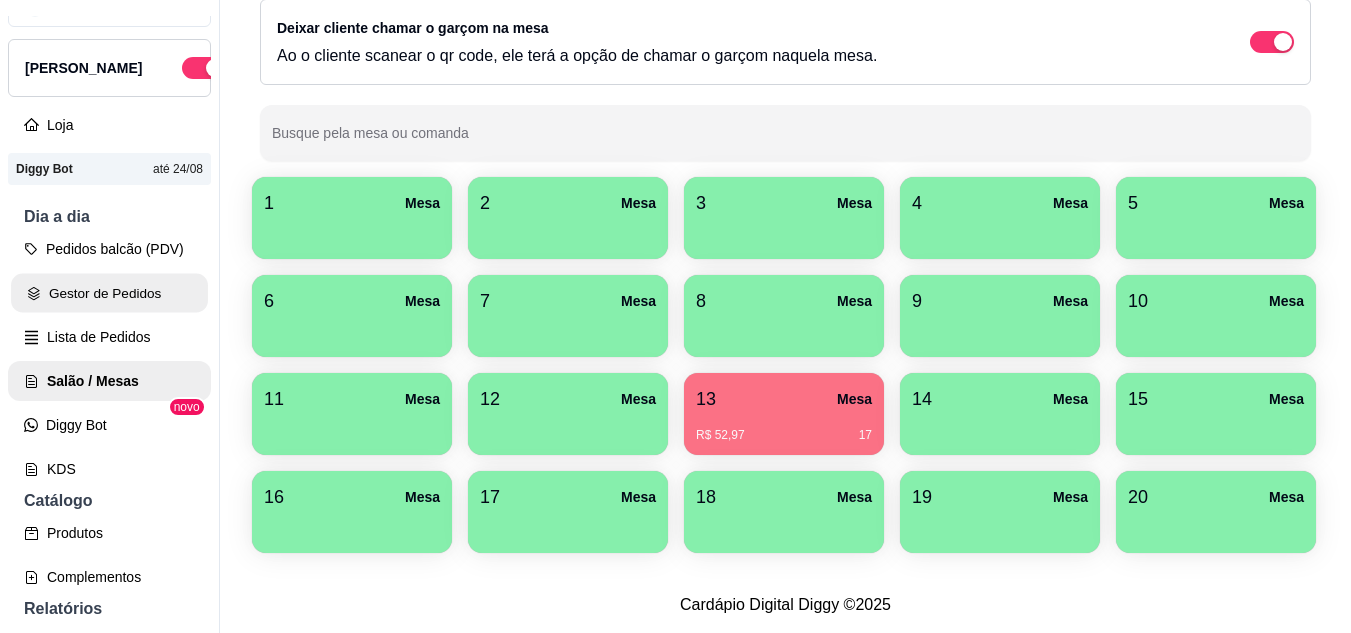 click on "Gestor de Pedidos" at bounding box center [109, 293] 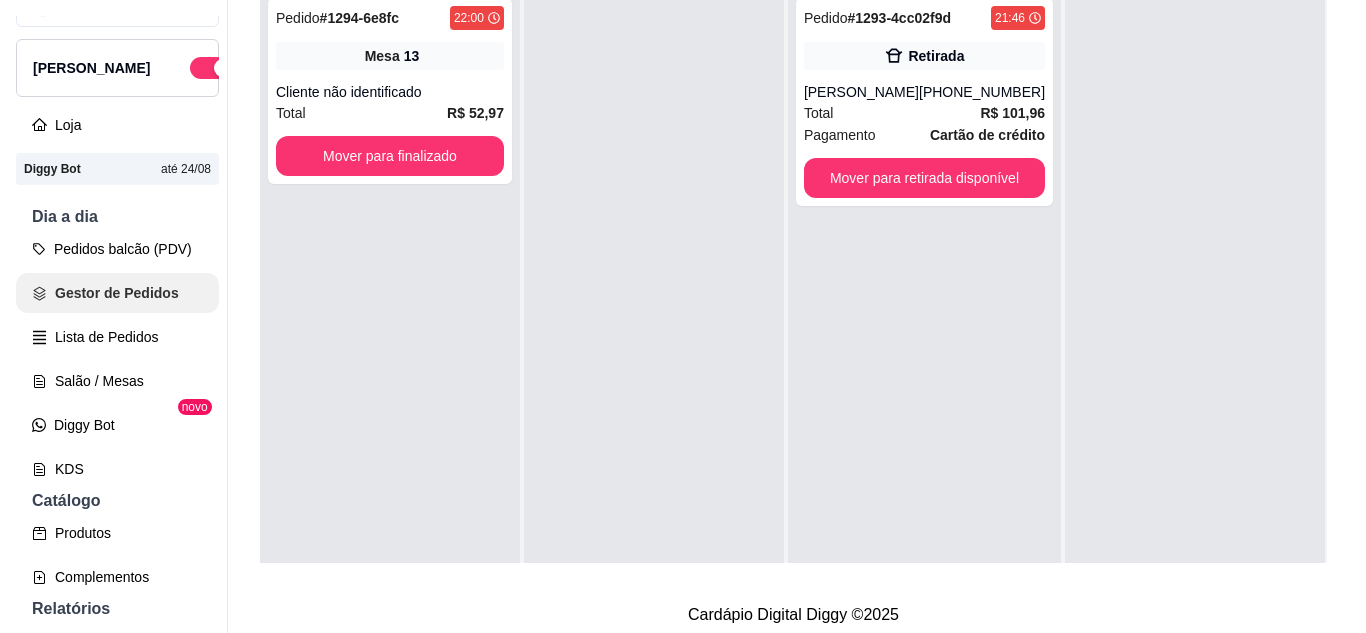 scroll, scrollTop: 0, scrollLeft: 0, axis: both 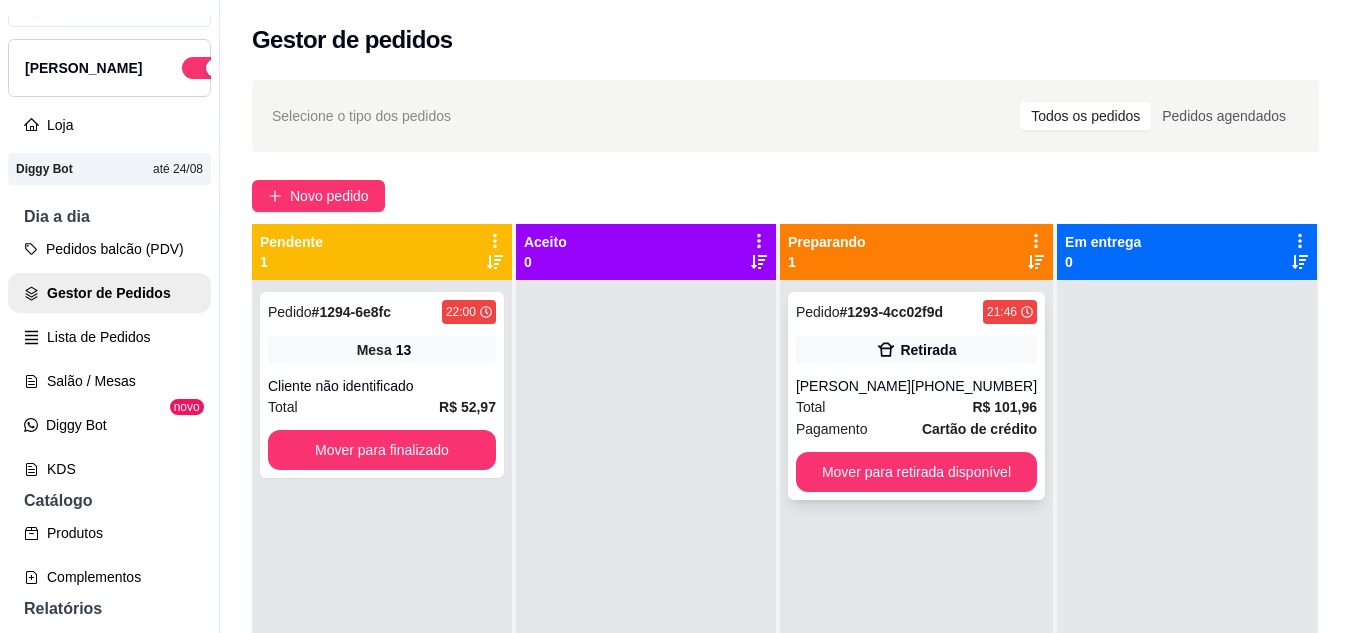 click on "Retirada" at bounding box center [916, 350] 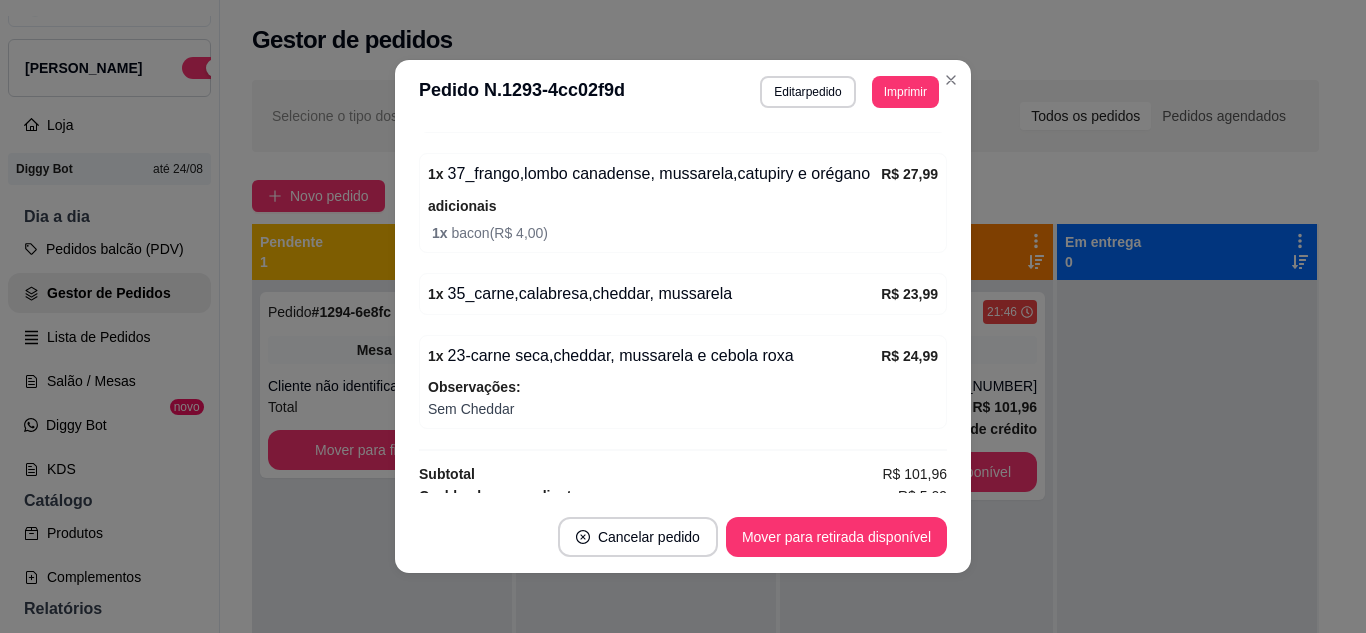 scroll, scrollTop: 636, scrollLeft: 0, axis: vertical 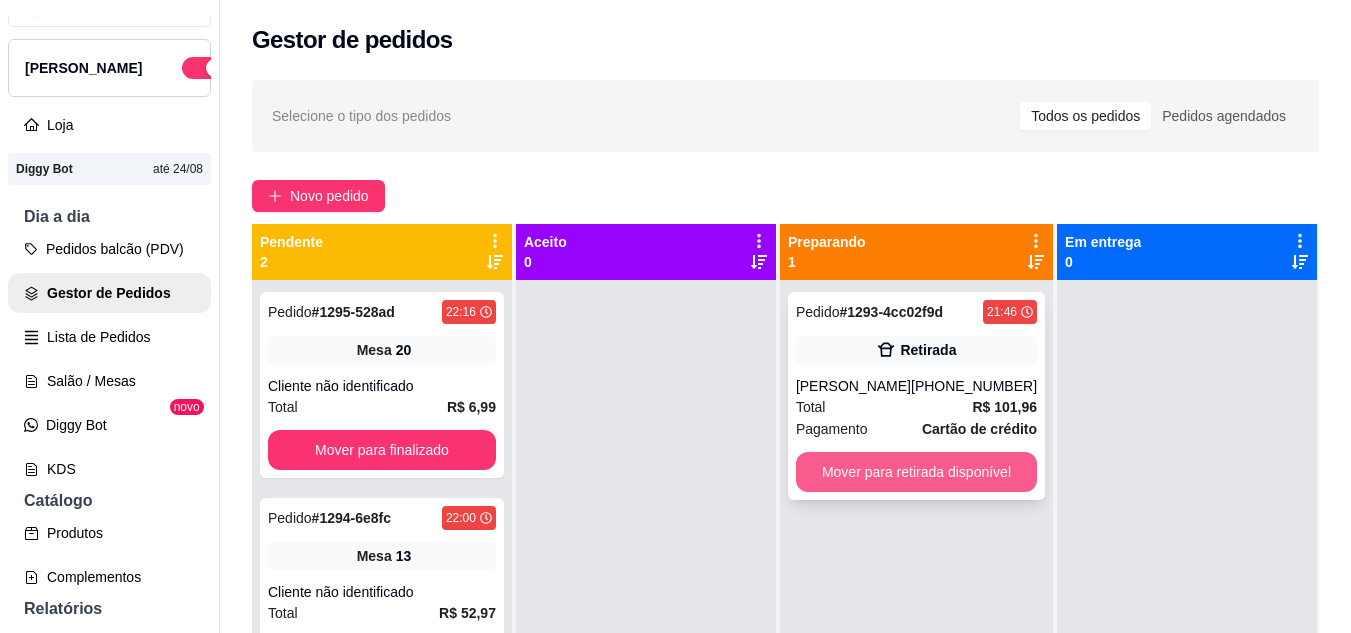 click on "Mover para retirada disponível" at bounding box center [916, 472] 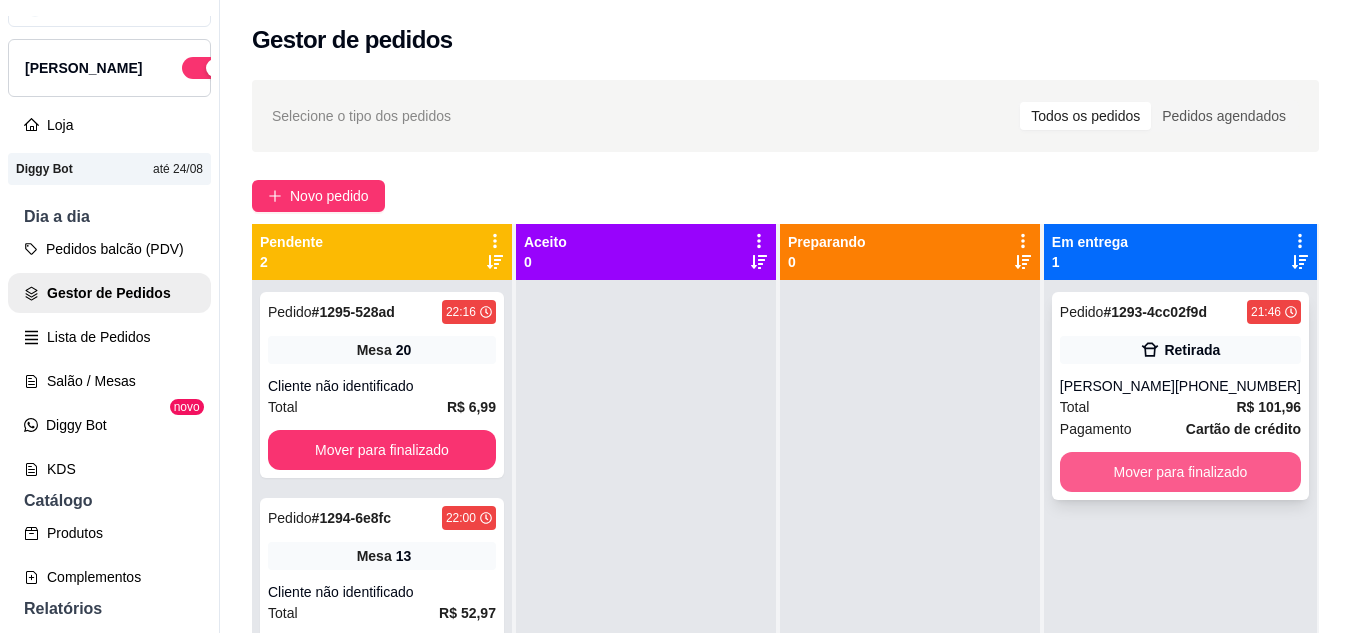 click on "Mover para finalizado" at bounding box center (1180, 472) 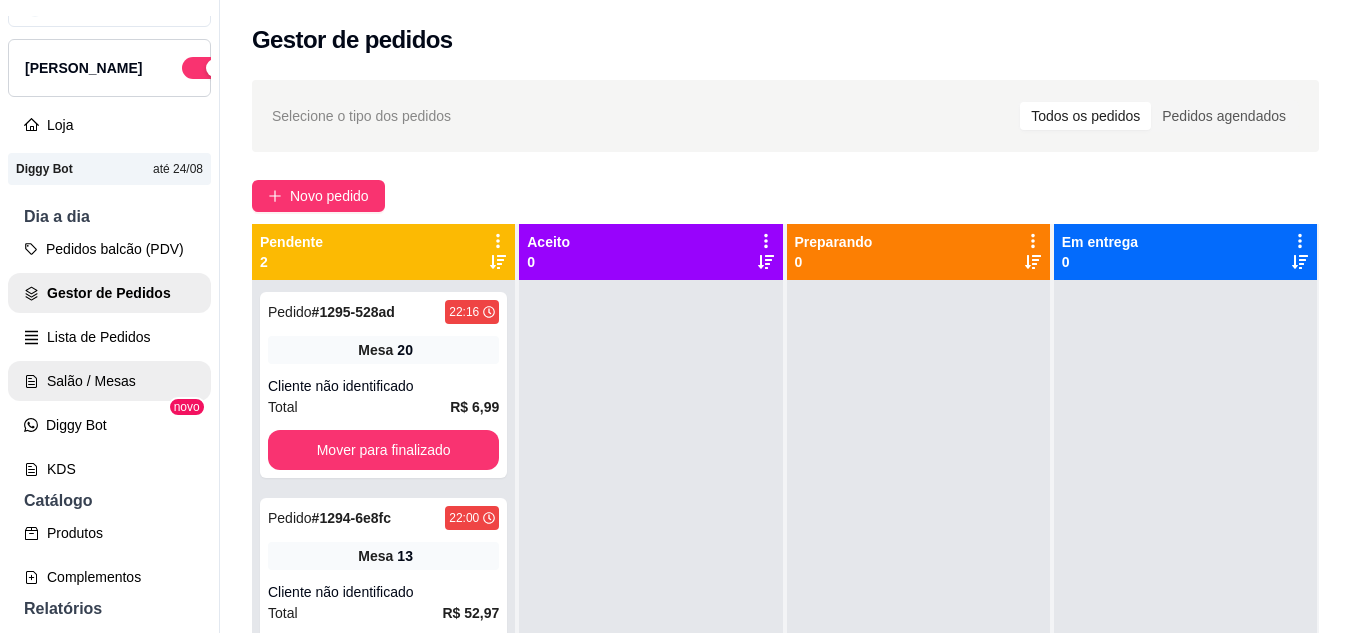 click on "Salão / Mesas" at bounding box center [109, 381] 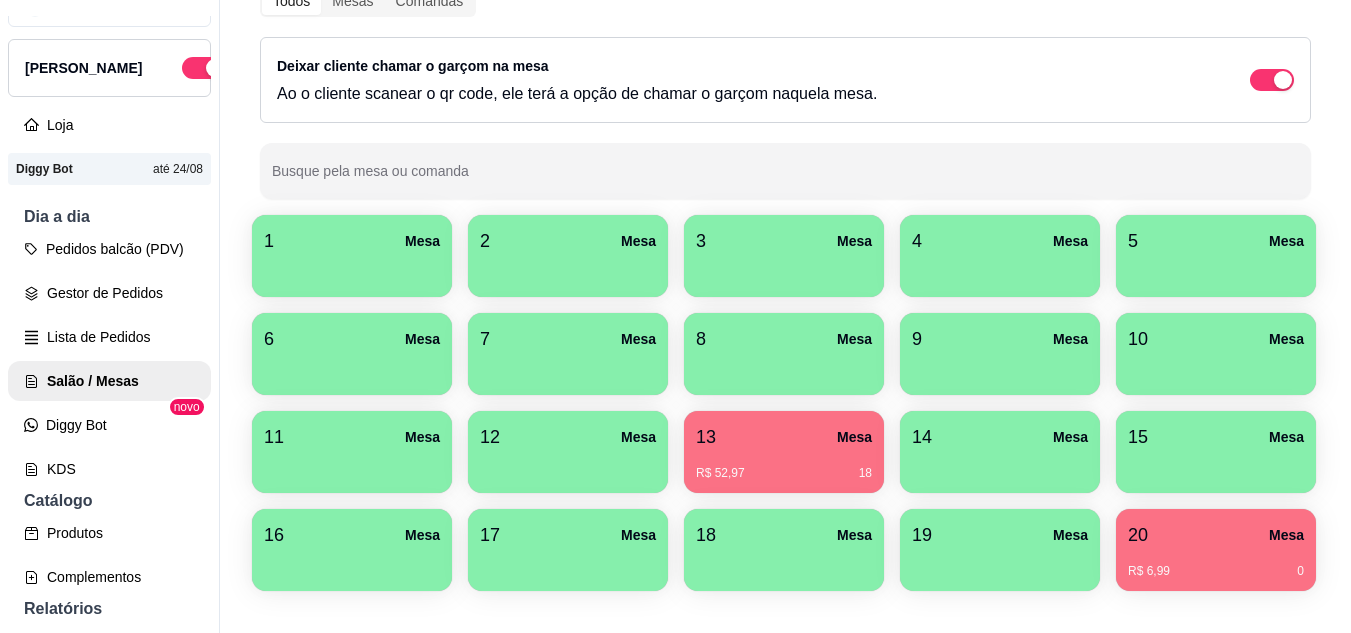 scroll, scrollTop: 294, scrollLeft: 0, axis: vertical 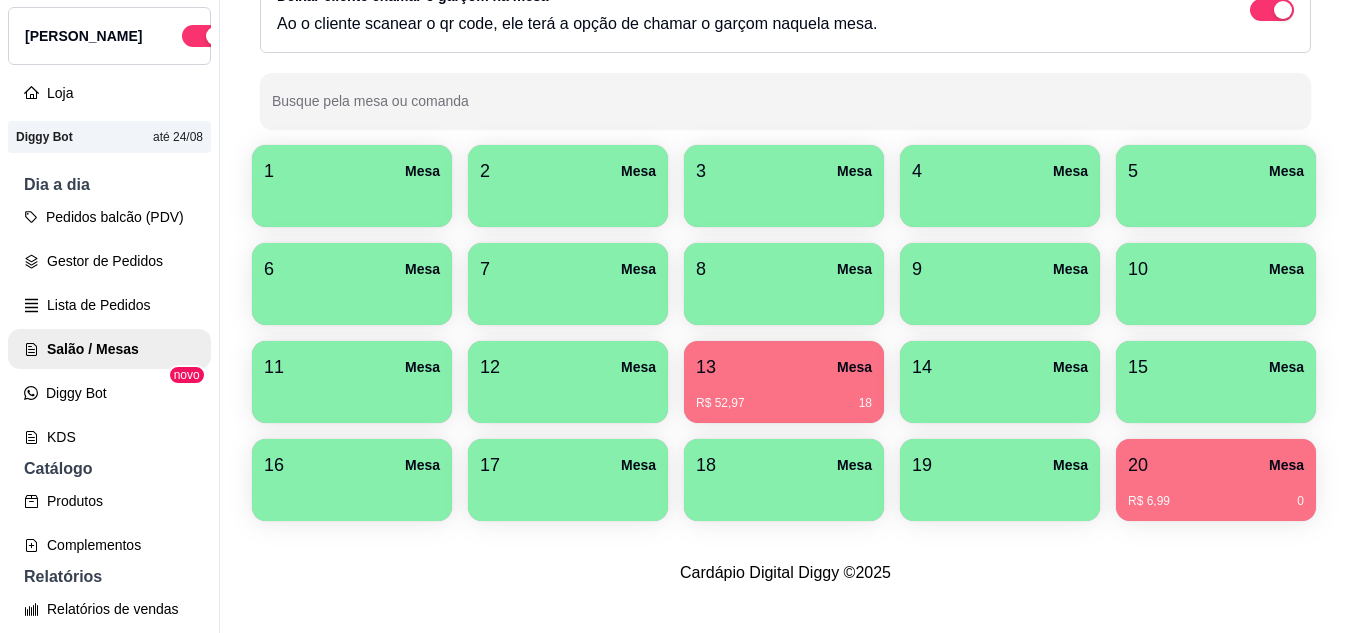 click on "R$ 6,99 0" at bounding box center (1216, 494) 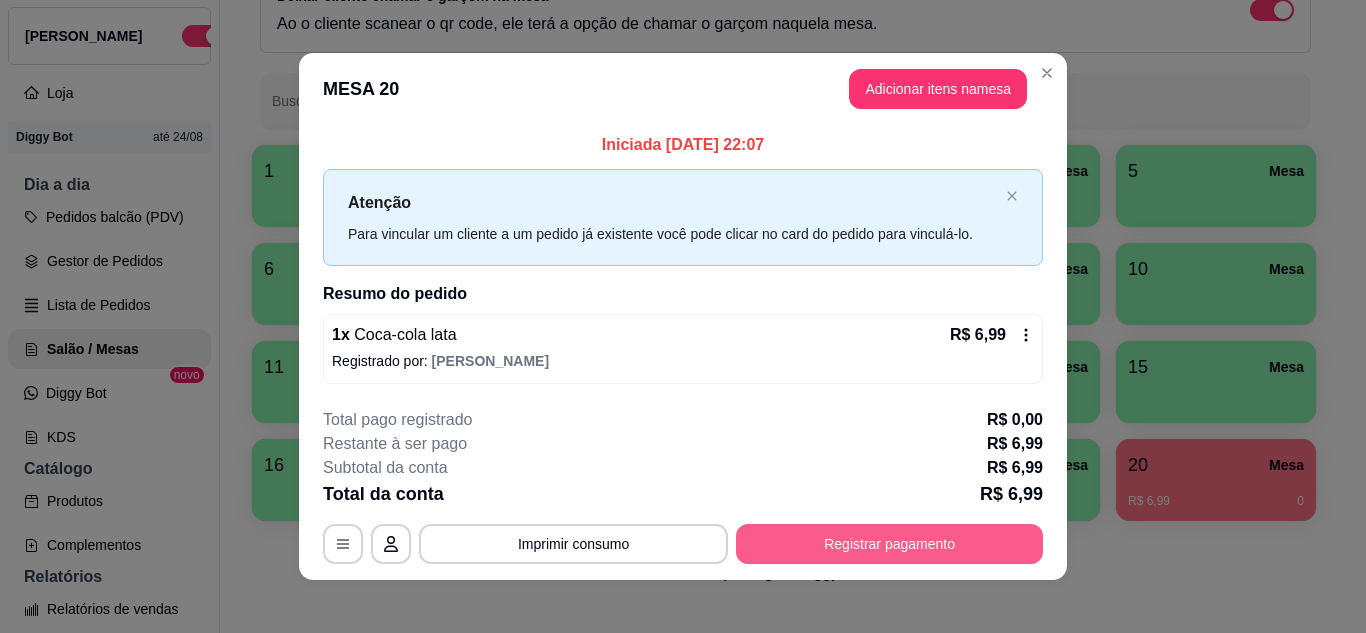 click on "Registrar pagamento" at bounding box center [889, 544] 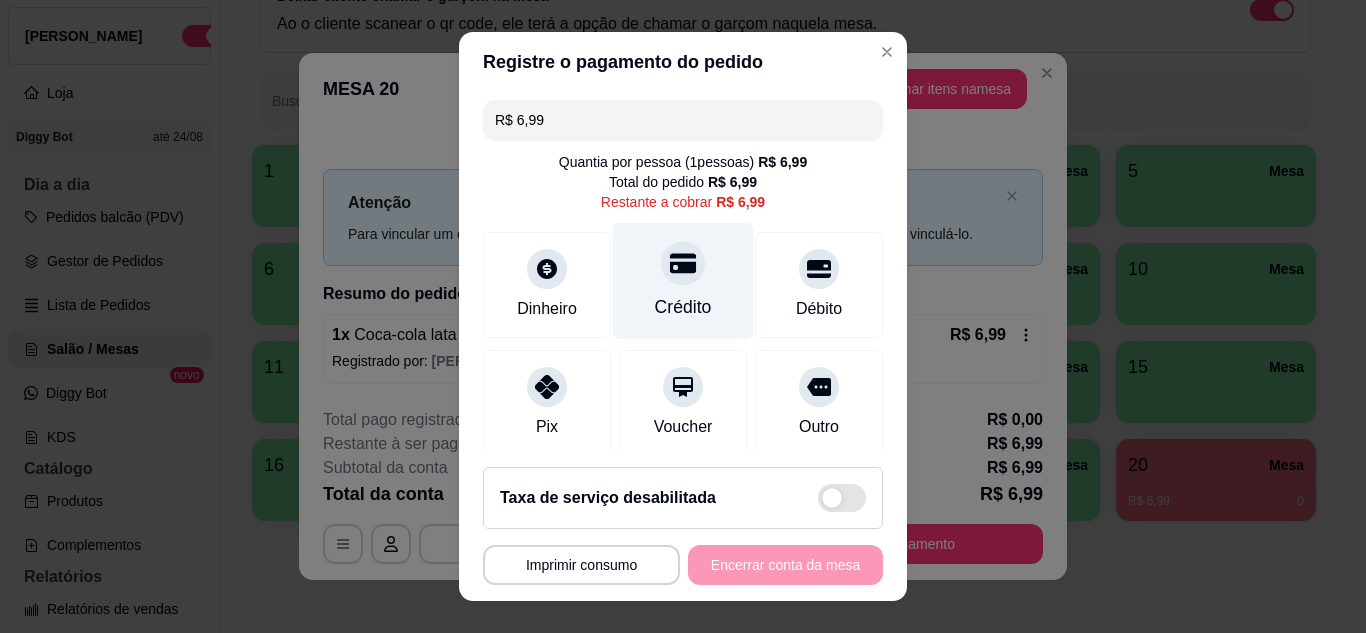click on "Crédito" at bounding box center (683, 280) 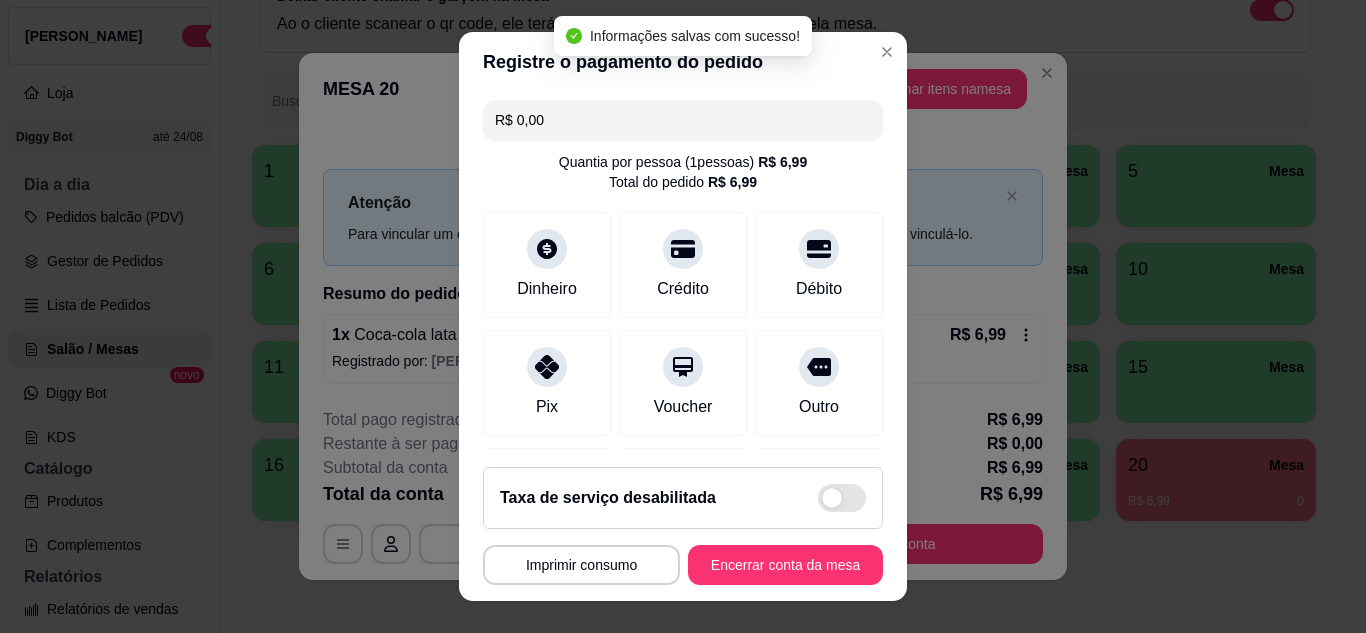 type on "R$ 0,00" 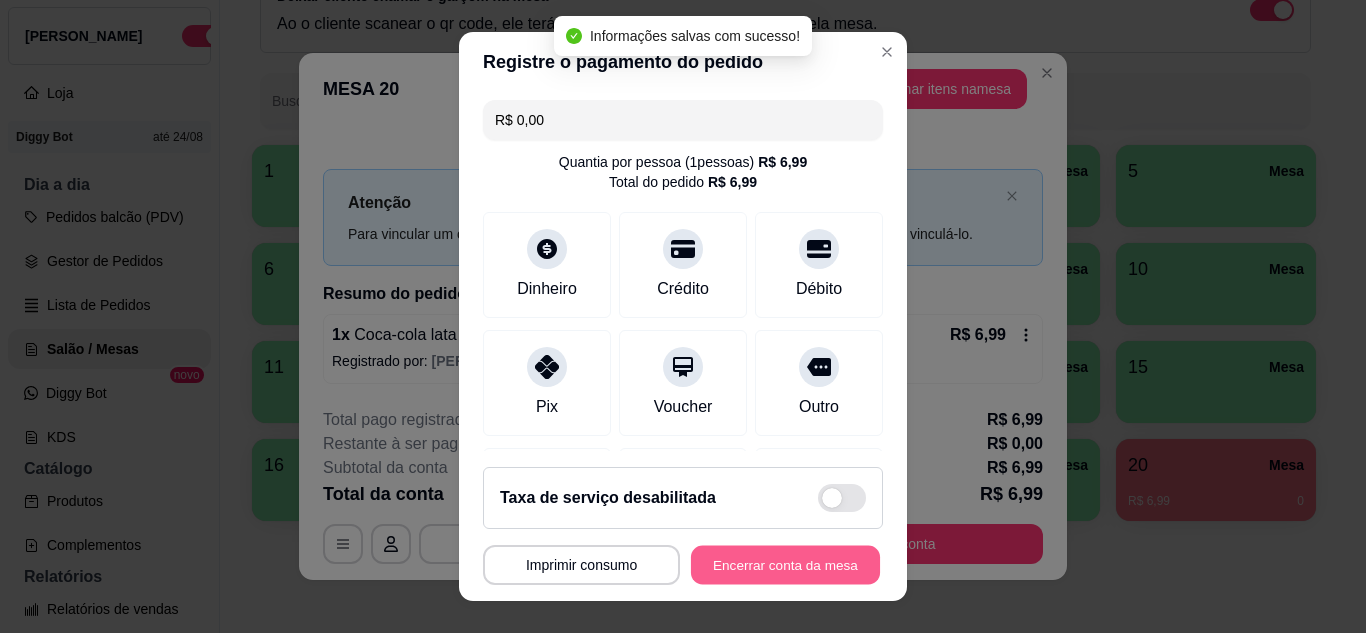 click on "Encerrar conta da mesa" at bounding box center (785, 565) 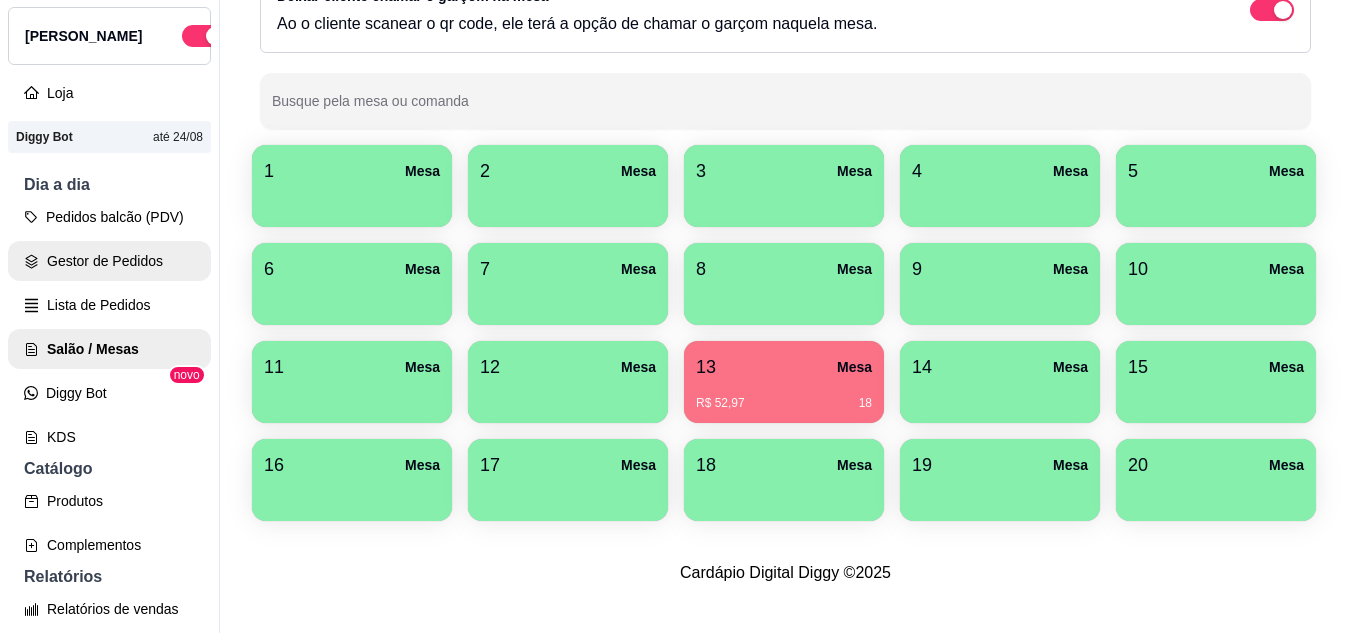 click on "Gestor de Pedidos" at bounding box center [109, 261] 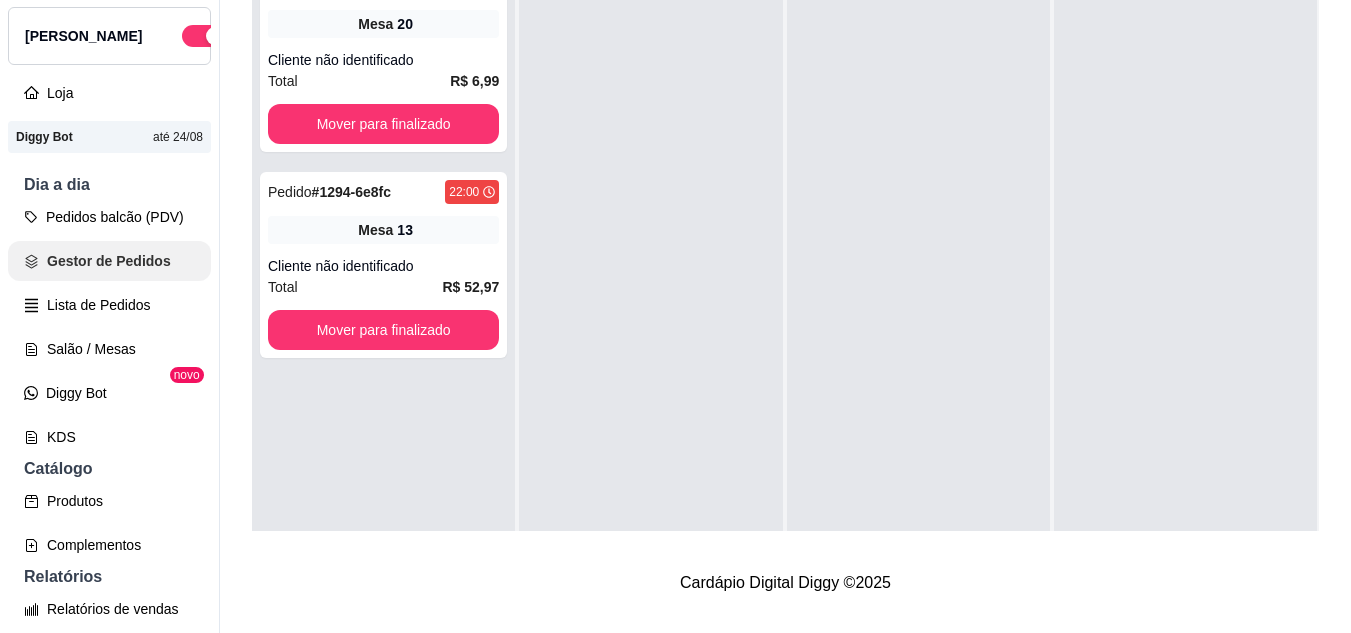 scroll, scrollTop: 0, scrollLeft: 0, axis: both 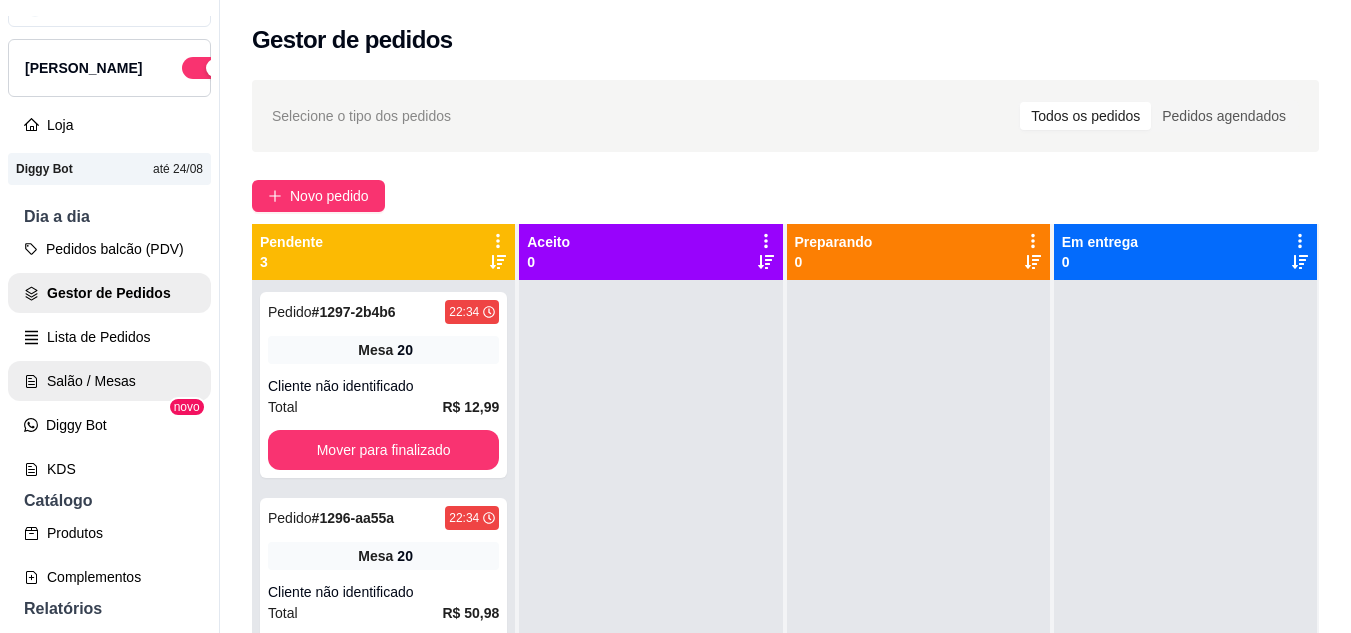 click on "Salão / Mesas" at bounding box center [109, 381] 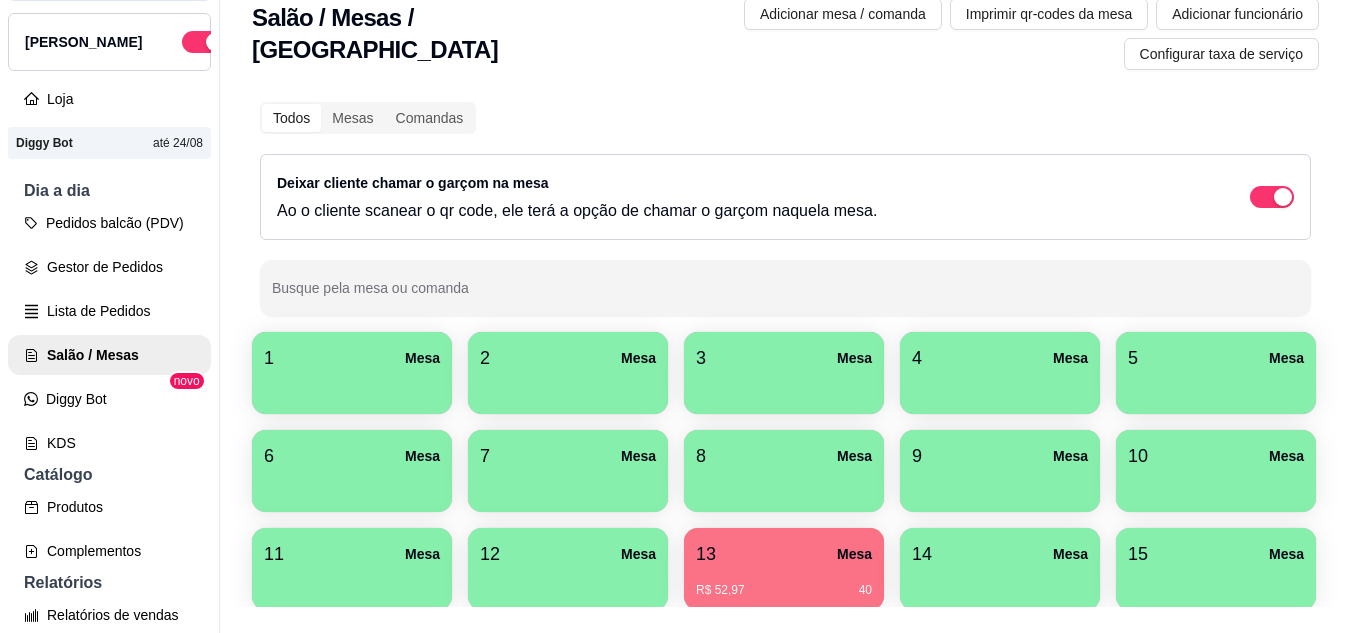 scroll, scrollTop: 32, scrollLeft: 0, axis: vertical 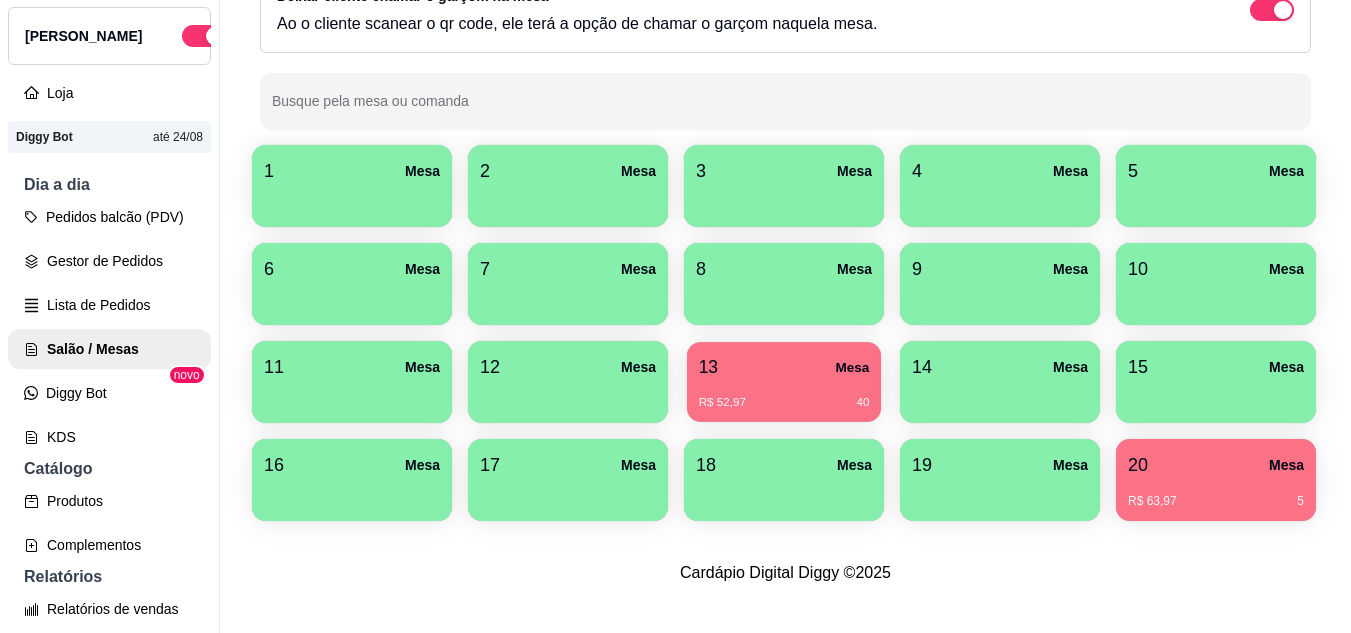 click on "13 Mesa" at bounding box center [784, 367] 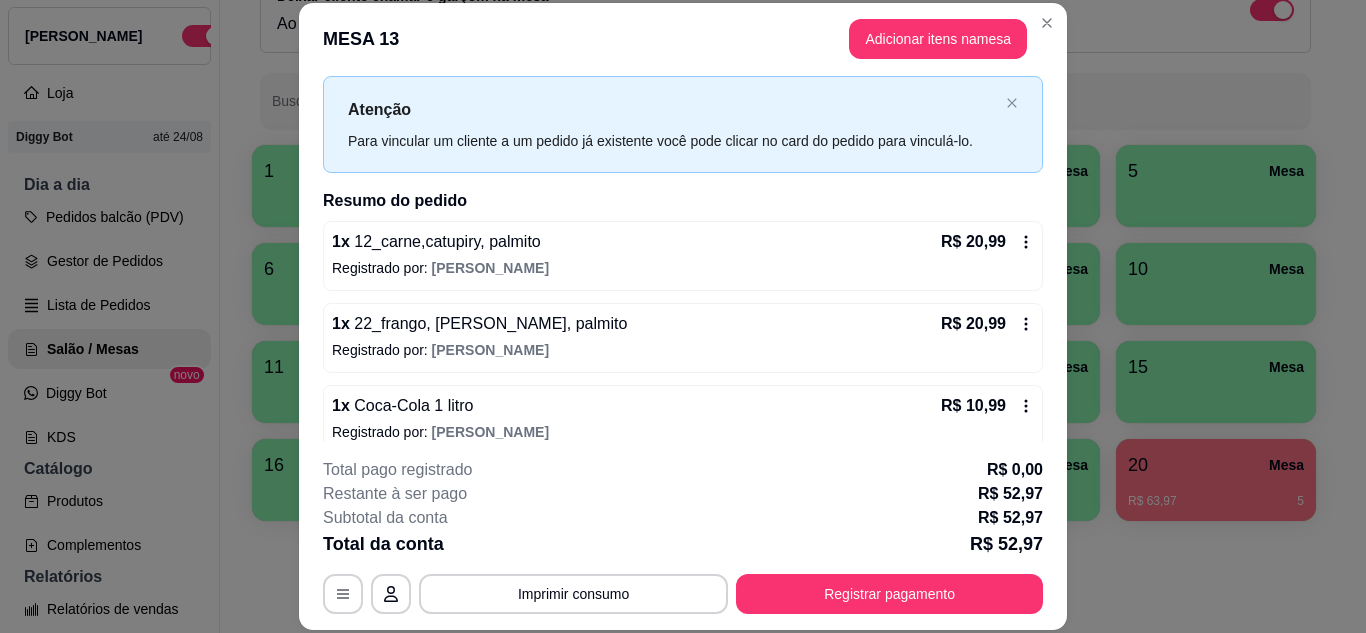 scroll, scrollTop: 64, scrollLeft: 0, axis: vertical 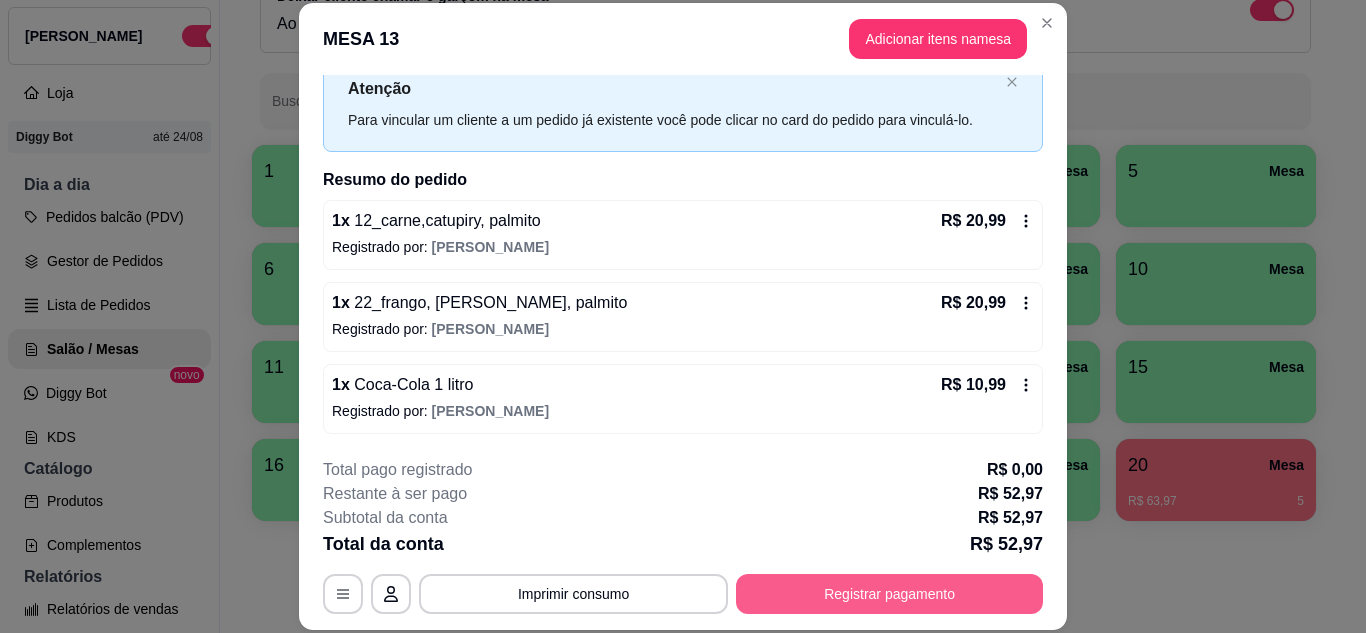 click on "Registrar pagamento" at bounding box center (889, 594) 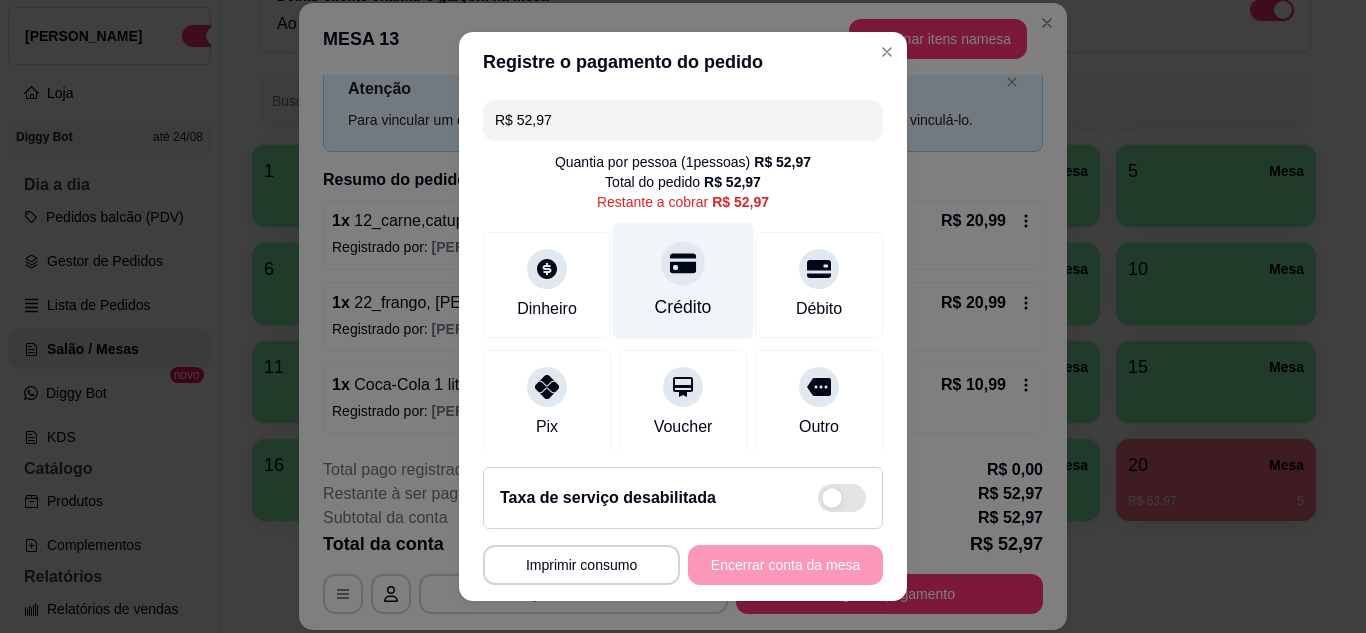 click 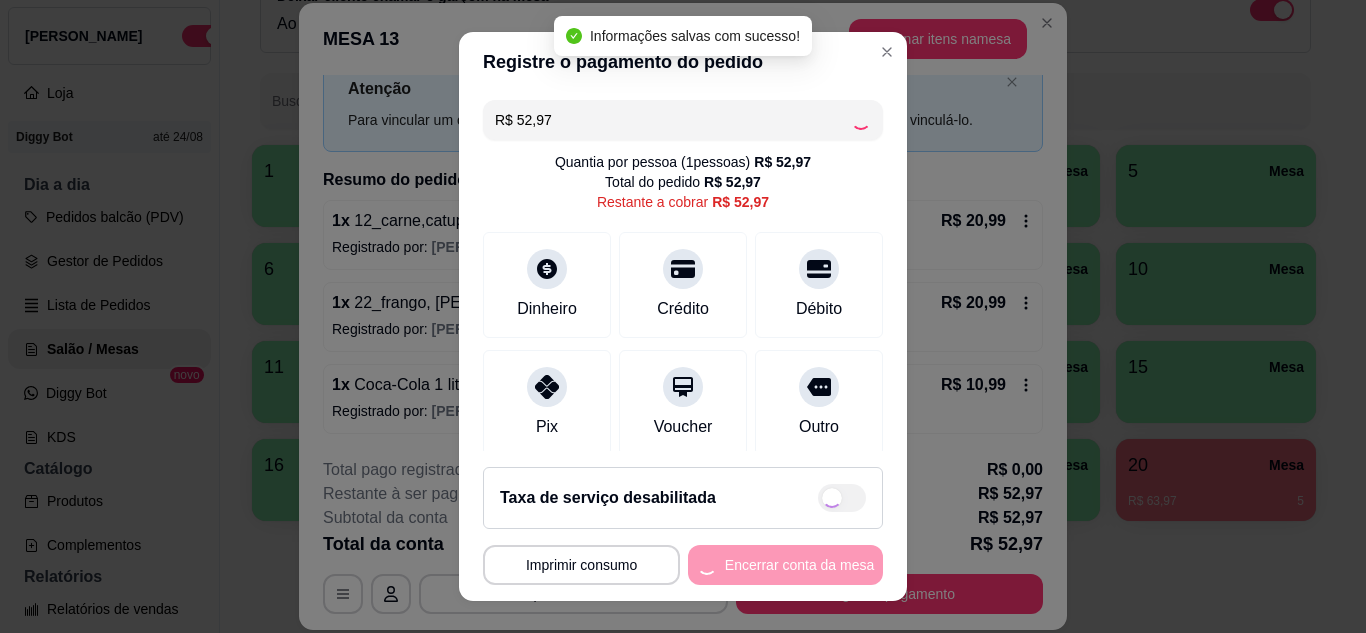 type on "R$ 0,00" 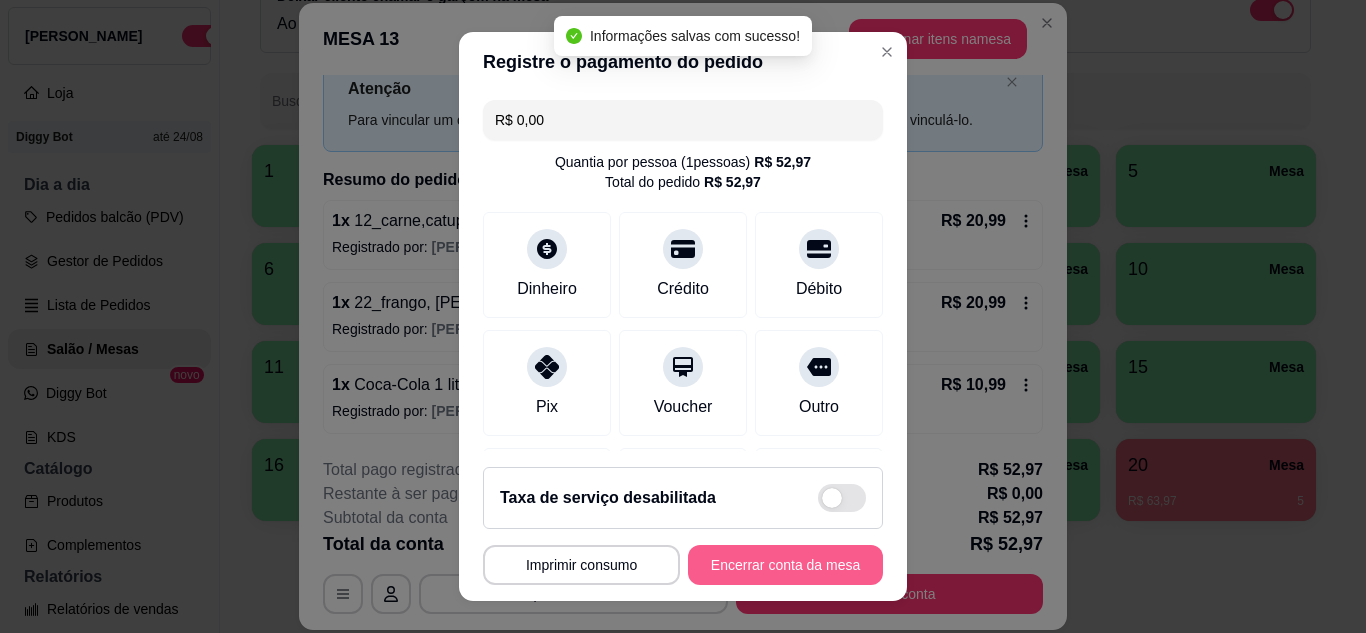 click on "Encerrar conta da mesa" at bounding box center (785, 565) 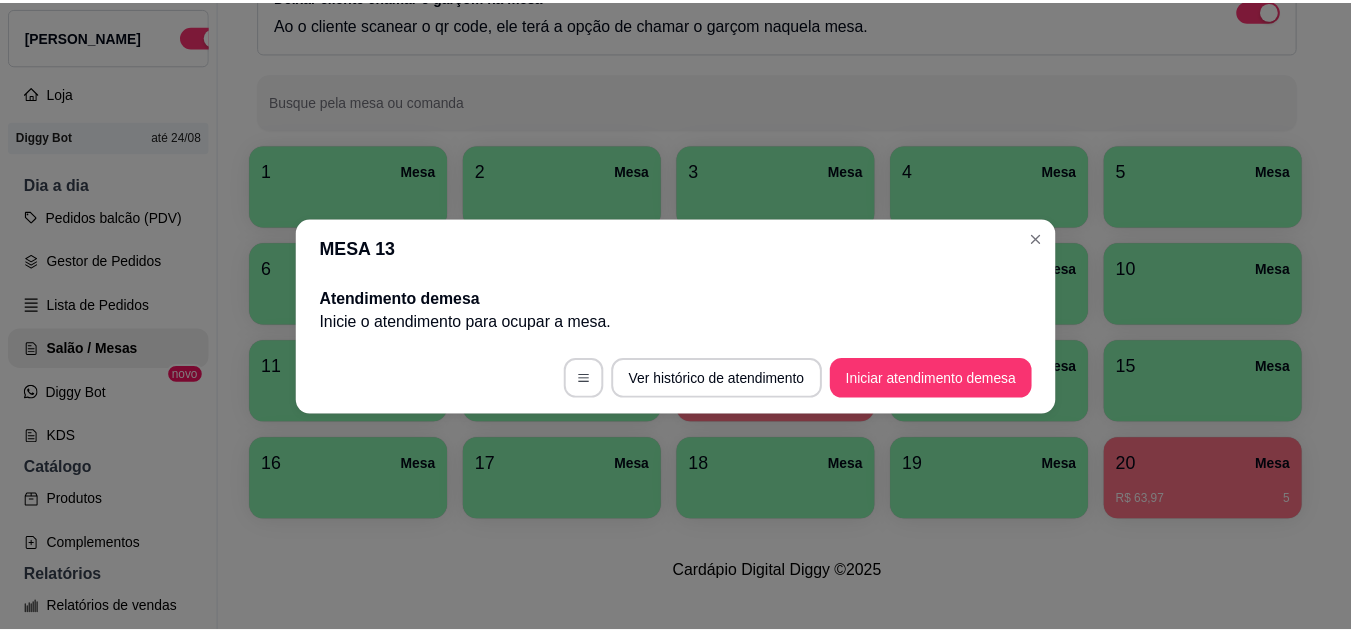 scroll, scrollTop: 0, scrollLeft: 0, axis: both 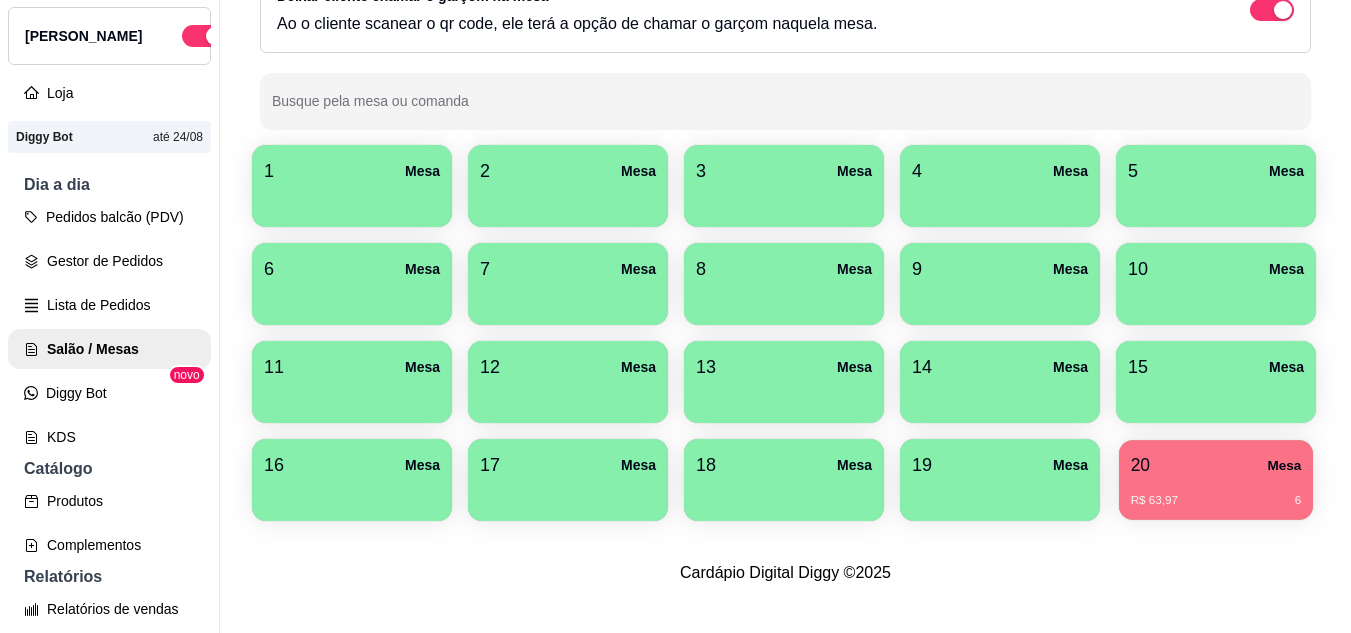 click on "20 Mesa" at bounding box center (1216, 465) 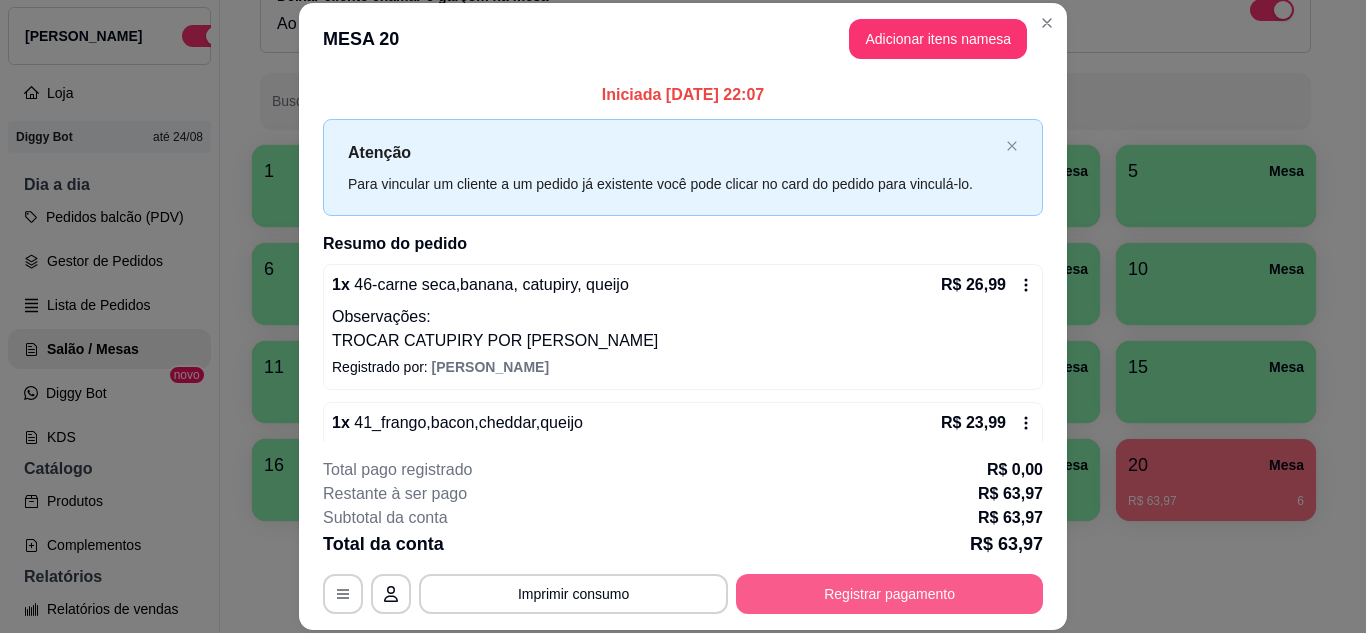 click on "Registrar pagamento" at bounding box center (889, 594) 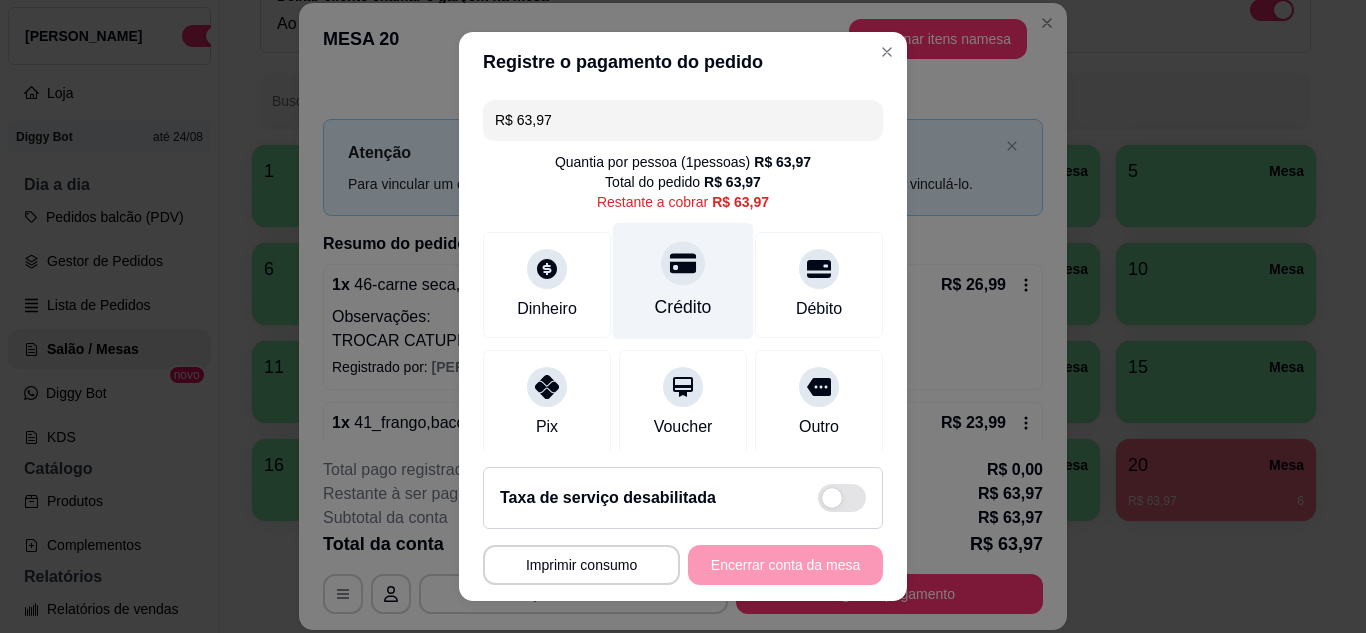 click on "Crédito" at bounding box center (683, 280) 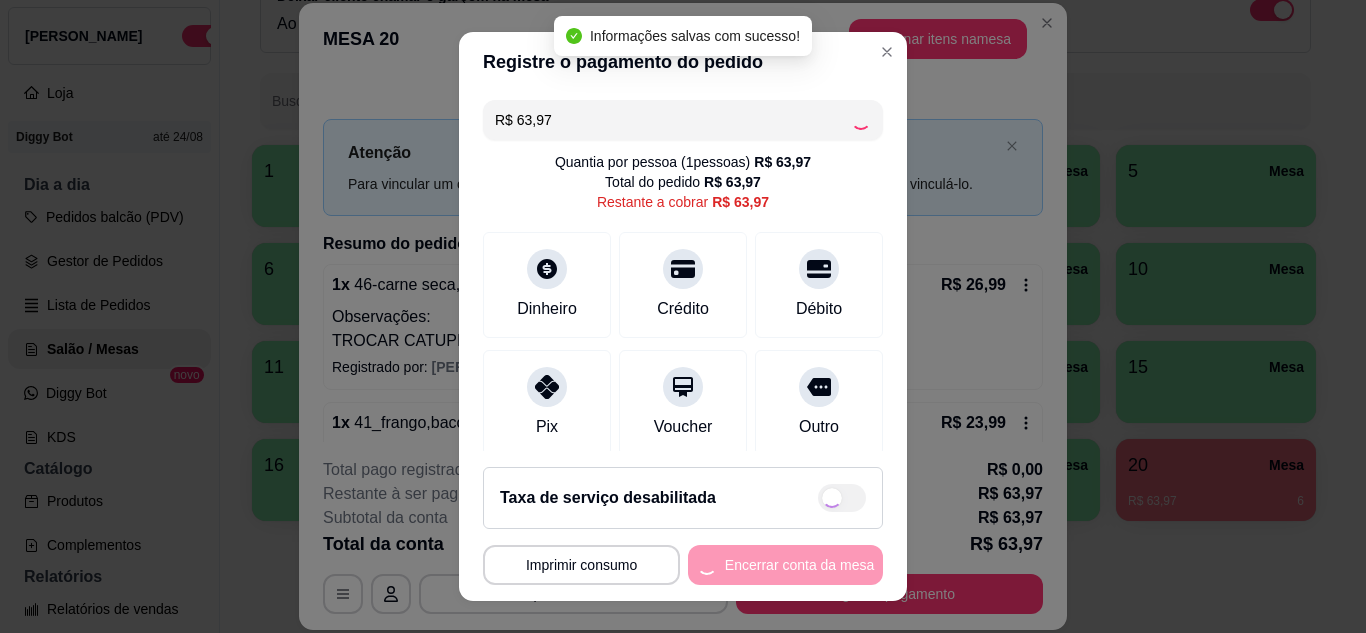 type on "R$ 0,00" 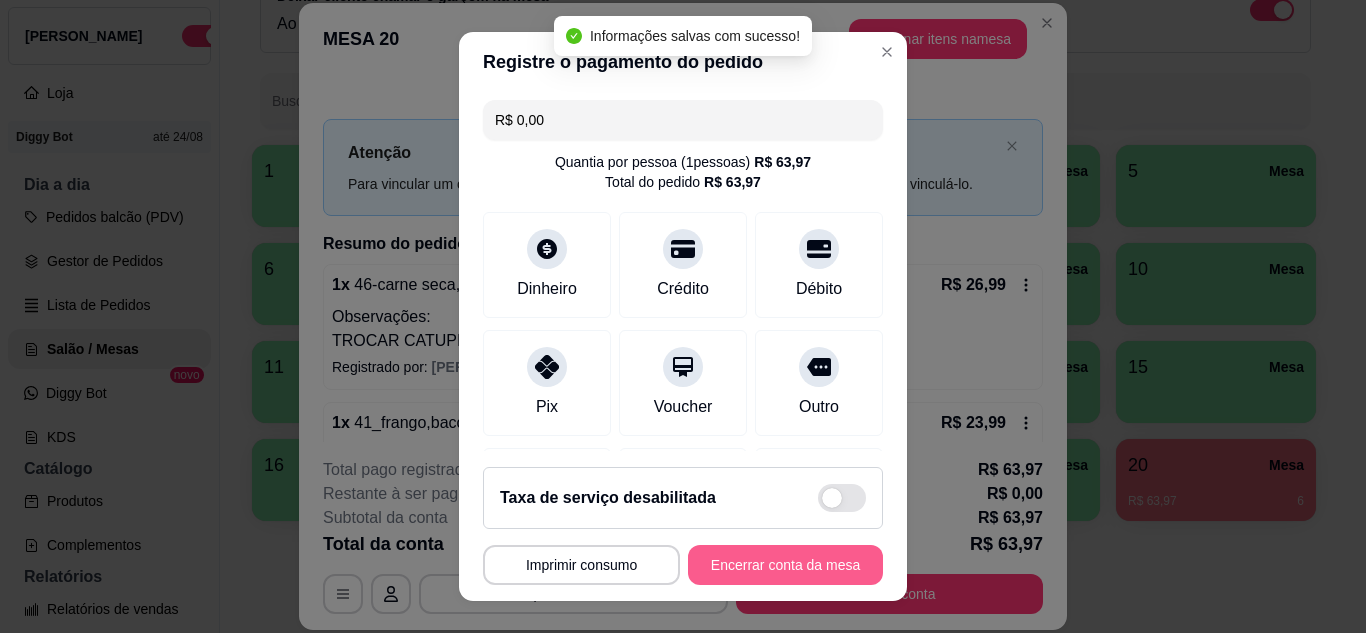 click on "Encerrar conta da mesa" at bounding box center (785, 565) 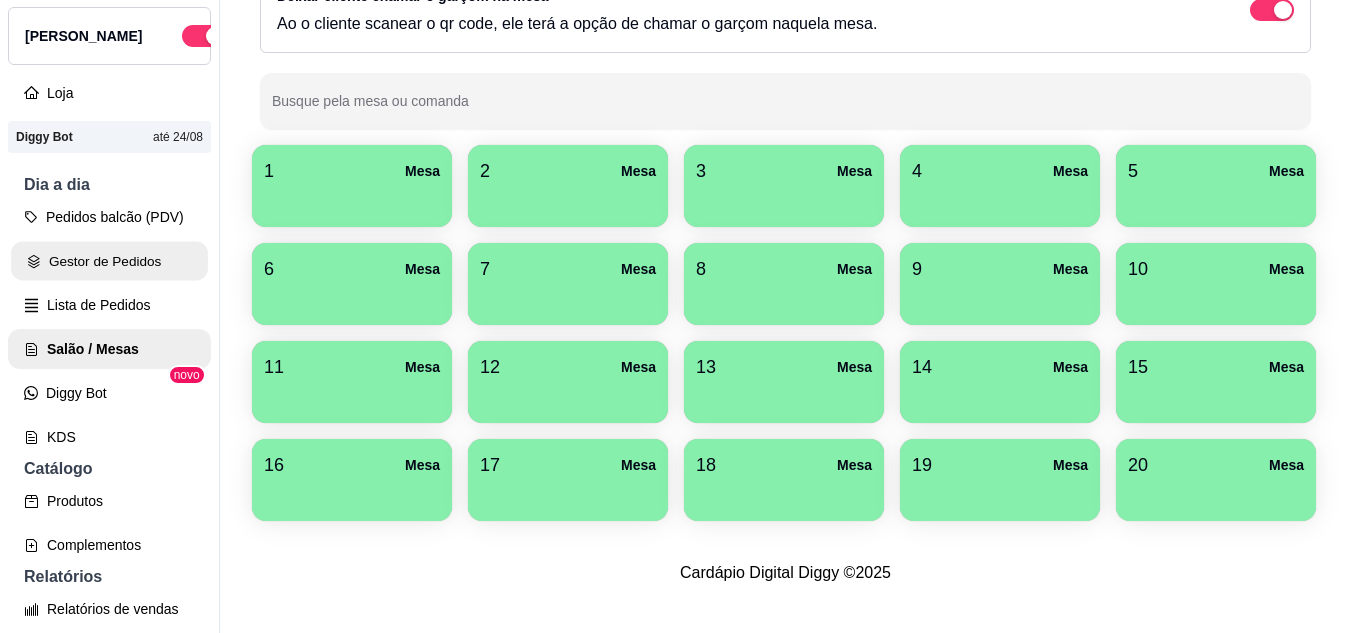 click on "Gestor de Pedidos" at bounding box center [109, 261] 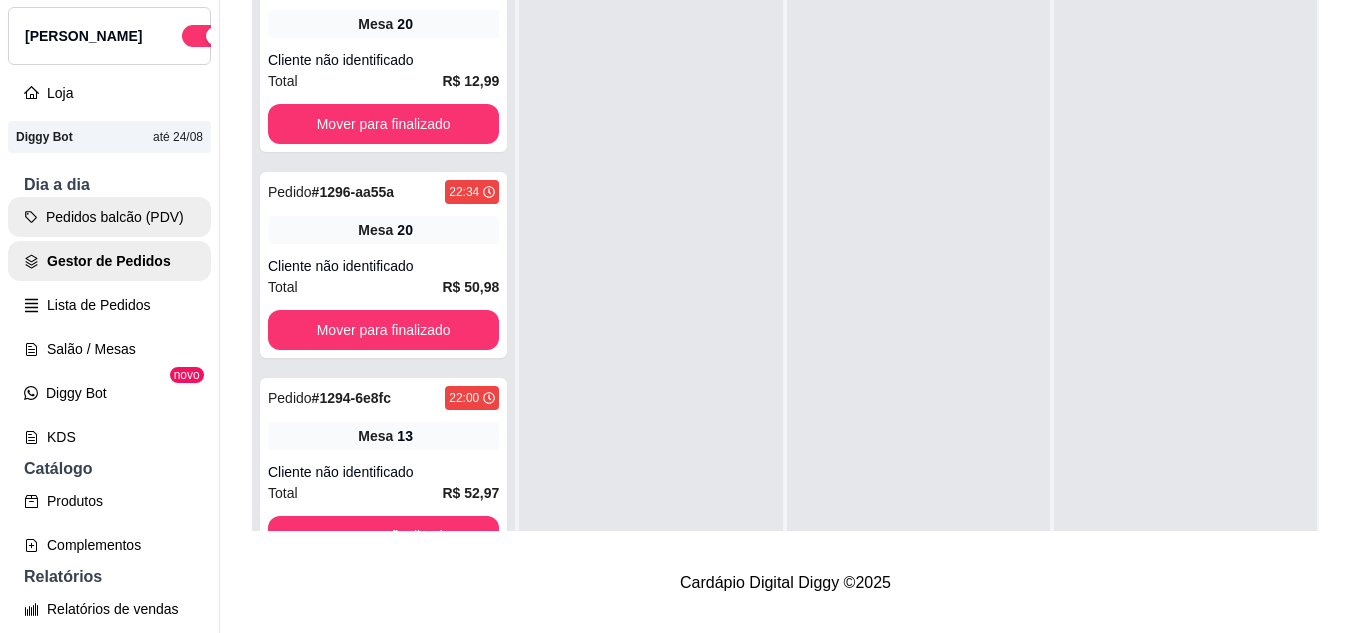 scroll, scrollTop: 0, scrollLeft: 0, axis: both 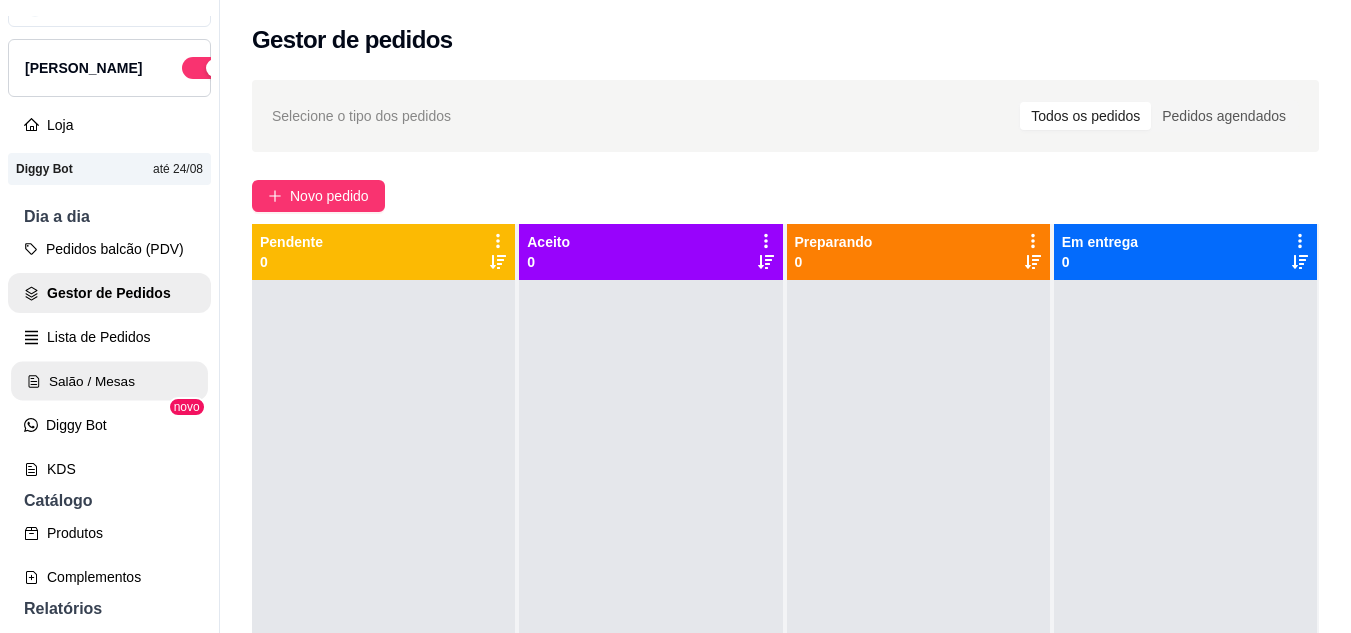 click on "Salão / Mesas" at bounding box center (109, 381) 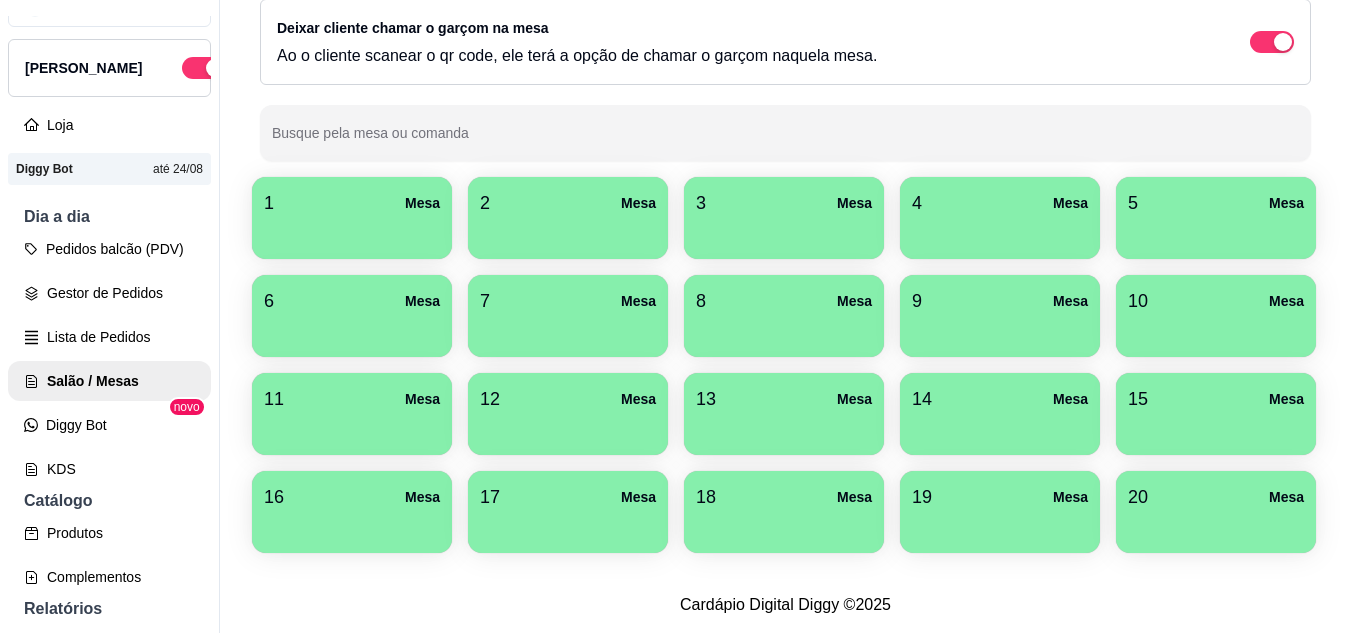 scroll, scrollTop: 294, scrollLeft: 0, axis: vertical 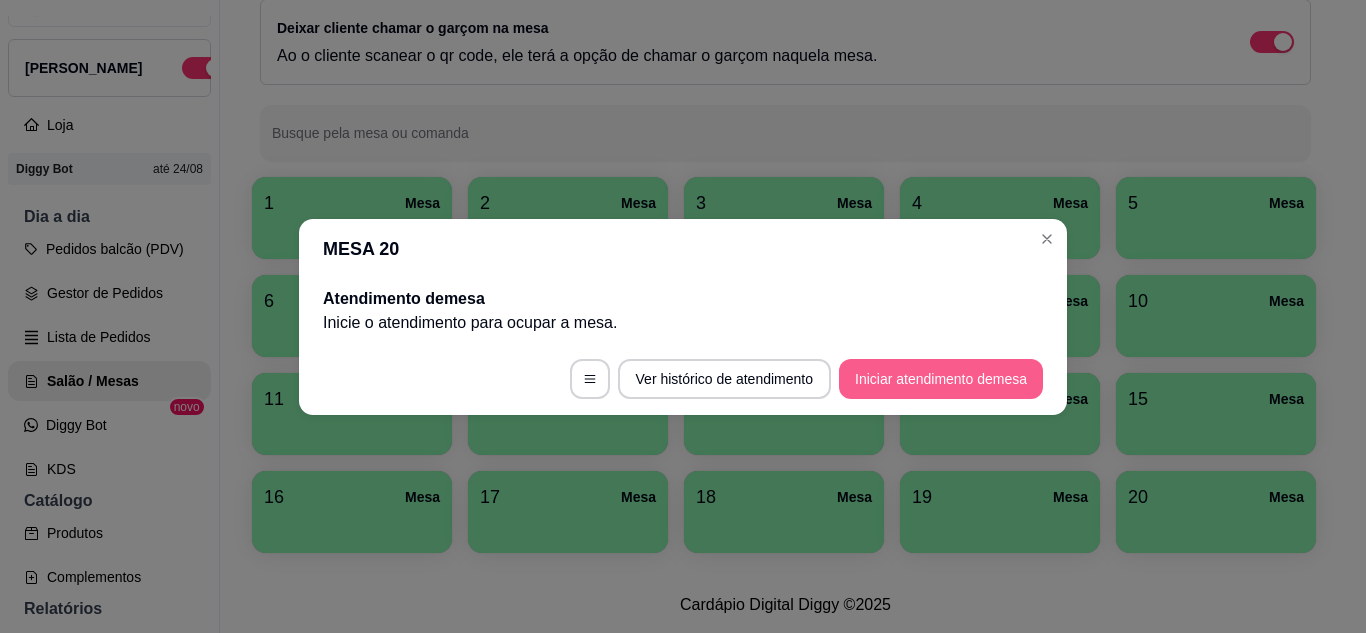 click on "Iniciar atendimento de  mesa" at bounding box center (941, 379) 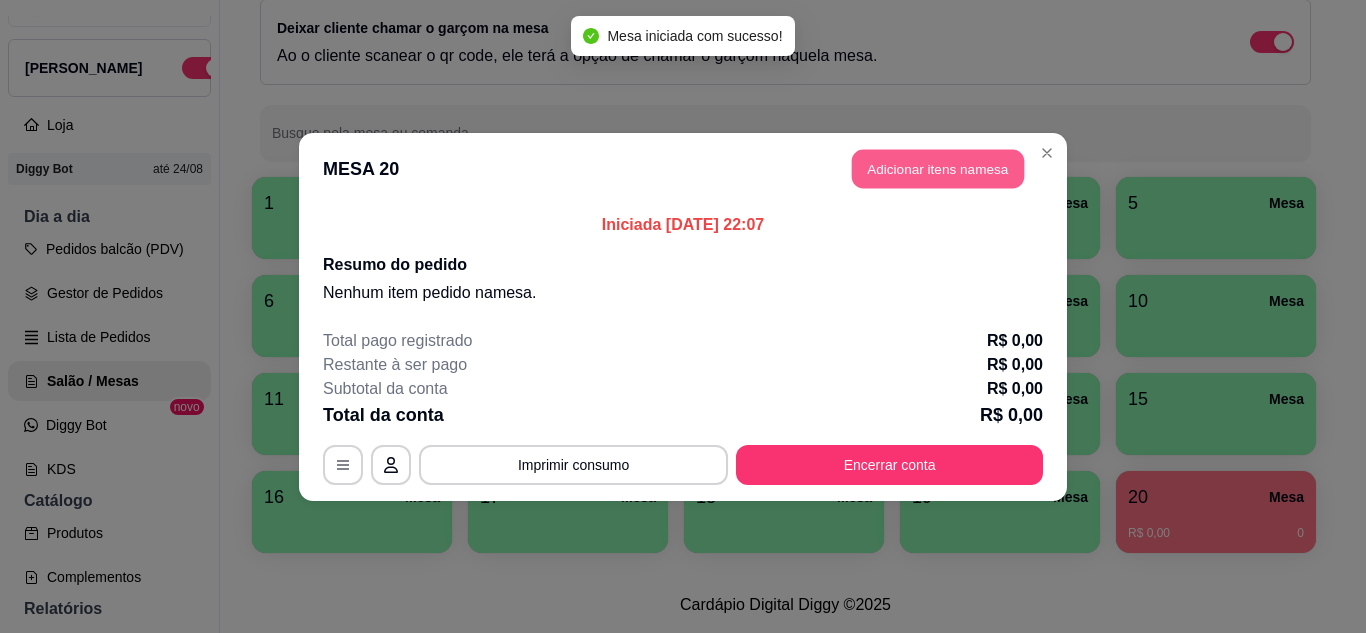 click on "Adicionar itens na  mesa" at bounding box center [938, 168] 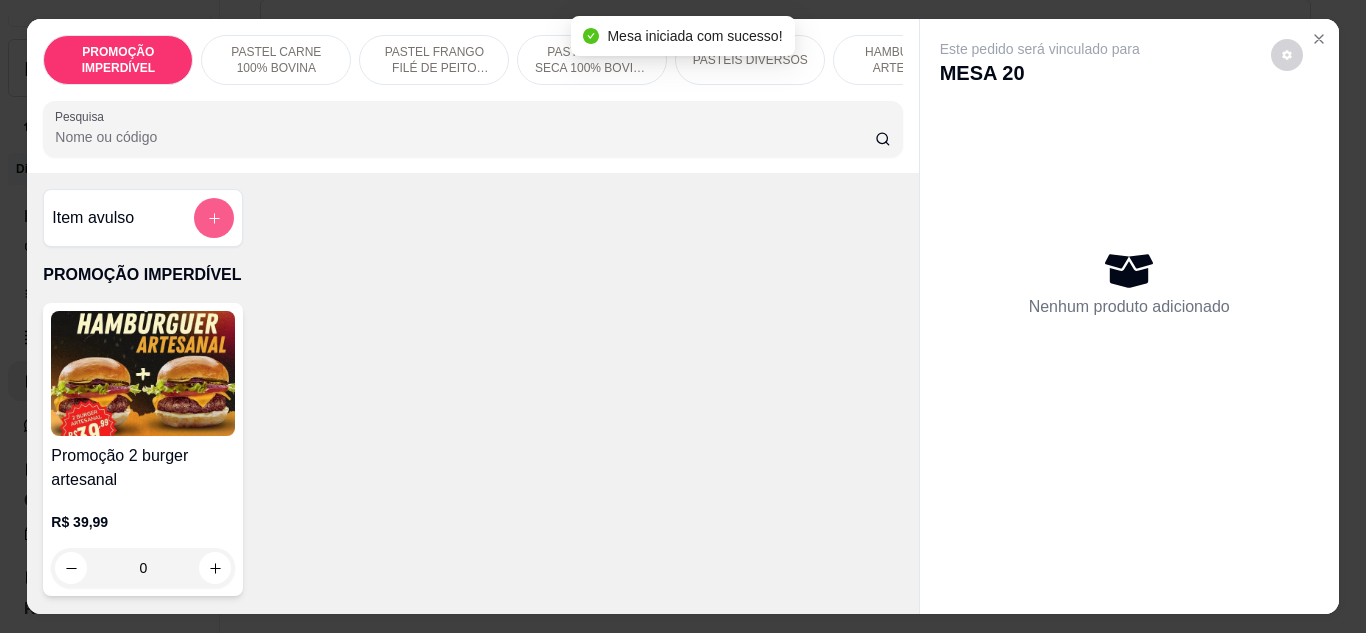 click at bounding box center (214, 218) 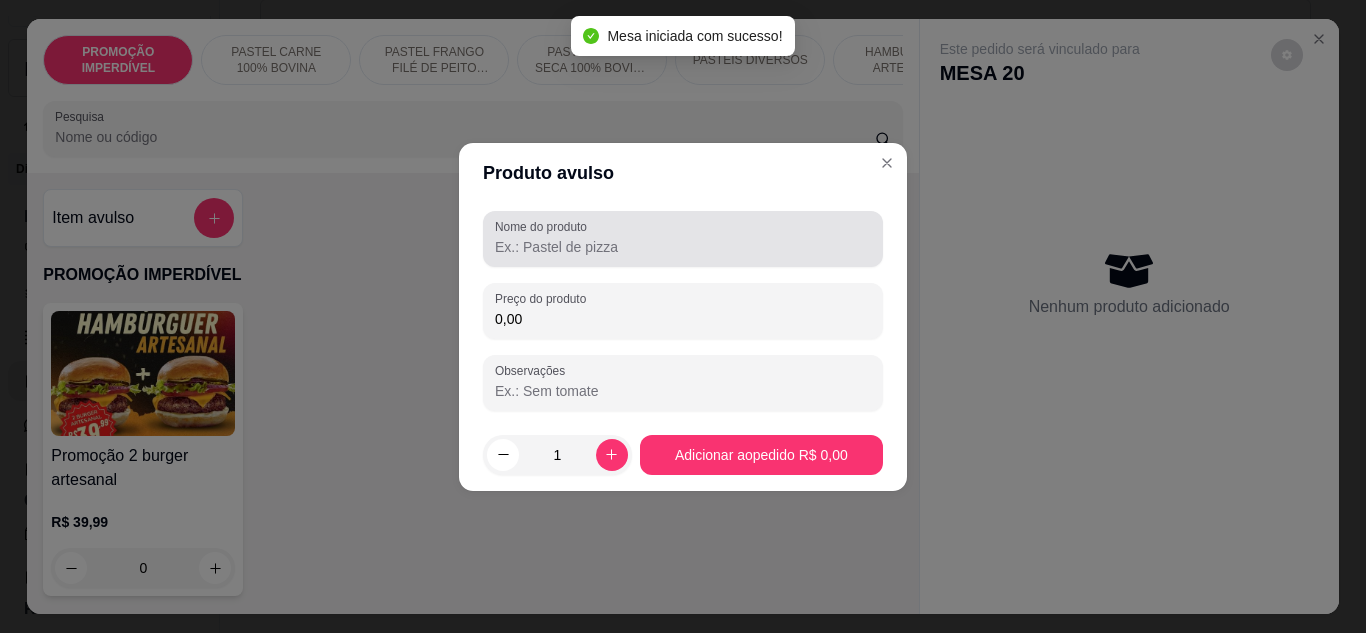 click on "Nome do produto" at bounding box center [683, 239] 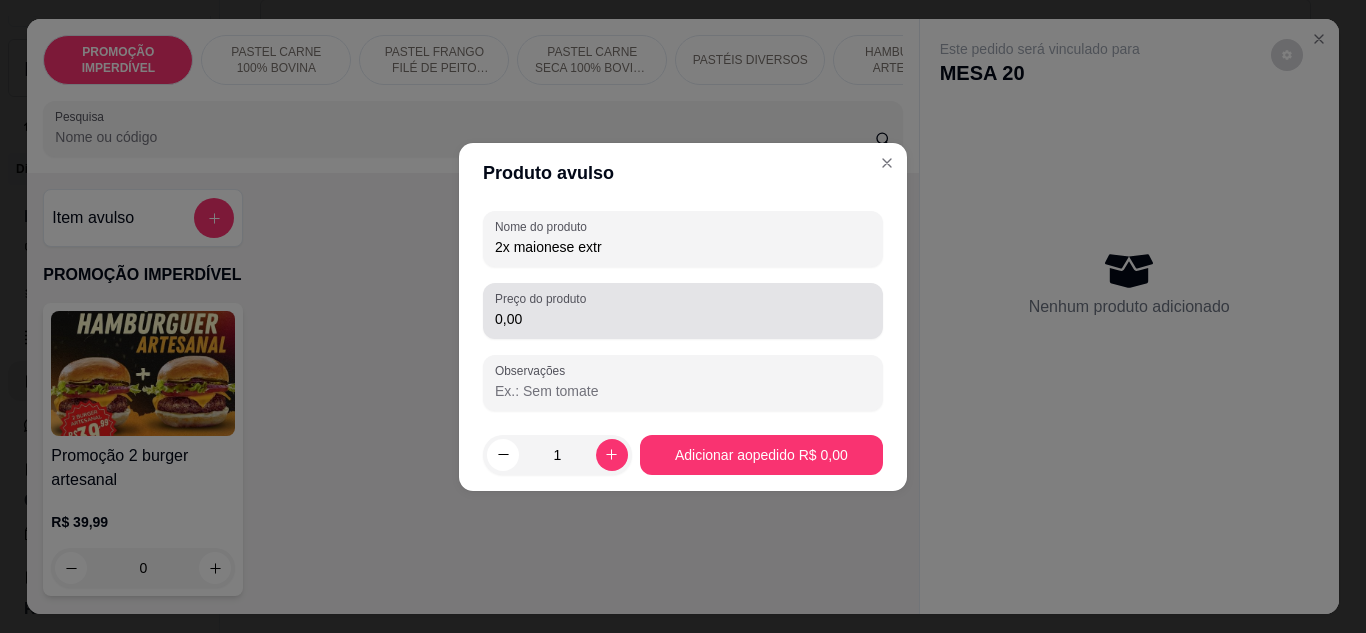 type on "2x maionese extr" 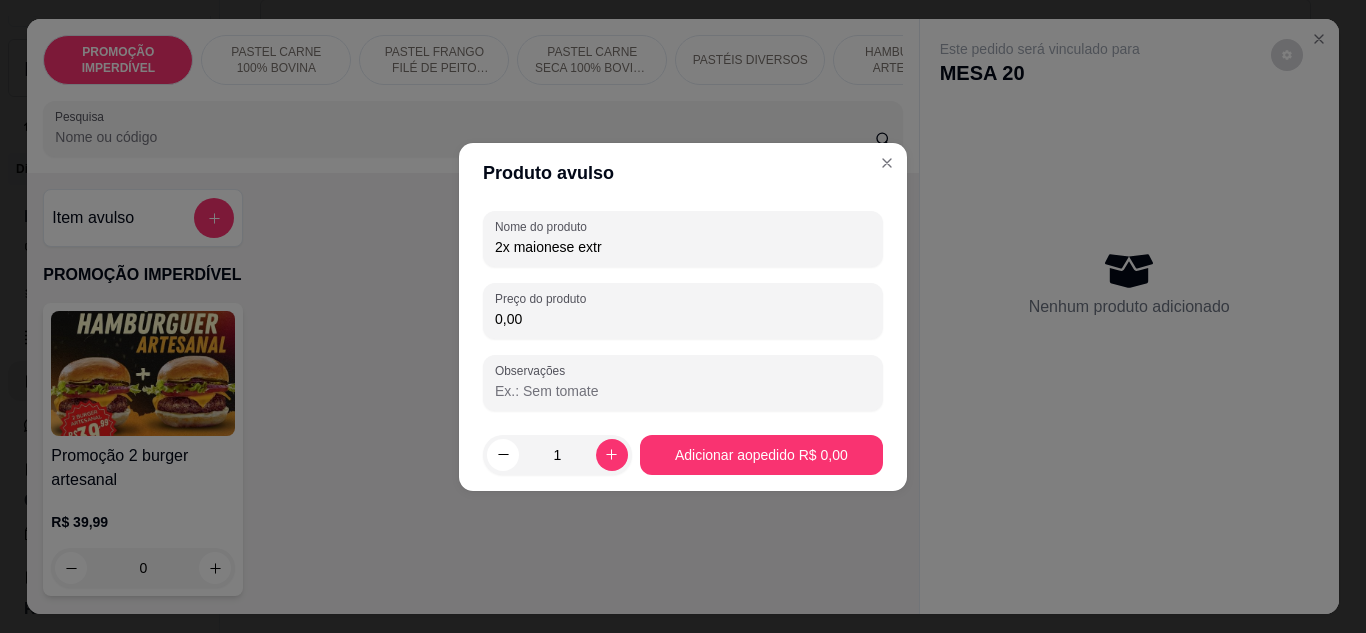 click on "0,00" at bounding box center (683, 319) 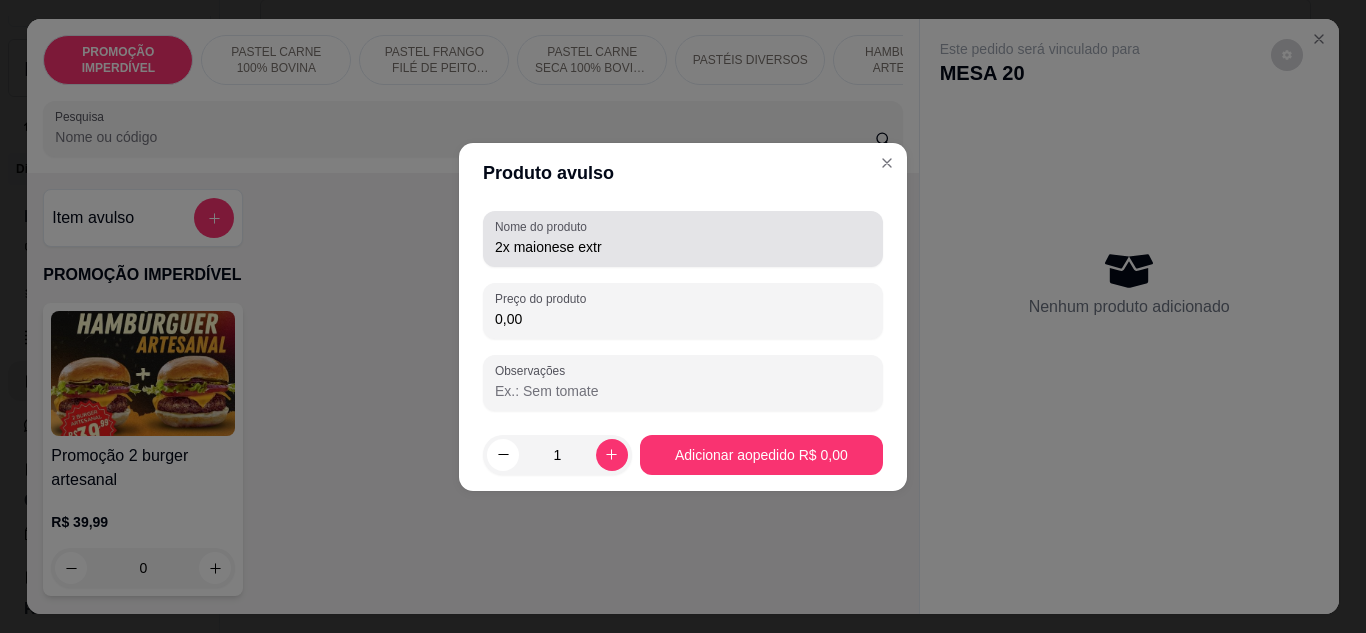 click on "Nome do produto 2x maionese extr" at bounding box center (683, 239) 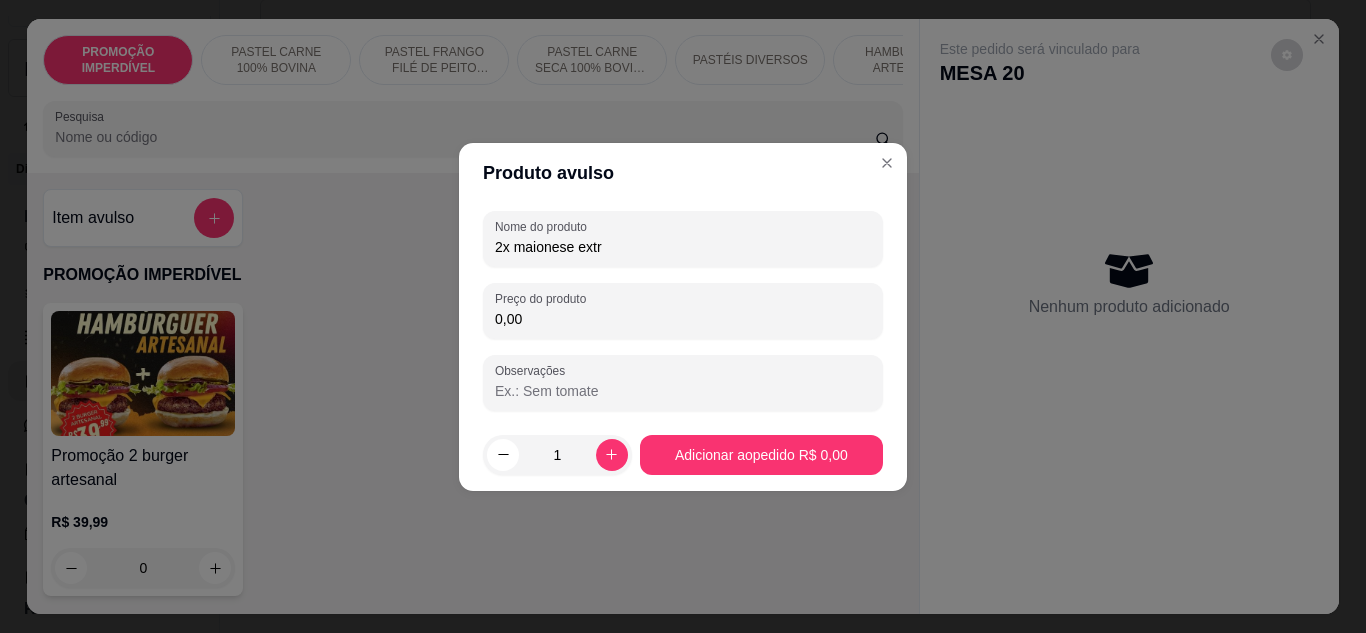 click on "2x maionese extr" at bounding box center (683, 239) 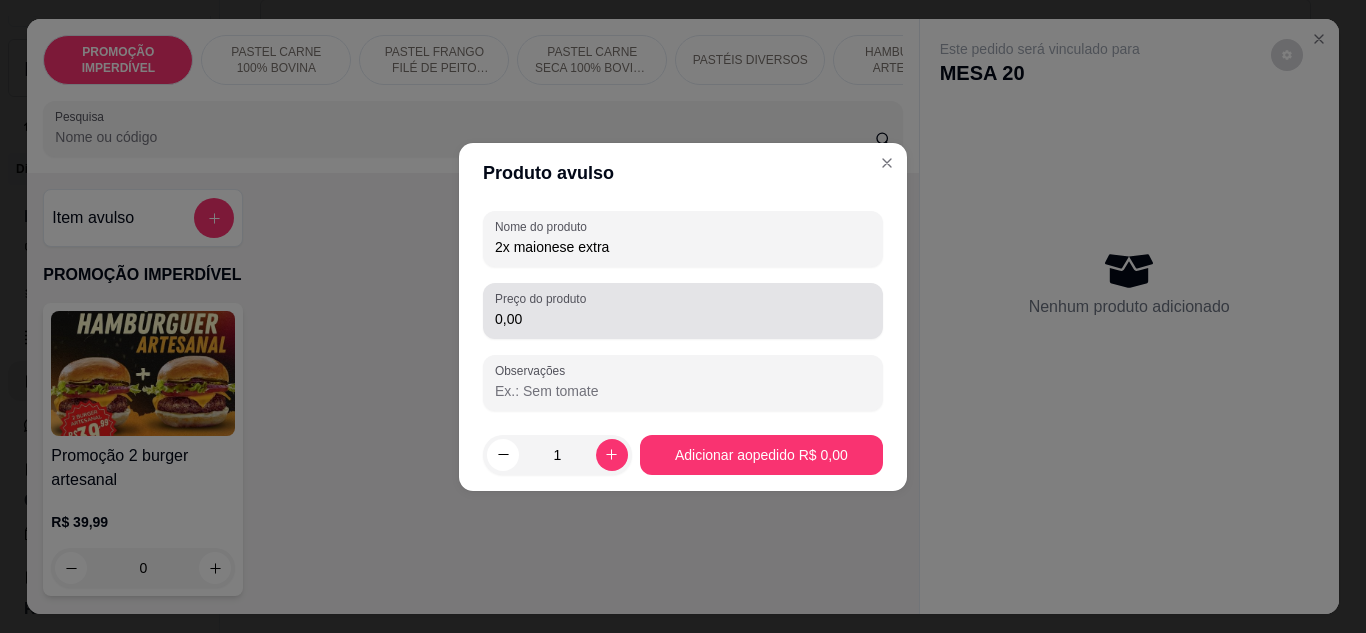 type on "2x maionese extra" 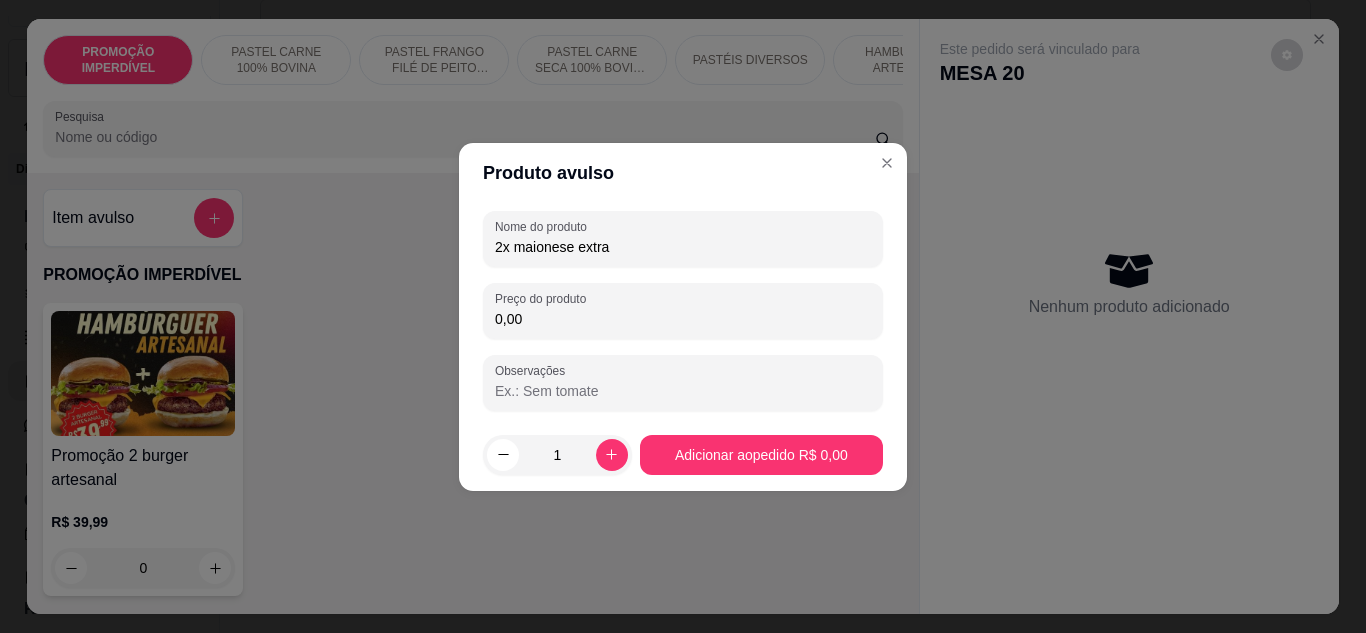 click on "0,00" at bounding box center [683, 319] 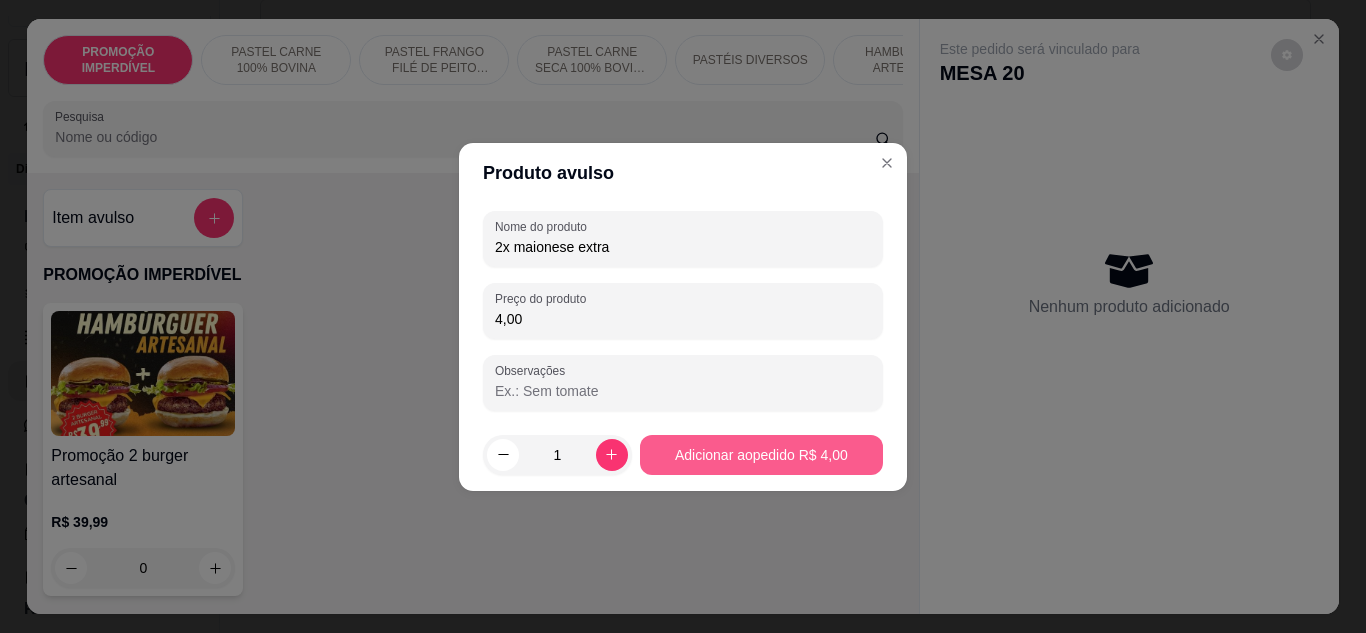 type on "4,00" 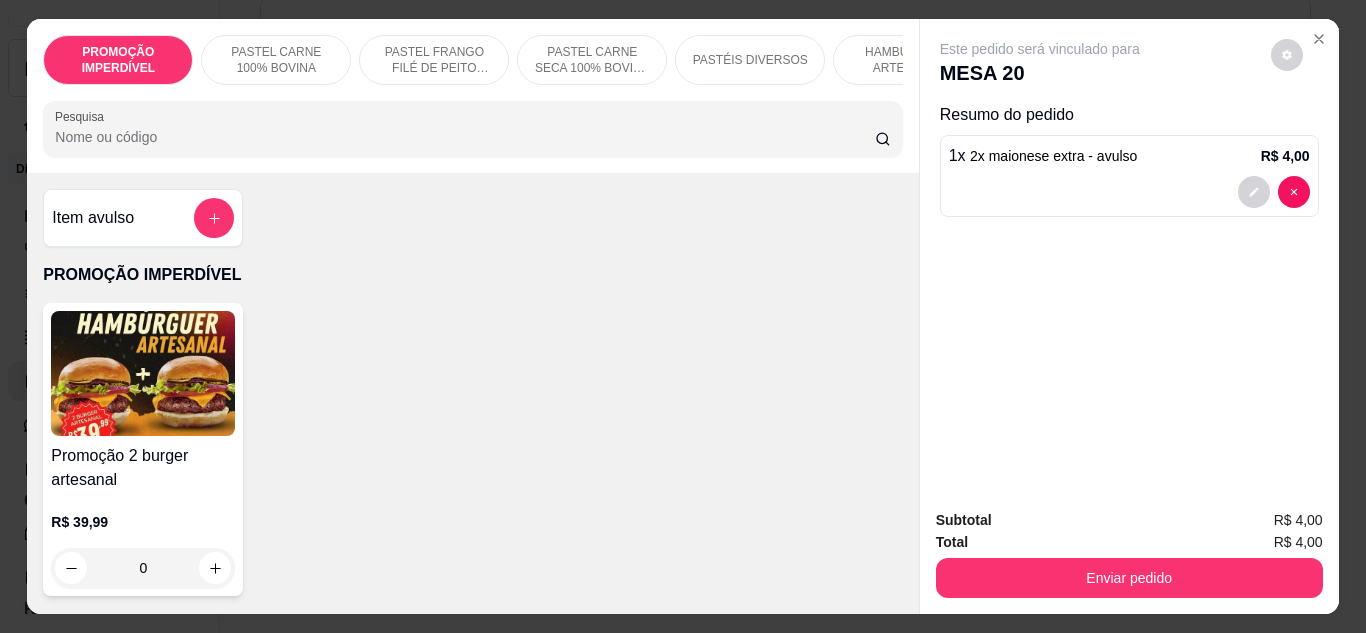 click on "Total R$ 4,00" at bounding box center (1129, 542) 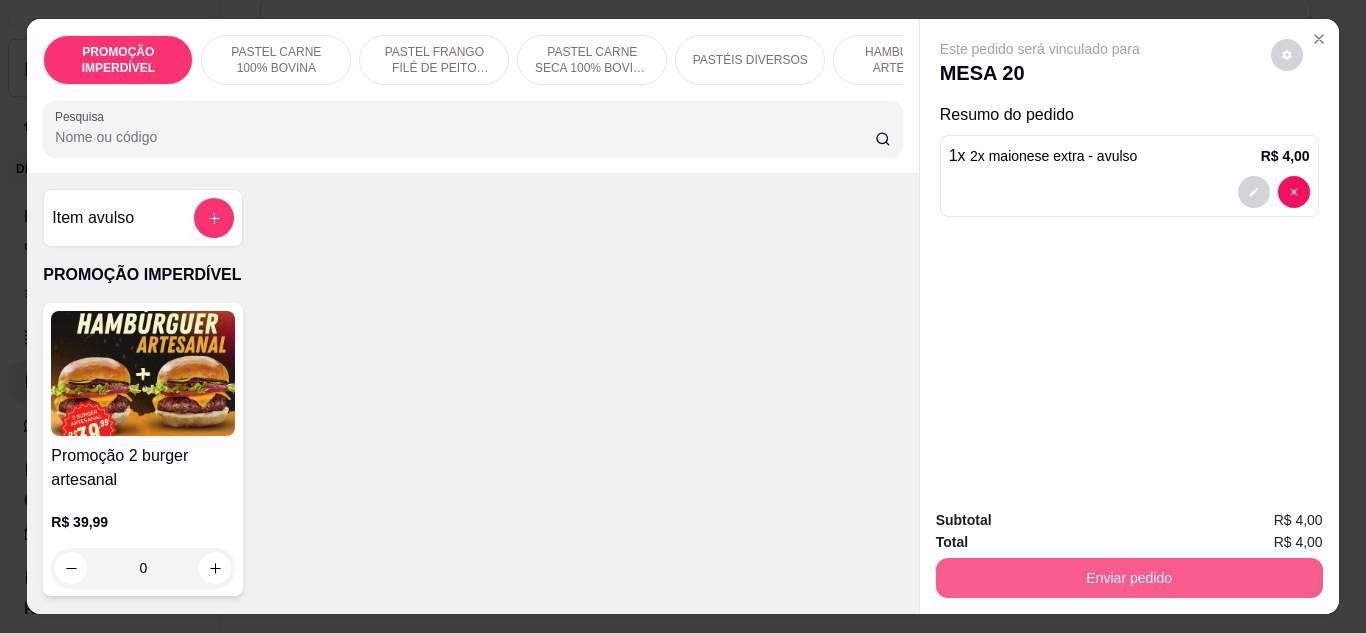 click on "Enviar pedido" at bounding box center [1129, 575] 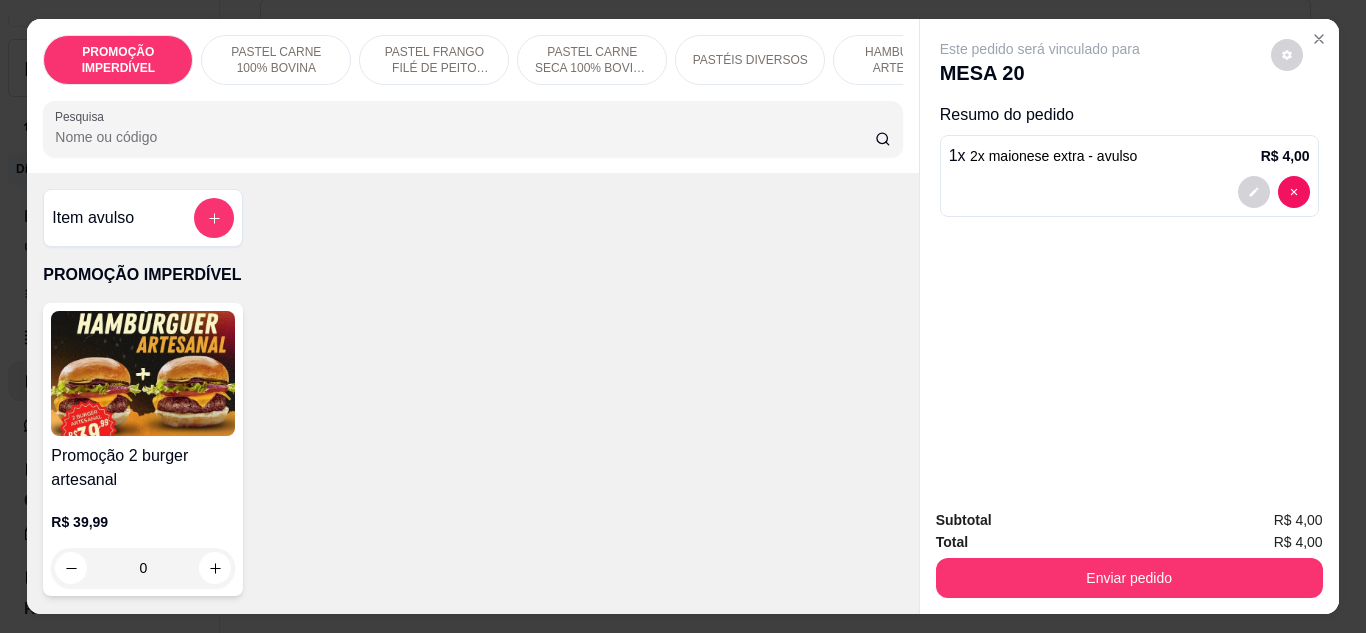 click on "Enviar pedido" at bounding box center (1129, 575) 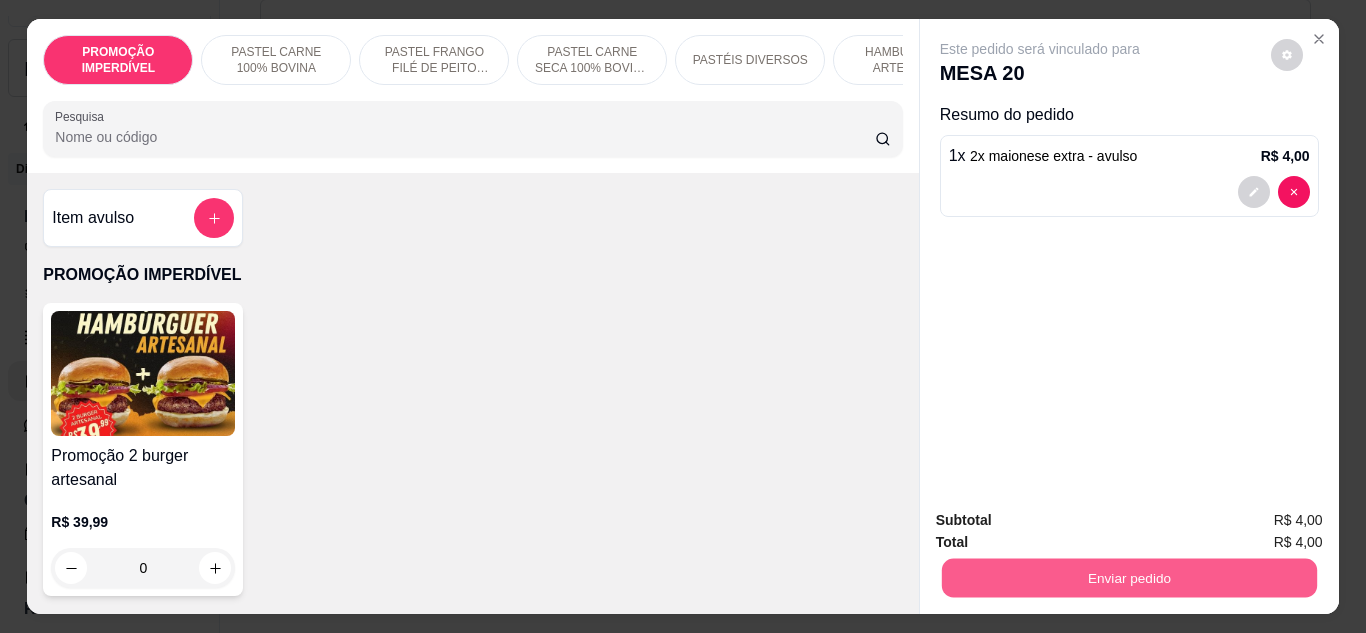 click on "Enviar pedido" at bounding box center (1128, 578) 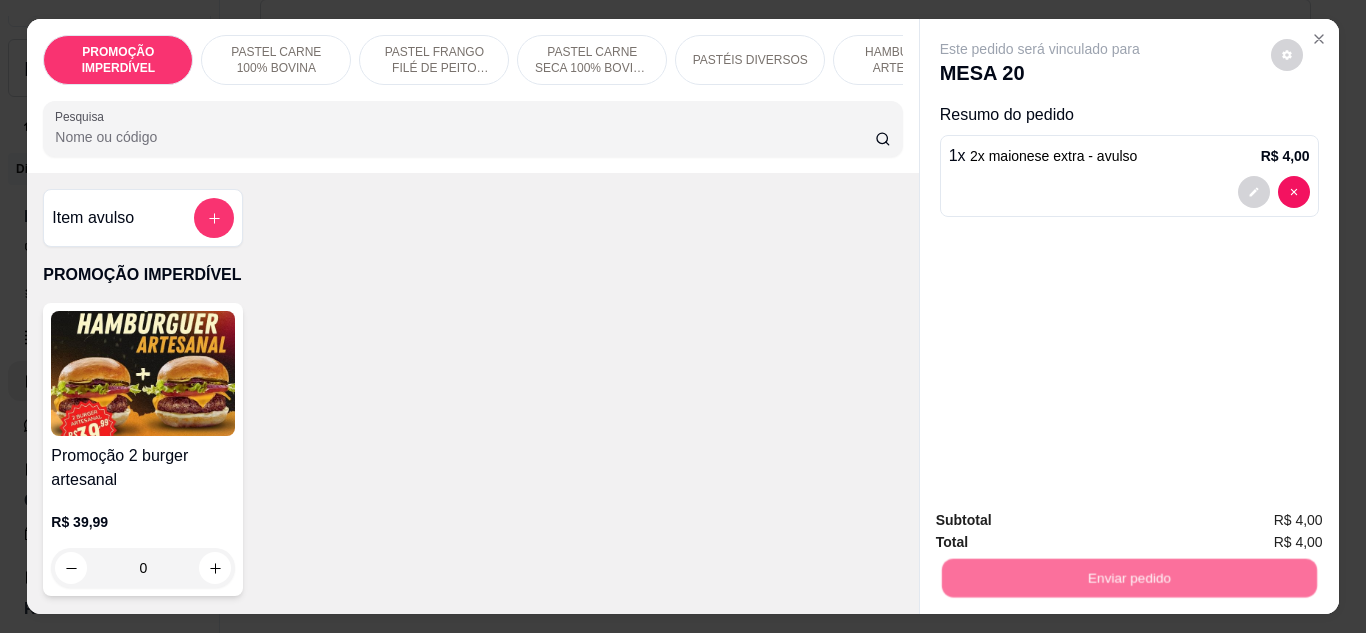 click on "Não registrar e enviar pedido" at bounding box center [1063, 521] 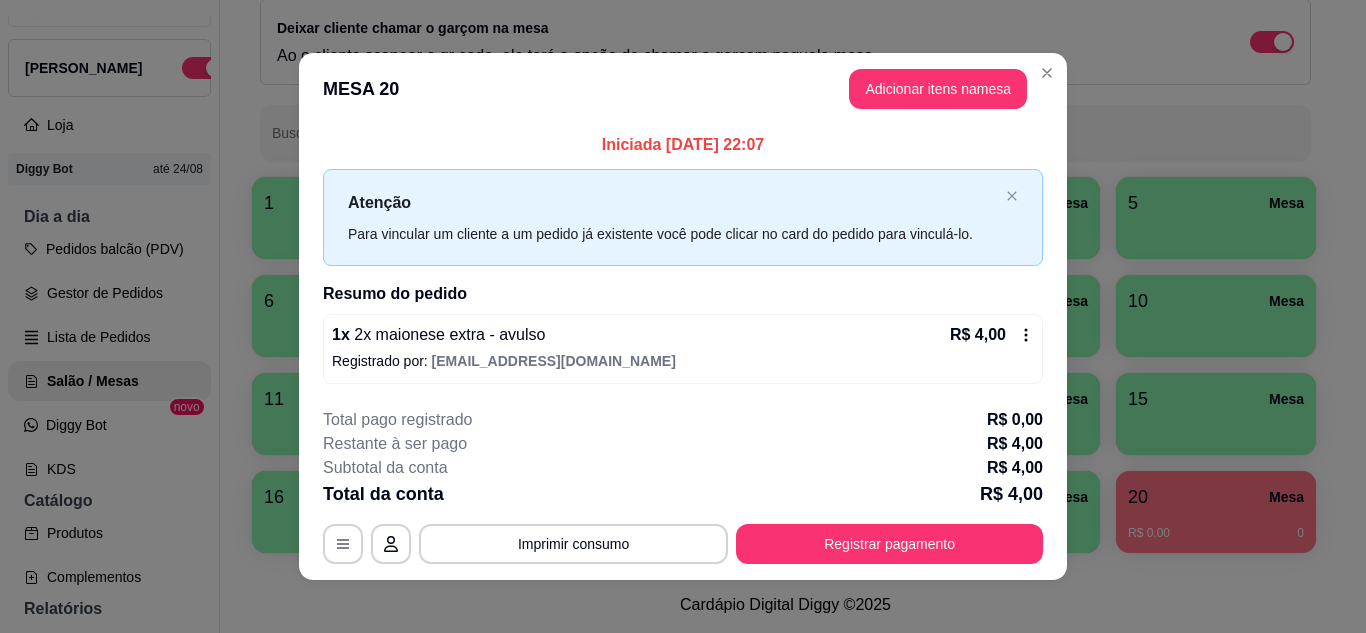 click on "**********" at bounding box center (683, 486) 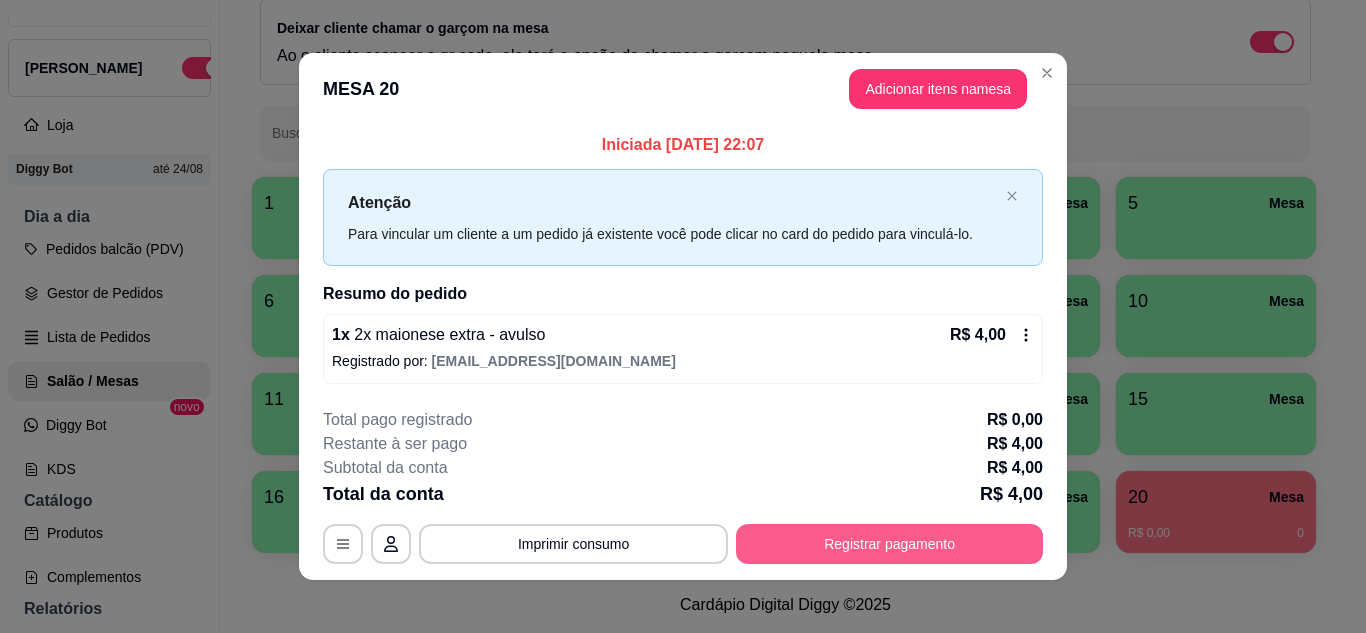 click on "Registrar pagamento" at bounding box center (889, 544) 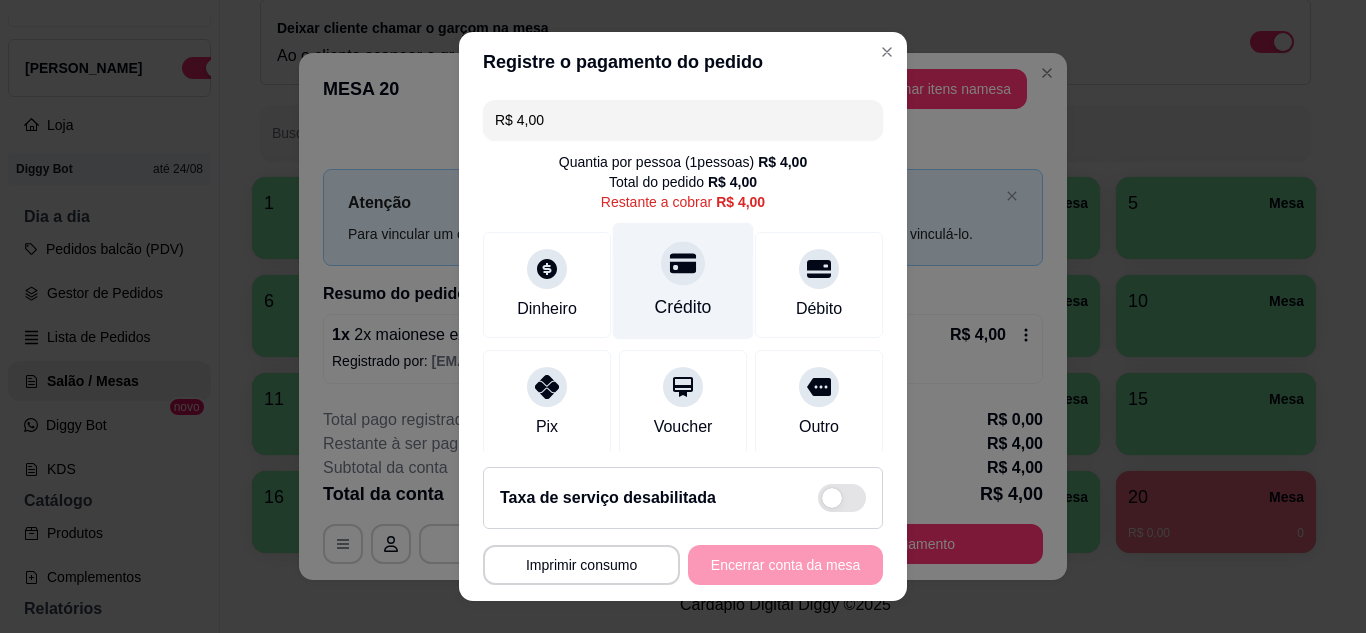 click at bounding box center [683, 263] 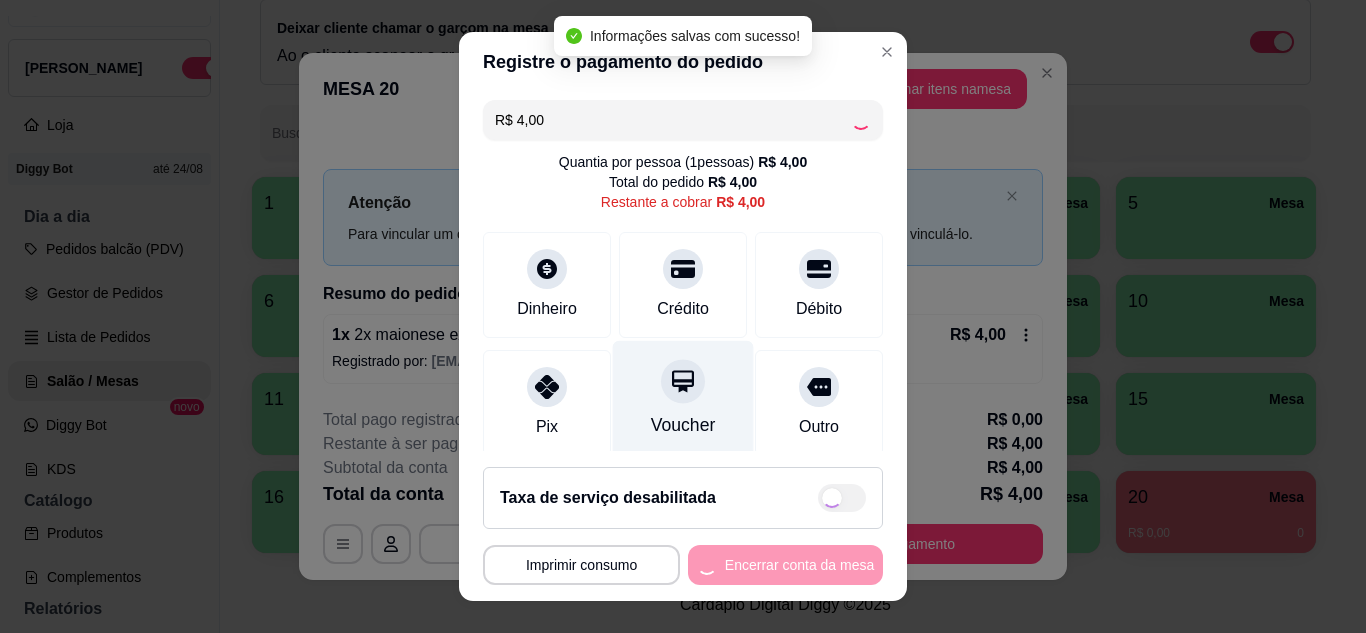 type on "R$ 0,00" 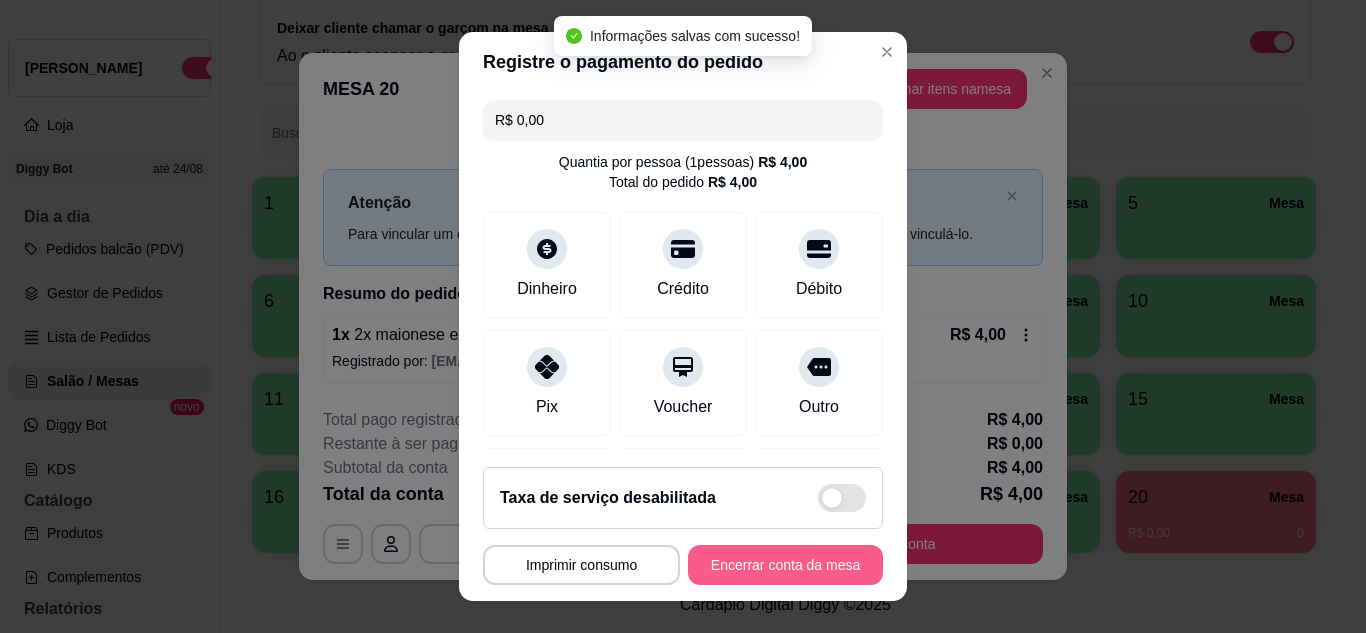 click on "Encerrar conta da mesa" at bounding box center (785, 565) 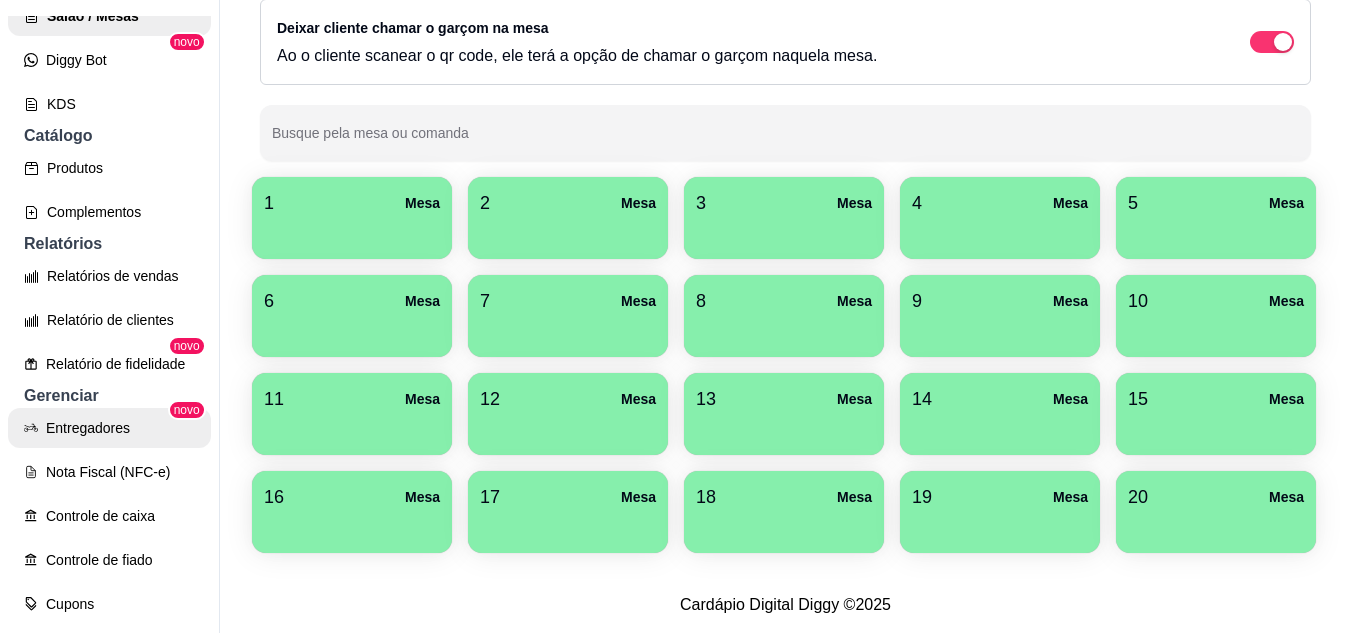 scroll, scrollTop: 437, scrollLeft: 0, axis: vertical 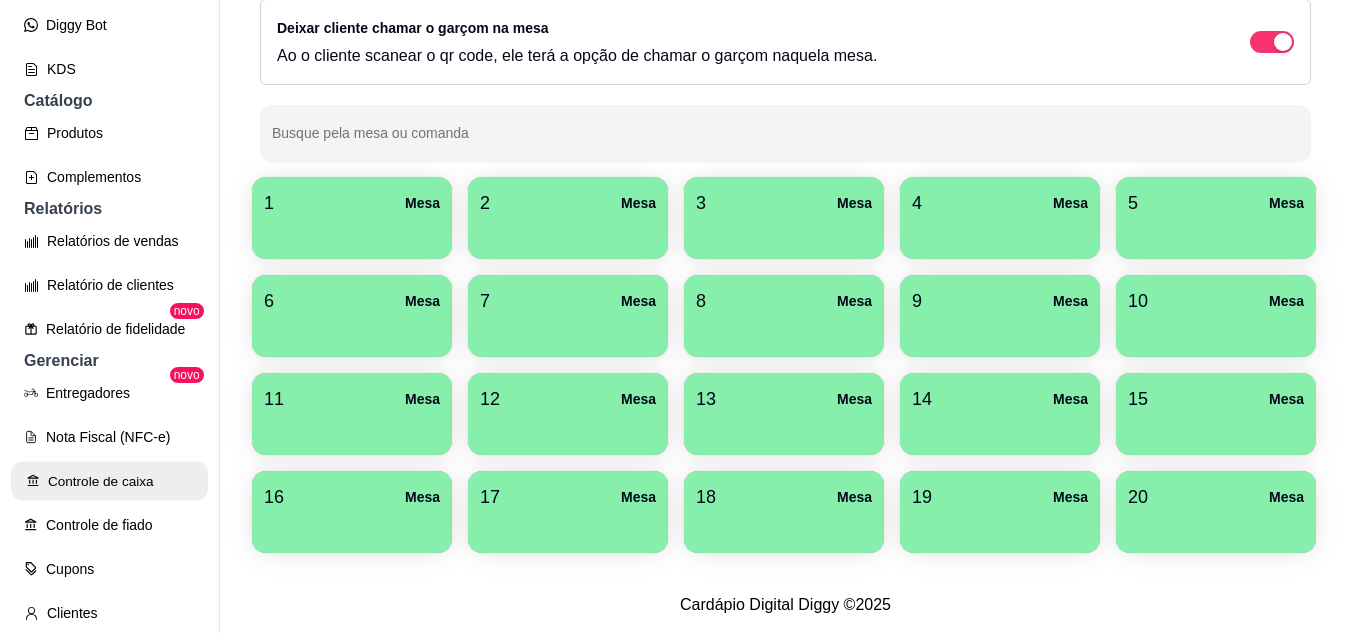 click on "Controle de caixa" at bounding box center [109, 481] 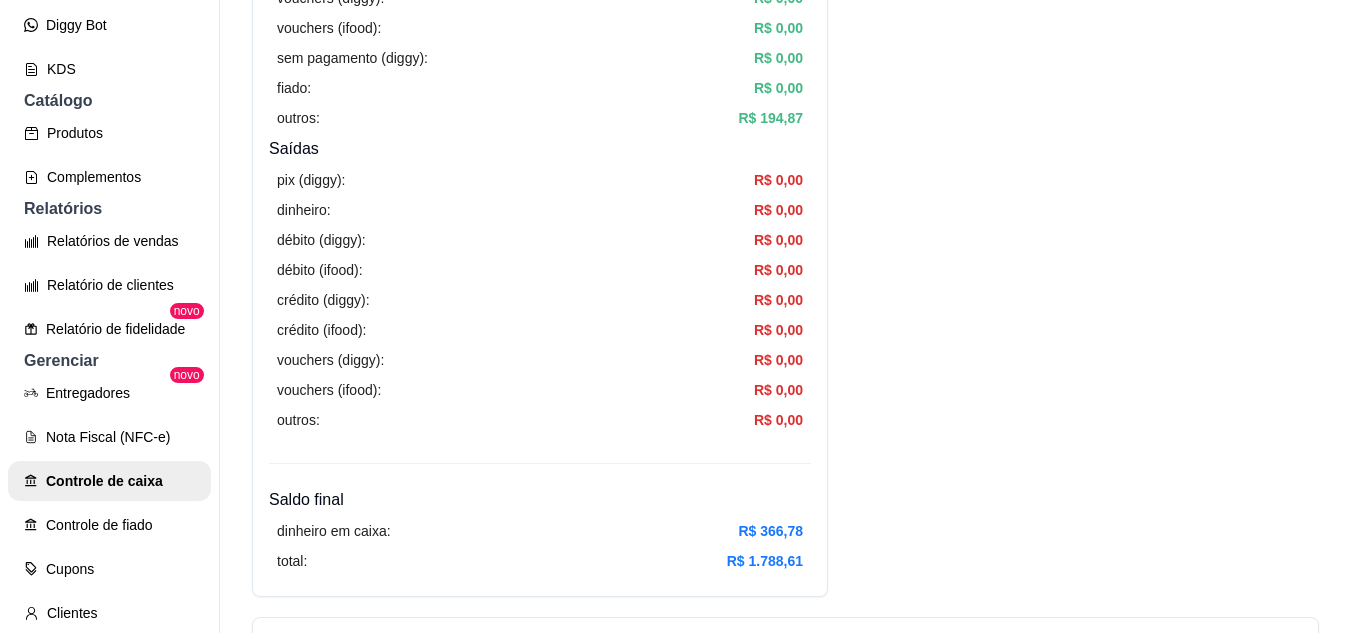 scroll, scrollTop: 600, scrollLeft: 0, axis: vertical 